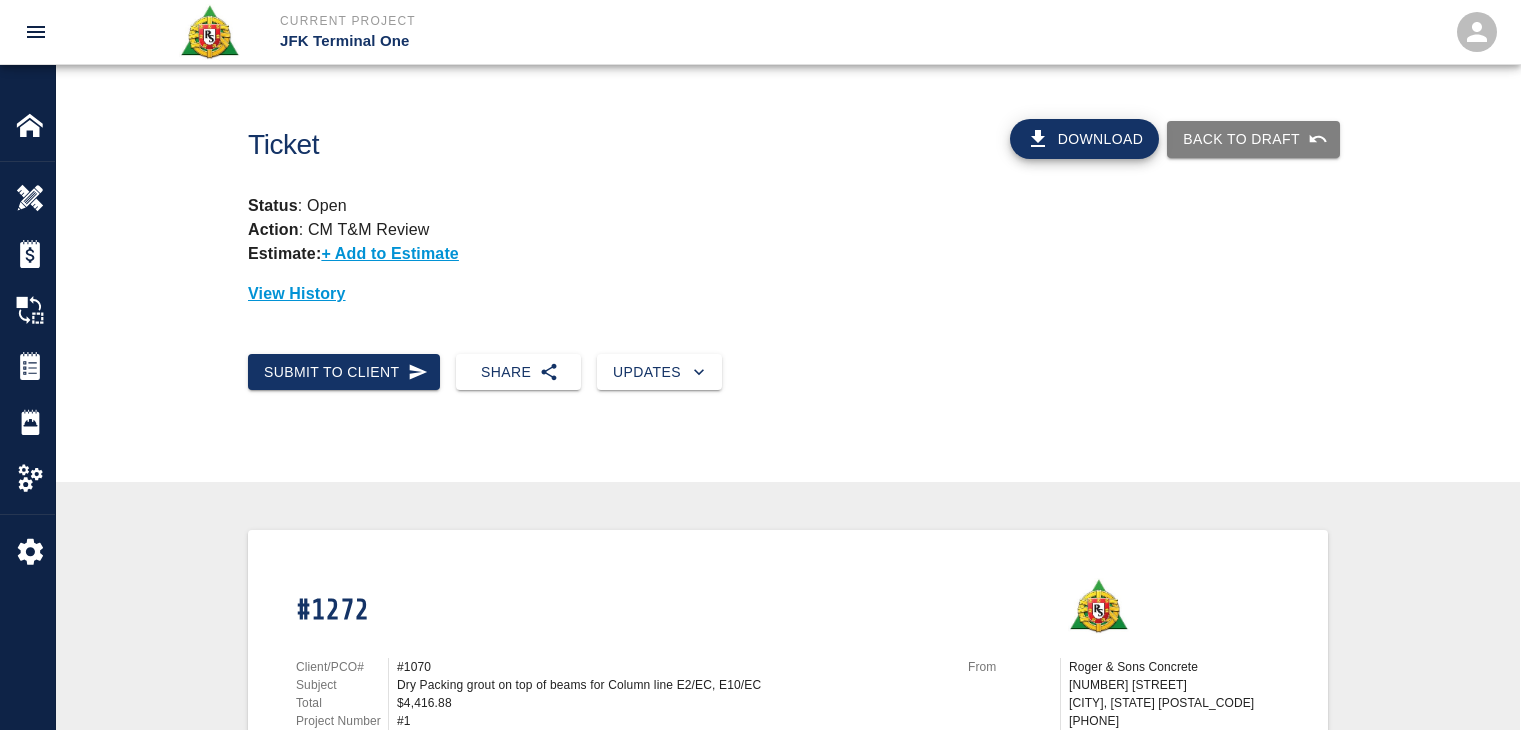 scroll, scrollTop: 599, scrollLeft: 0, axis: vertical 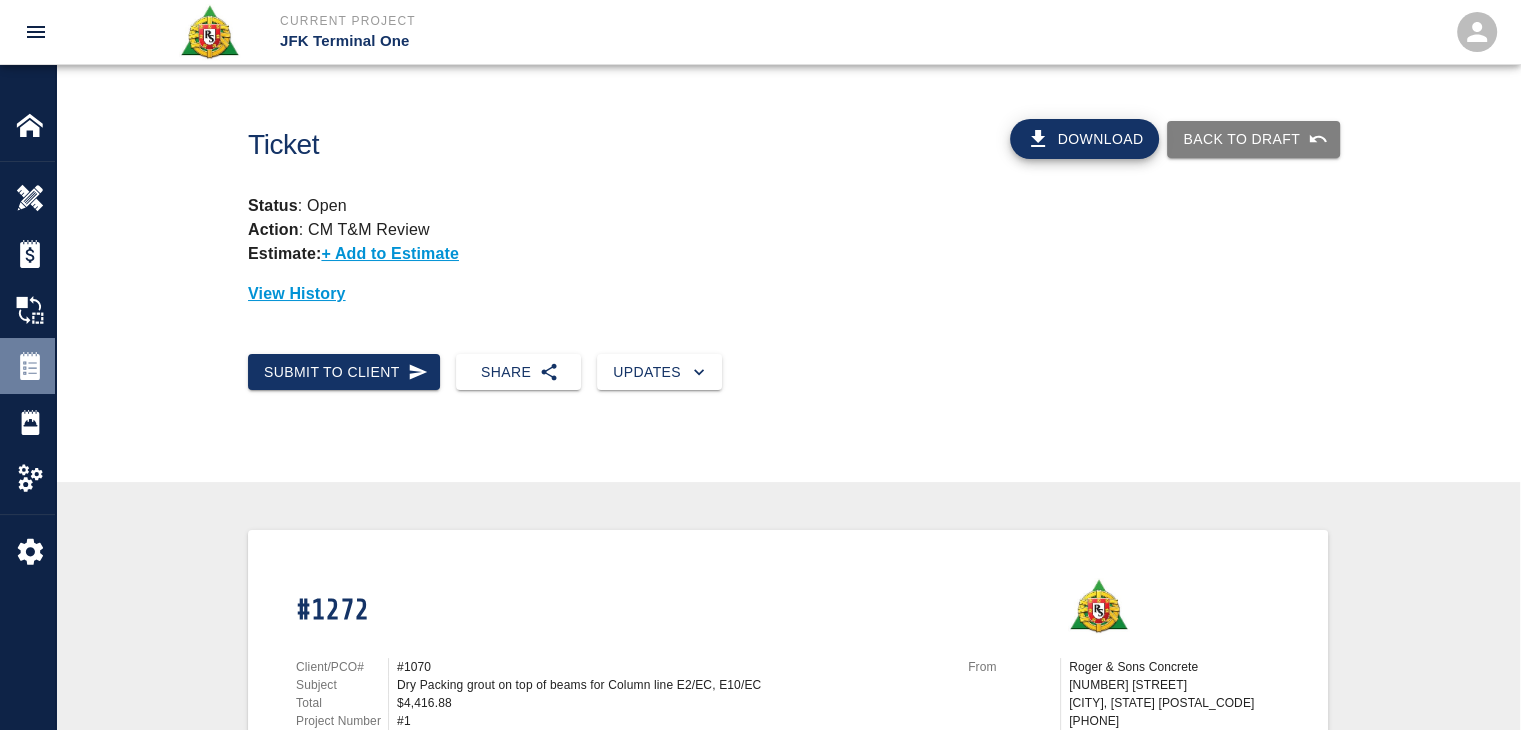 click at bounding box center (30, 366) 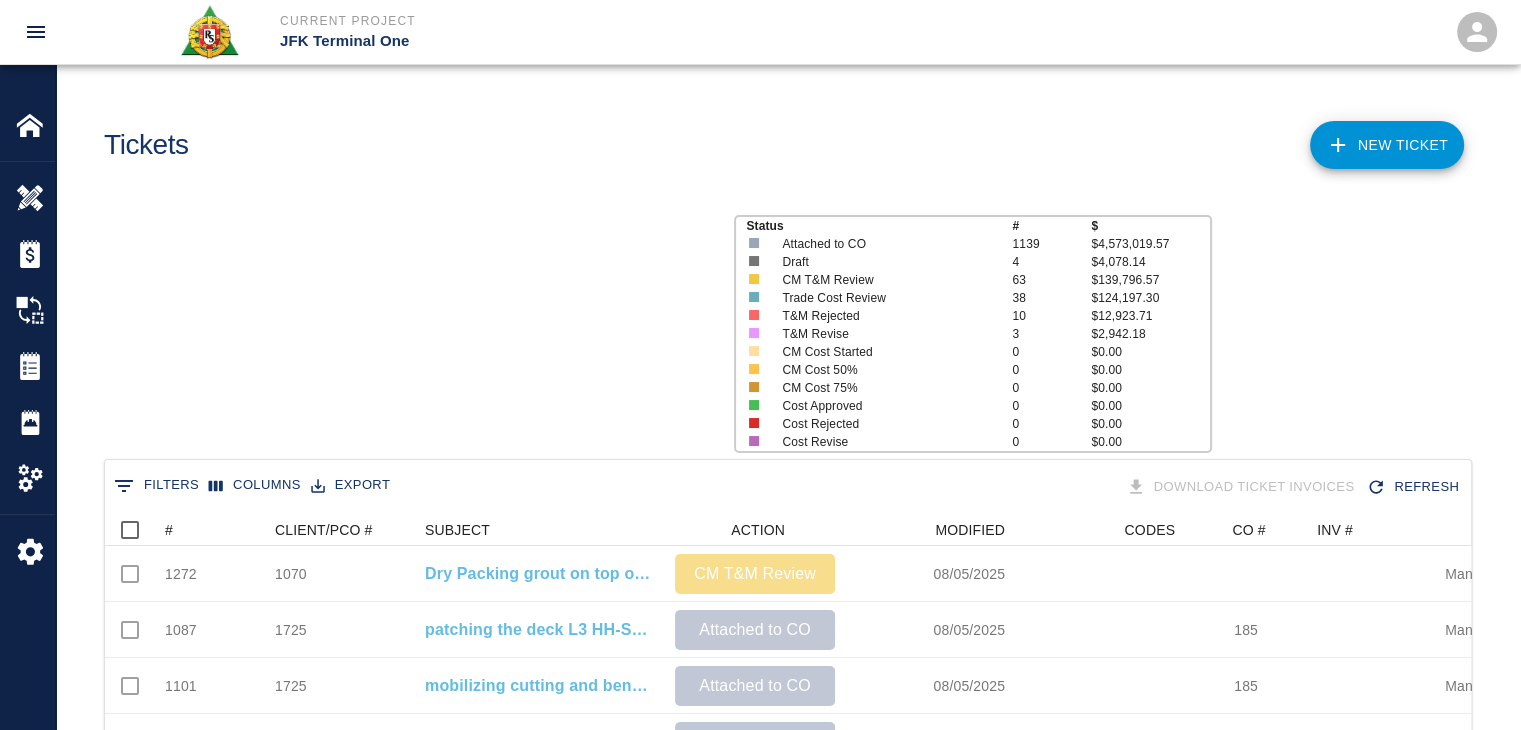 scroll, scrollTop: 16, scrollLeft: 16, axis: both 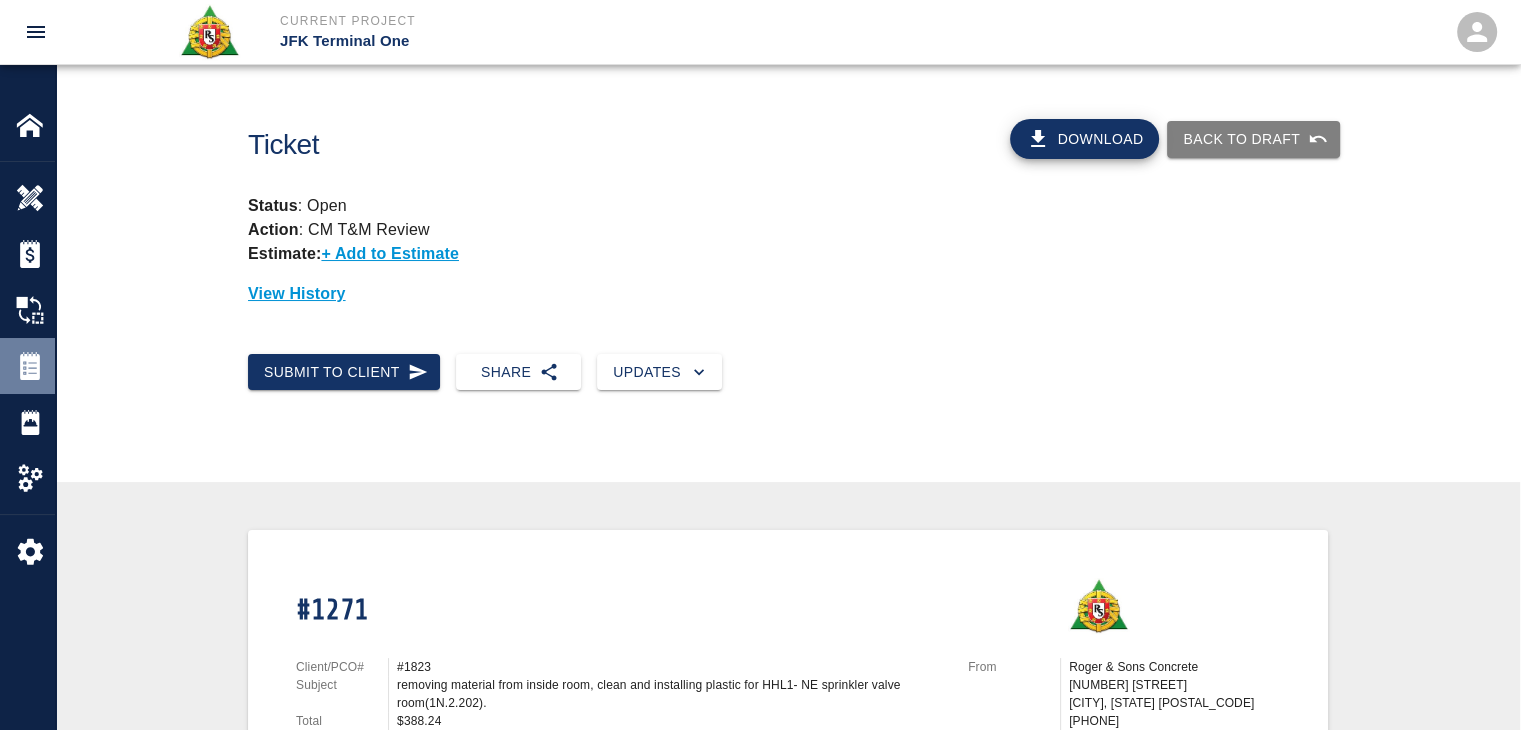 click at bounding box center (30, 366) 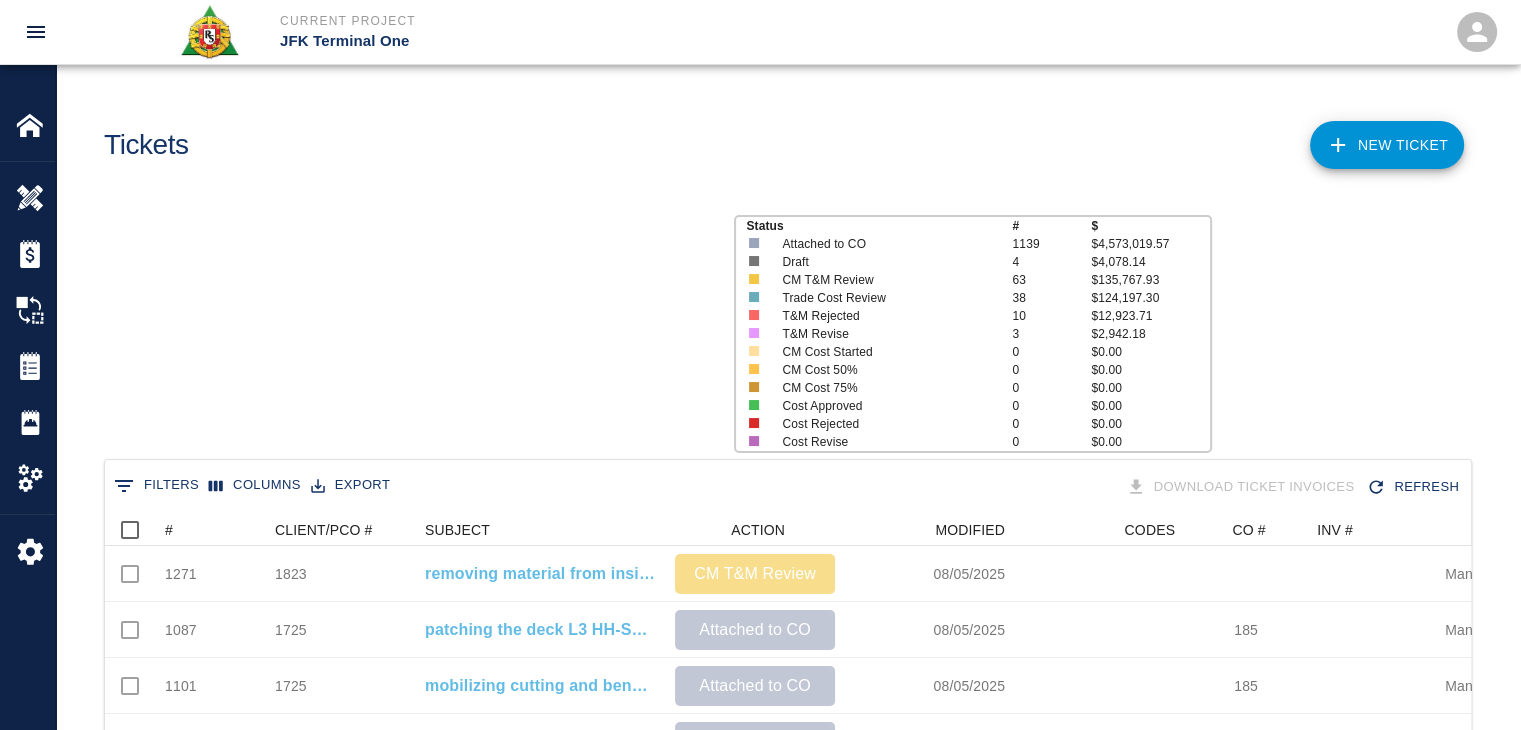 scroll, scrollTop: 16, scrollLeft: 16, axis: both 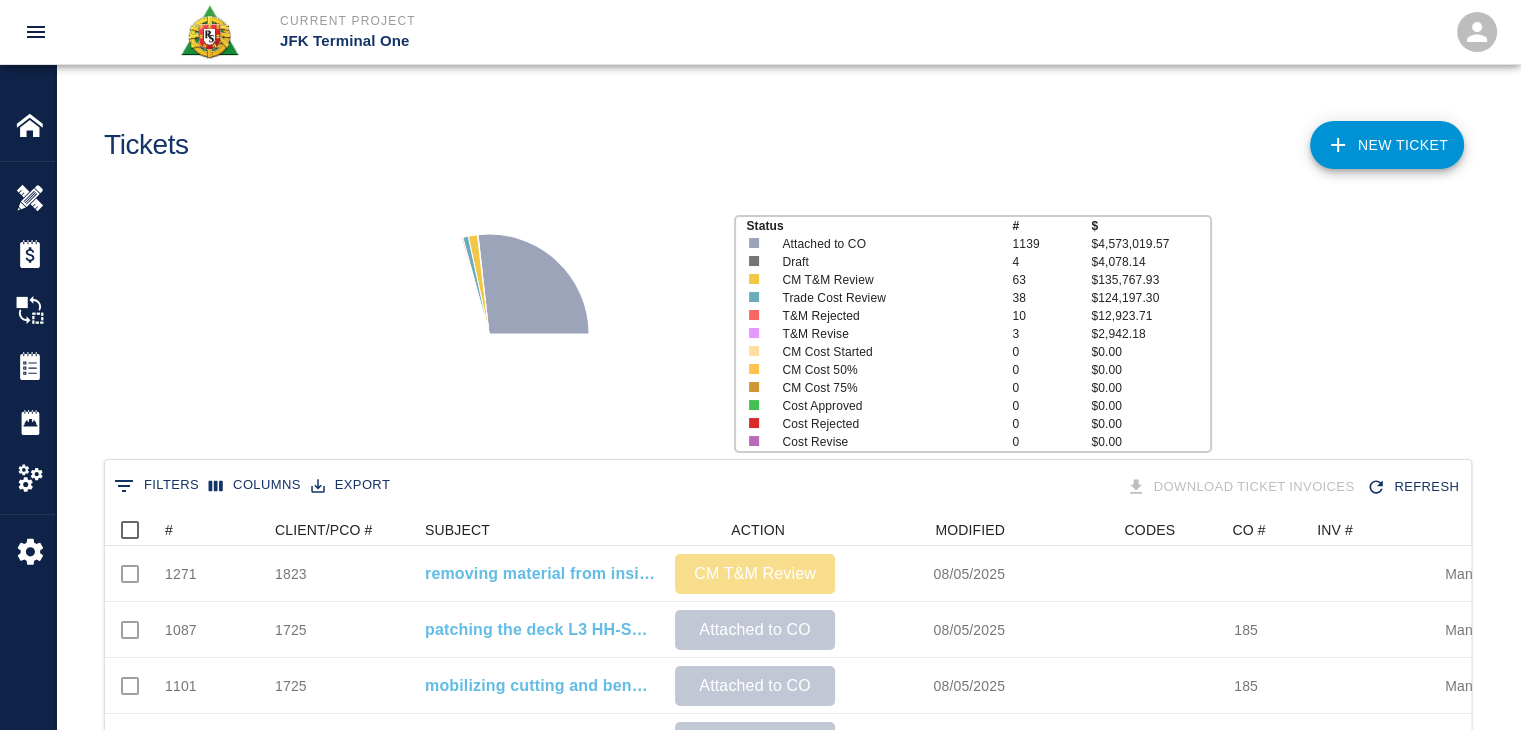 click 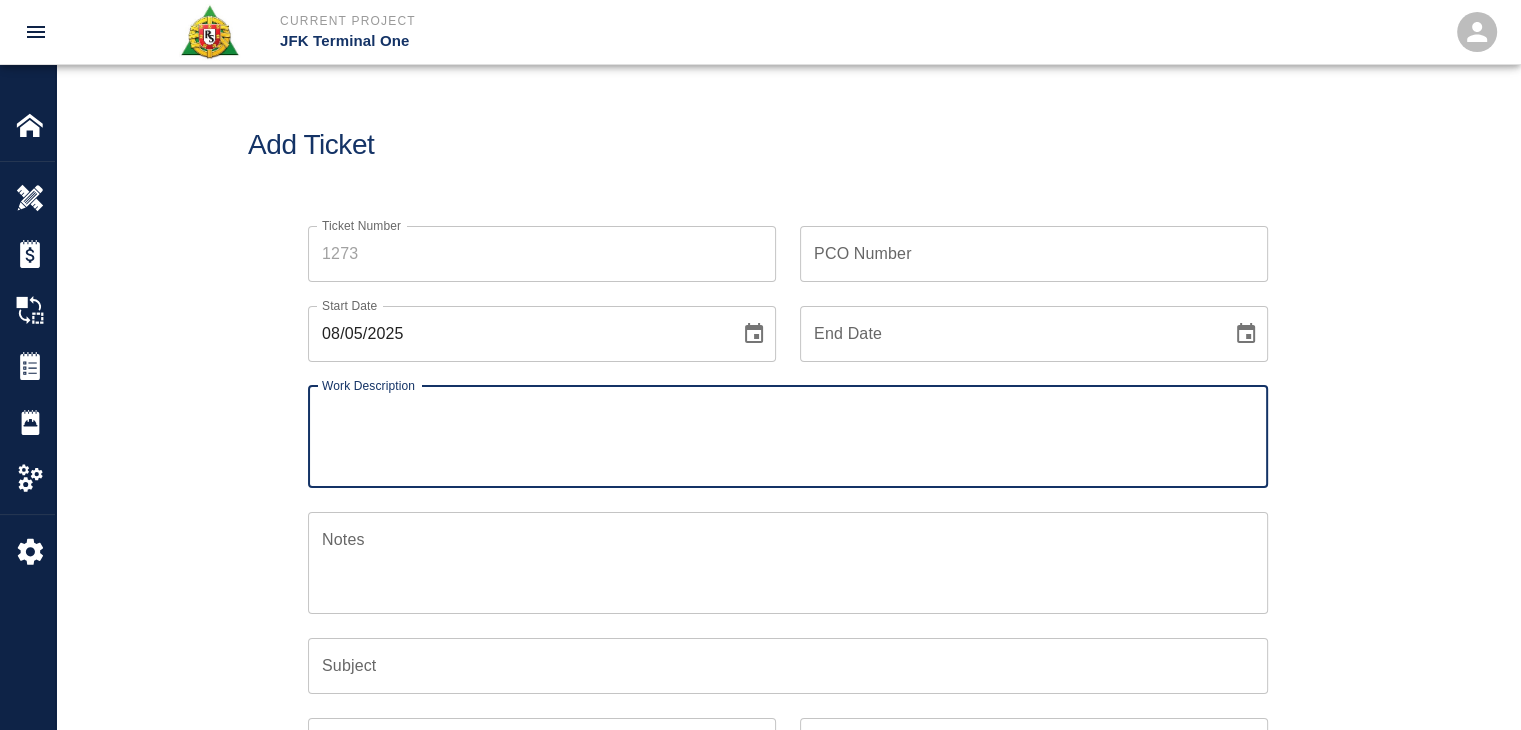 click on "Ticket Number" at bounding box center [542, 254] 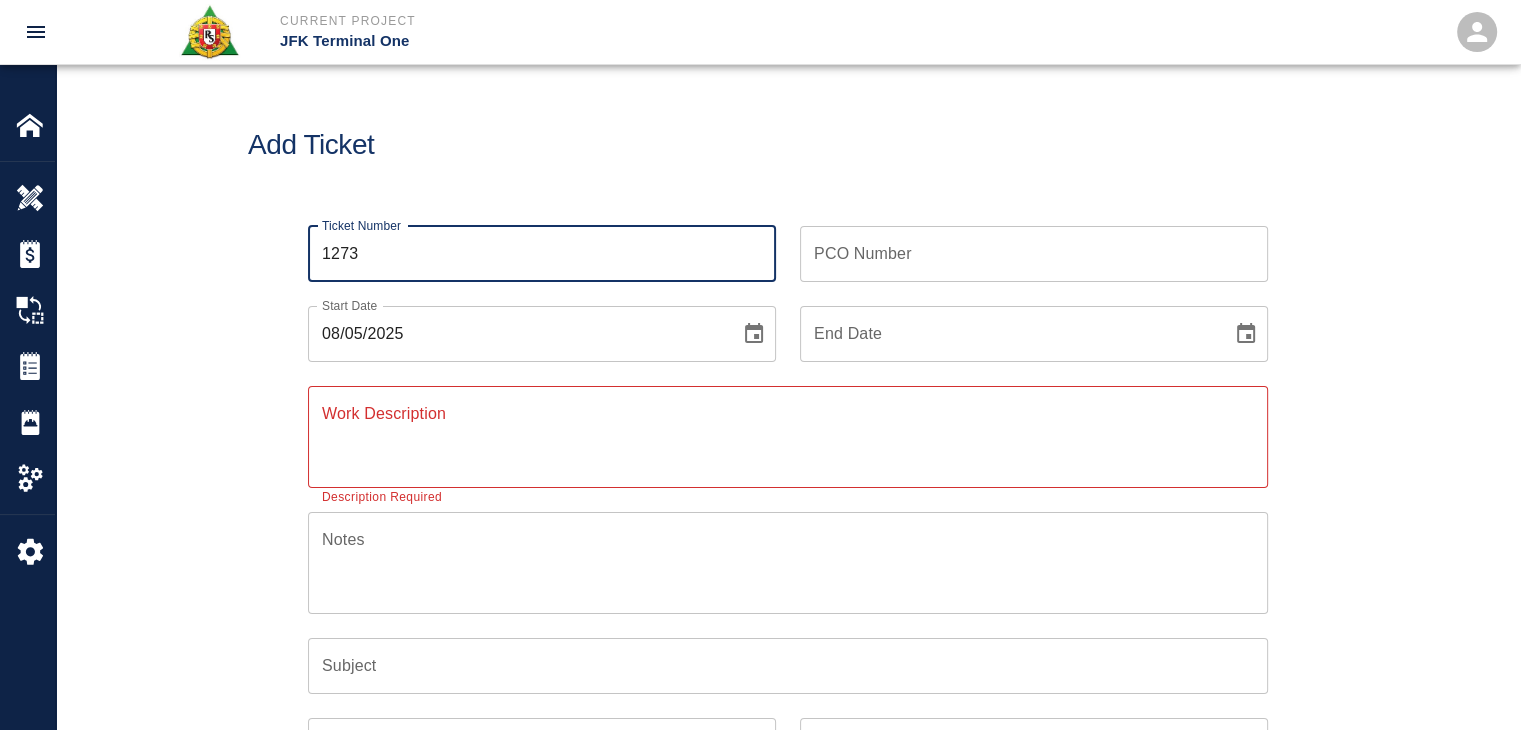 type on "1273" 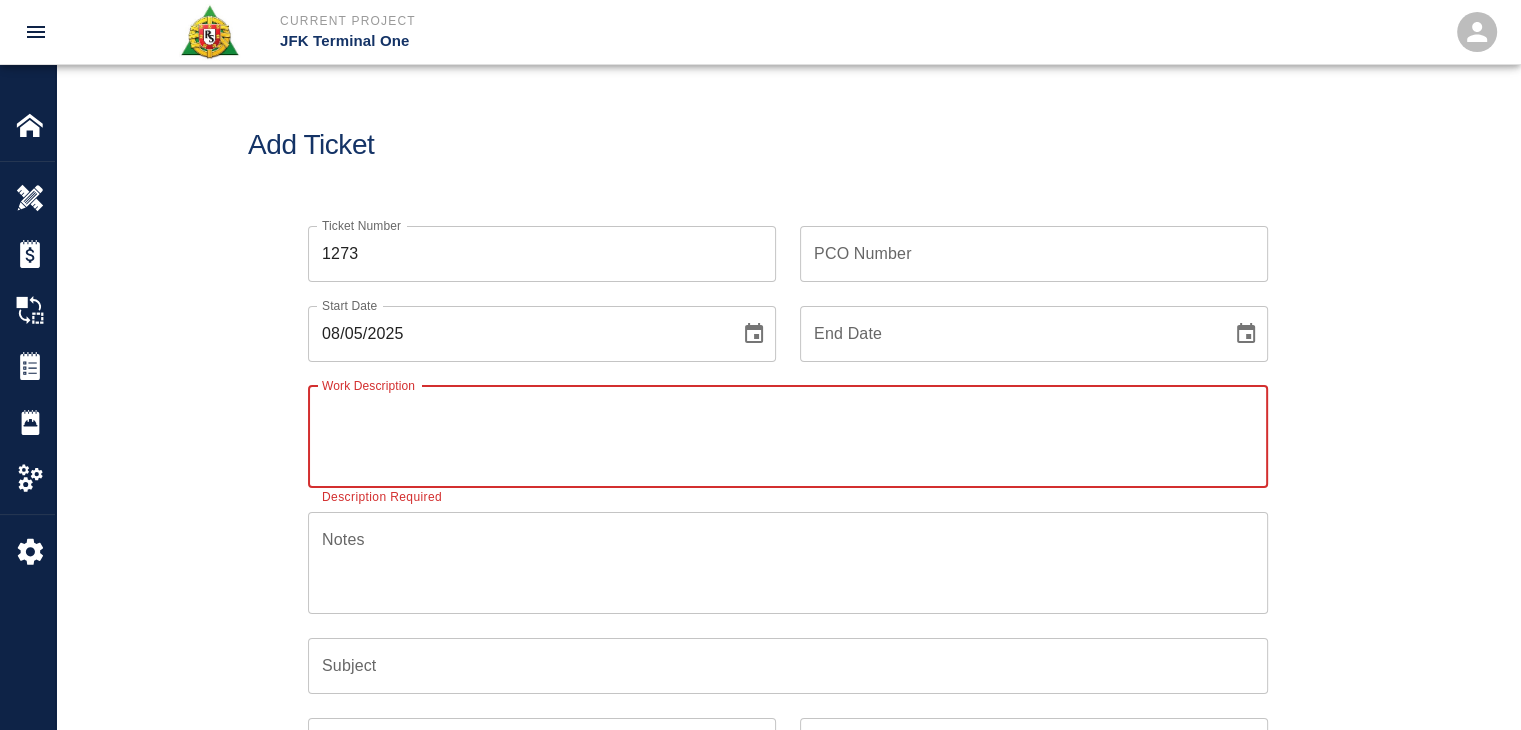 paste on "7/29/25
1)Patching grout on top of beams
Column line E2/EC
E17/EC
3masons 8hrs each
1 labor 8hrs
16bags of material
2 man lifts
2)Framing,patching,walking bags of material up the stairs and finishing Plenum drains that are installed that need to be cemented in:
West side
2x on 5th floor
4x on 4th floor
+ couple more around the machines in the west L4/5 area
1 Mason 8hrs
1 labor 8hrs
8 bags of material" 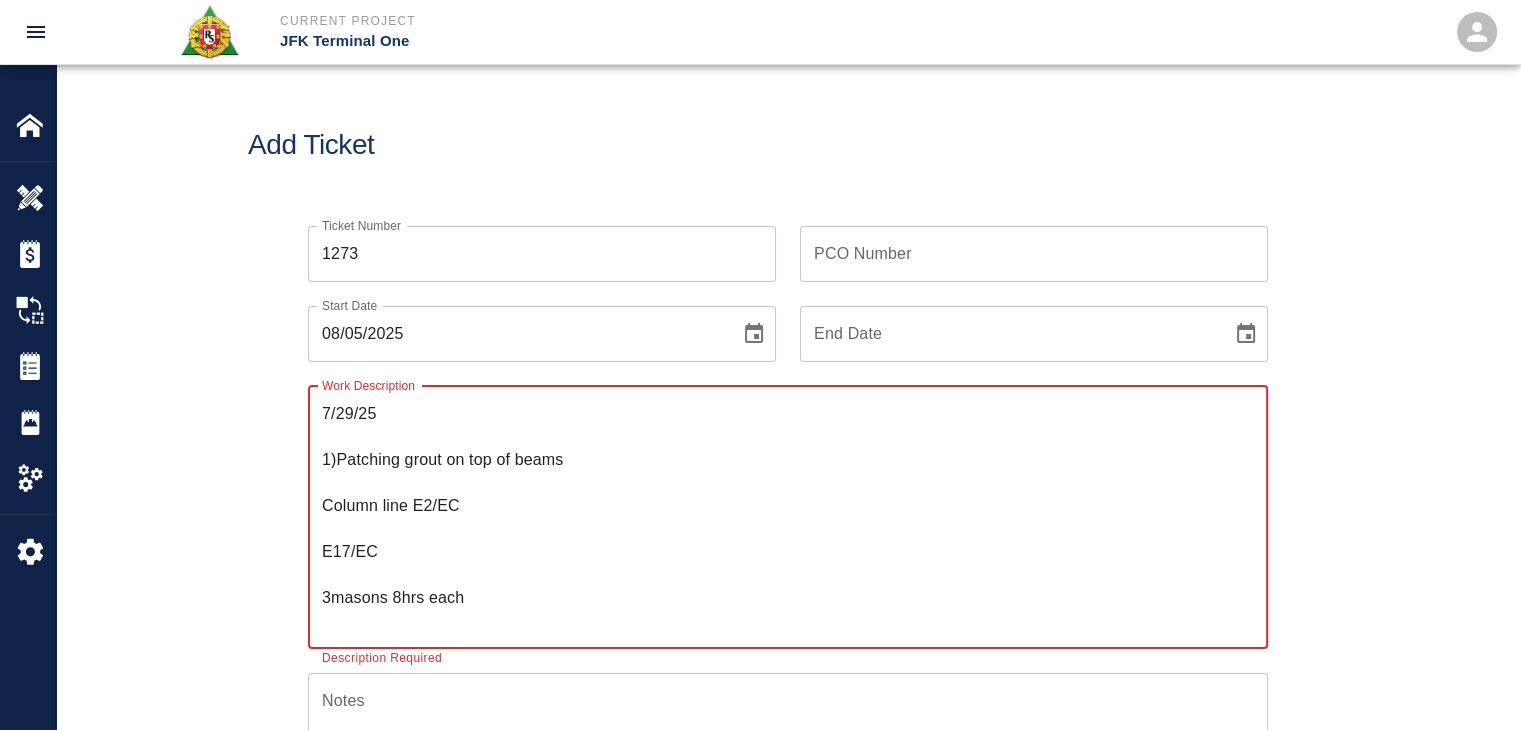scroll, scrollTop: 503, scrollLeft: 0, axis: vertical 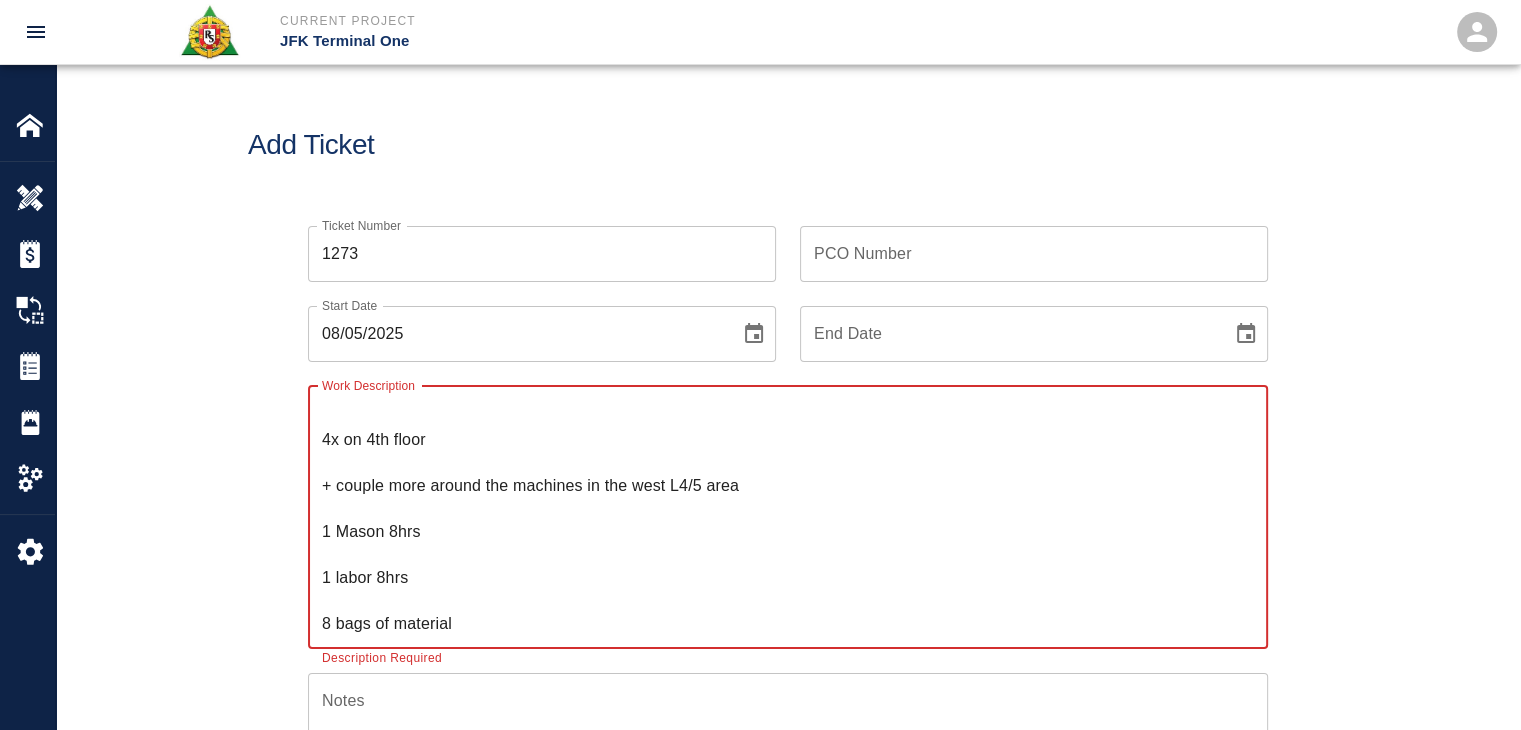 type on "7/29/25
1)Patching grout on top of beams
Column line E2/EC
E17/EC
3masons 8hrs each
1 labor 8hrs
16bags of material
2 man lifts
2)Framing,patching,walking bags of material up the stairs and finishing Plenum drains that are installed that need to be cemented in:
West side
2x on 5th floor
4x on 4th floor
+ couple more around the machines in the west L4/5 area
1 Mason 8hrs
1 labor 8hrs
8 bags of material" 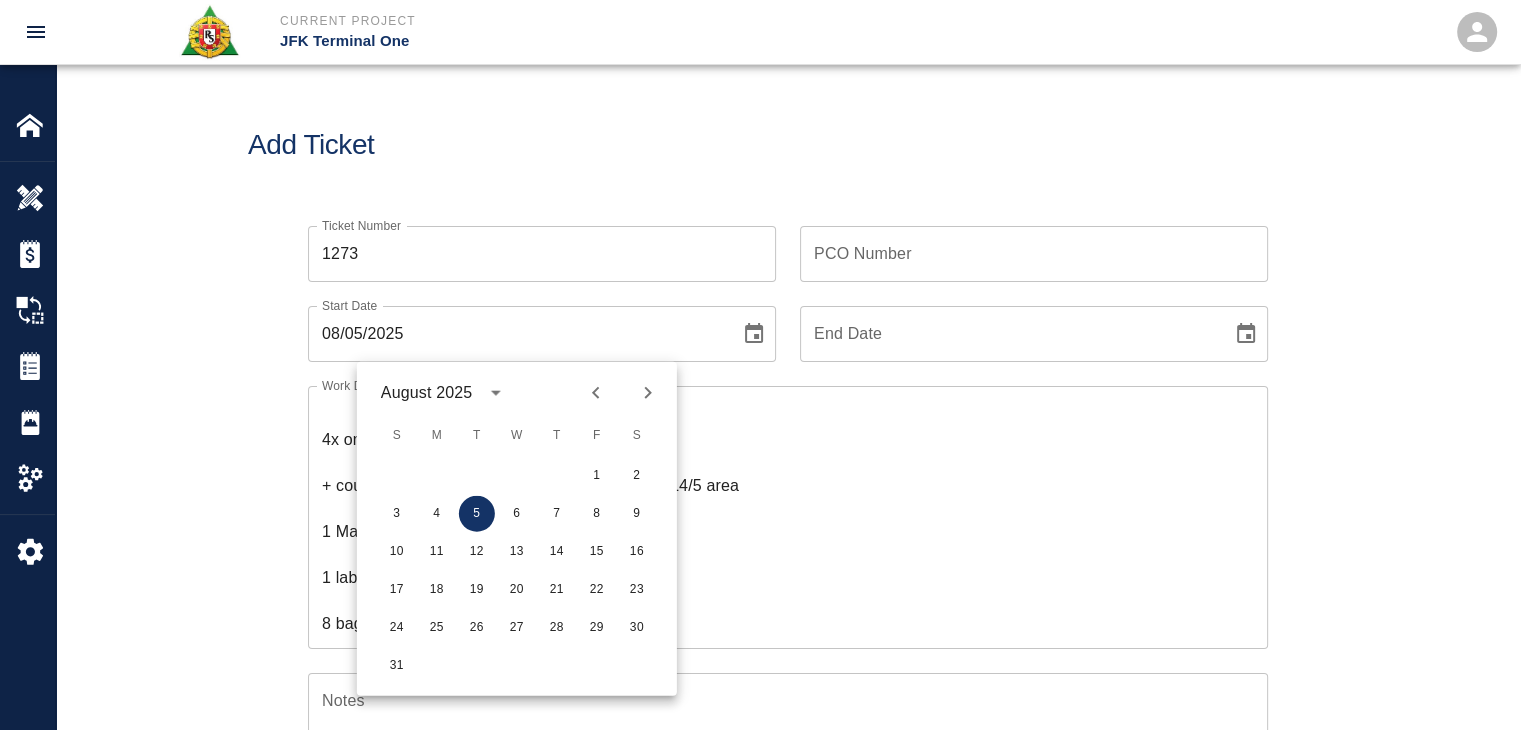 click 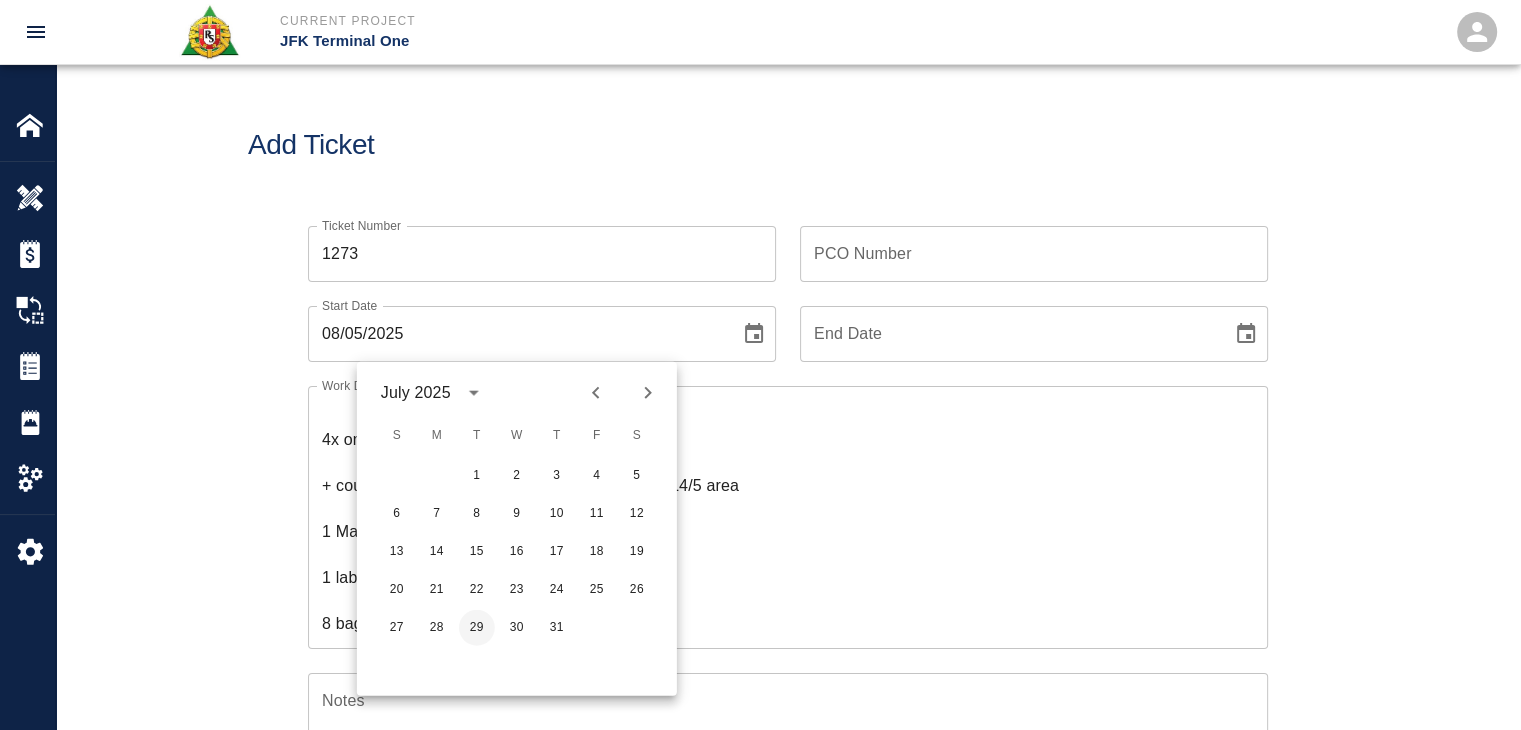 click on "29" at bounding box center [477, 628] 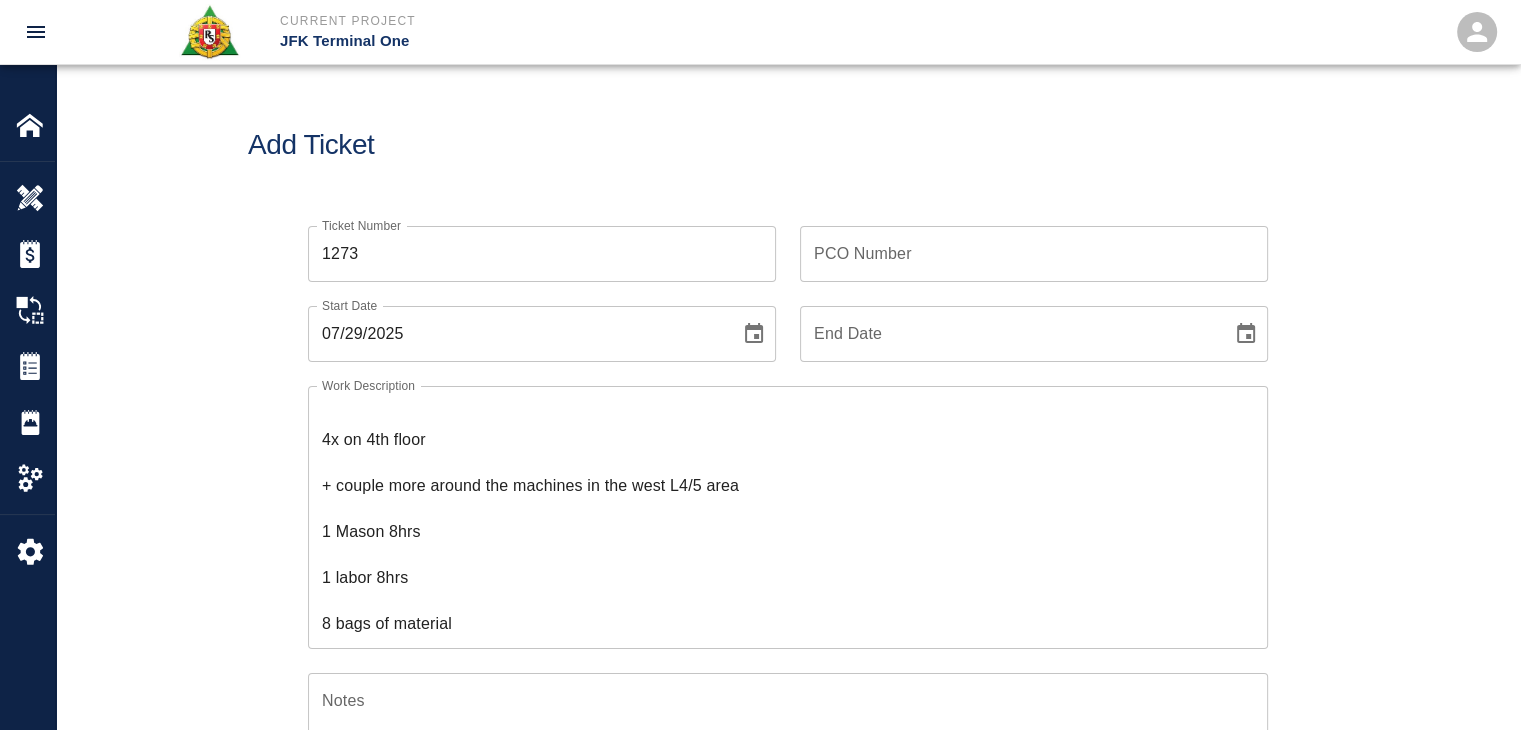 click on "Ticket Number 1273 Ticket Number PCO Number PCO Number Start Date  07/29/2025 Start Date  End Date End Date Work Description 7/29/25
1)Patching grout on top of beams
Column line E2/EC
E17/EC
3masons 8hrs each
1 labor 8hrs
16bags of material
2 man lifts
2)Framing,patching,walking bags of material up the stairs and finishing Plenum drains that are installed that need to be cemented in:
West side
2x on 5th floor
4x on 4th floor
+ couple more around the machines in the west L4/5 area
1 Mason 8hrs
1 labor 8hrs
8 bags of material  x Work Description Notes x Notes Subject Subject Invoice Number Invoice Number Invoice Date Invoice Date Upload Attachments (50MB limit) Choose file No file chosen Upload Another File Add Costs" at bounding box center [788, 706] 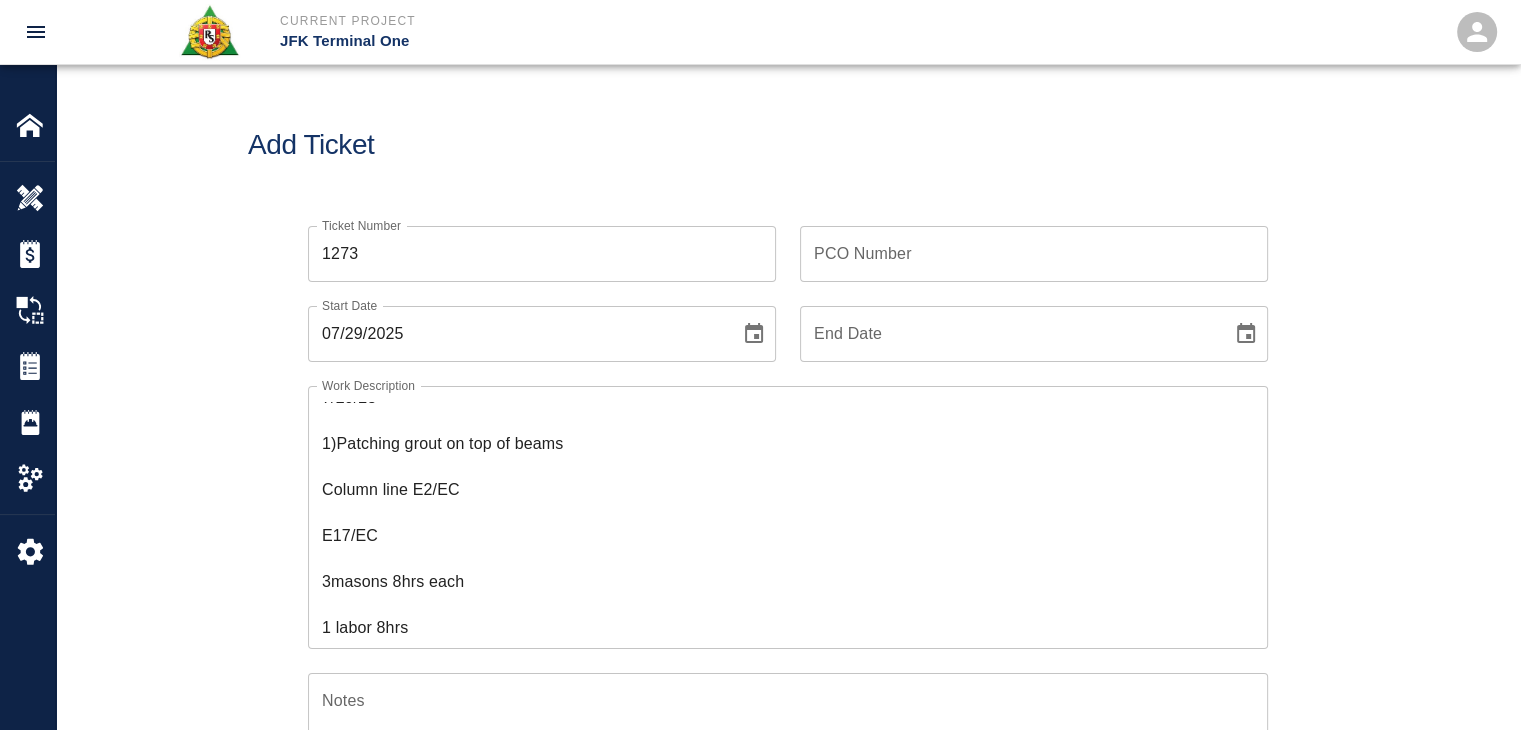 scroll, scrollTop: 0, scrollLeft: 0, axis: both 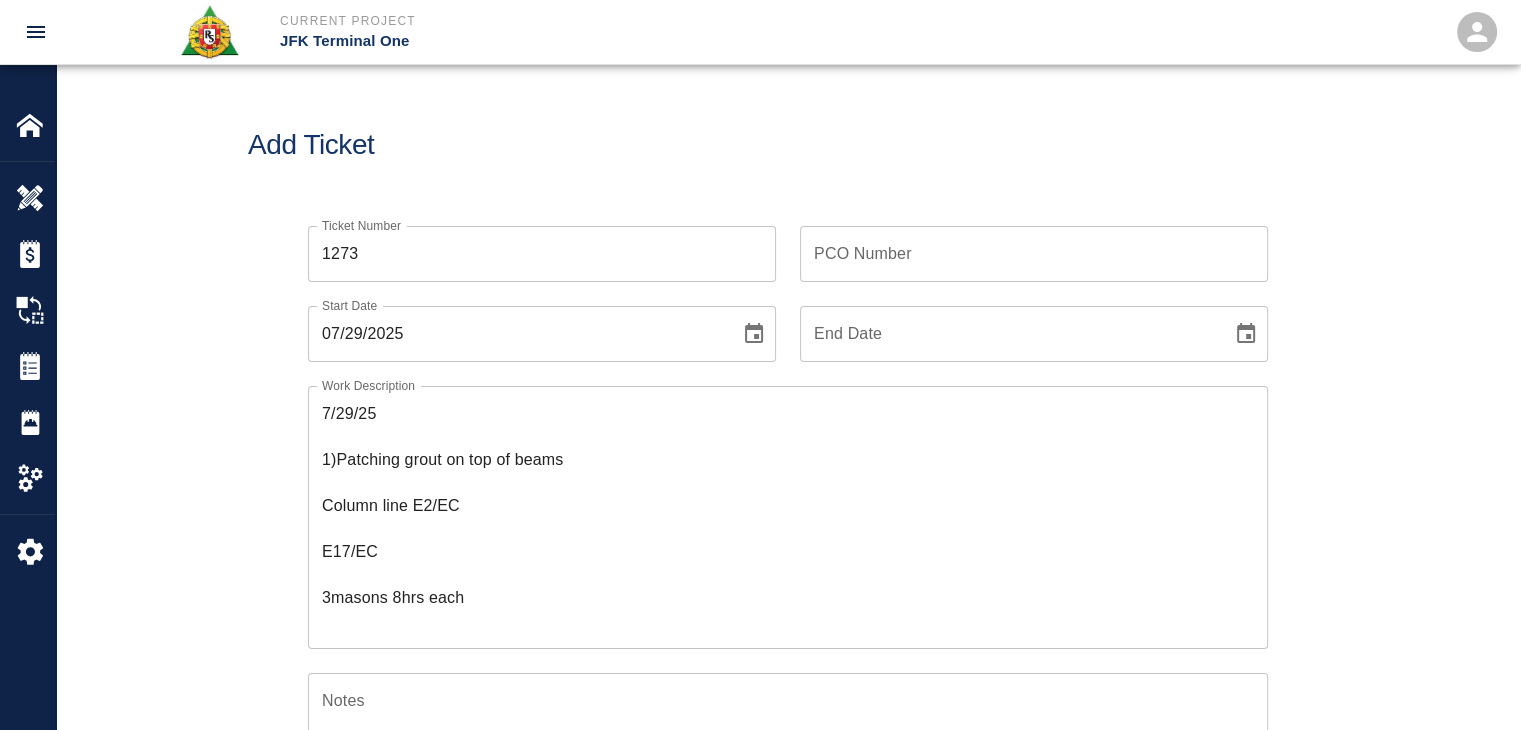 drag, startPoint x: 385, startPoint y: 410, endPoint x: 259, endPoint y: 416, distance: 126.14278 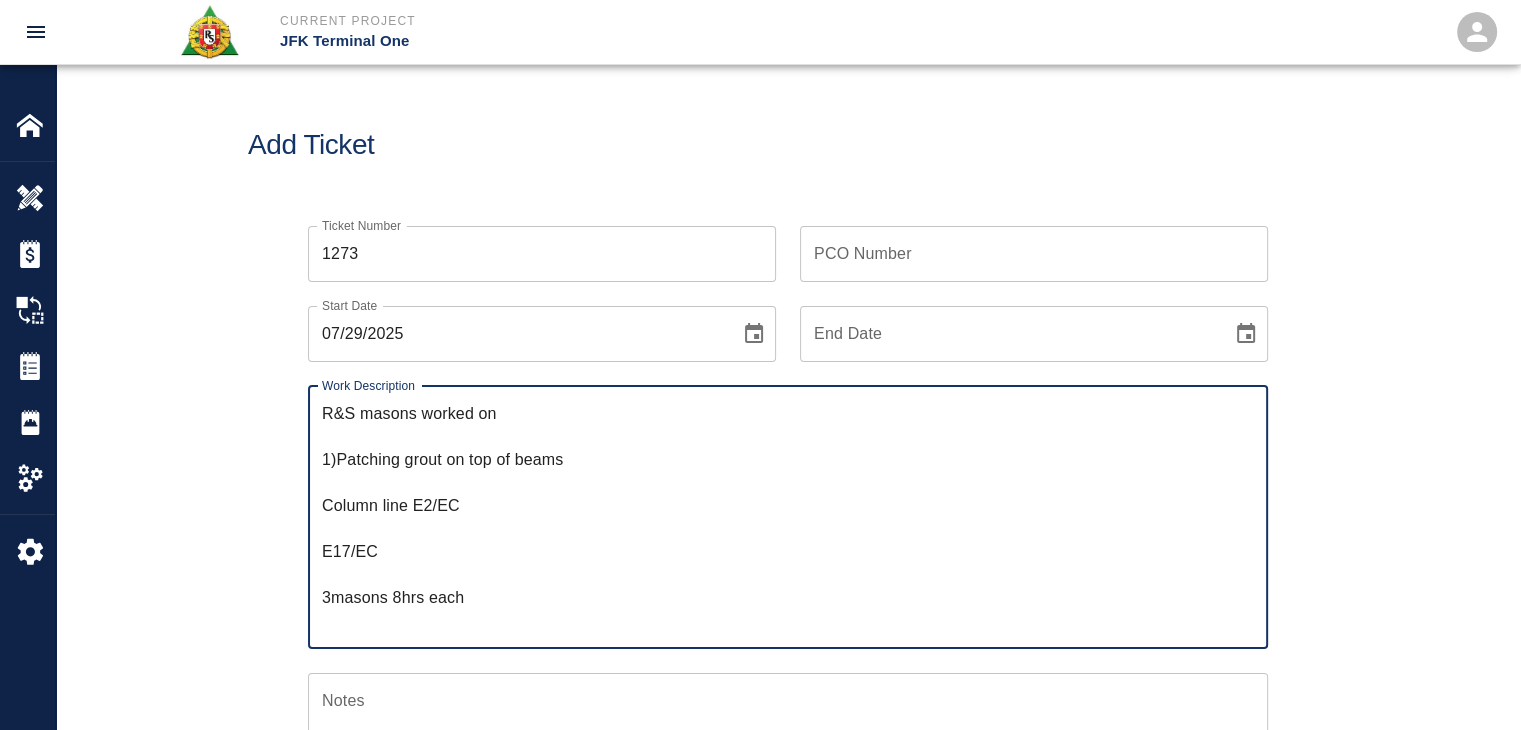click on "R&S masons worked on
1)Patching grout on top of beams
Column line E2/EC
E17/EC
3masons 8hrs each
1 labor 8hrs
16bags of material
2 man lifts
2)Framing,patching,walking bags of material up the stairs and finishing Plenum drains that are installed that need to be cemented in:
West side
2x on 5th floor
4x on 4th floor
+ couple more around the machines in the west L4/5 area
1 Mason 8hrs
1 labor 8hrs
8 bags of material" at bounding box center (788, 517) 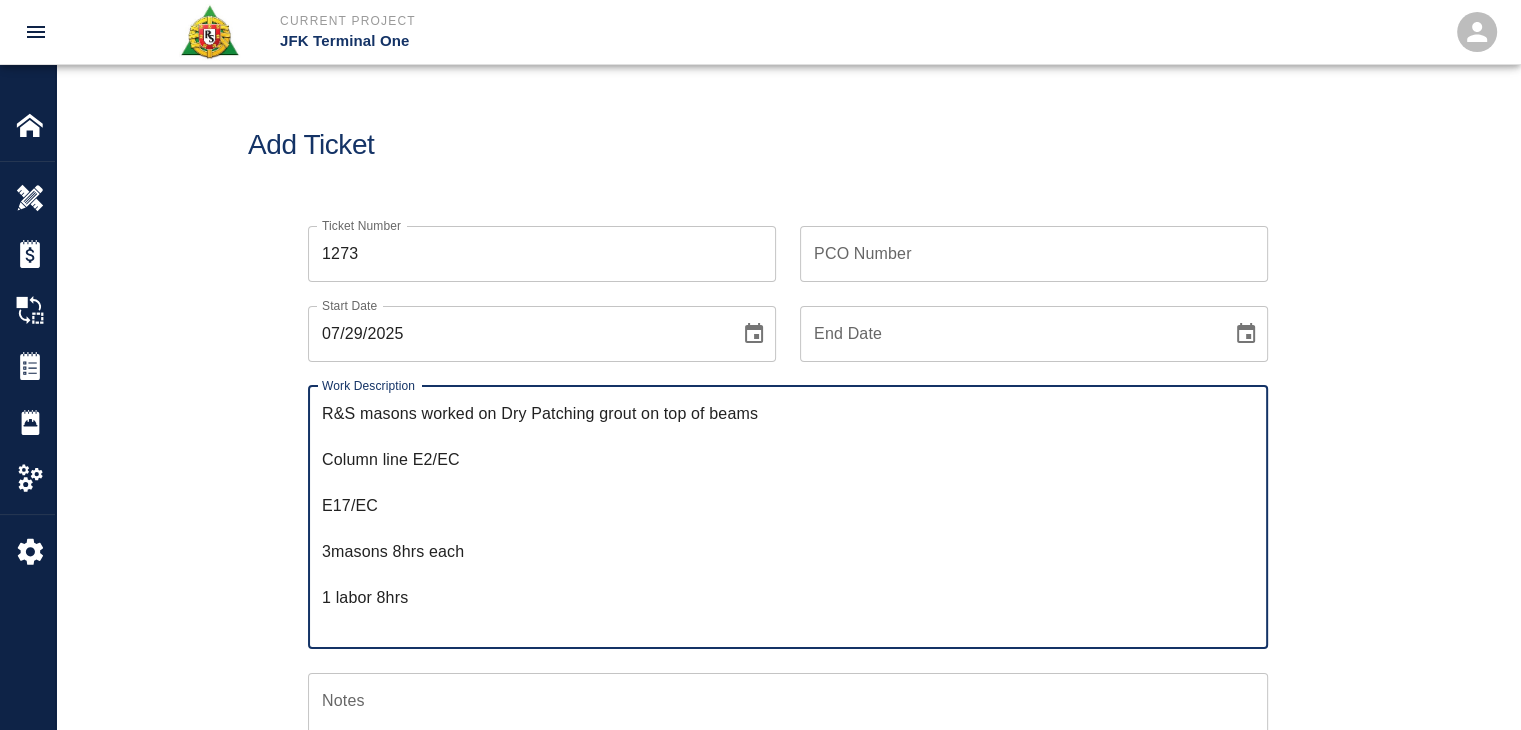 click on "R&S masons worked on Dry Patching grout on top of beams
Column line E2/EC
E17/EC
3masons 8hrs each
1 labor 8hrs
16bags of material
2 man lifts
2)Framing,patching,walking bags of material up the stairs and finishing Plenum drains that are installed that need to be cemented in:
West side
2x on 5th floor
4x on 4th floor
+ couple more around the machines in the west L4/5 area
1 Mason 8hrs
1 labor 8hrs
8 bags of material" at bounding box center [788, 517] 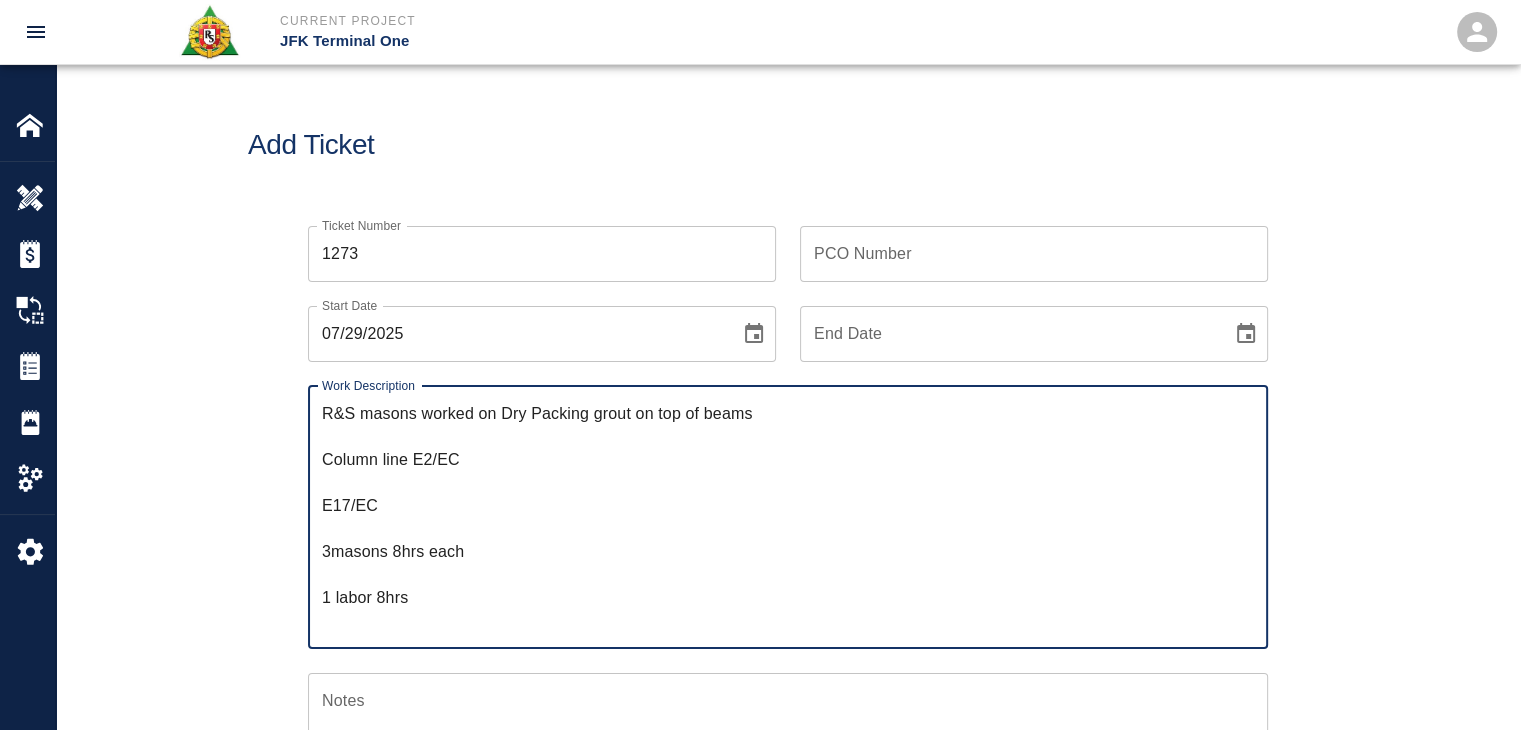 click on "R&S masons worked on Dry Packing grout on top of beams
Column line E2/EC
E17/EC
3masons 8hrs each
1 labor 8hrs
16bags of material
2 man lifts
2)Framing,patching,walking bags of material up the stairs and finishing Plenum drains that are installed that need to be cemented in:
West side
2x on 5th floor
4x on 4th floor
+ couple more around the machines in the west L4/5 area
1 Mason 8hrs
1 labor 8hrs
8 bags of material" at bounding box center [788, 517] 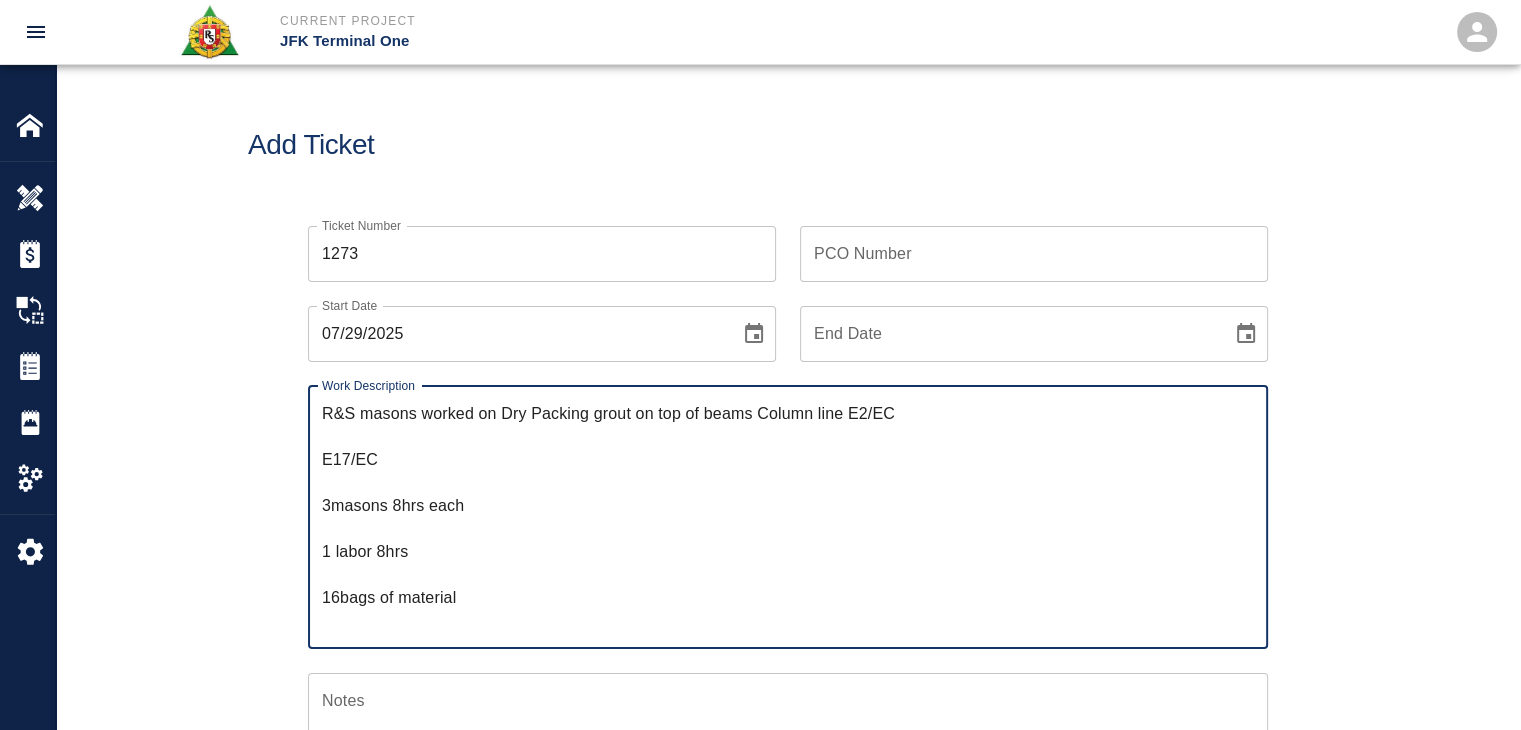 click on "R&S masons worked on Dry Packing grout on top of beams Column line E2/EC
E17/EC
3masons 8hrs each
1 labor 8hrs
16bags of material
2 man lifts
2)Framing,patching,walking bags of material up the stairs and finishing Plenum drains that are installed that need to be cemented in:
West side
2x on 5th floor
4x on 4th floor
+ couple more around the machines in the west L4/5 area
1 Mason 8hrs
1 labor 8hrs
8 bags of material" at bounding box center (788, 517) 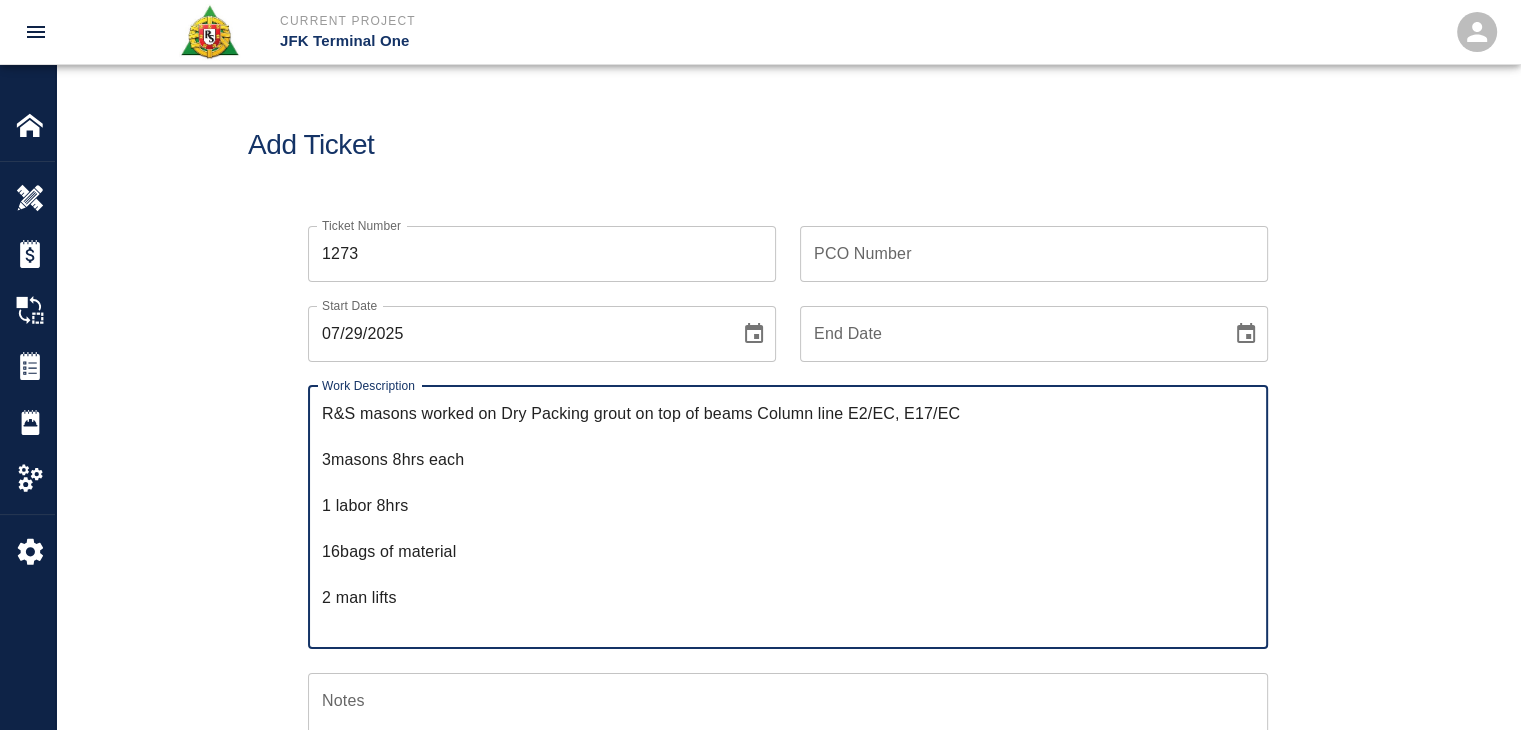 click on "R&S masons worked on Dry Packing grout on top of beams Column line E2/EC, E17/EC
3masons 8hrs each
1 labor 8hrs
16bags of material
2 man lifts
2)Framing,patching,walking bags of material up the stairs and finishing Plenum drains that are installed that need to be cemented in:
West side
2x on 5th floor
4x on 4th floor
+ couple more around the machines in the west L4/5 area
1 Mason 8hrs
1 labor 8hrs
8 bags of material" at bounding box center [788, 517] 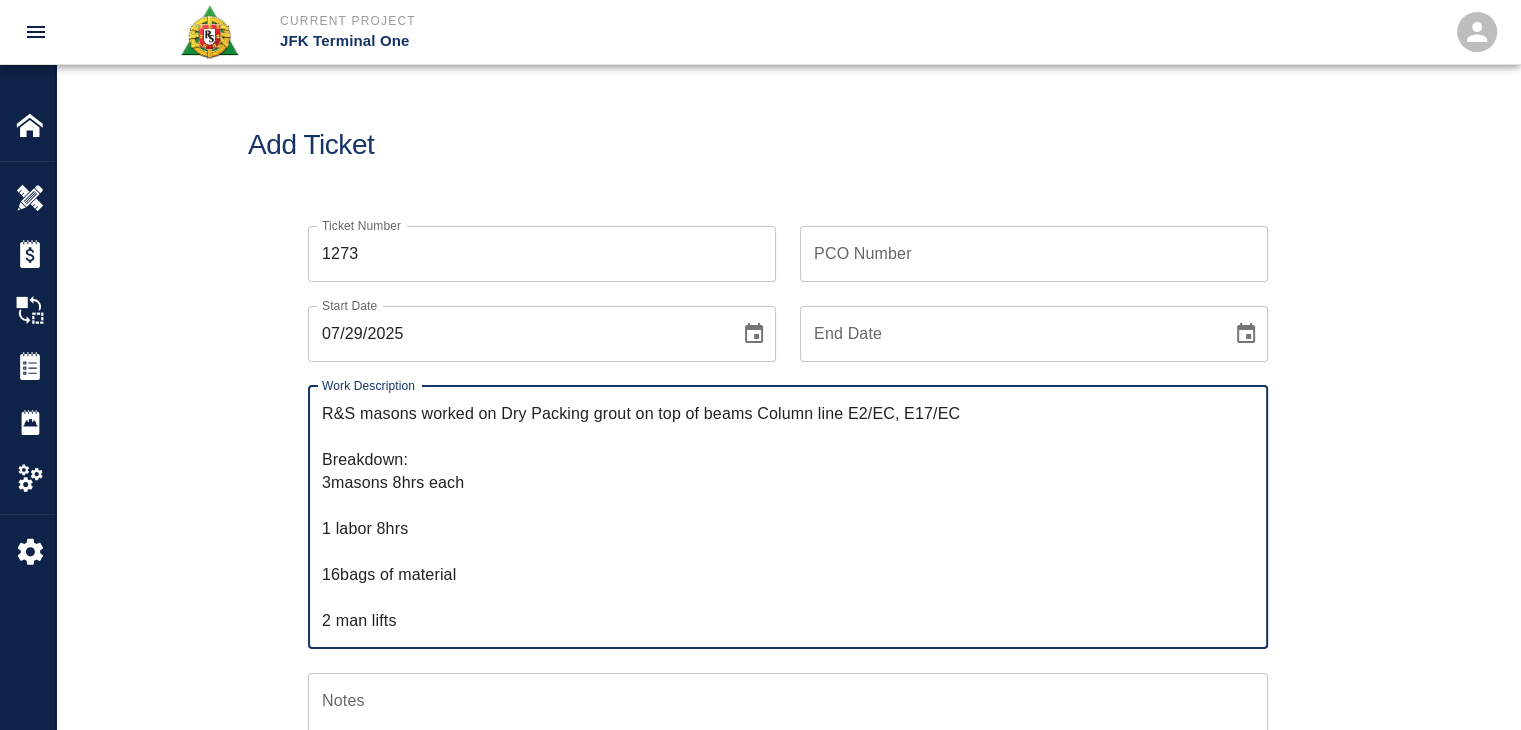 click on "R&S masons worked on Dry Packing grout on top of beams Column line E2/EC, E17/EC
Breakdown:
3masons 8hrs each
1 labor 8hrs
16bags of material
2 man lifts
2)Framing,patching,walking bags of material up the stairs and finishing Plenum drains that are installed that need to be cemented in:
West side
2x on 5th floor
4x on 4th floor
+ couple more around the machines in the west L4/5 area
1 Mason 8hrs
1 labor 8hrs
8 bags of material" at bounding box center [788, 517] 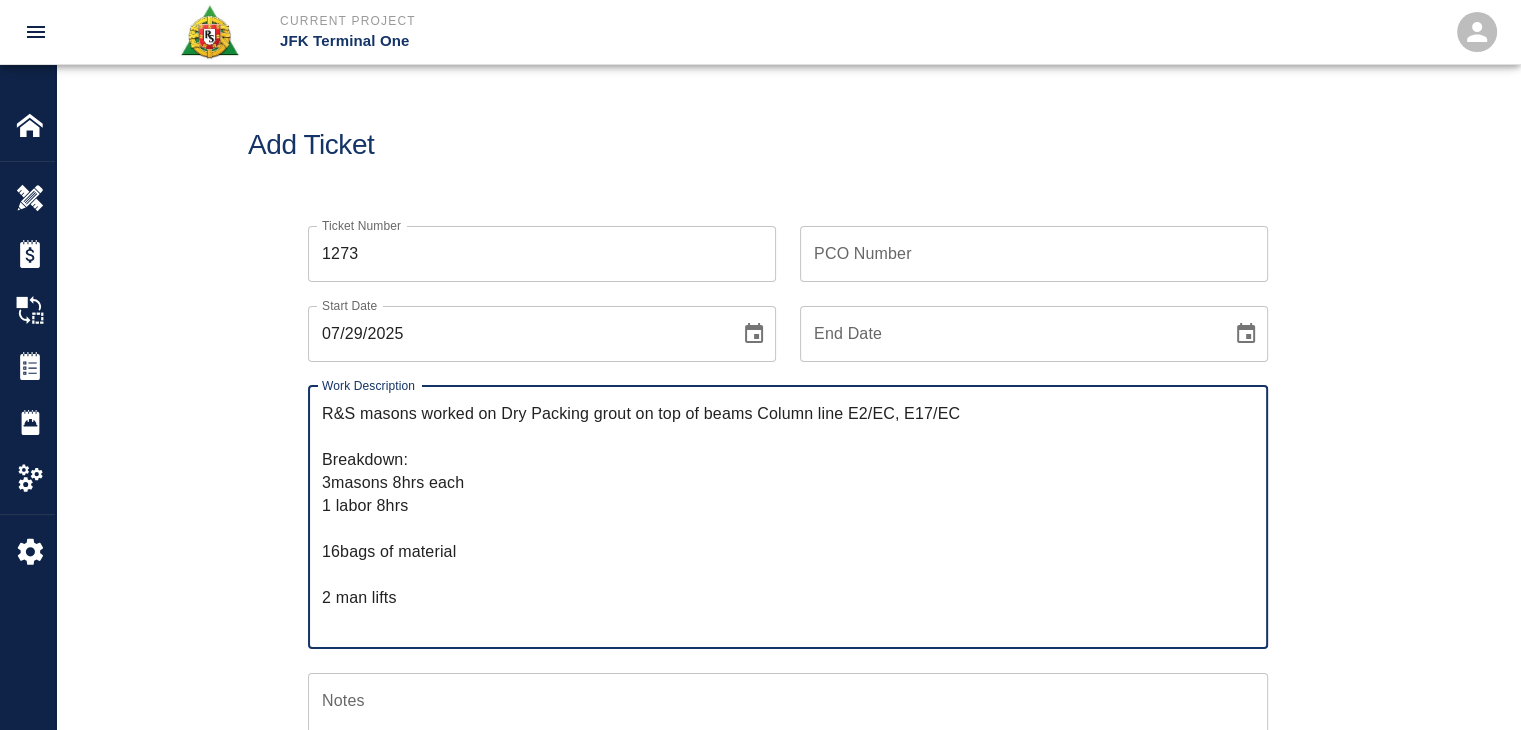 click on "R&S masons worked on Dry Packing grout on top of beams Column line E2/EC, E17/EC
Breakdown:
3masons 8hrs each
1 labor 8hrs
16bags of material
2 man lifts
2)Framing,patching,walking bags of material up the stairs and finishing Plenum drains that are installed that need to be cemented in:
West side
2x on 5th floor
4x on 4th floor
+ couple more around the machines in the west L4/5 area
1 Mason 8hrs
1 labor 8hrs
8 bags of material" at bounding box center (788, 517) 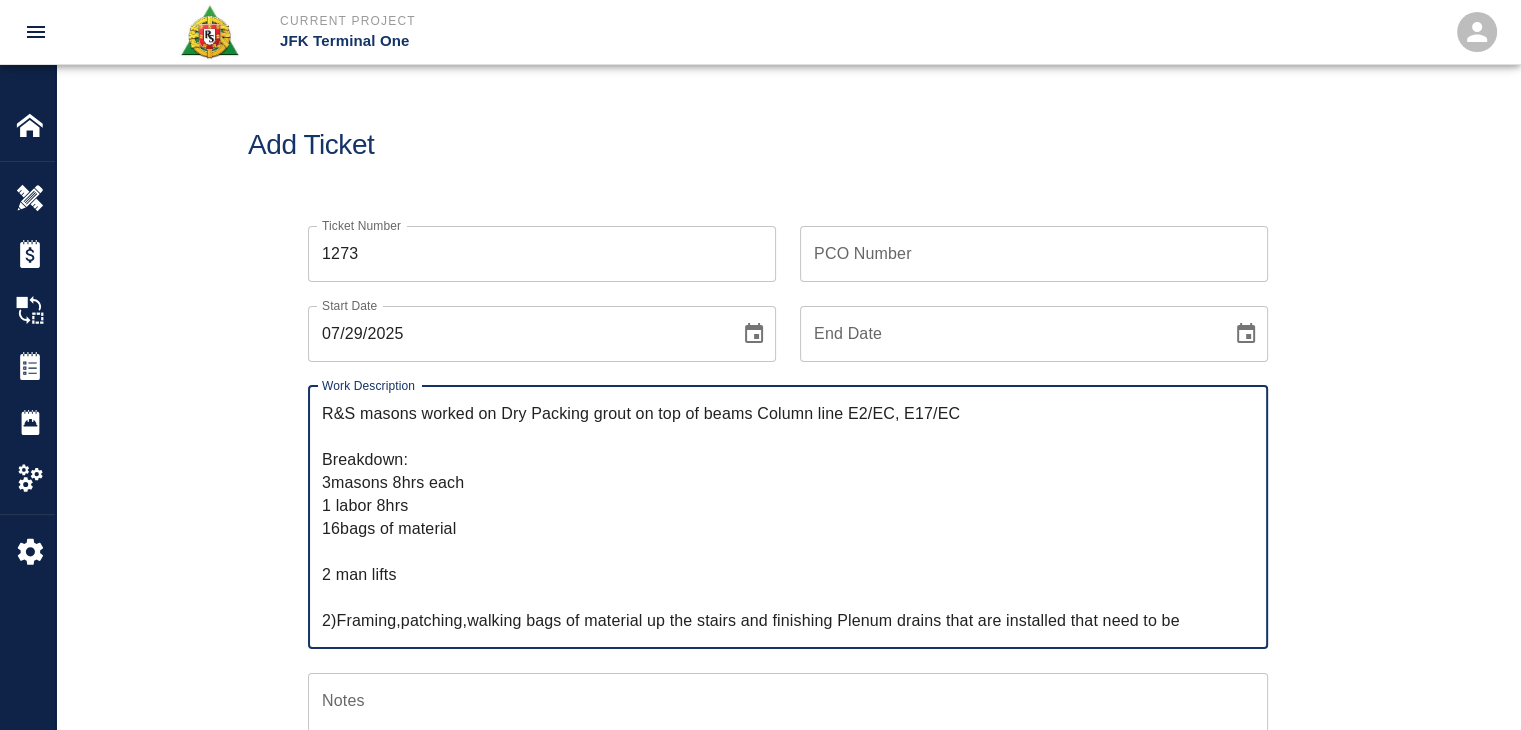 click on "R&S masons worked on Dry Packing grout on top of beams Column line E2/EC, E17/EC
Breakdown:
3masons 8hrs each
1 labor 8hrs
16bags of material
2 man lifts
2)Framing,patching,walking bags of material up the stairs and finishing Plenum drains that are installed that need to be cemented in:
West side
2x on 5th floor
4x on 4th floor
+ couple more around the machines in the west L4/5 area
1 Mason 8hrs
1 labor 8hrs
8 bags of material" at bounding box center (788, 517) 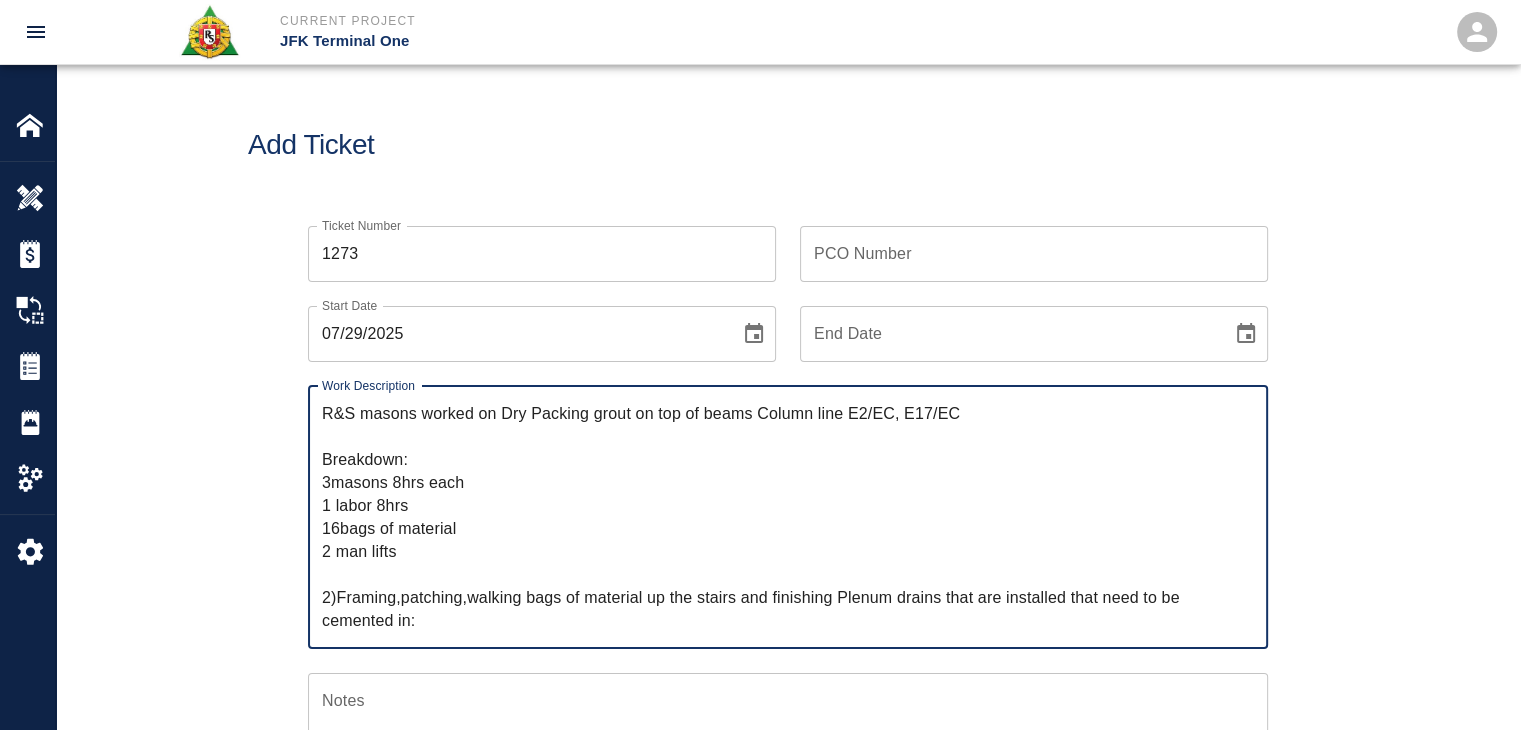 click on "R&S masons worked on Dry Packing grout on top of beams Column line E2/EC, E17/EC
Breakdown:
3masons 8hrs each
1 labor 8hrs
16bags of material
2 man lifts
2)Framing,patching,walking bags of material up the stairs and finishing Plenum drains that are installed that need to be cemented in:
West side
2x on 5th floor
4x on 4th floor
+ couple more around the machines in the west L4/5 area
1 Mason 8hrs
1 labor 8hrs
8 bags of material" at bounding box center (788, 517) 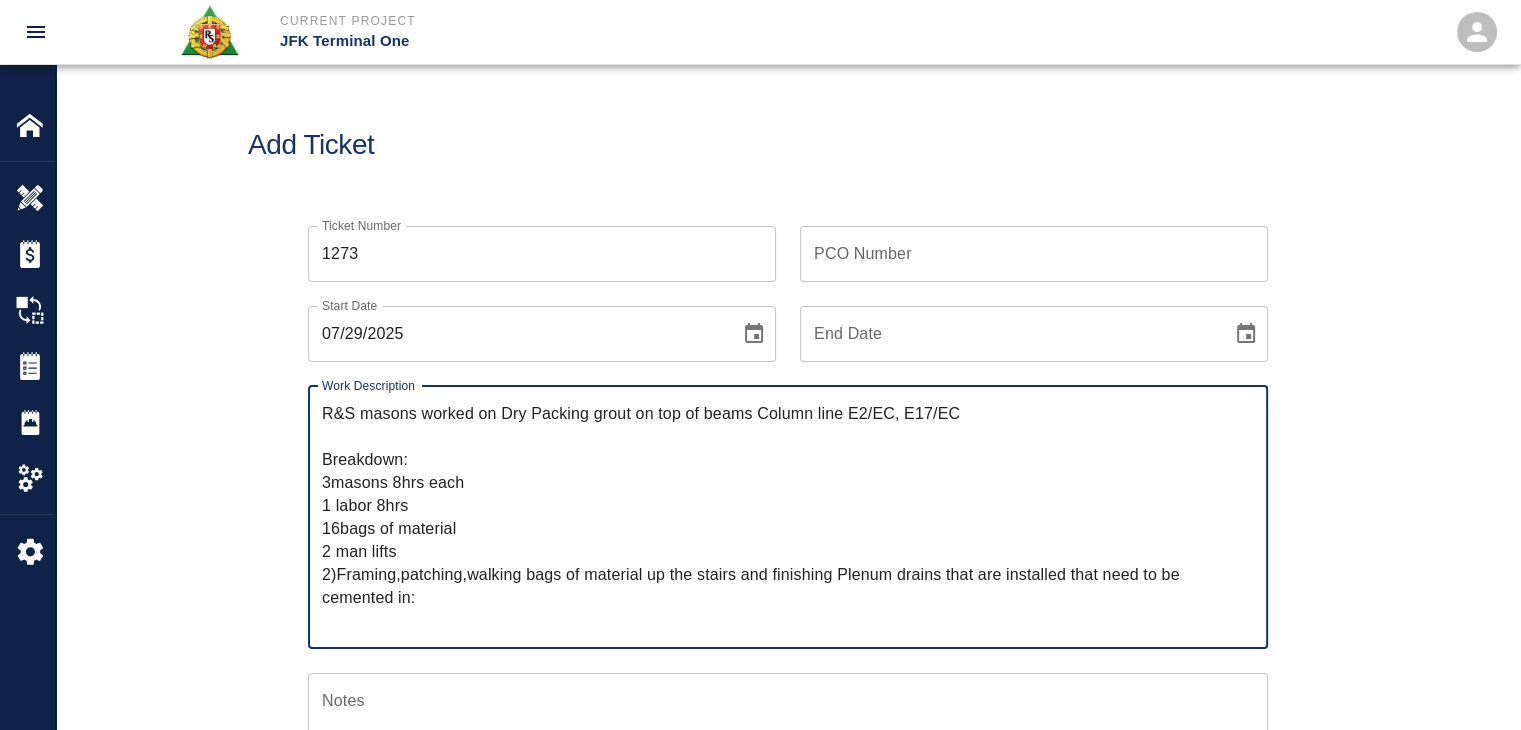 drag, startPoint x: 435, startPoint y: 606, endPoint x: 320, endPoint y: 565, distance: 122.09013 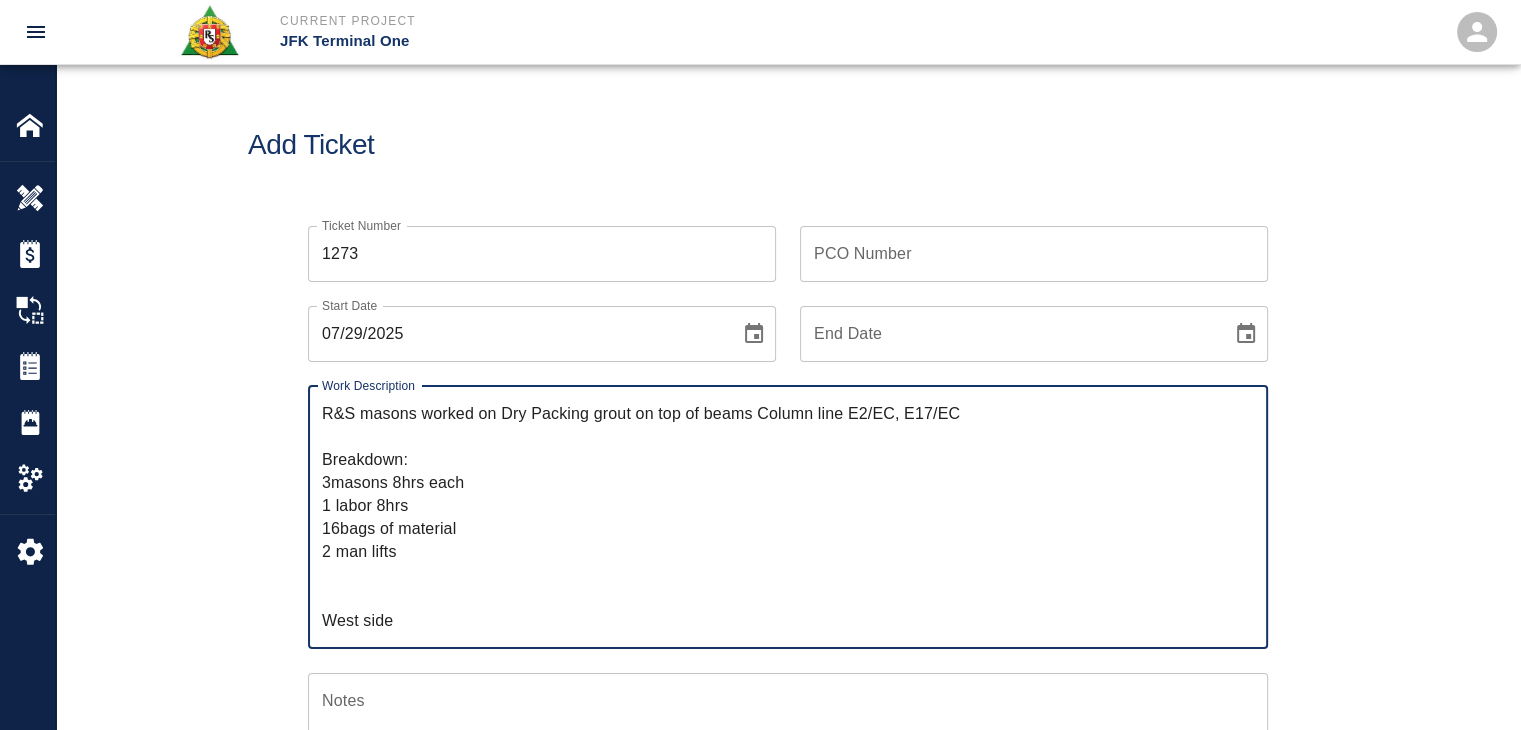 click on "R&S masons worked on Dry Packing grout on top of beams Column line E2/EC, E17/EC
Breakdown:
3masons 8hrs each
1 labor 8hrs
16bags of material
2 man lifts
West side
2x on 5th floor
4x on 4th floor
+ couple more around the machines in the west L4/5 area
1 Mason 8hrs
1 labor 8hrs
8 bags of material" at bounding box center (788, 517) 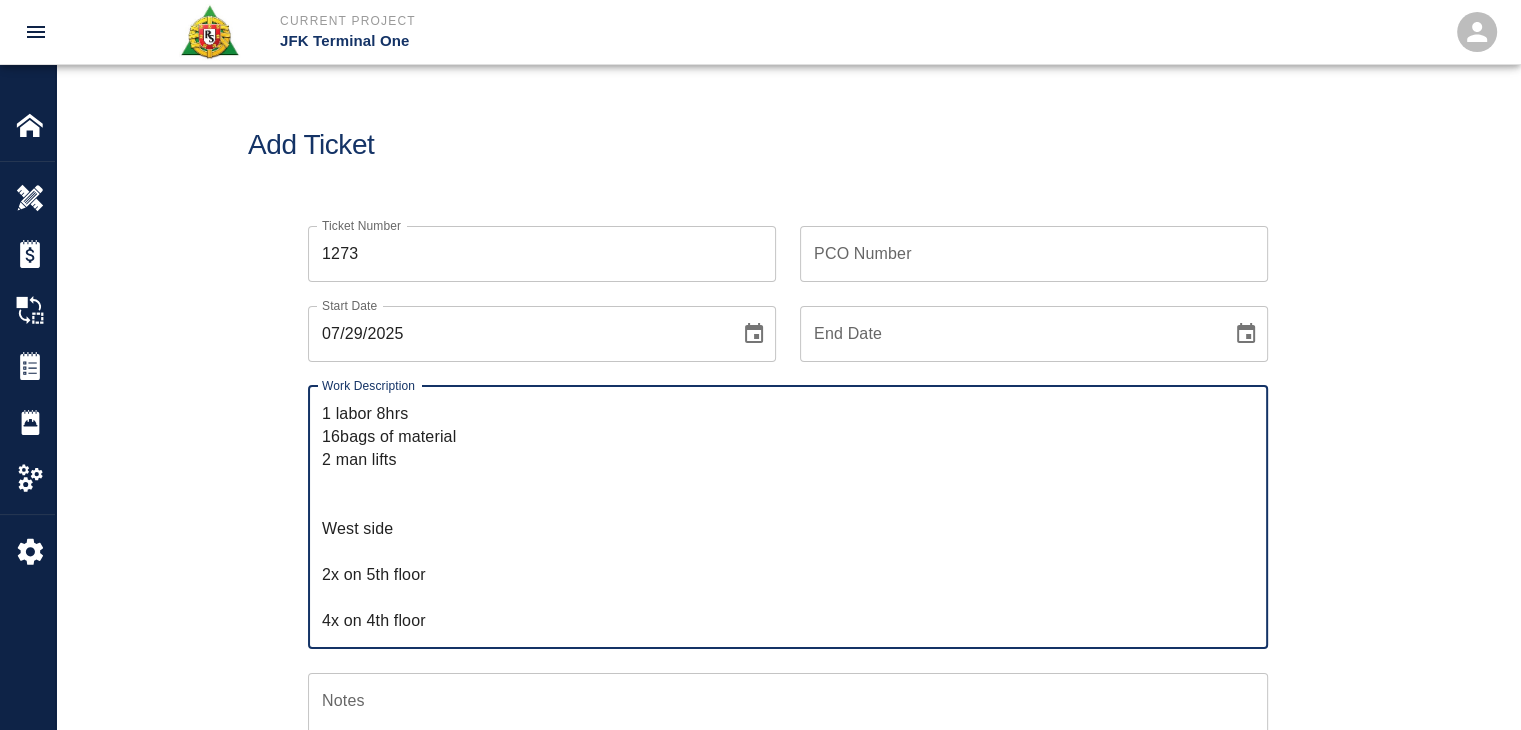 scroll, scrollTop: 118, scrollLeft: 0, axis: vertical 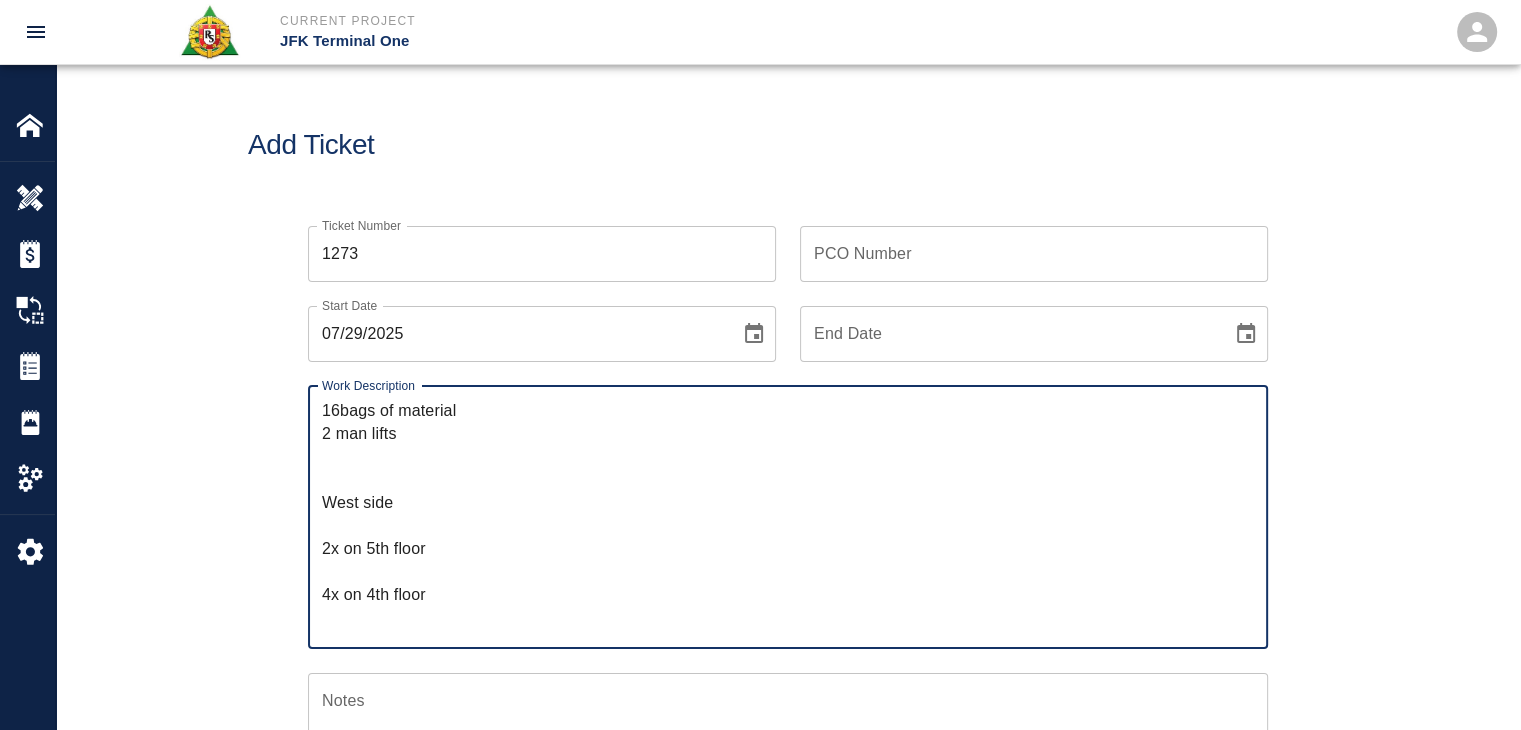 drag, startPoint x: 444, startPoint y: 589, endPoint x: 326, endPoint y: 496, distance: 150.24313 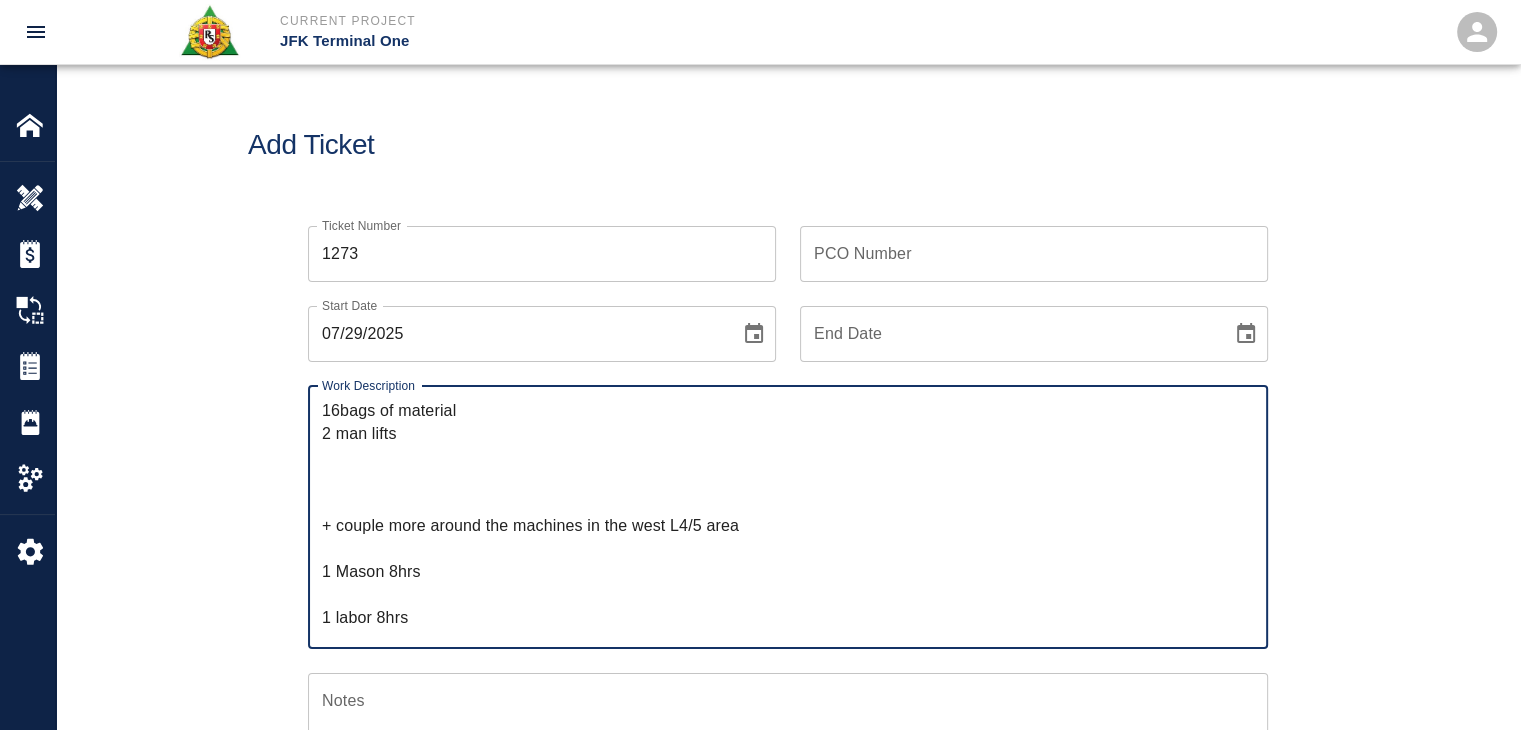 scroll, scrollTop: 160, scrollLeft: 0, axis: vertical 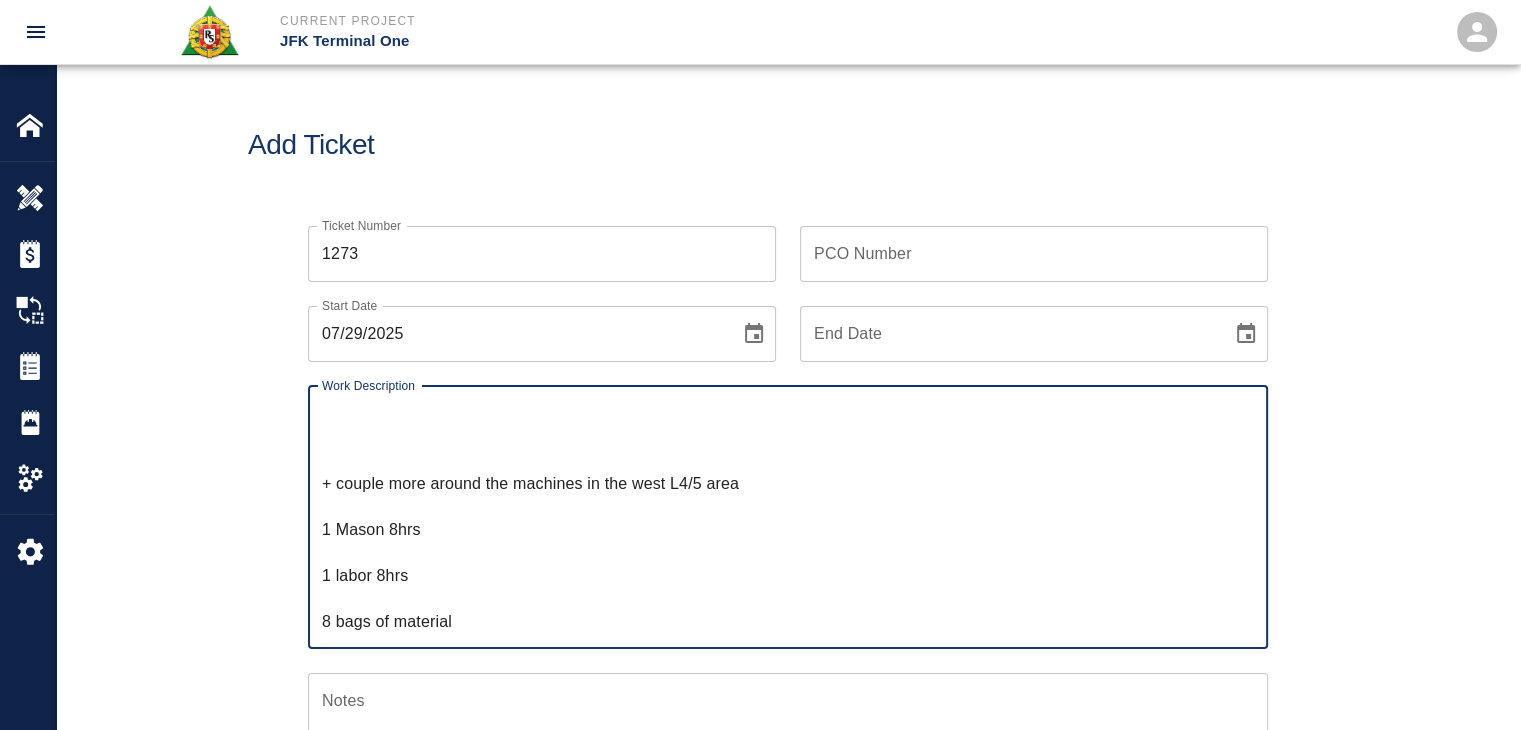 drag, startPoint x: 459, startPoint y: 613, endPoint x: 324, endPoint y: 486, distance: 185.34833 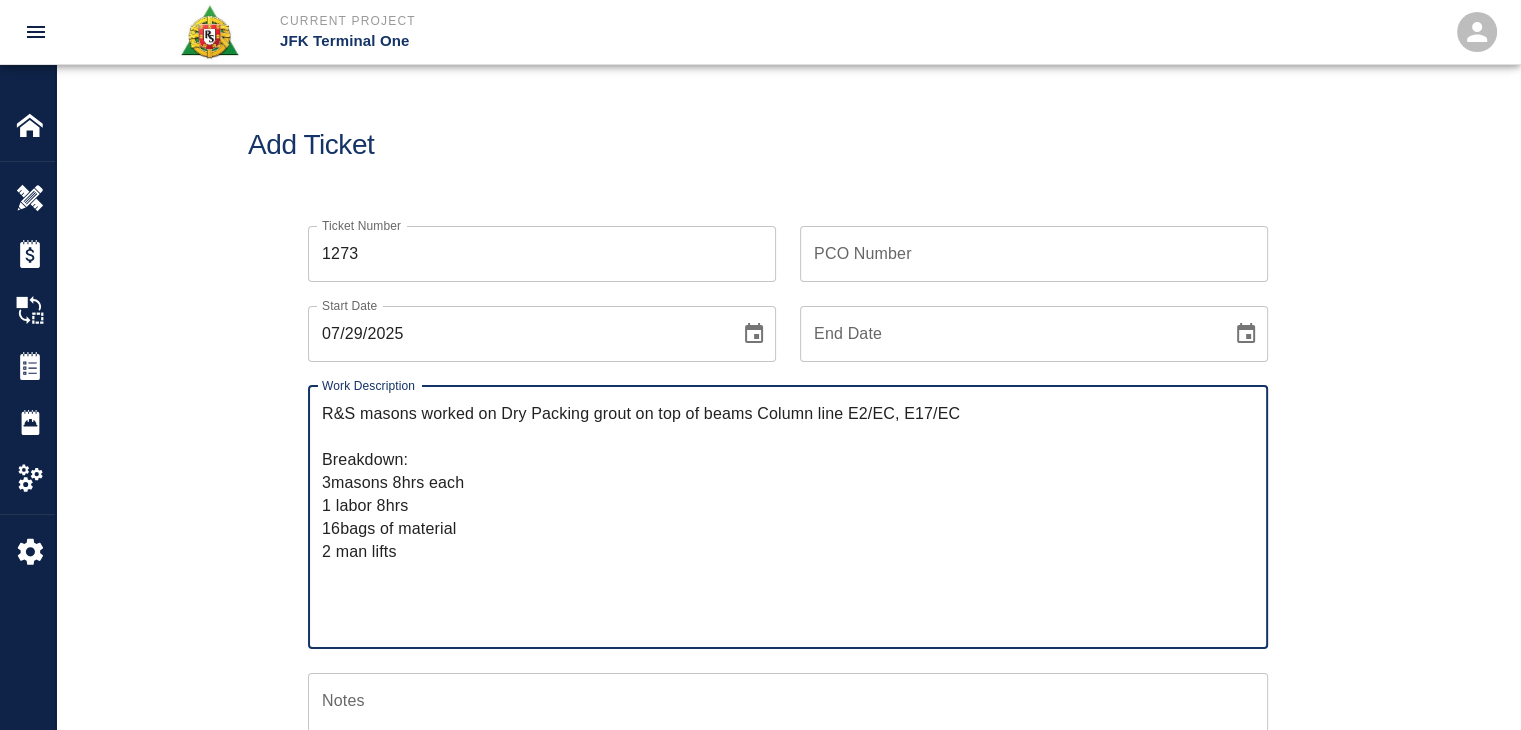 scroll, scrollTop: 0, scrollLeft: 0, axis: both 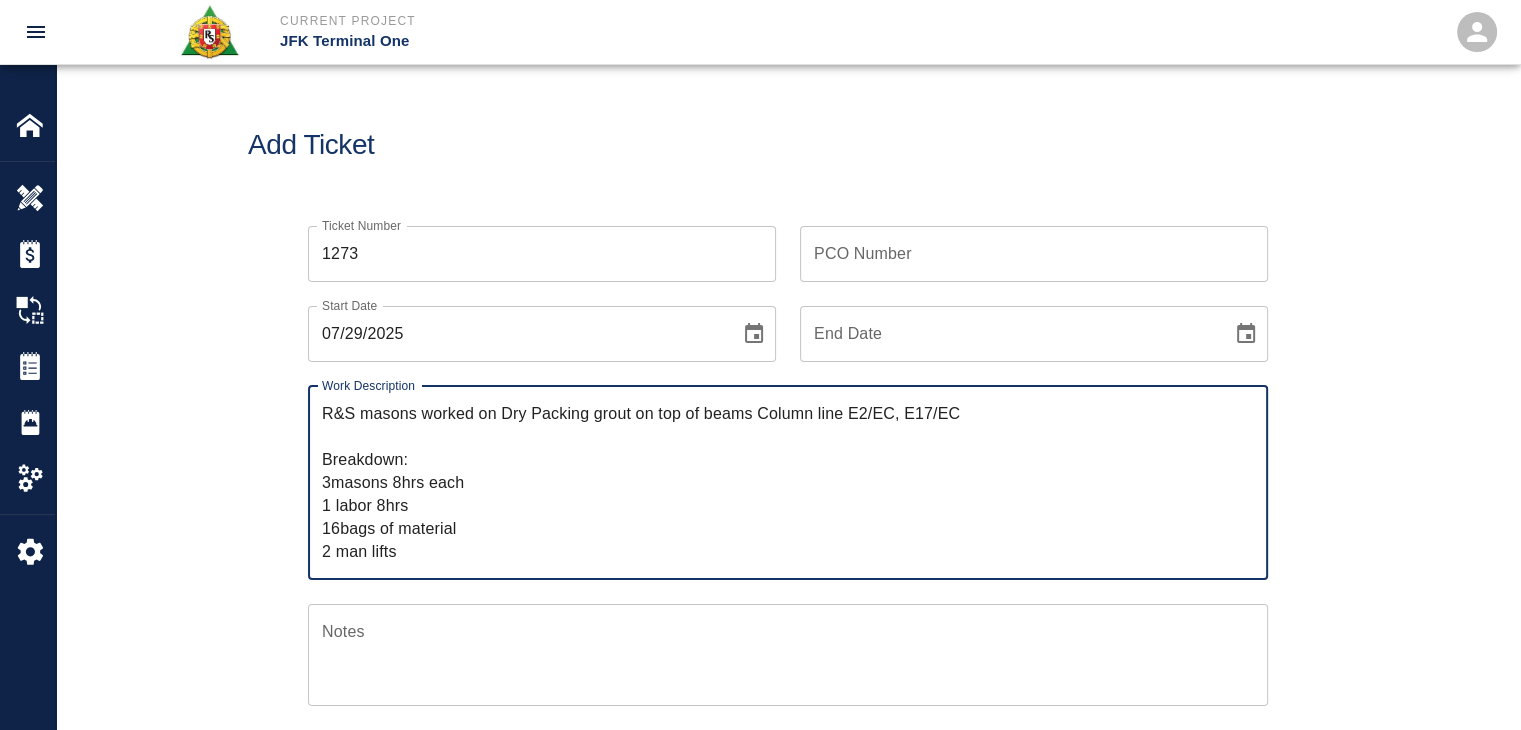 type on "R&S masons worked on Dry Packing grout on top of beams Column line E2/EC, E17/EC
Breakdown:
3masons 8hrs each
1 labor 8hrs
16bags of material
2 man lifts" 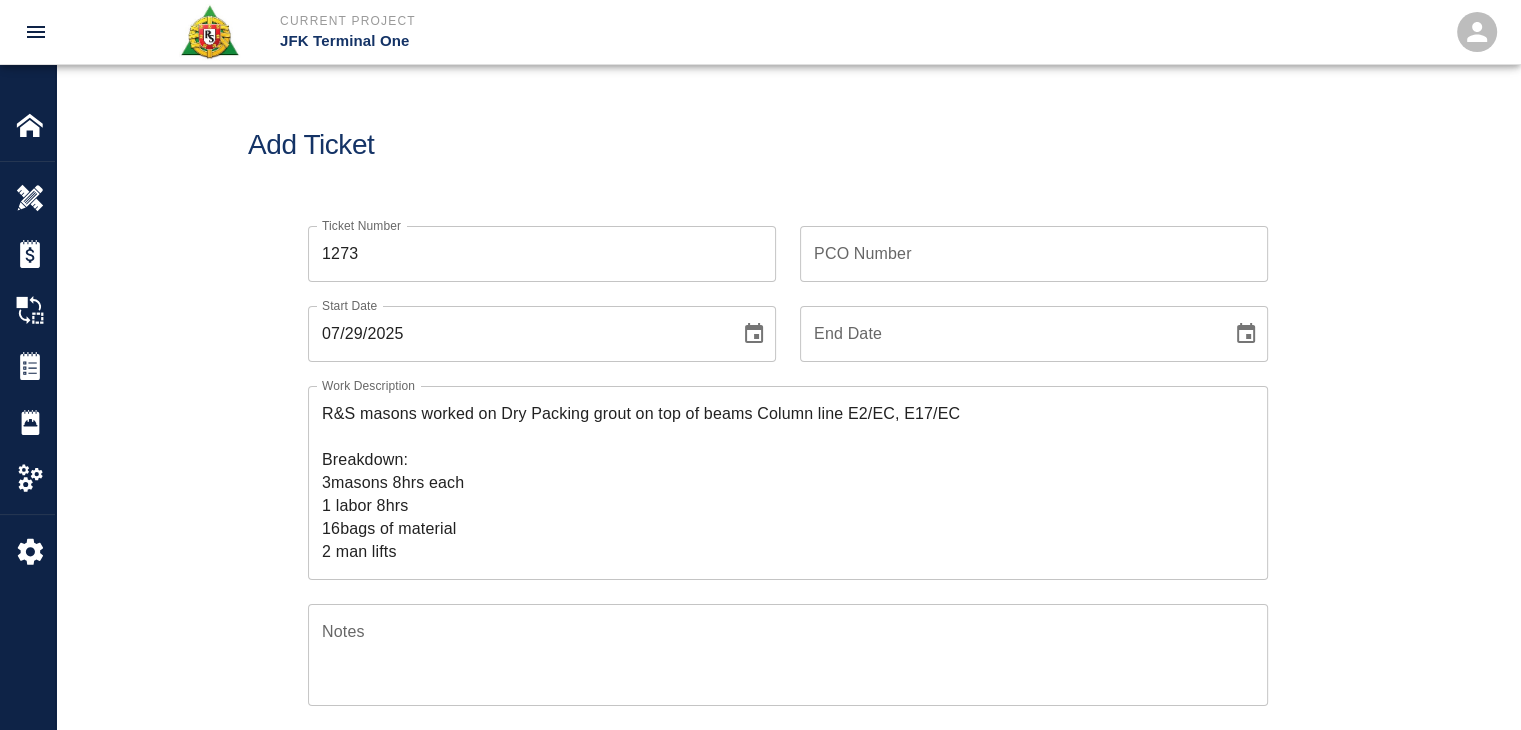 click on "End Date End Date" at bounding box center [1022, 322] 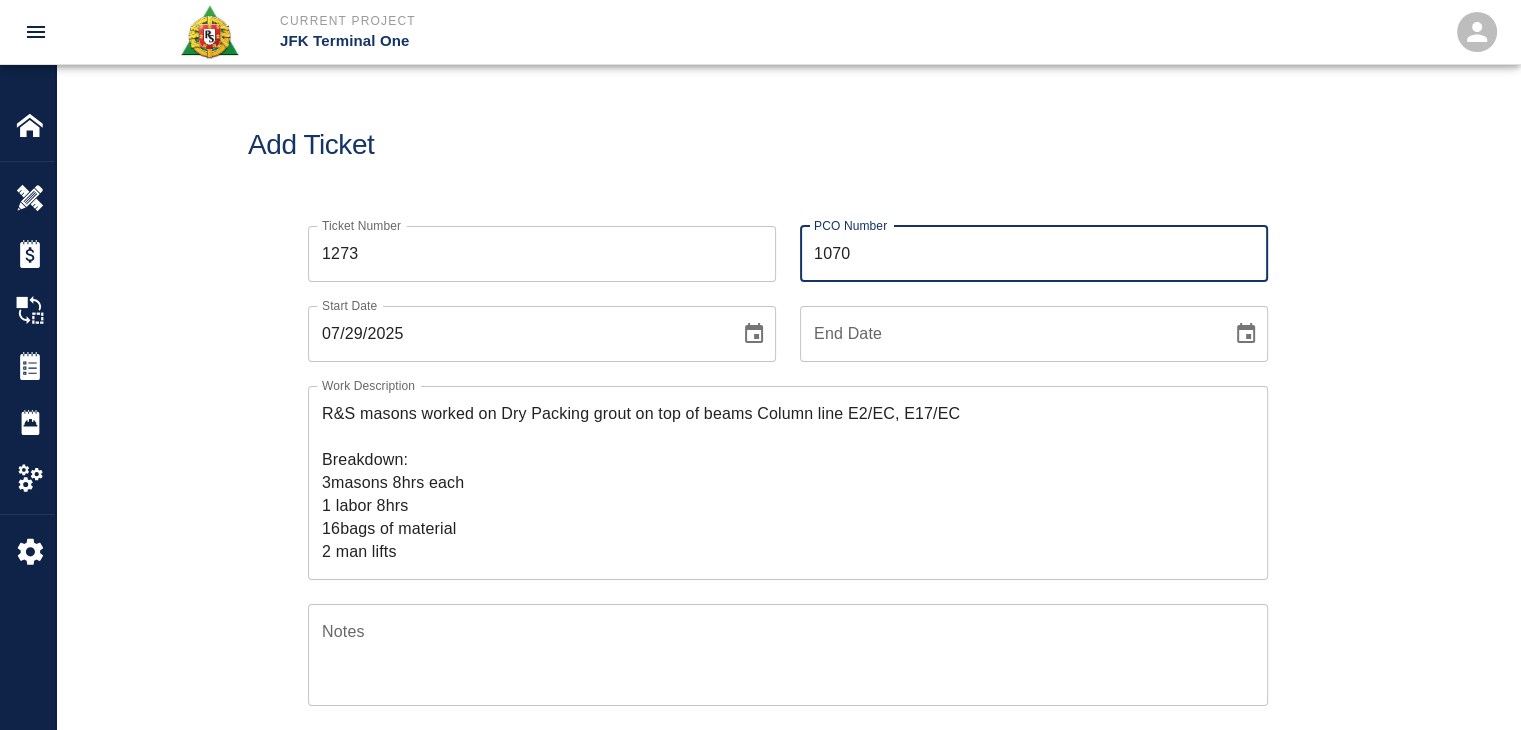 type on "1070" 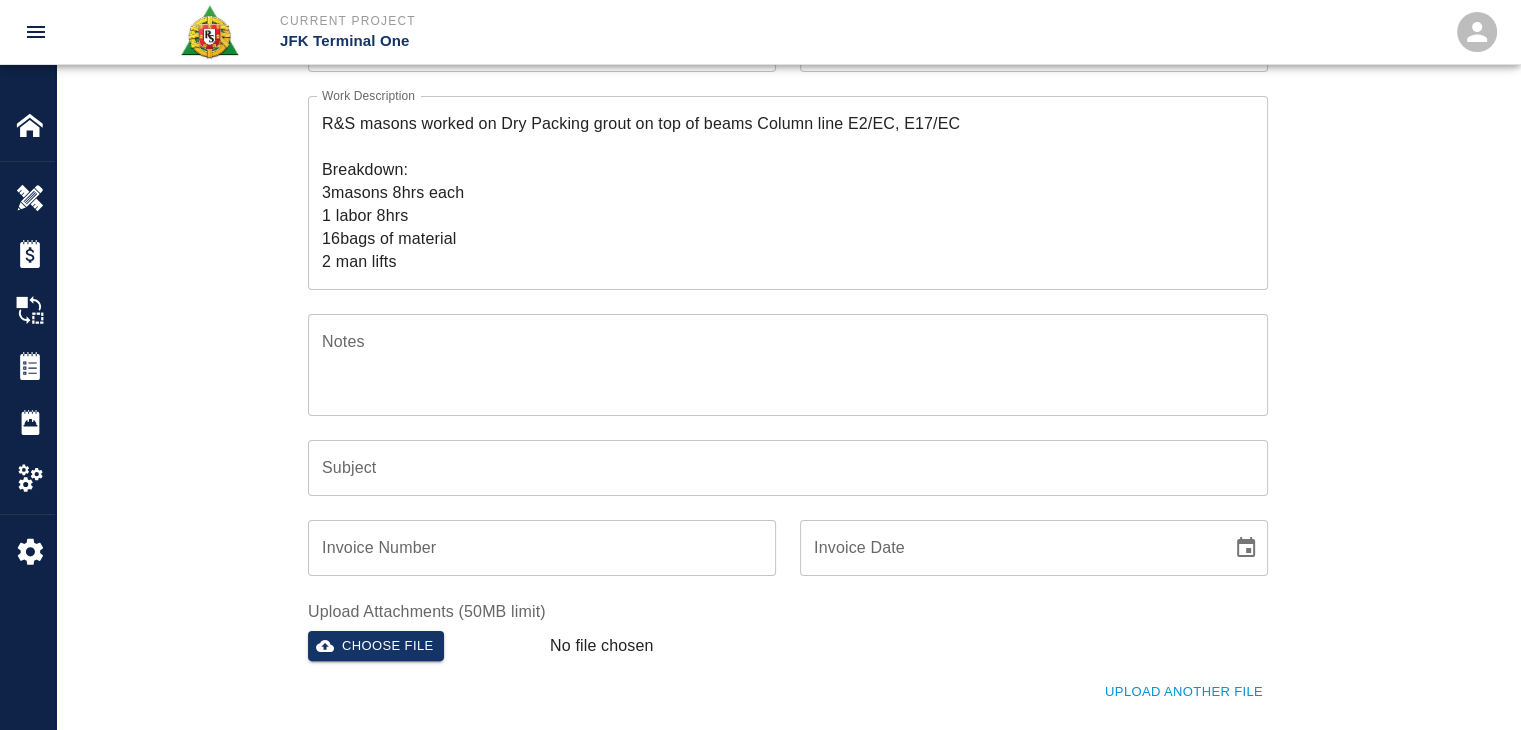 scroll, scrollTop: 296, scrollLeft: 0, axis: vertical 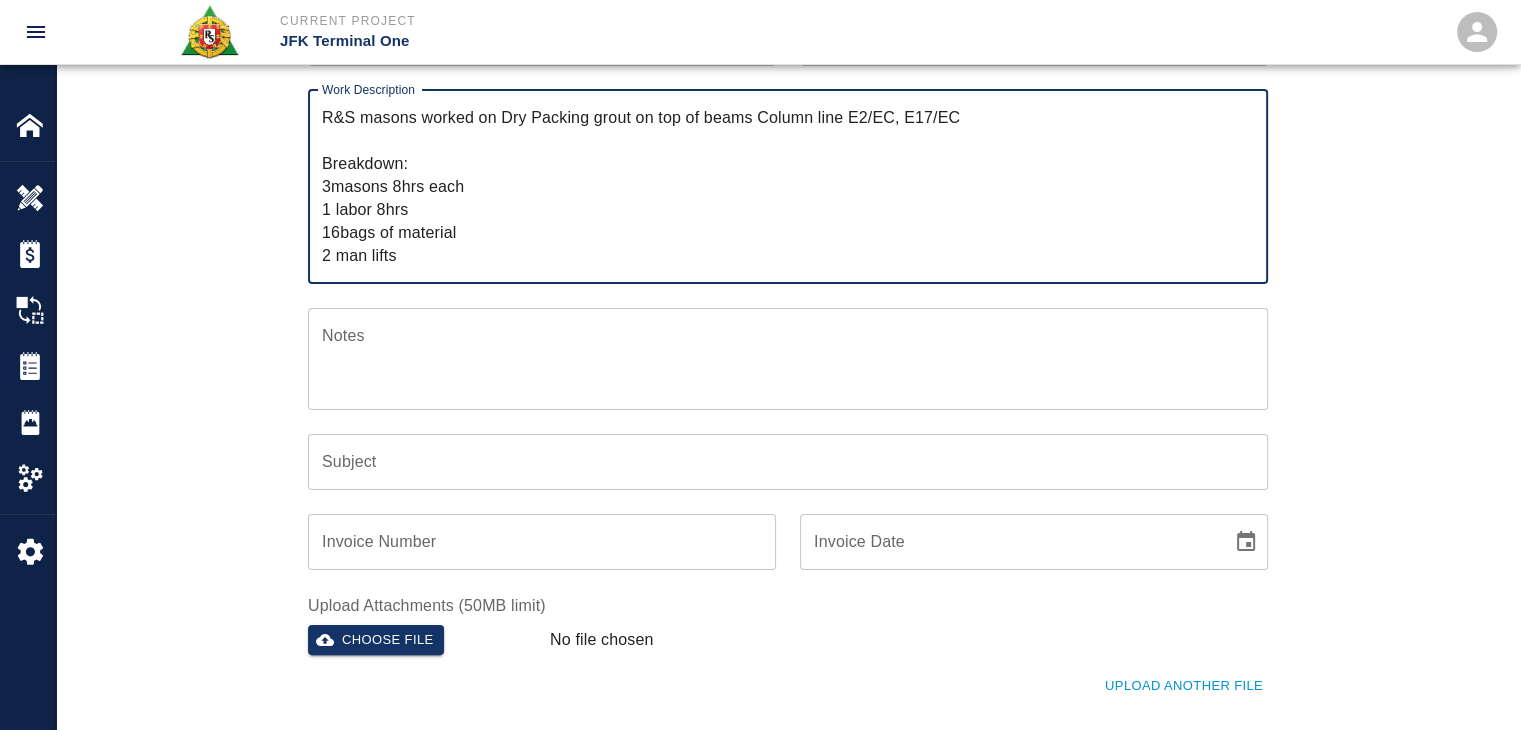drag, startPoint x: 1020, startPoint y: 105, endPoint x: 505, endPoint y: 123, distance: 515.31445 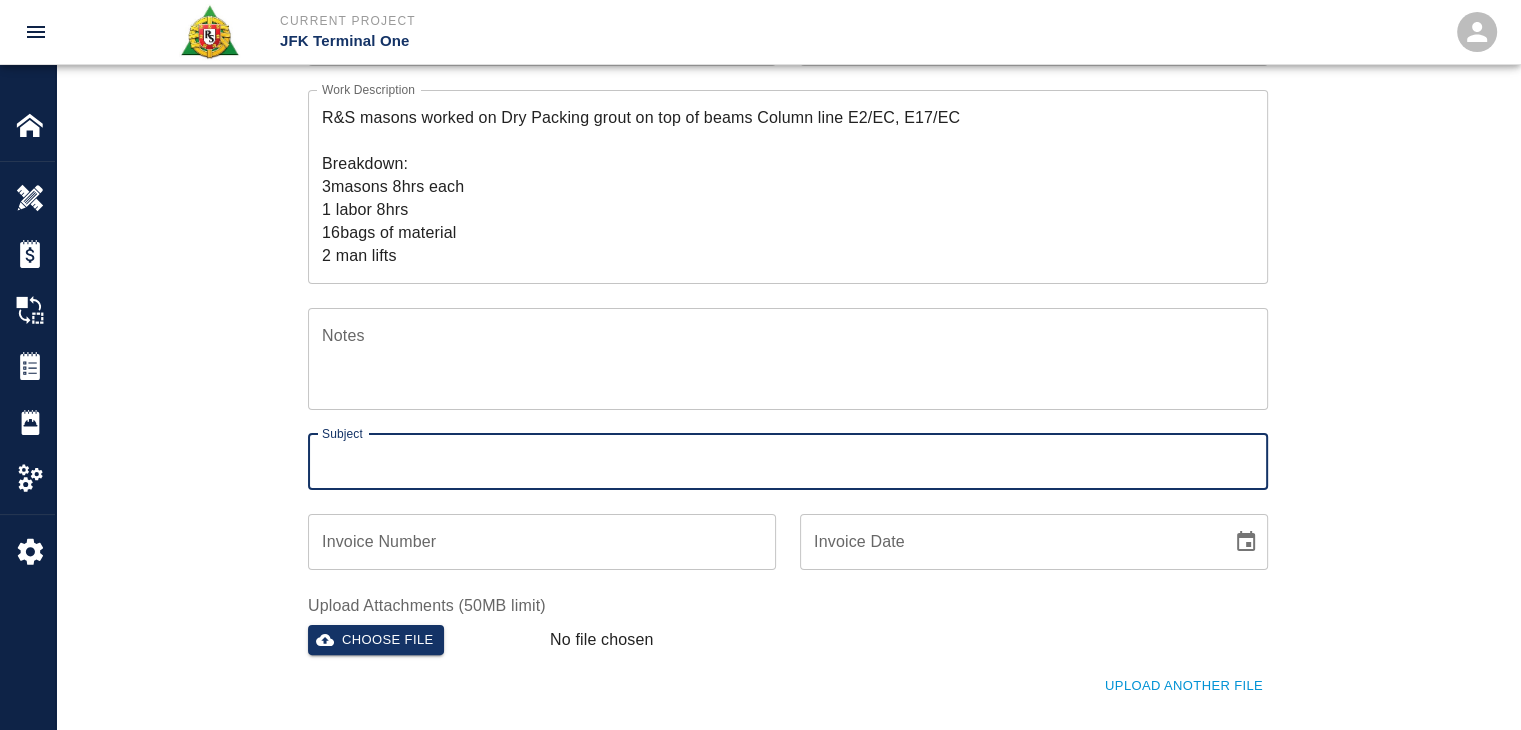 paste on "Dry Packing grout on top of beams Column line E2/EC, E17/EC" 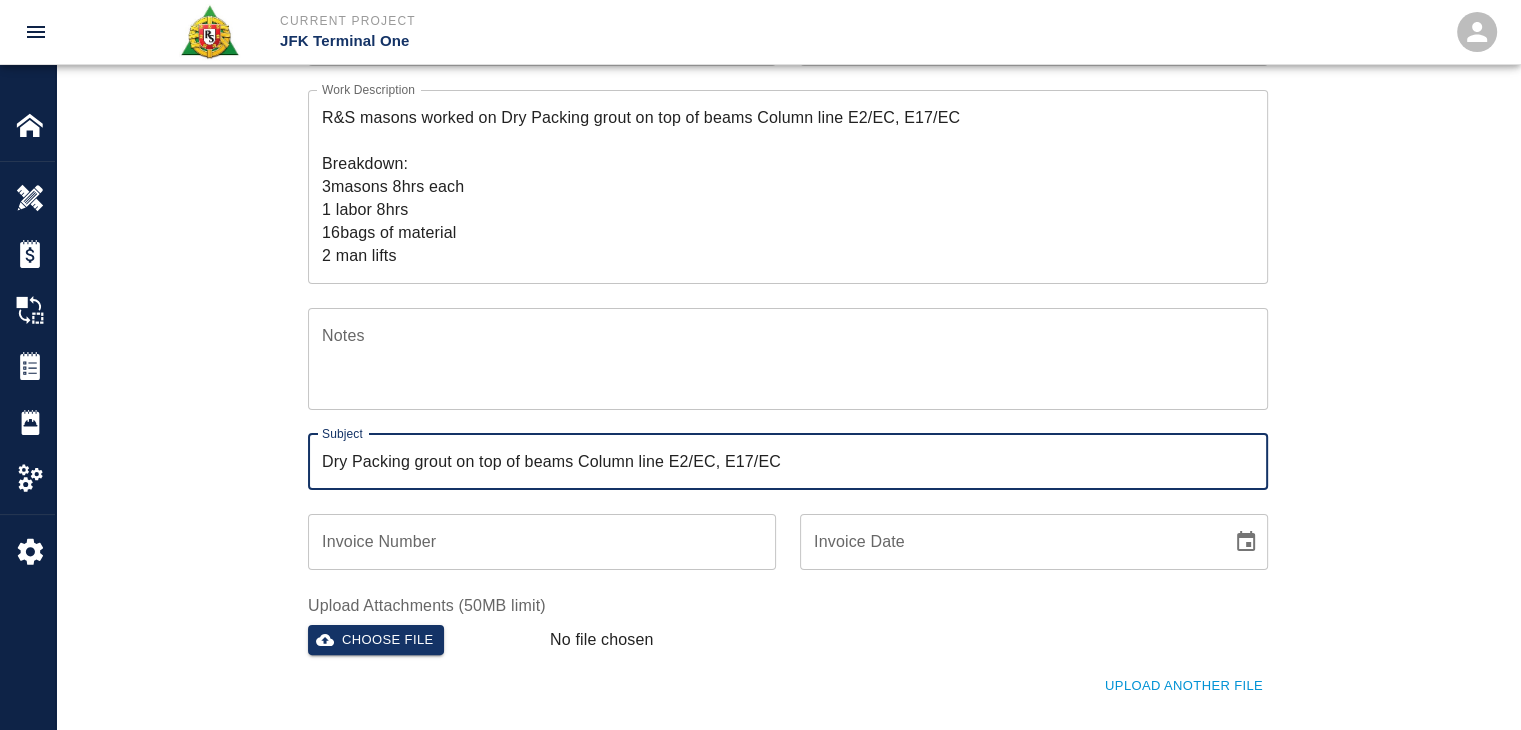 type on "Dry Packing grout on top of beams Column line E2/EC, E17/EC" 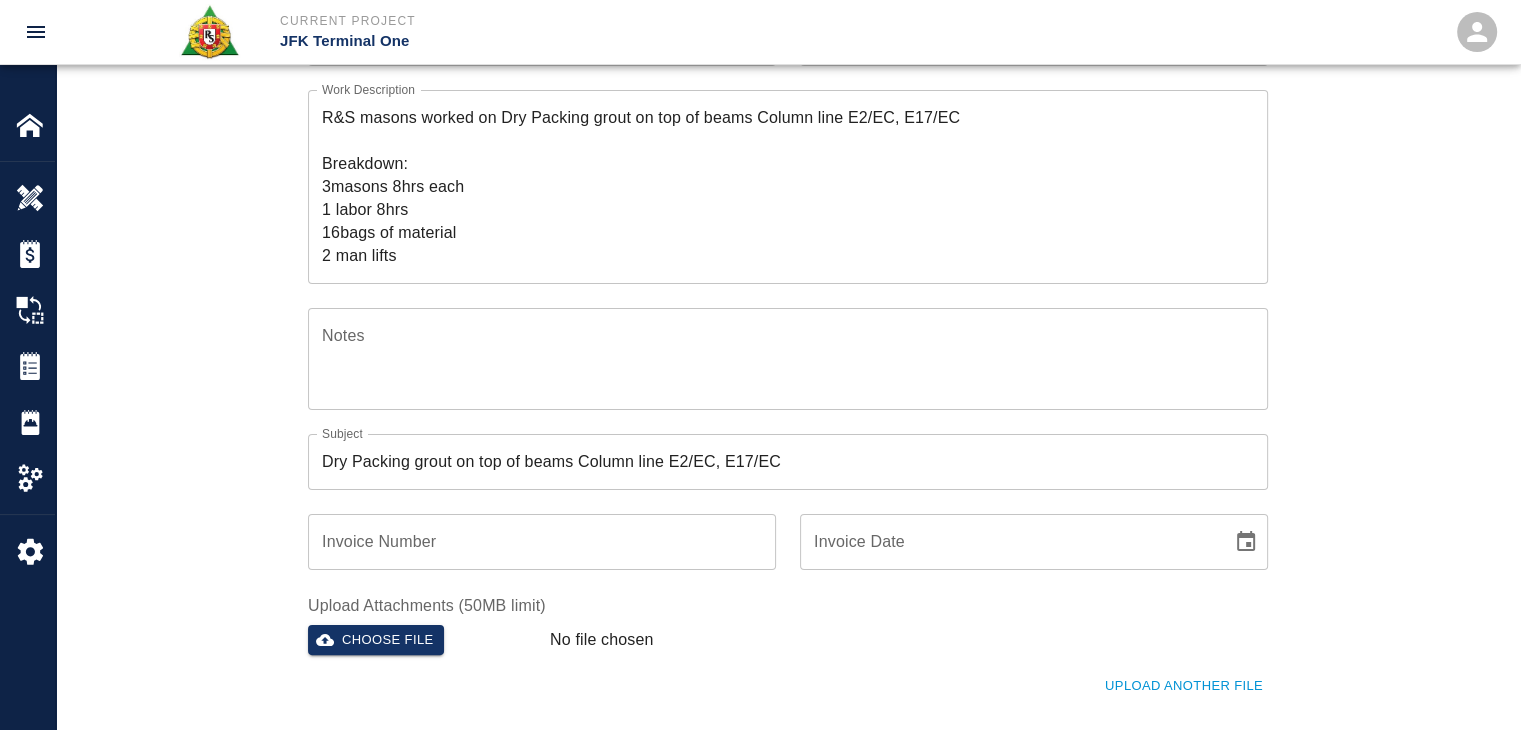click on "Subject Dry Packing grout on top of beams Column line E2/EC, E17/EC Subject" at bounding box center [776, 450] 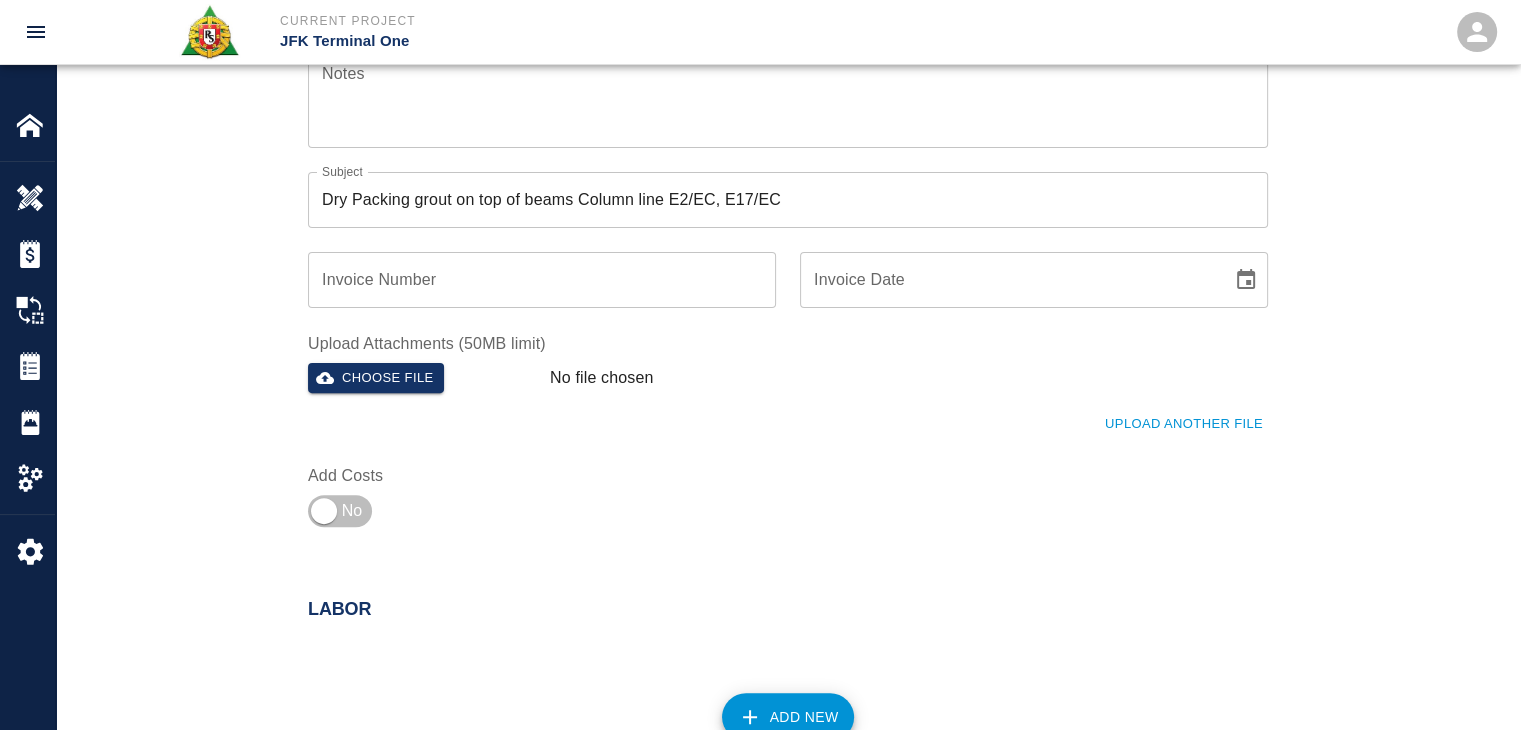 scroll, scrollTop: 556, scrollLeft: 0, axis: vertical 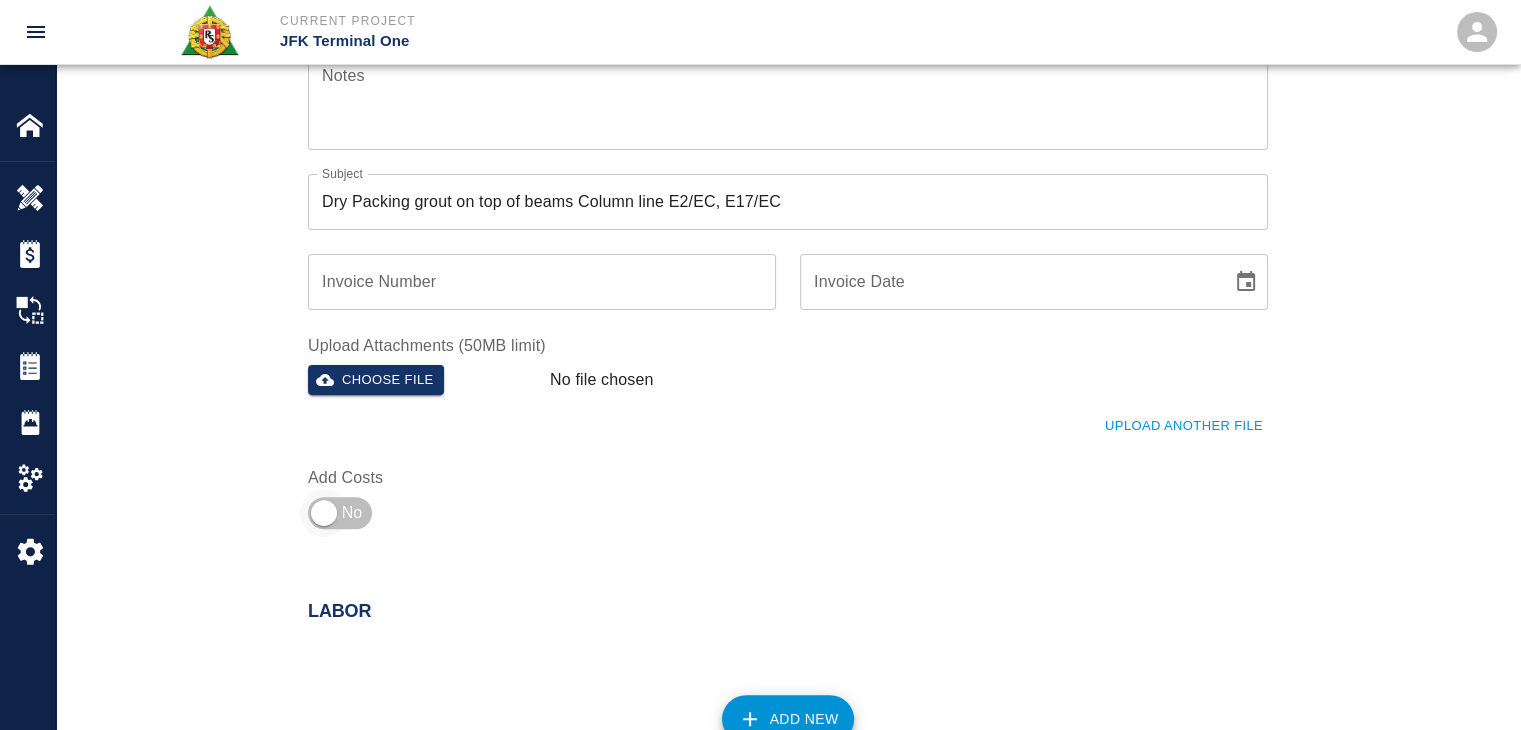 click at bounding box center [324, 513] 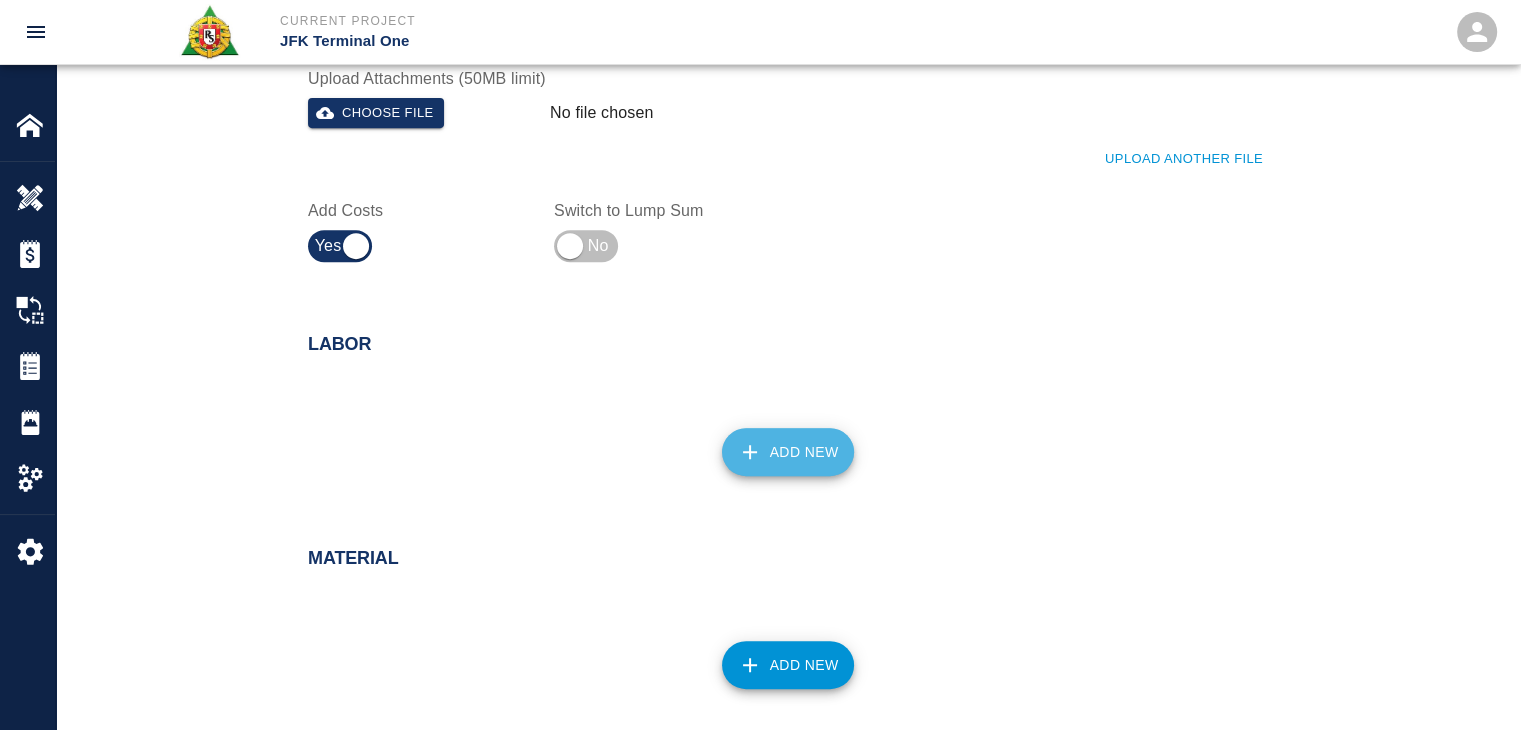 click on "Add New" at bounding box center (788, 452) 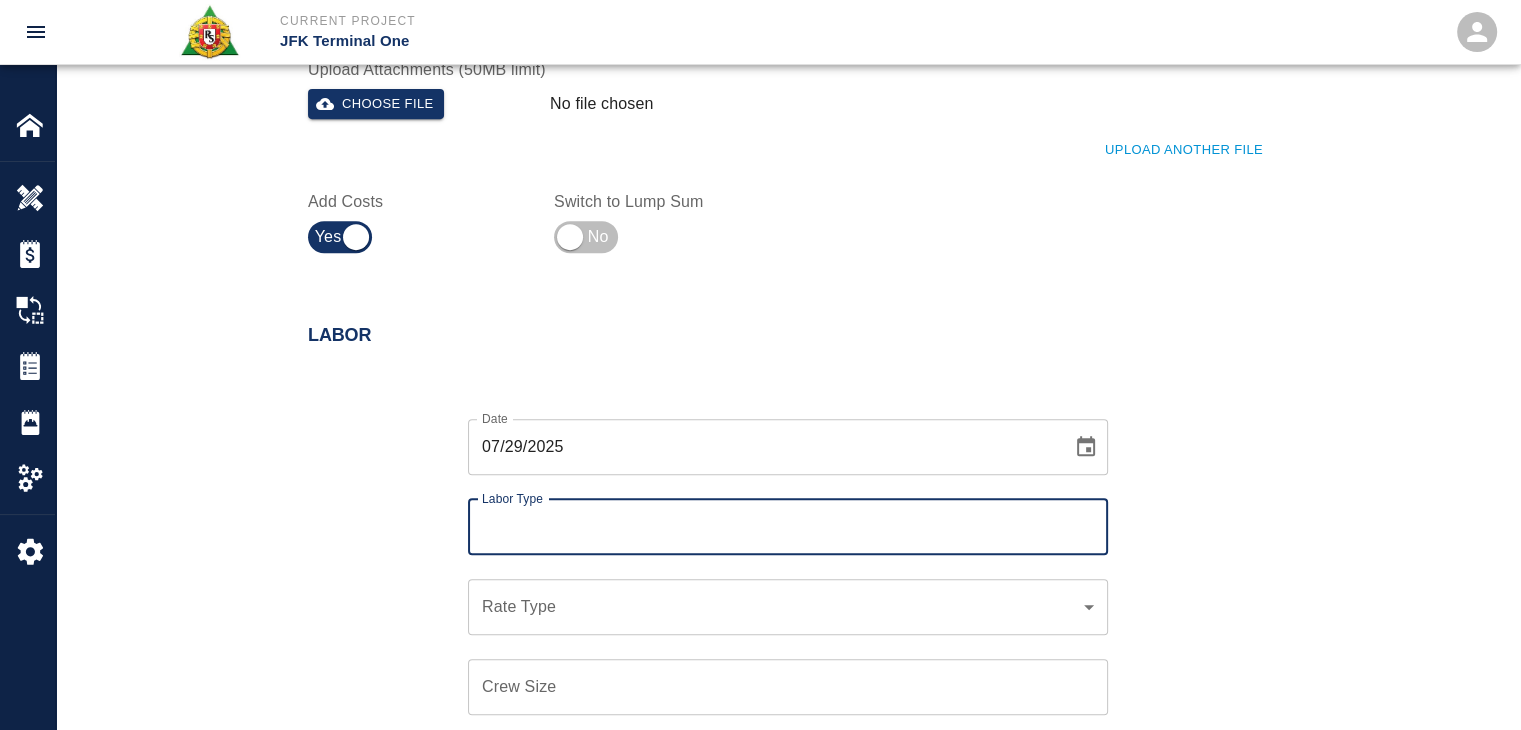 scroll, scrollTop: 850, scrollLeft: 0, axis: vertical 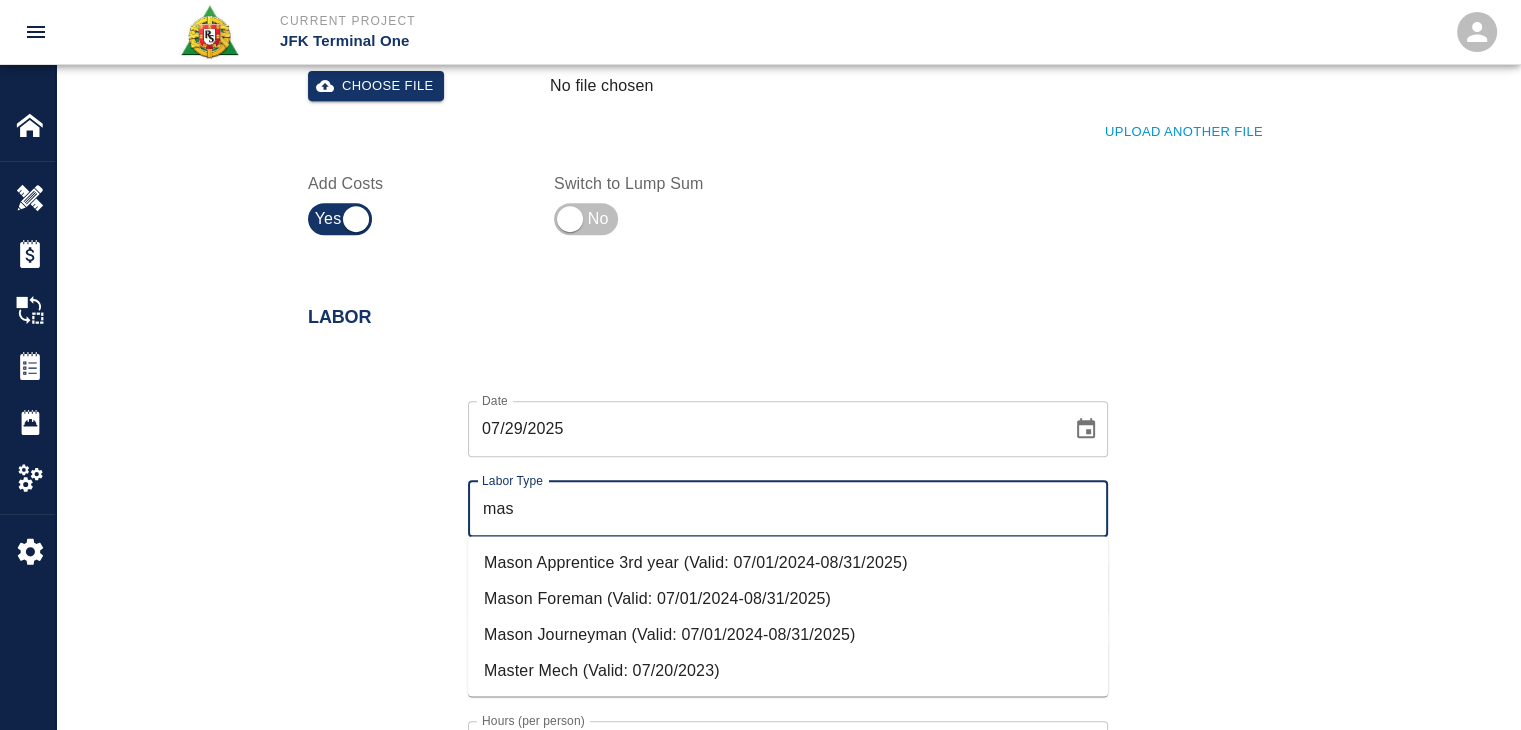 click on "Mason Foreman (Valid: 07/01/2024-08/31/2025)" at bounding box center (788, 598) 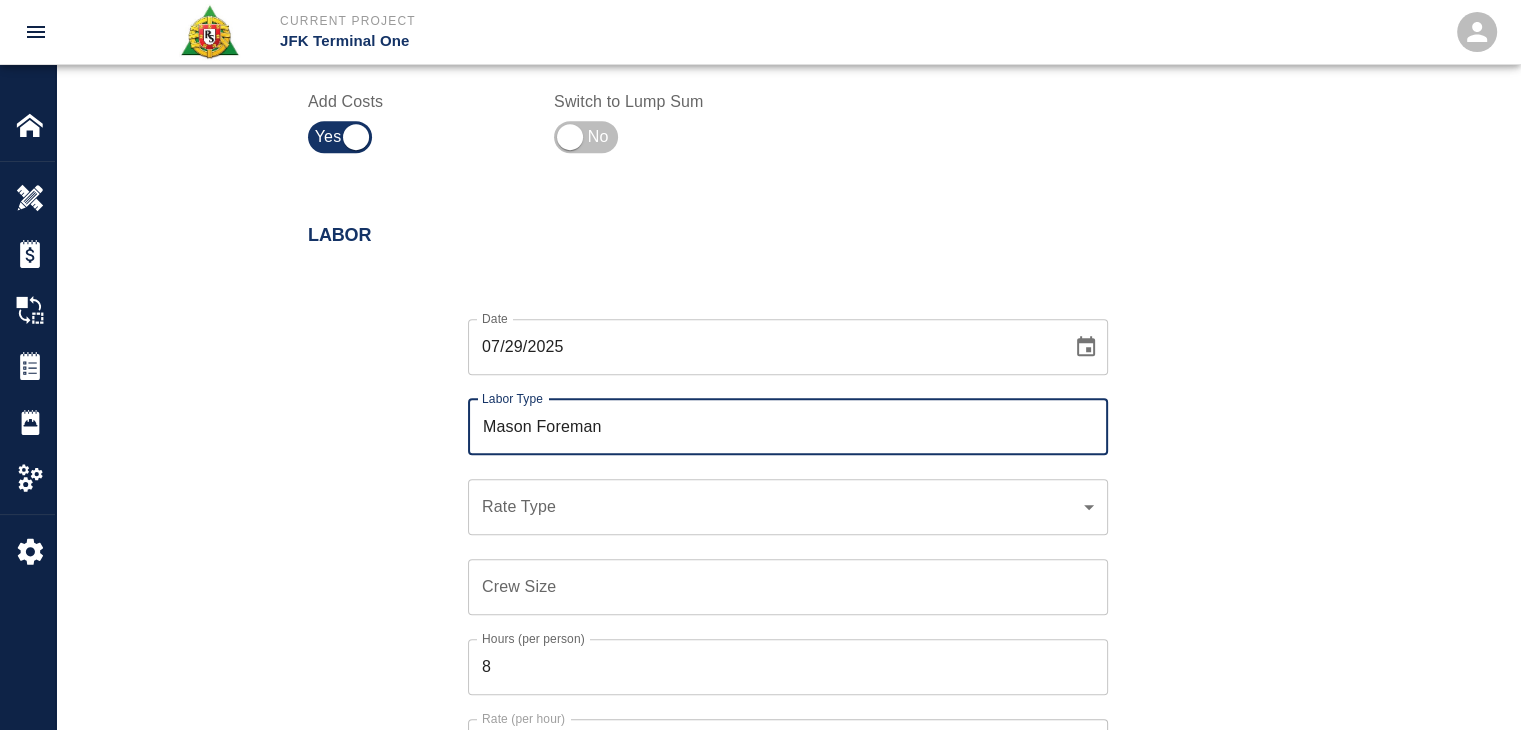scroll, scrollTop: 935, scrollLeft: 0, axis: vertical 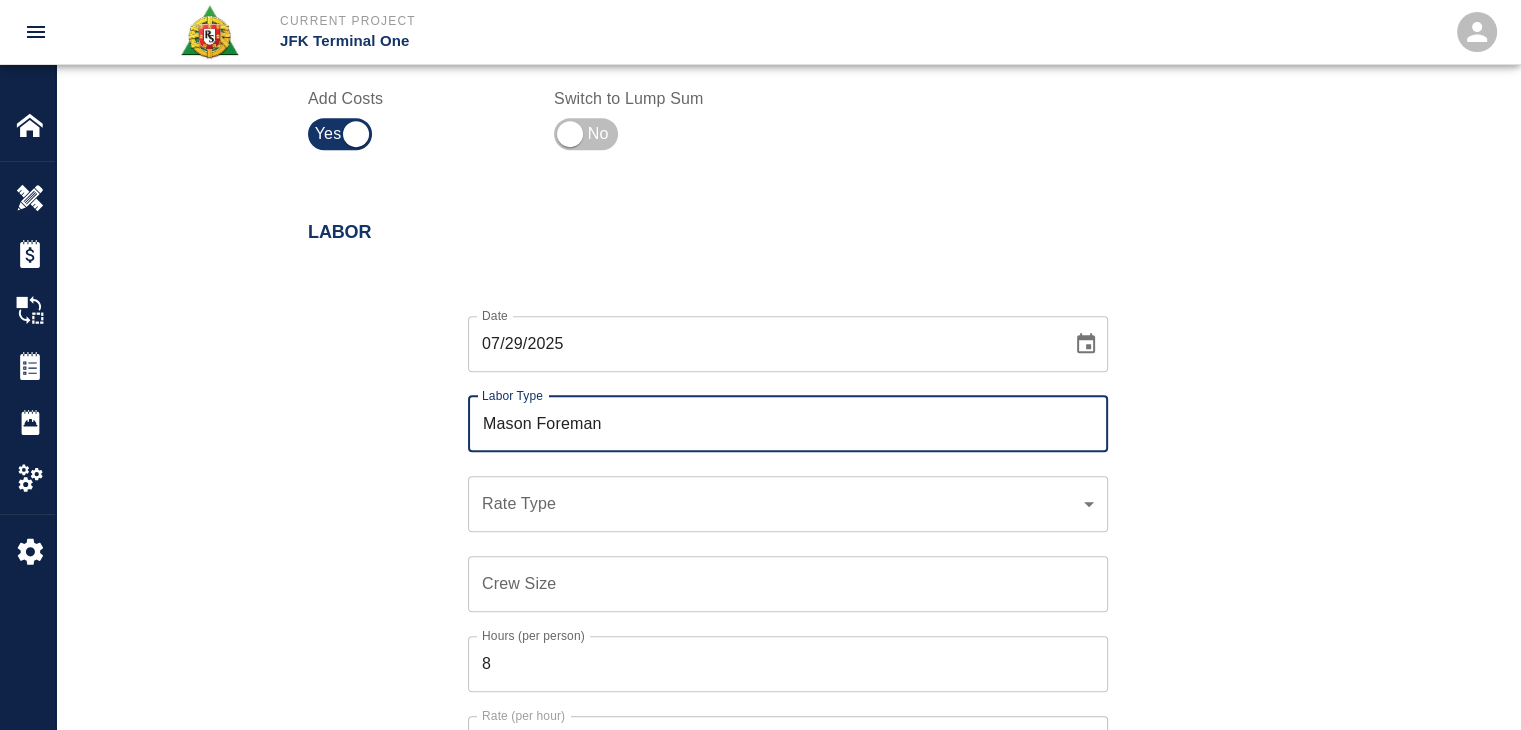 type on "Mason Foreman" 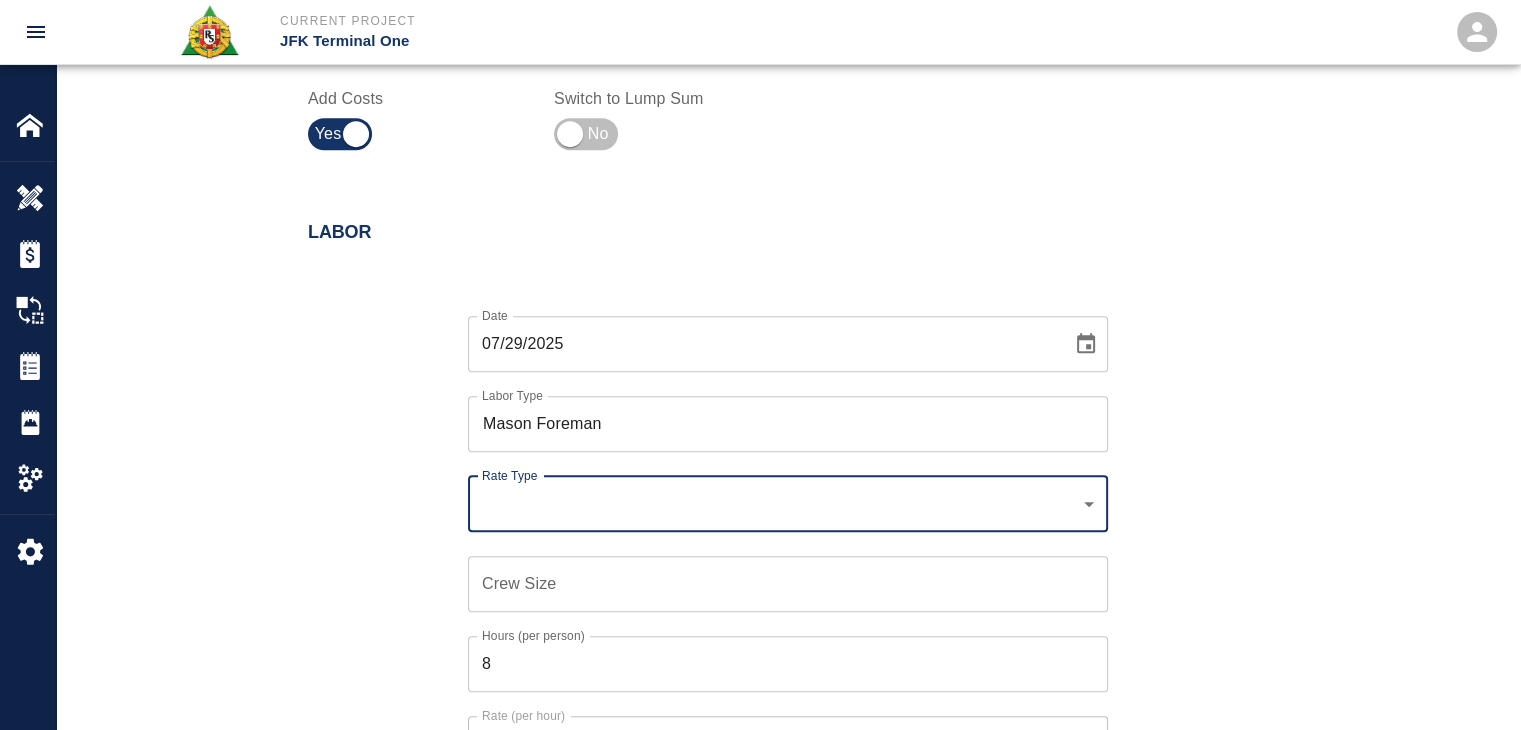 click on "Current Project JFK Terminal One Home JFK Terminal One Overview Estimates Change Orders Tickets Daily Reports Project Settings Settings Powered By Terms of Service  |  Privacy Policy Add Ticket Ticket Number 1273 Ticket Number PCO Number 1070 PCO Number Start Date  07/29/2025 Start Date  End Date End Date Work Description R&S masons worked on Dry Packing grout on top of beams Column line E2/EC, E17/EC
Breakdown:
3masons 8hrs each
1 labor 8hrs
16bags of material
2 man lifts x Work Description Notes x Notes Subject Dry Packing grout on top of beams Column line E2/EC, E17/EC Subject Invoice Number Invoice Number Invoice Date Invoice Date Upload Attachments (50MB limit) Choose file No file chosen Upload Another File Add Costs Switch to Lump Sum Labor Date 07/29/2025 Date Labor Type Mason Foreman Labor Type Rate Type ​ Rate Type Crew Size Crew Size Hours (per person) 8 Hours (per person) Rate (per hour) $ Rate (per hour) Cancel Add Labor Material Add New Equipment Add New Markups on Total Add Markup Amount %" at bounding box center [760, -570] 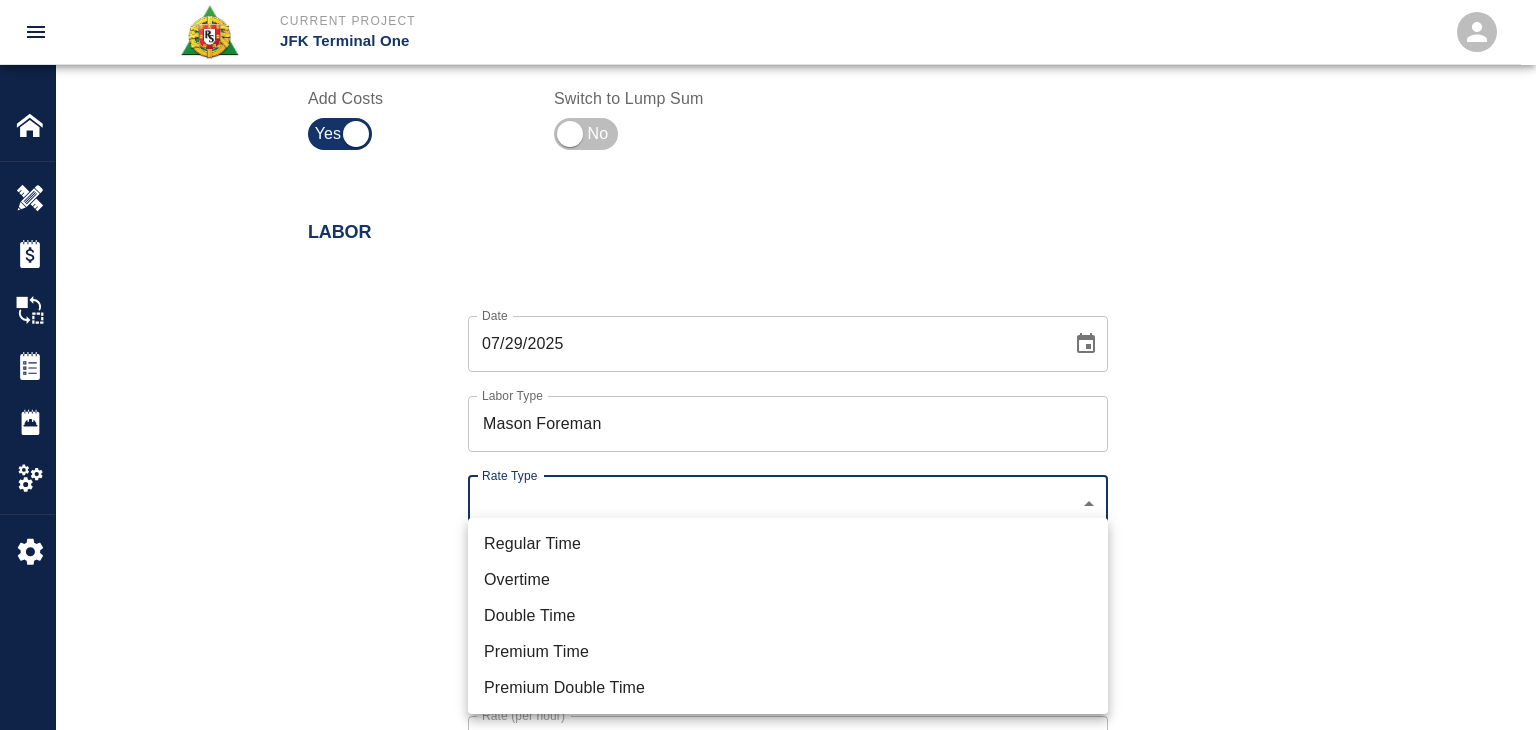 click on "Regular Time" at bounding box center (788, 544) 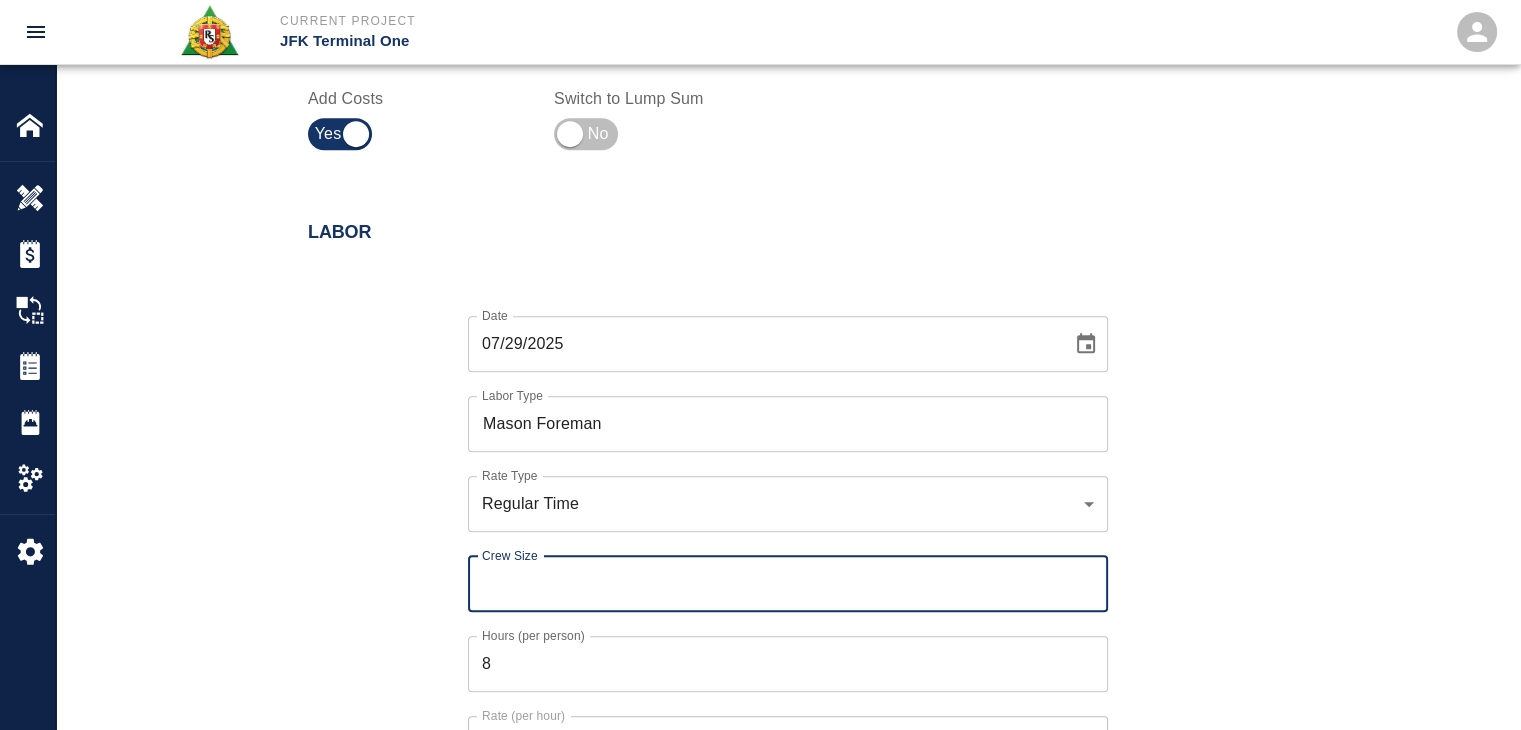click on "Crew Size" at bounding box center (788, 584) 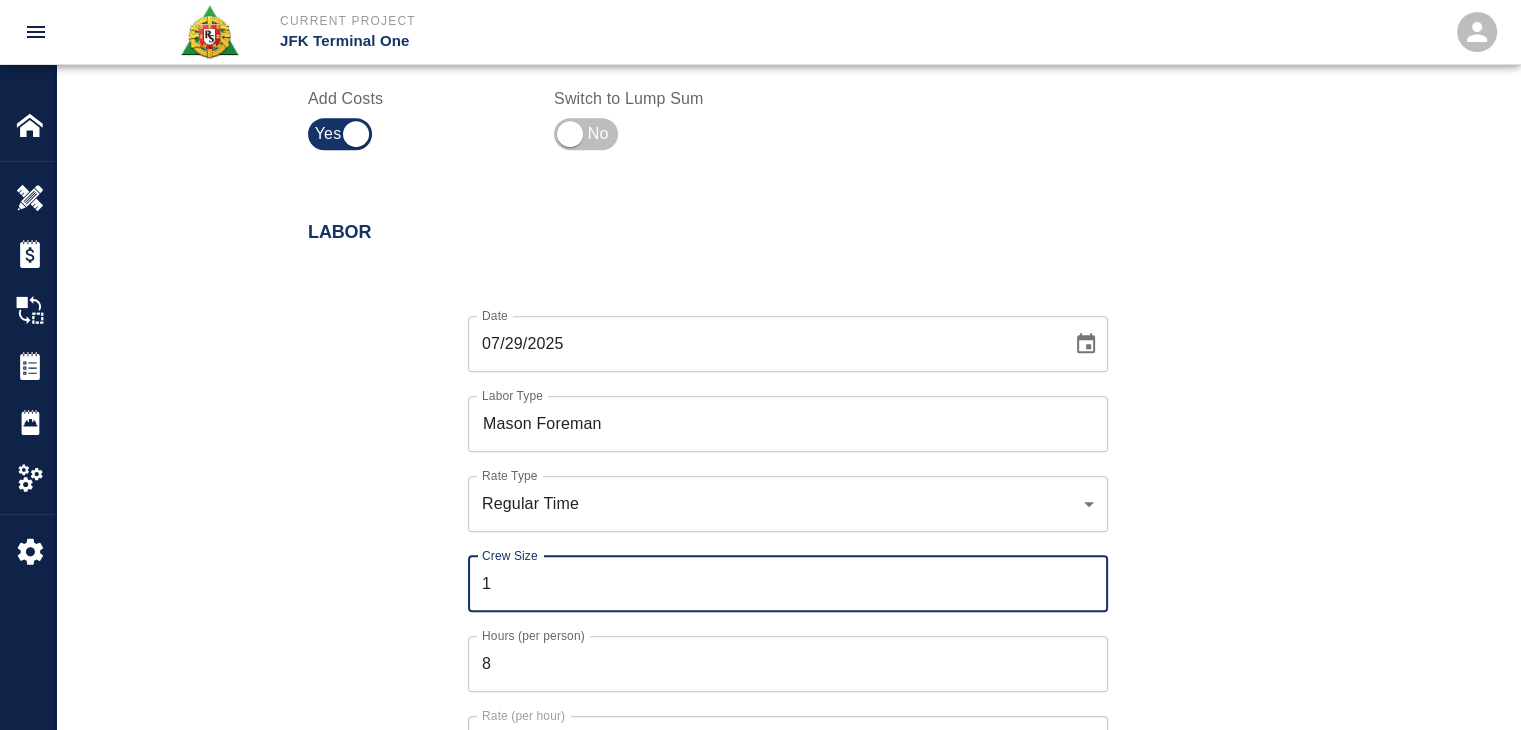 type on "1" 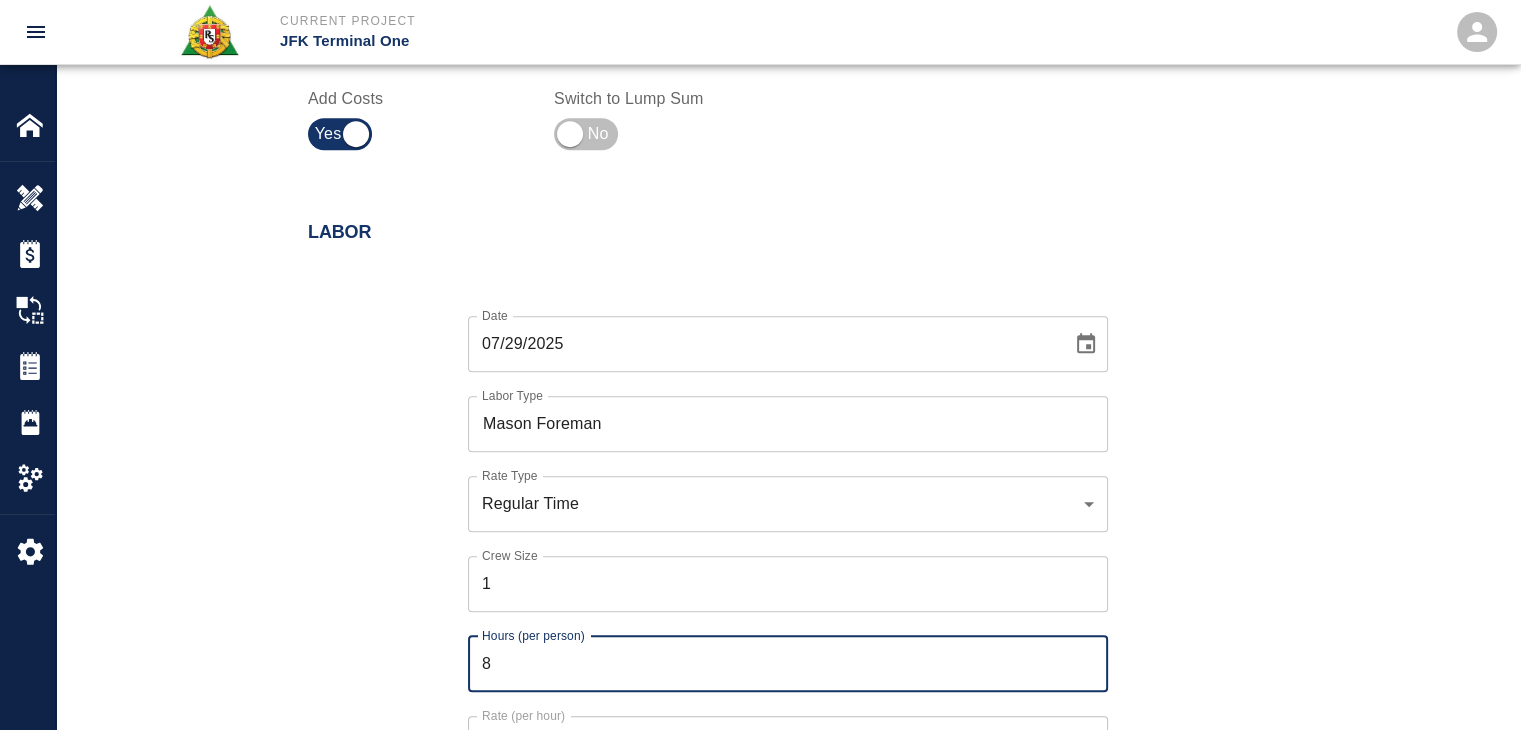 click on "8" at bounding box center [788, 664] 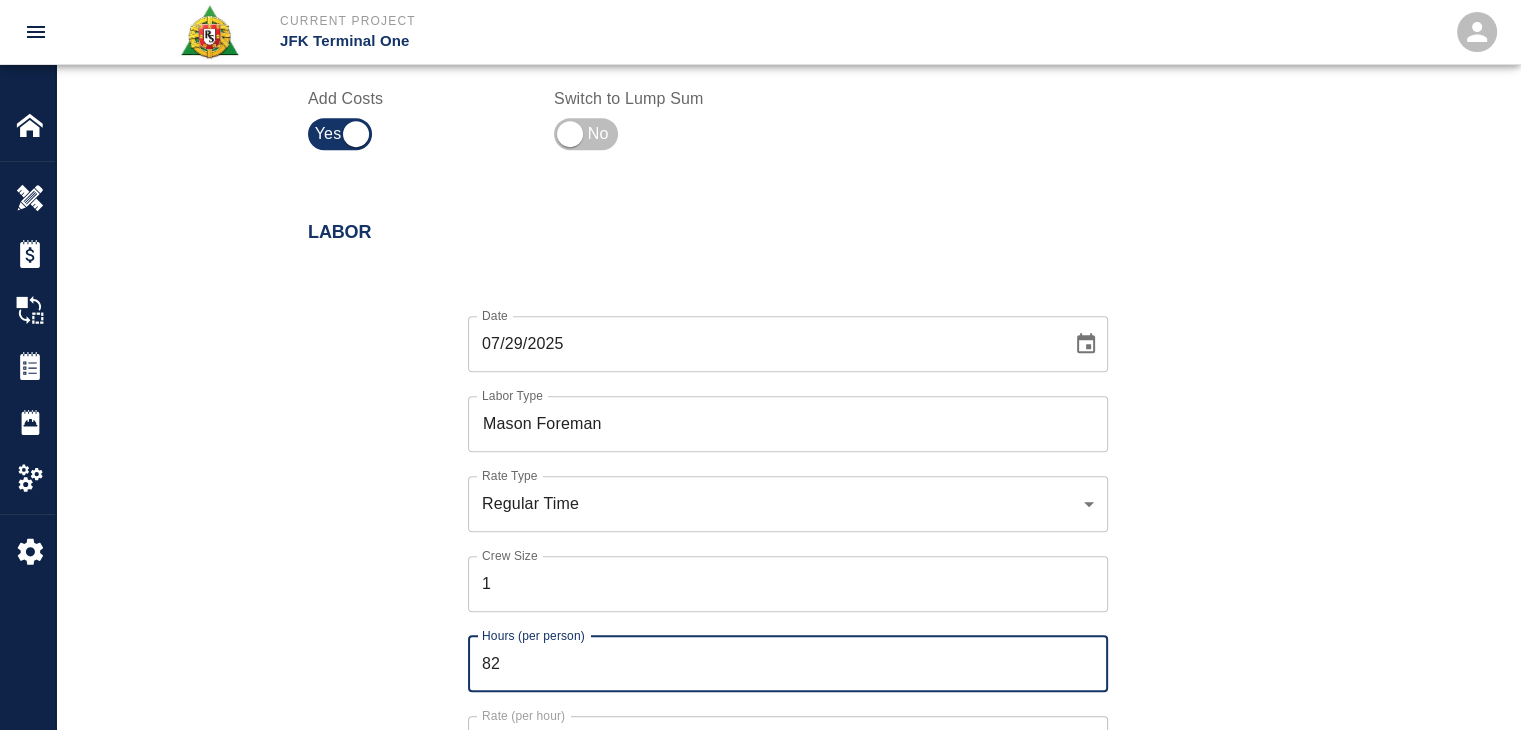 type on "8" 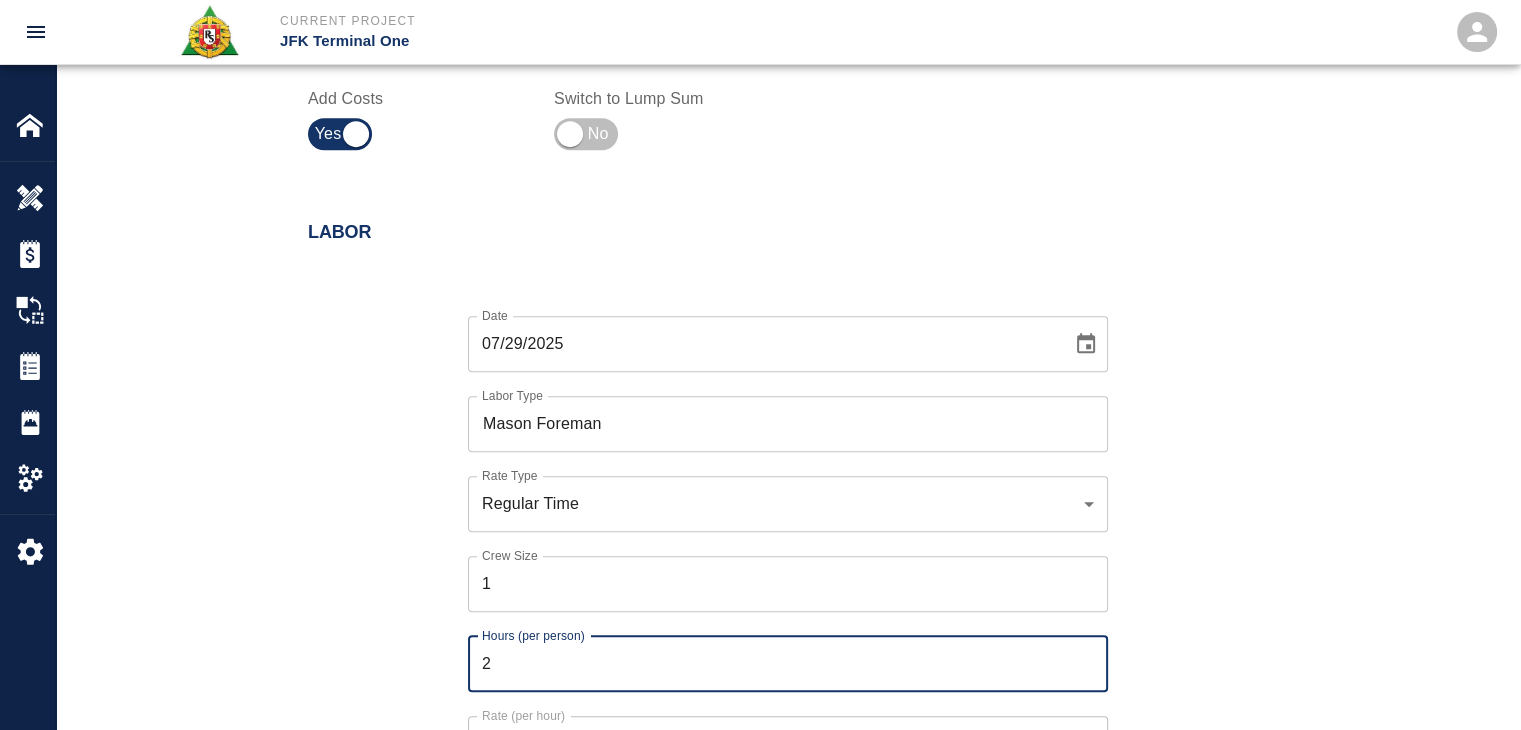 click on "2" at bounding box center (788, 664) 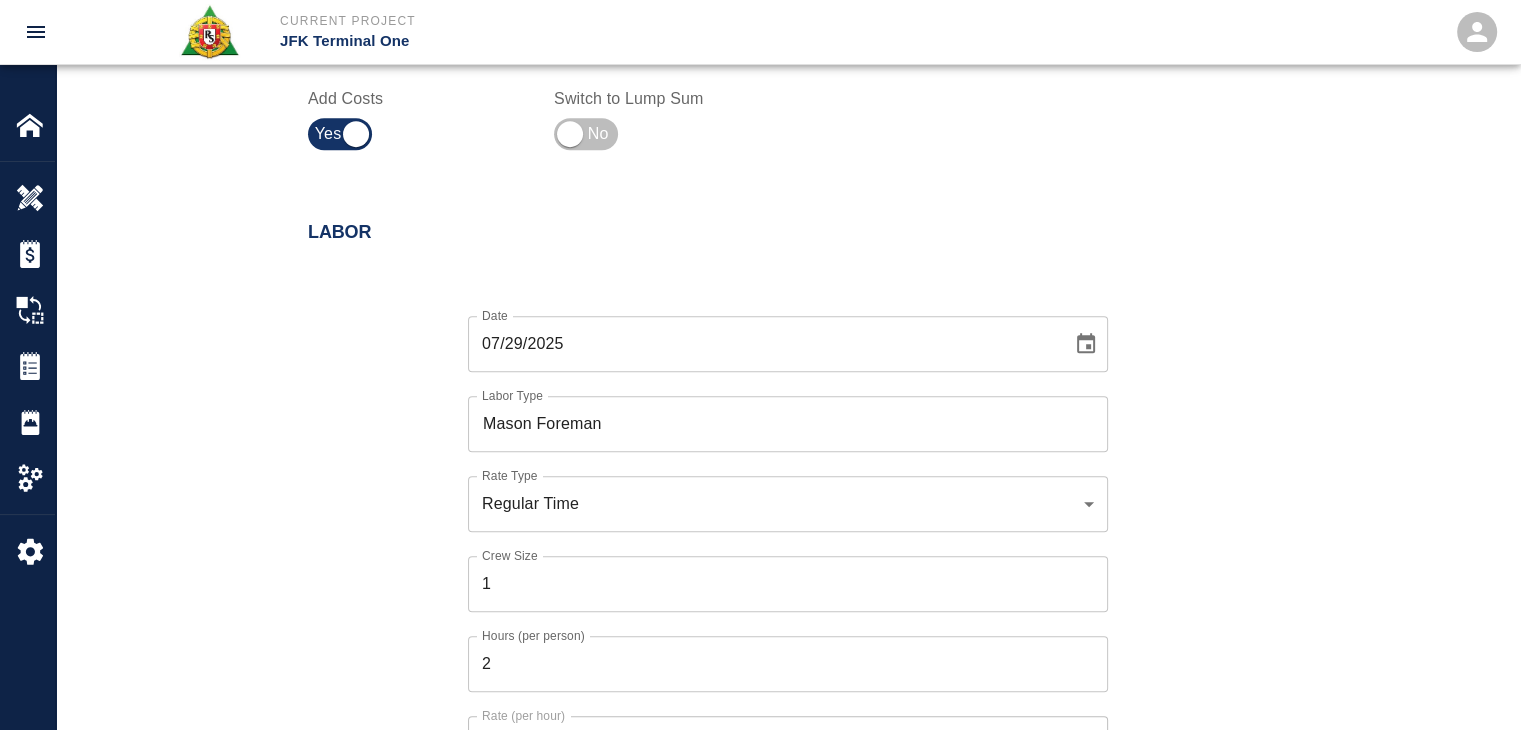 scroll, scrollTop: 1020, scrollLeft: 0, axis: vertical 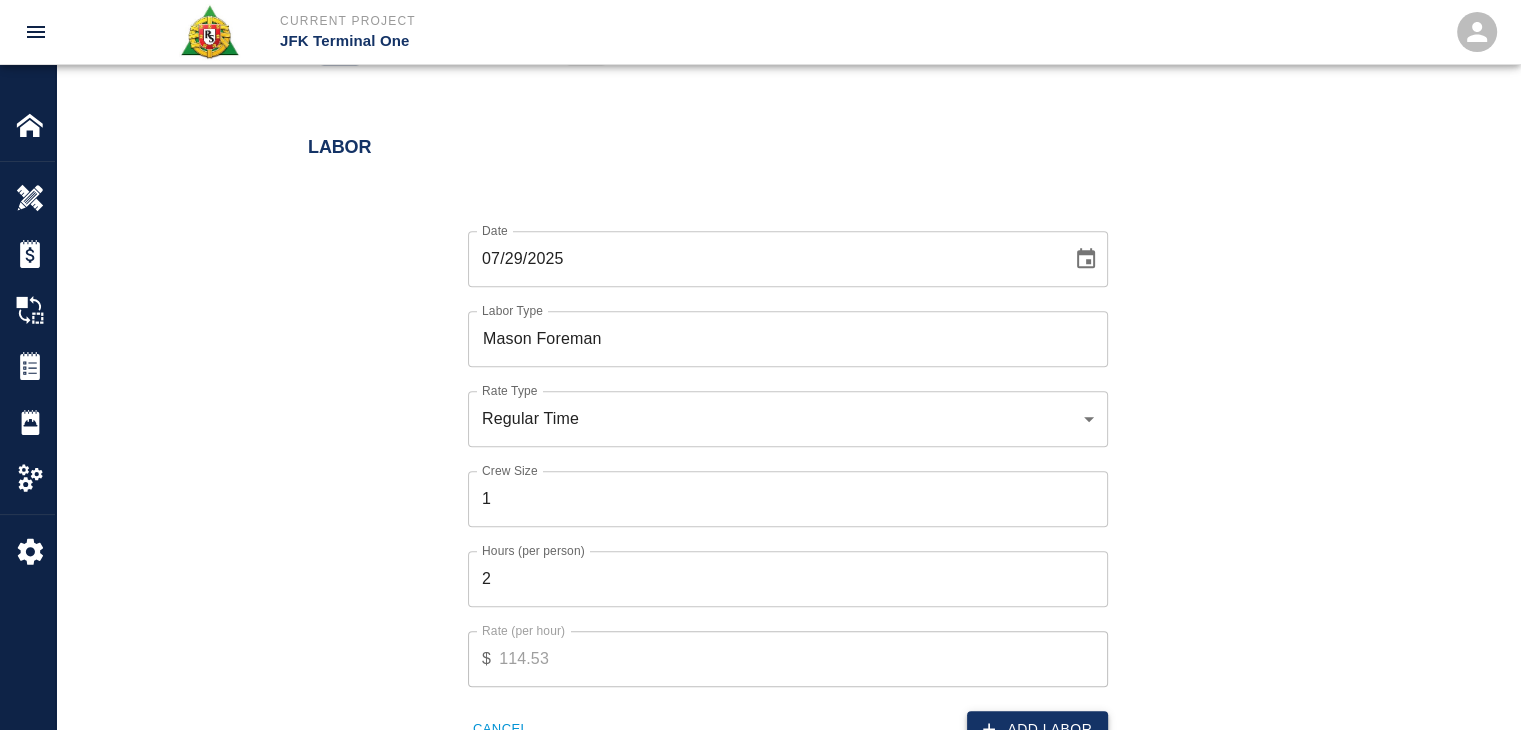click on "Add Labor" at bounding box center (1037, 729) 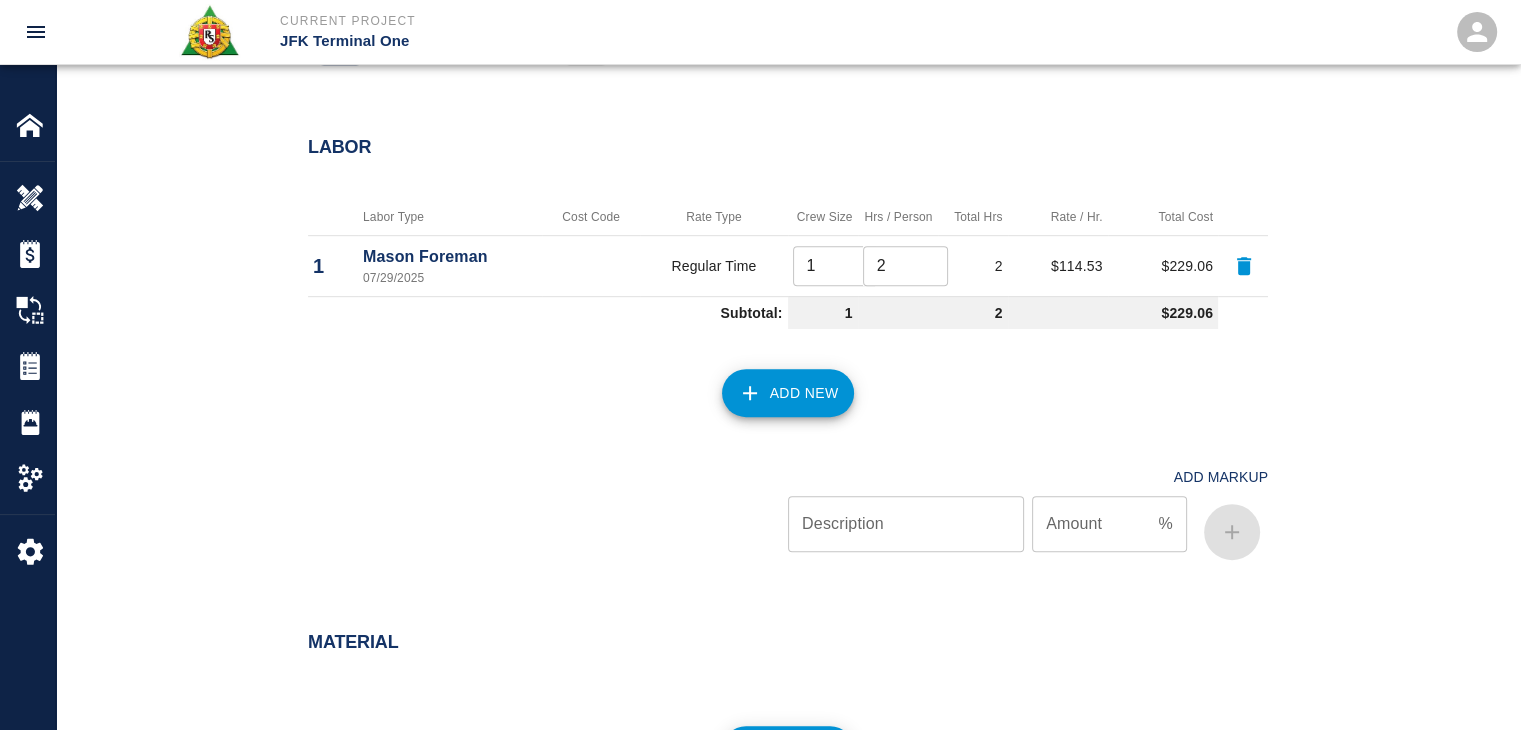 click on "Add New" at bounding box center (776, 381) 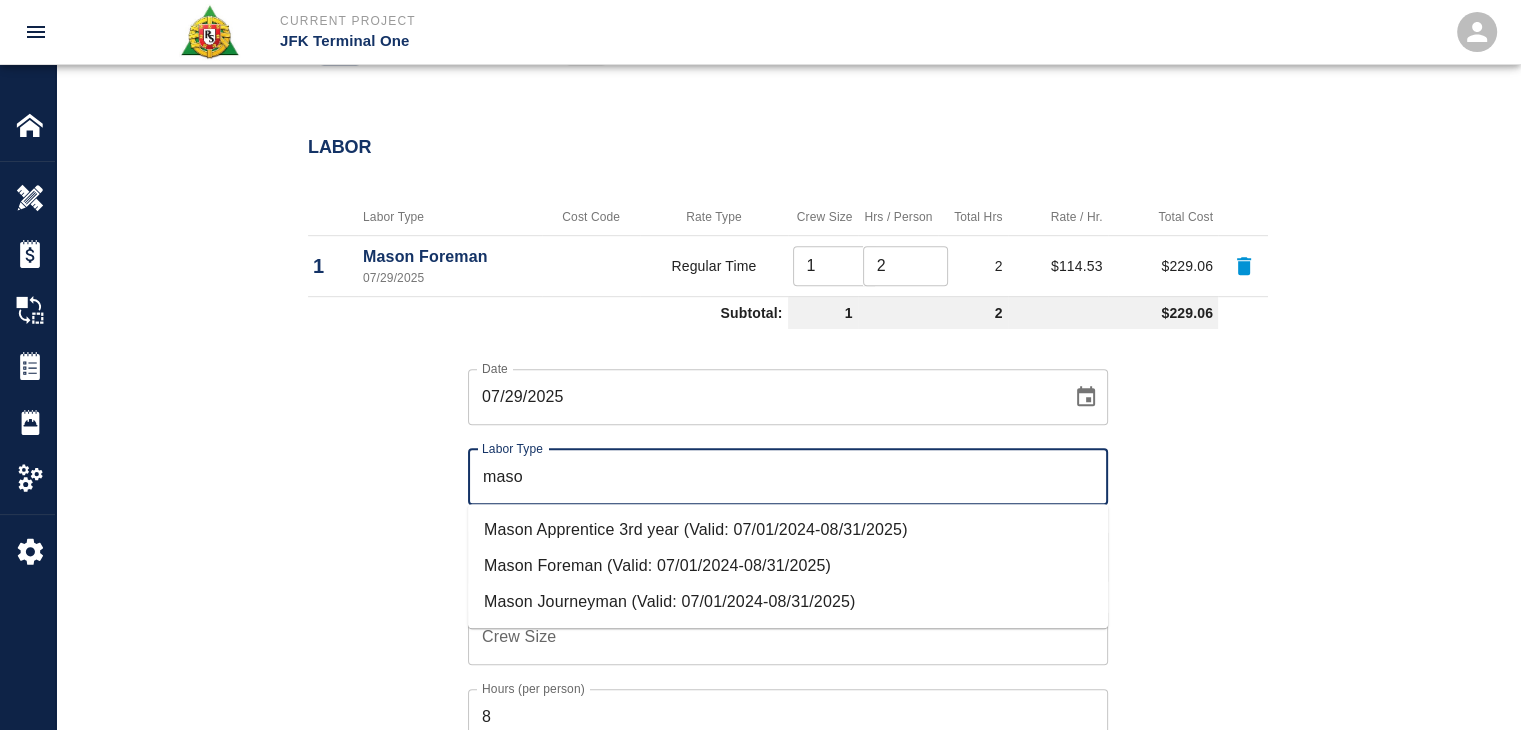 click on "Mason Journeyman  (Valid: 07/01/2024-08/31/2025)" at bounding box center [788, 602] 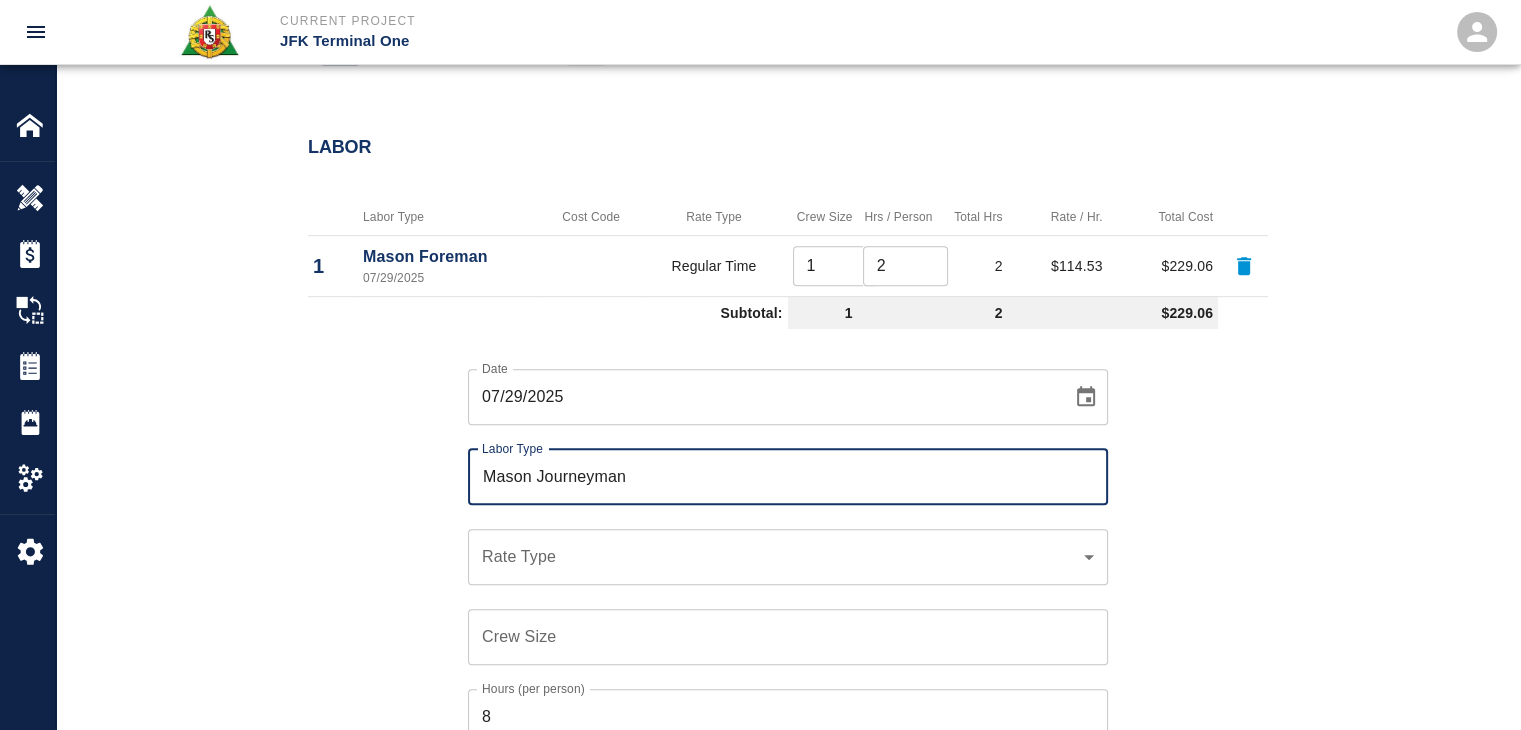 type on "Mason Journeyman" 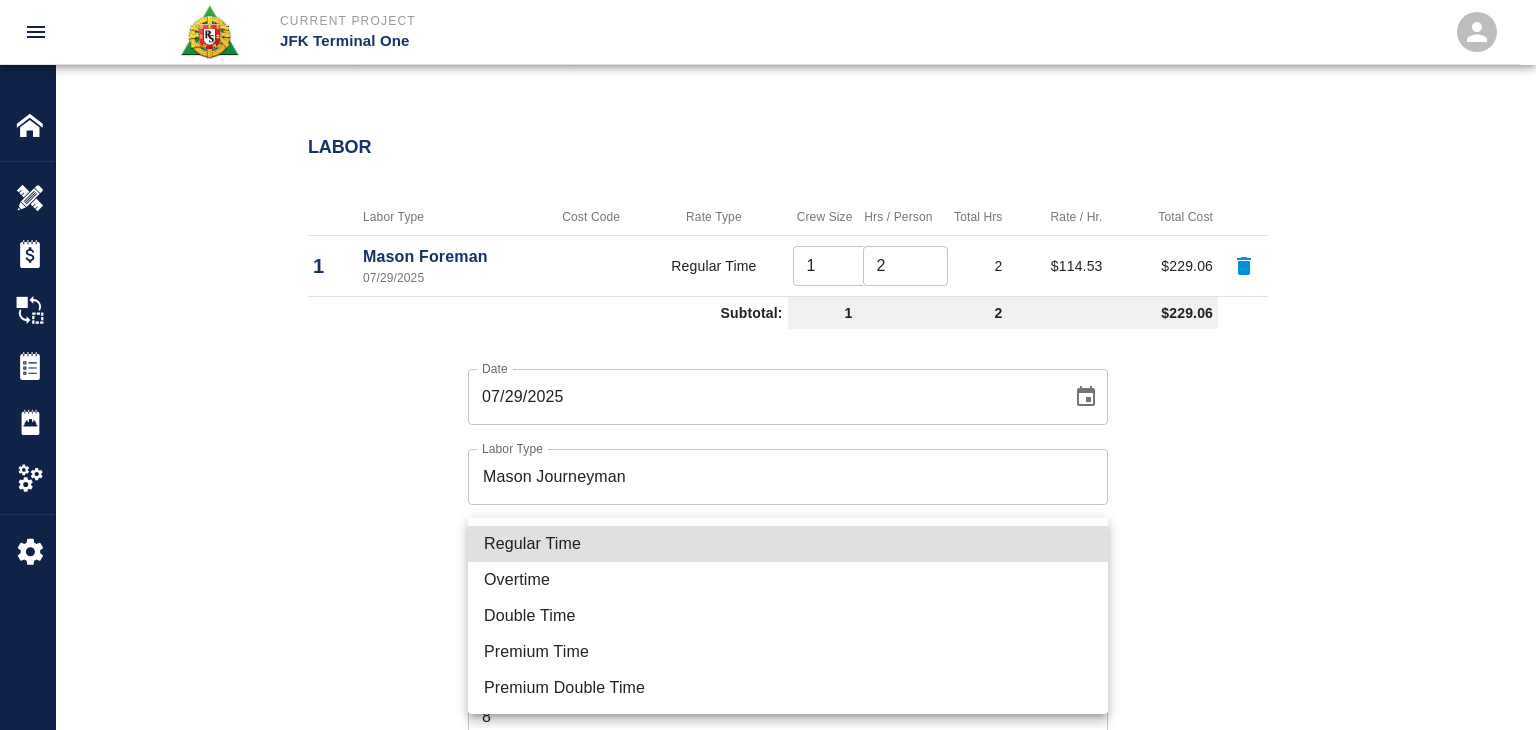 click on "Regular Time" at bounding box center [788, 544] 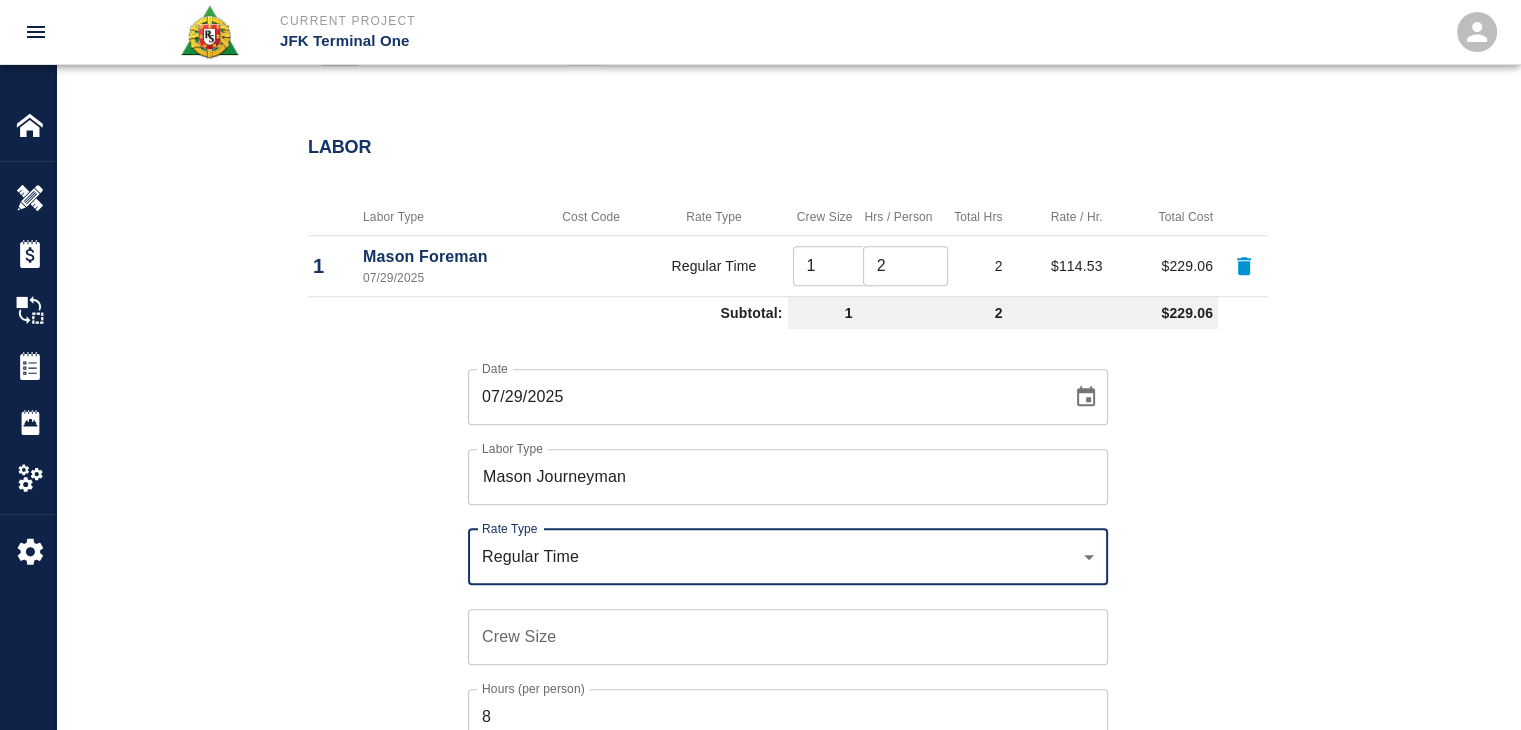 click on "Crew Size" at bounding box center (788, 637) 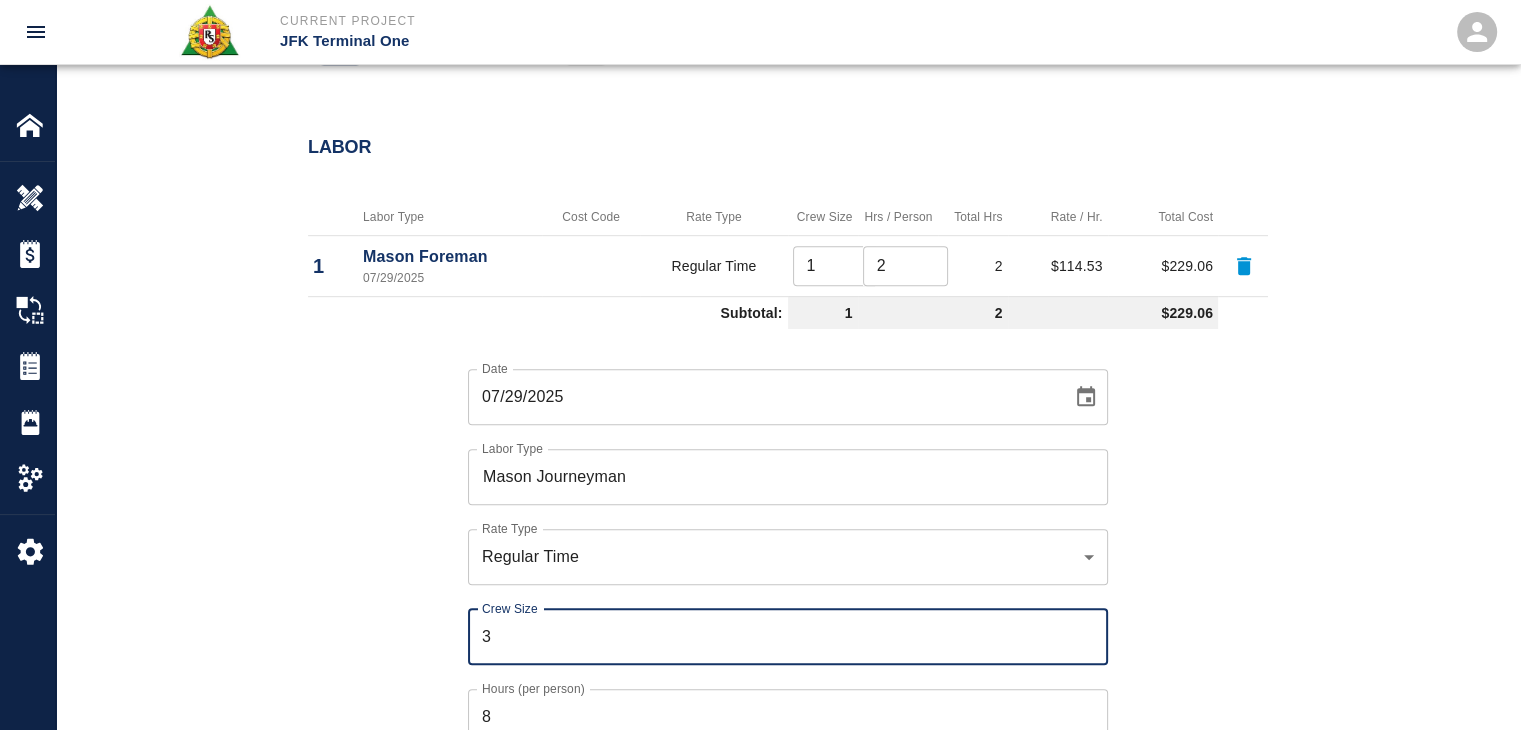 type on "3" 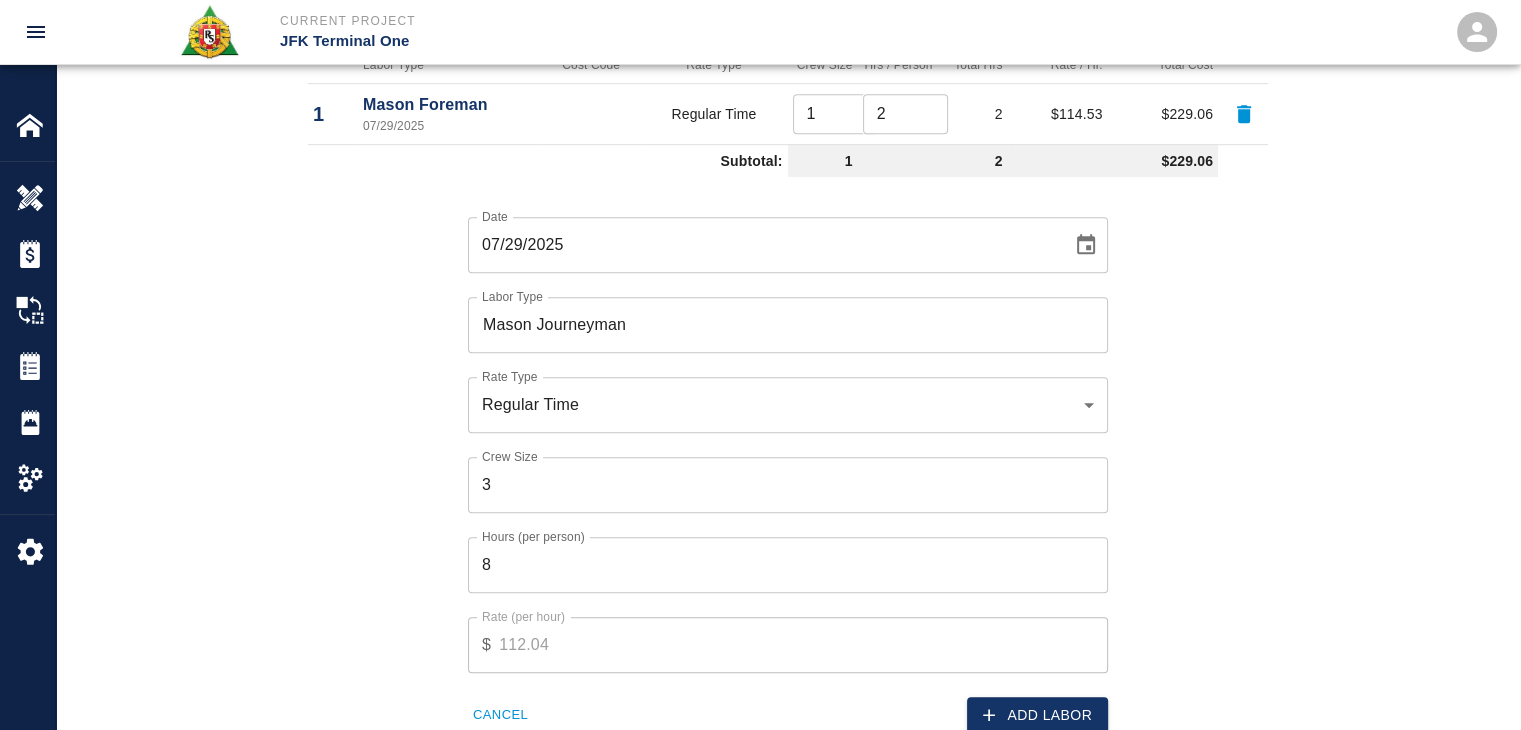 scroll, scrollTop: 1174, scrollLeft: 0, axis: vertical 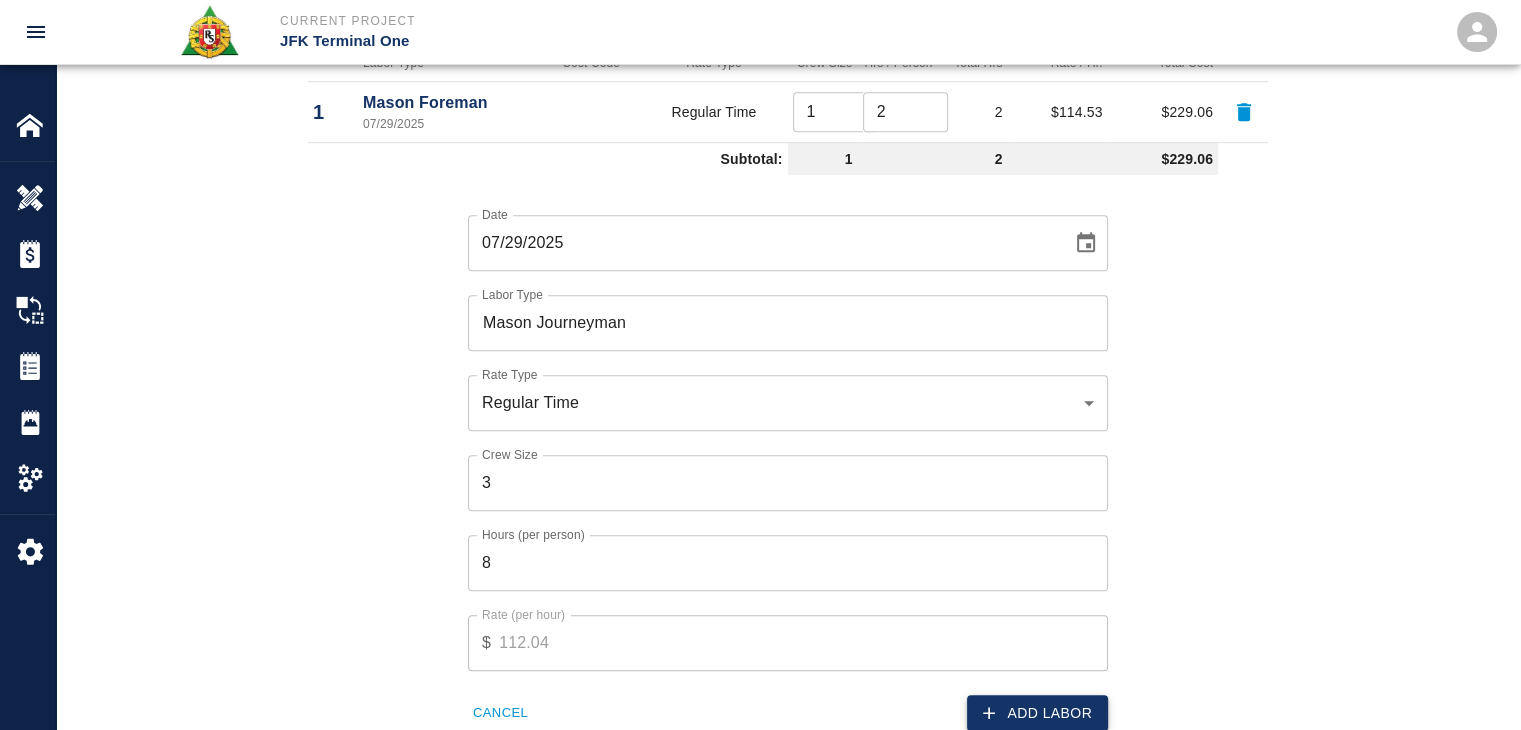 click on "Add Labor" at bounding box center [1037, 713] 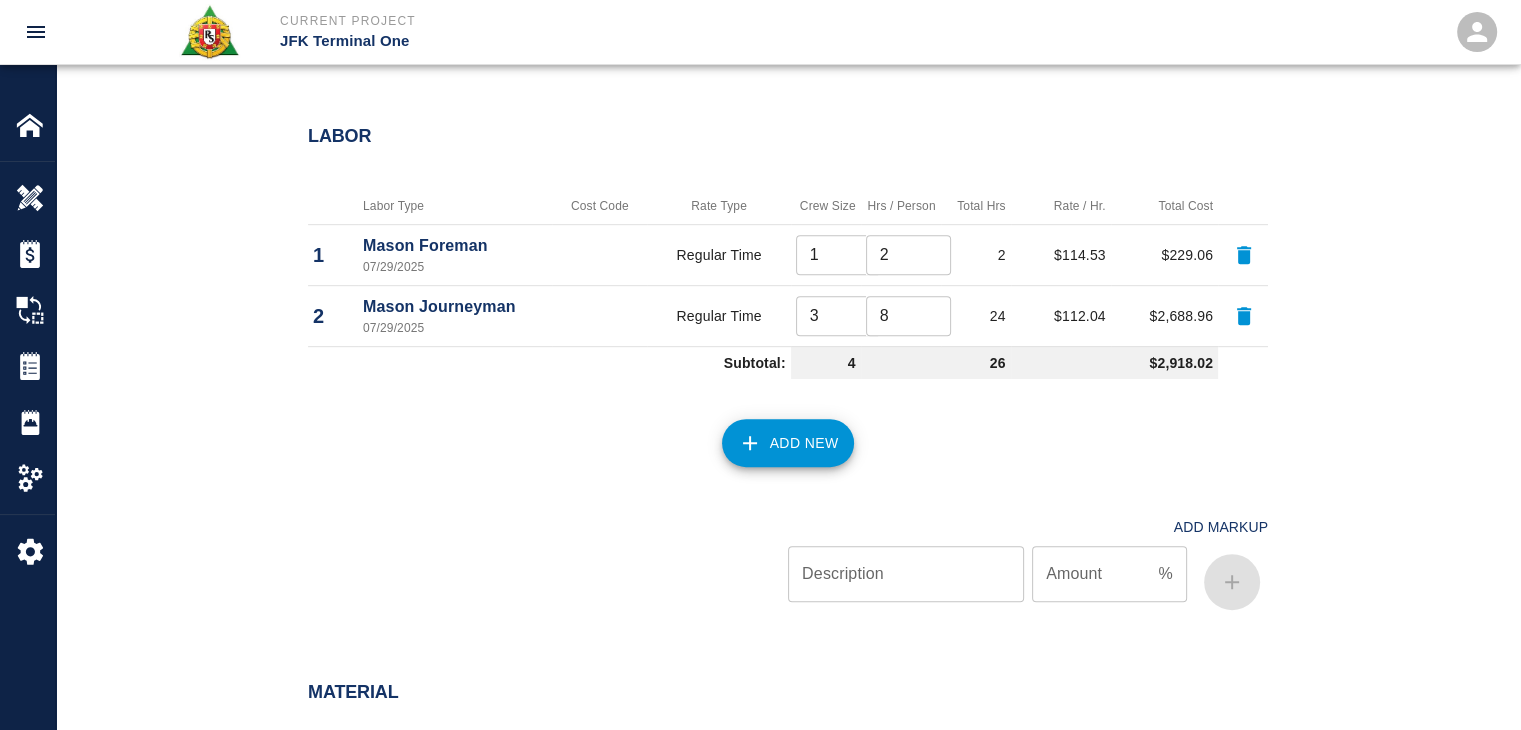 scroll, scrollTop: 1032, scrollLeft: 0, axis: vertical 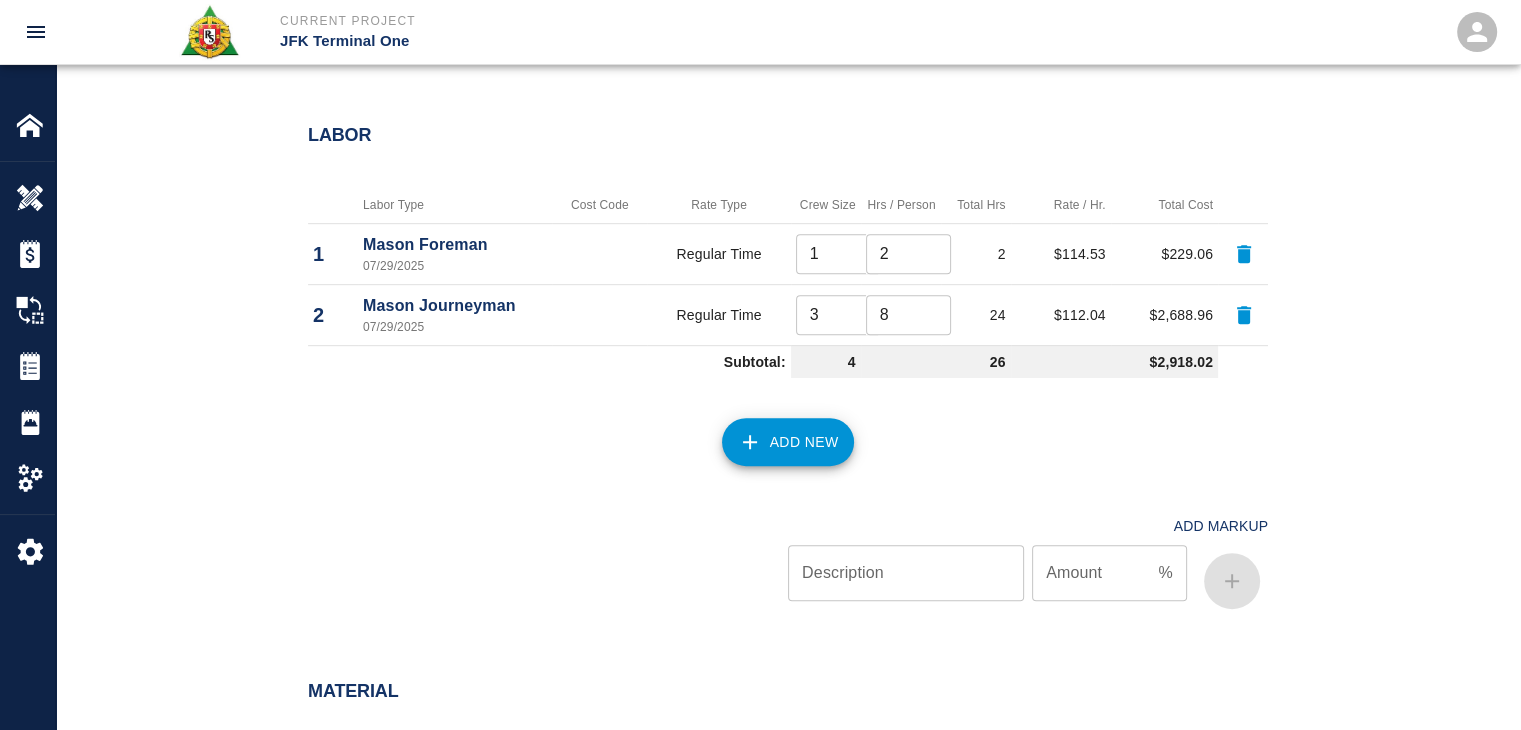 click on "Add New" at bounding box center [788, 442] 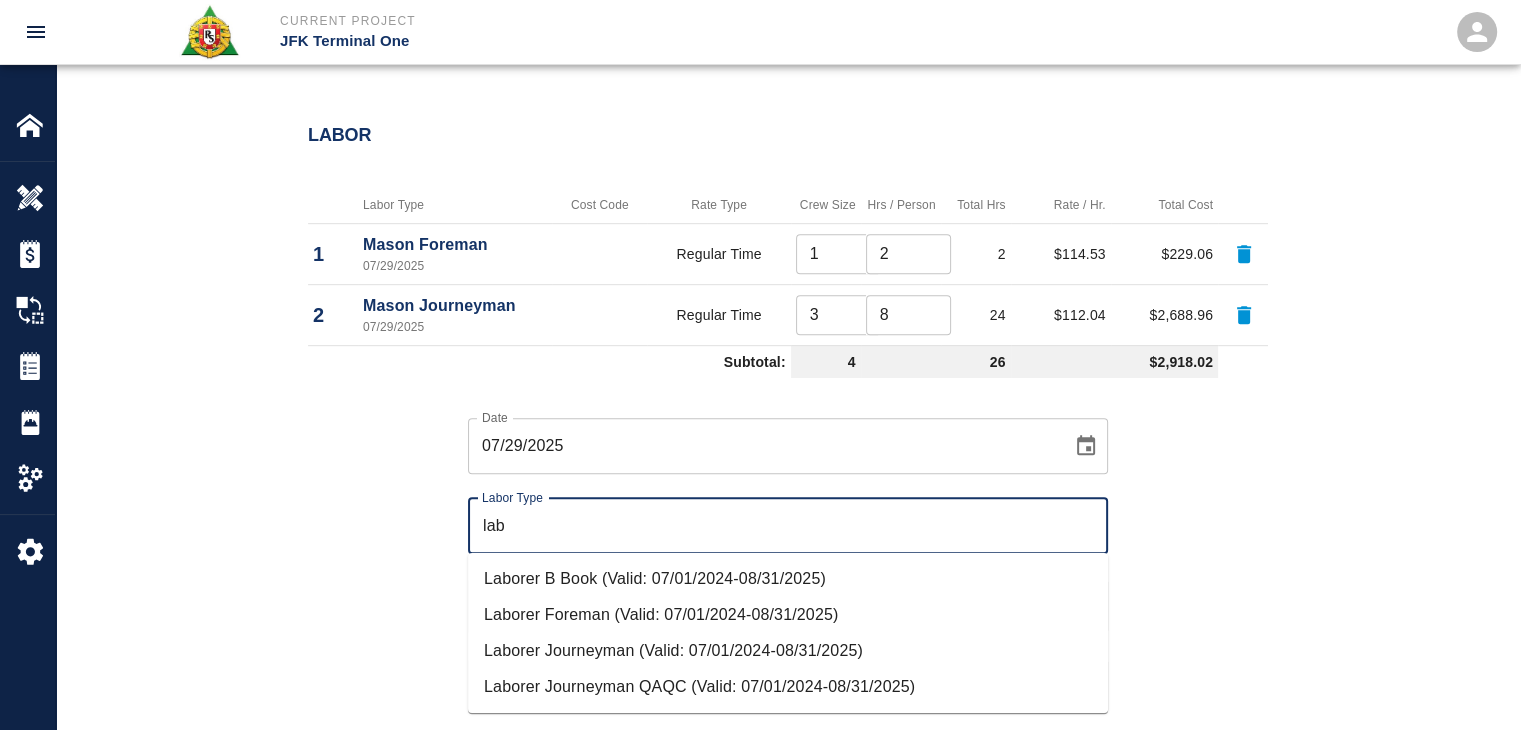 click on "Laborer Journeyman (Valid: 07/01/2024-08/31/2025)" at bounding box center (788, 651) 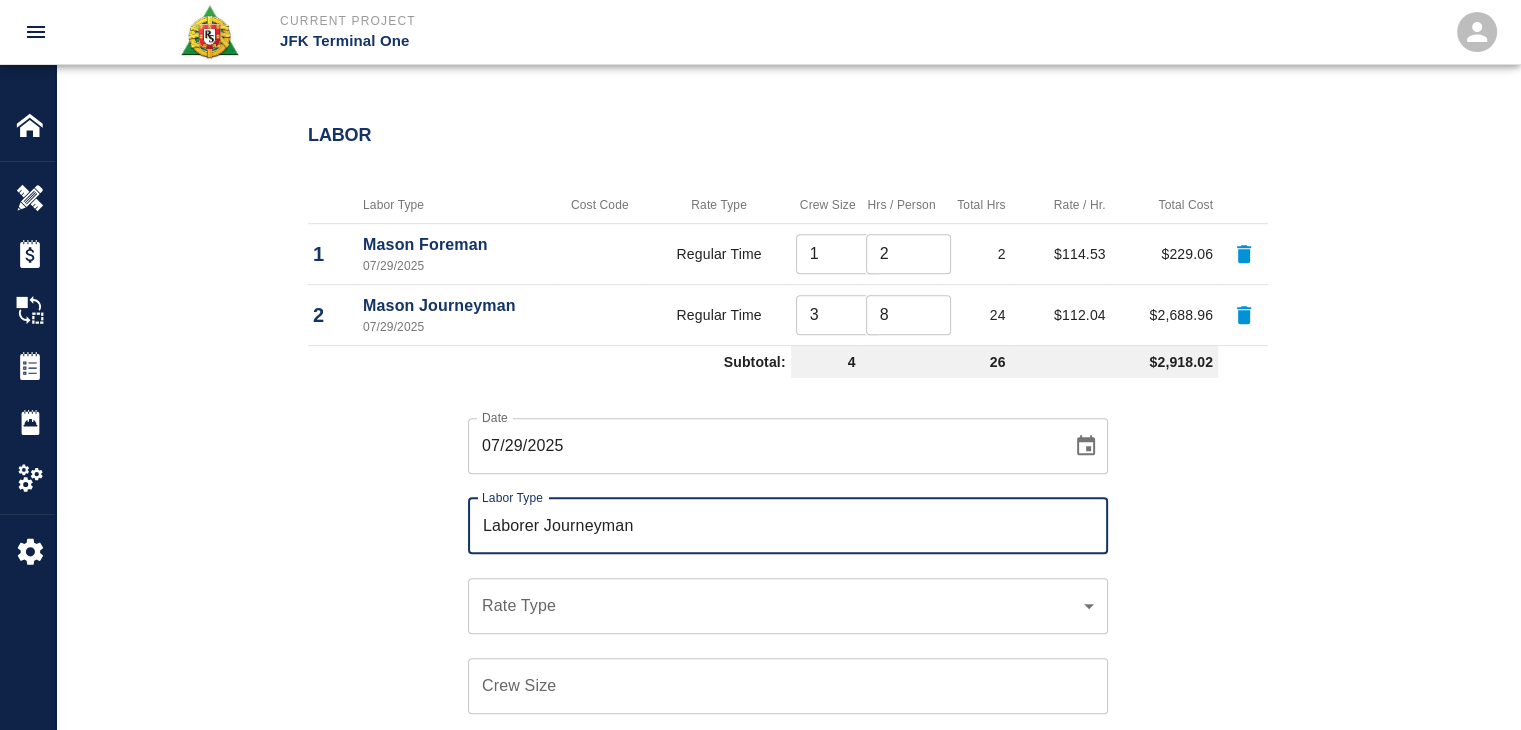 type on "Laborer Journeyman" 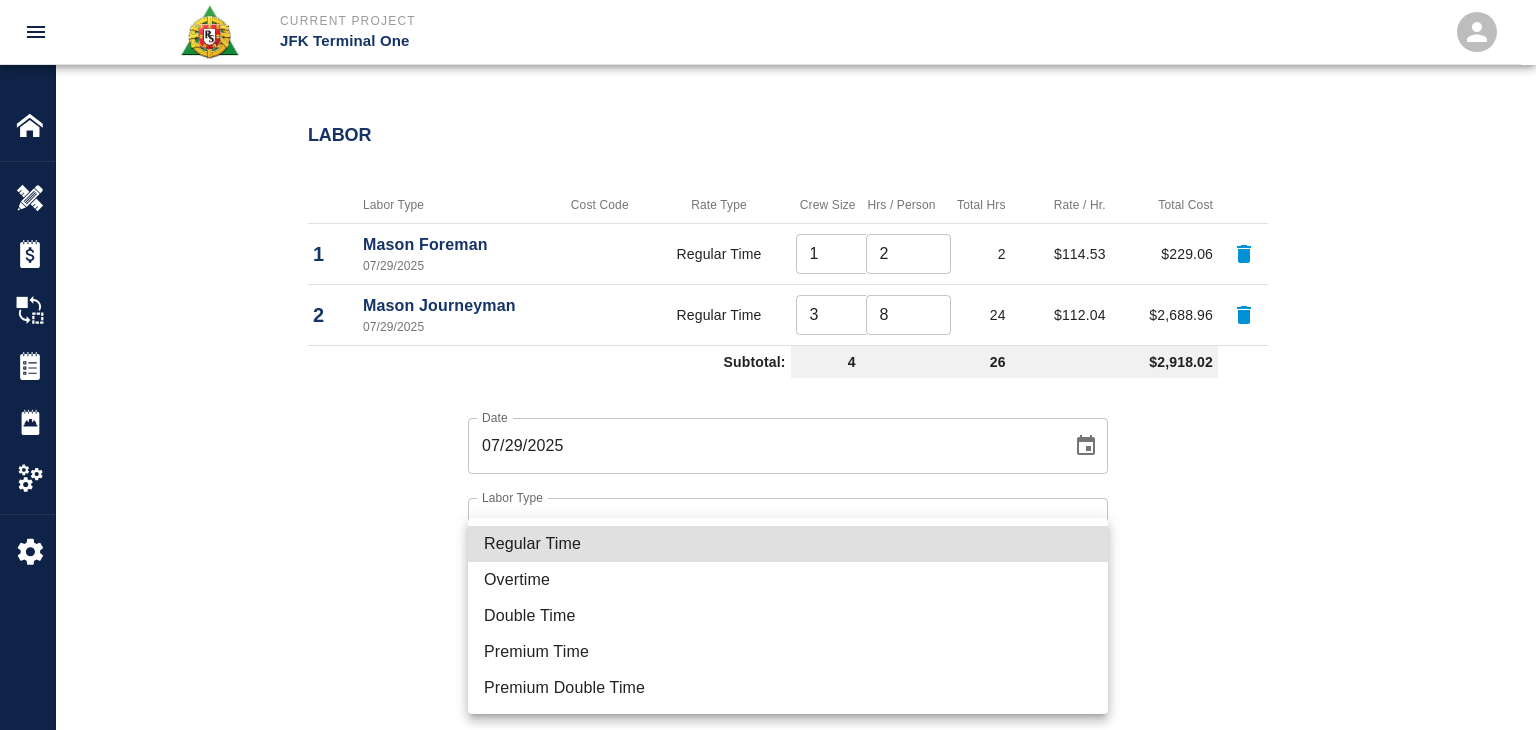 click on "Regular Time" at bounding box center (788, 544) 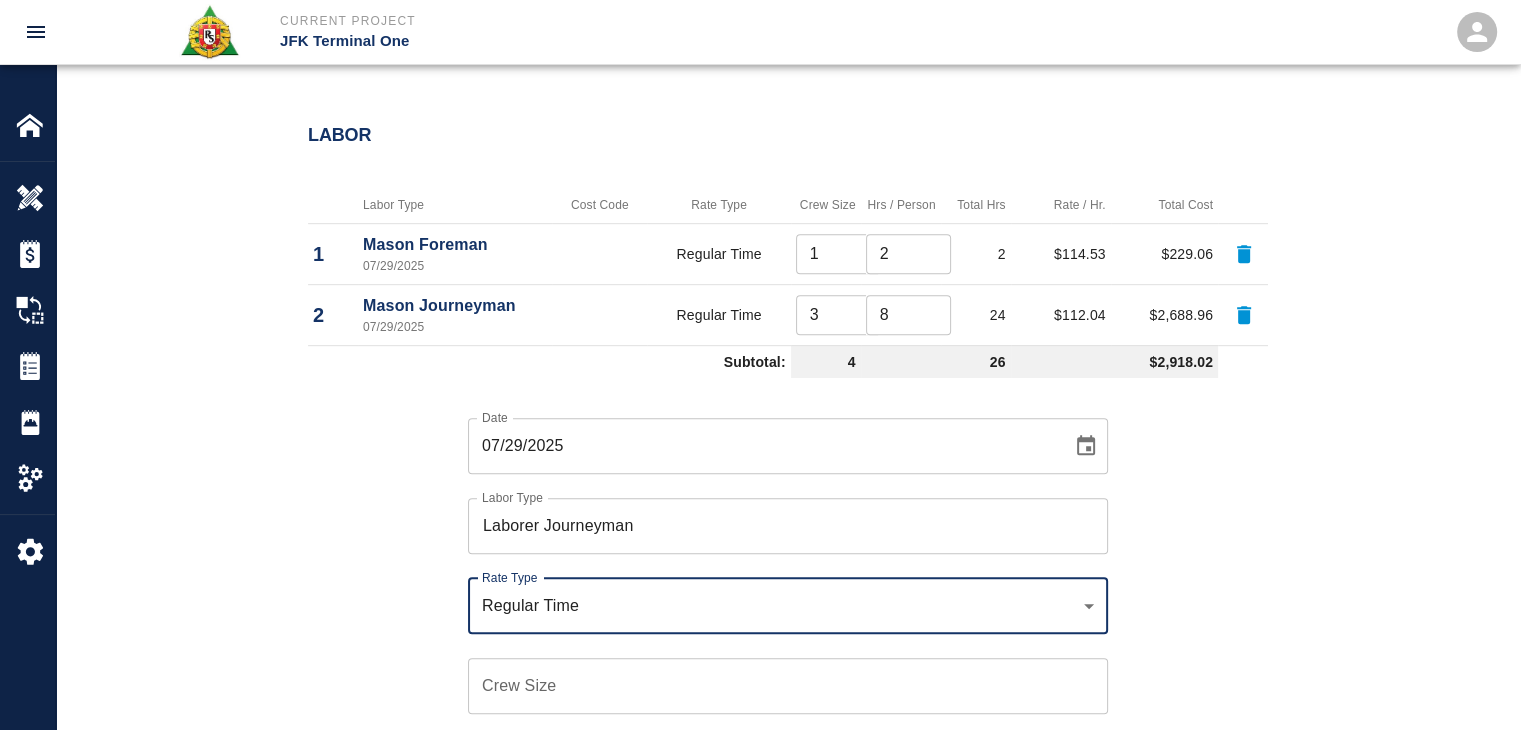 scroll, scrollTop: 1306, scrollLeft: 0, axis: vertical 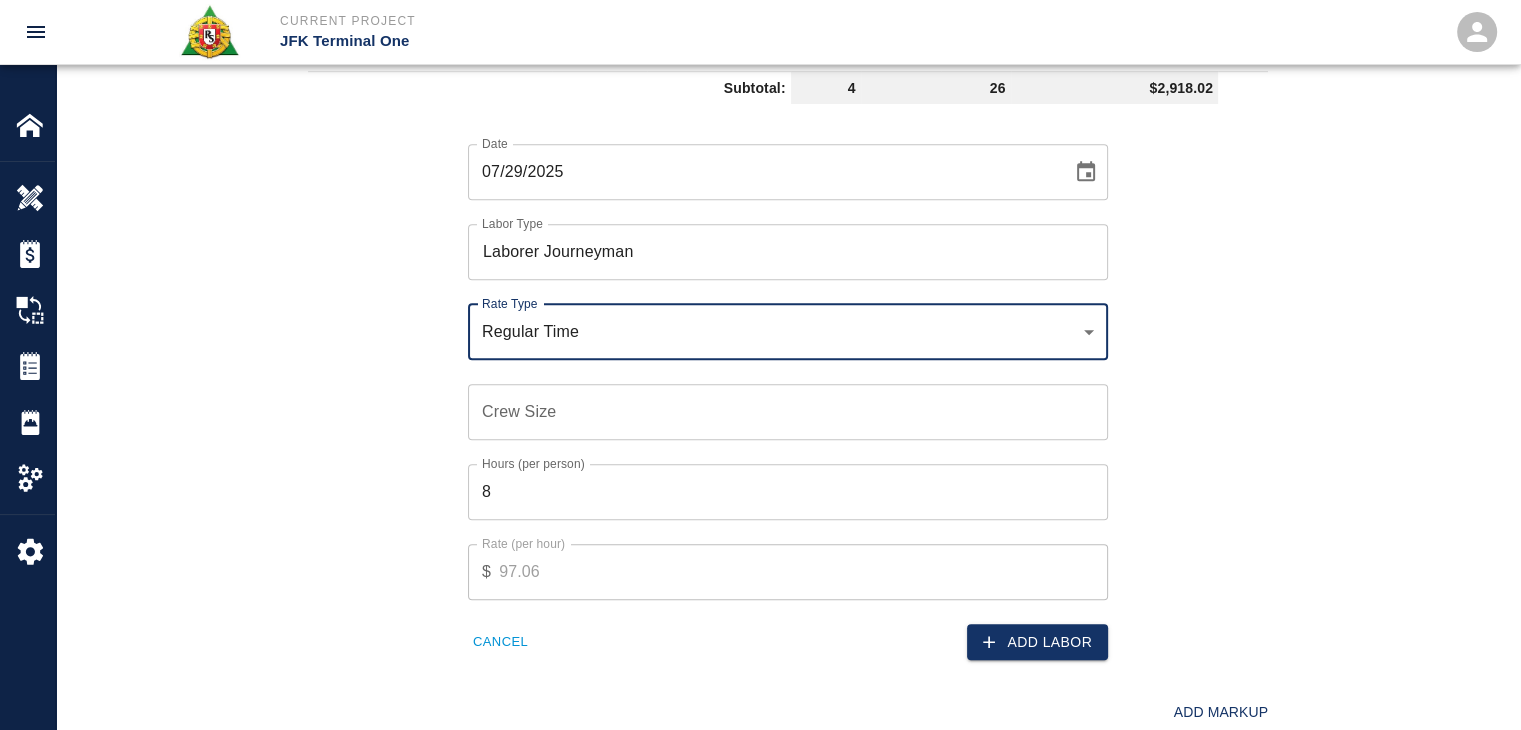 click on "Crew Size Crew Size" at bounding box center (788, 412) 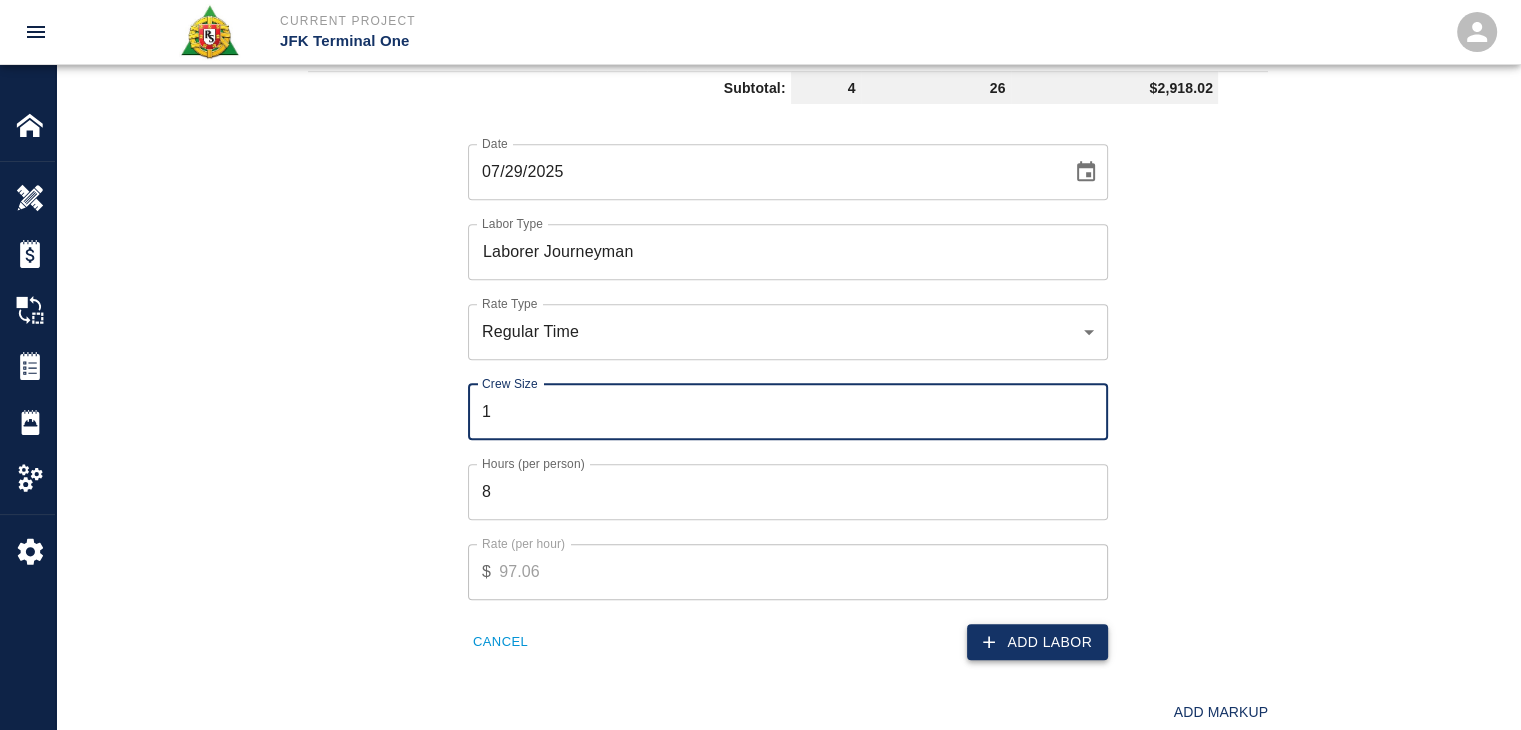 type on "1" 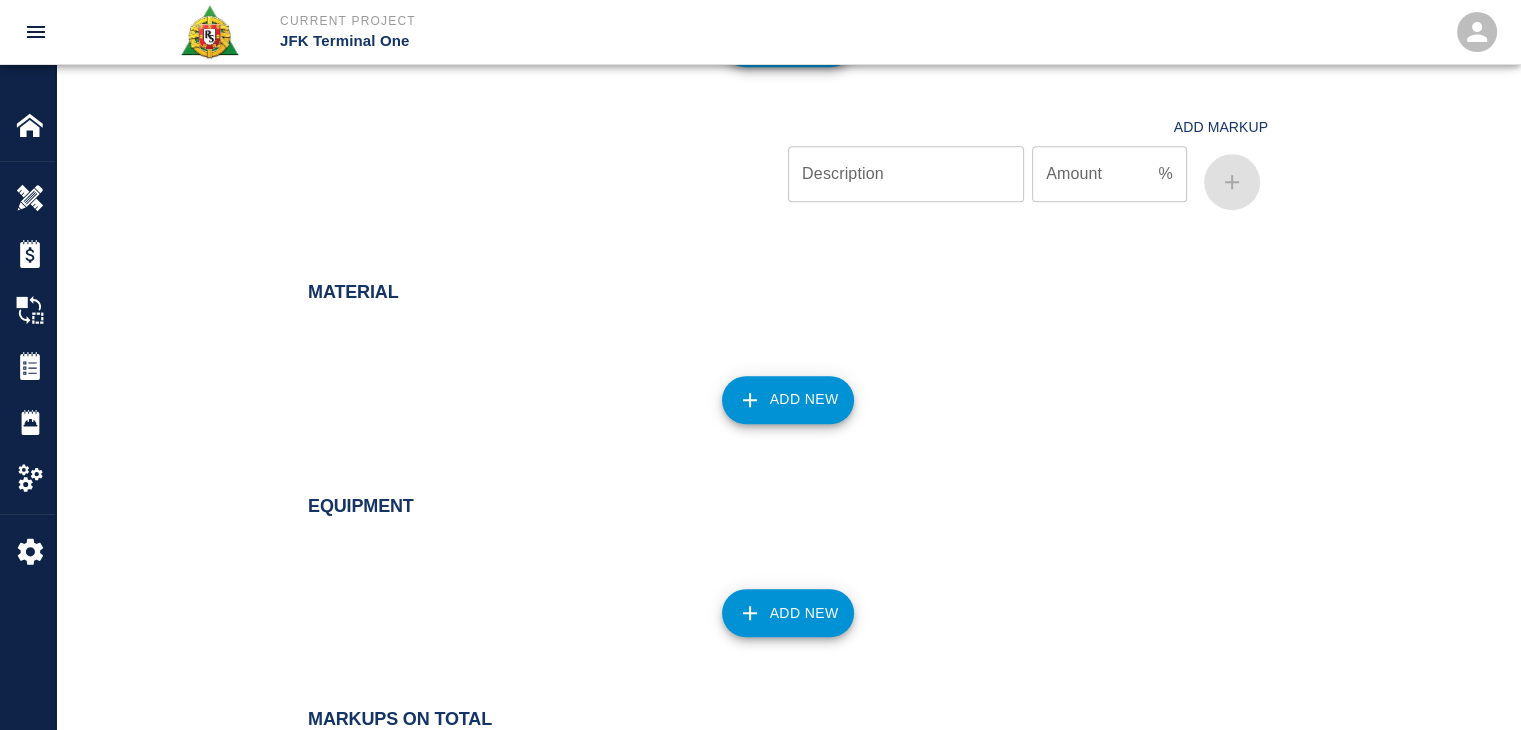 scroll, scrollTop: 1495, scrollLeft: 0, axis: vertical 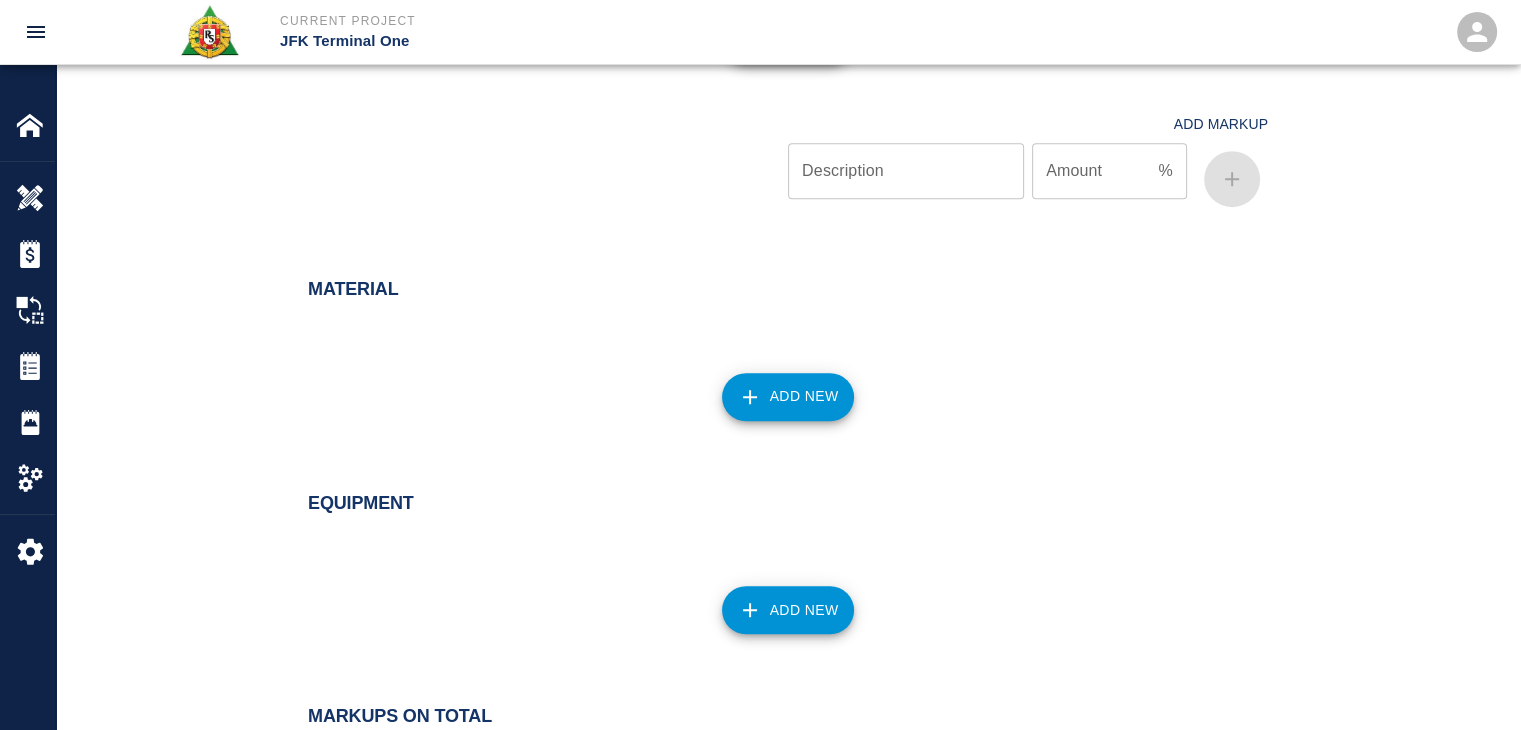 click on "Add New" at bounding box center [788, 397] 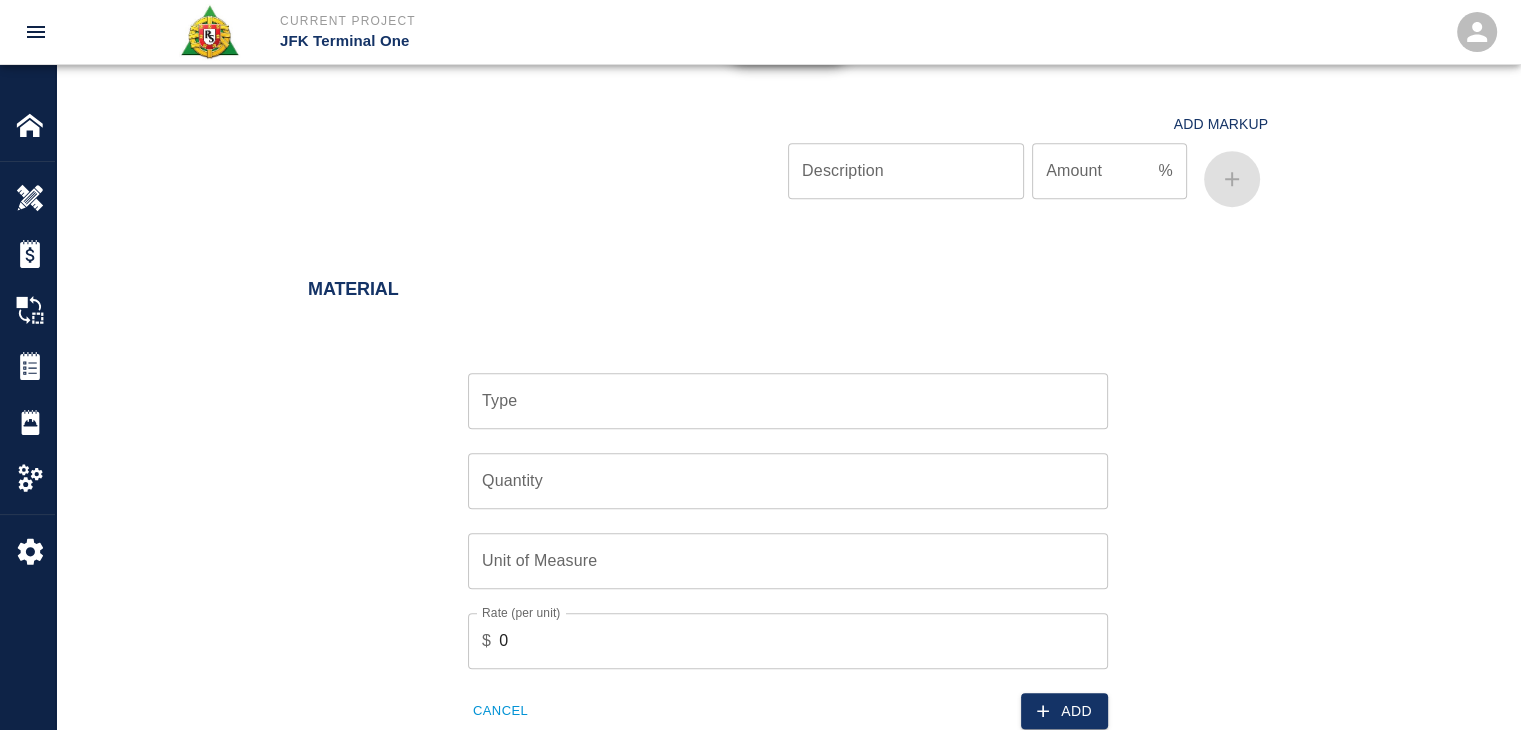 click on "Type" at bounding box center (788, 401) 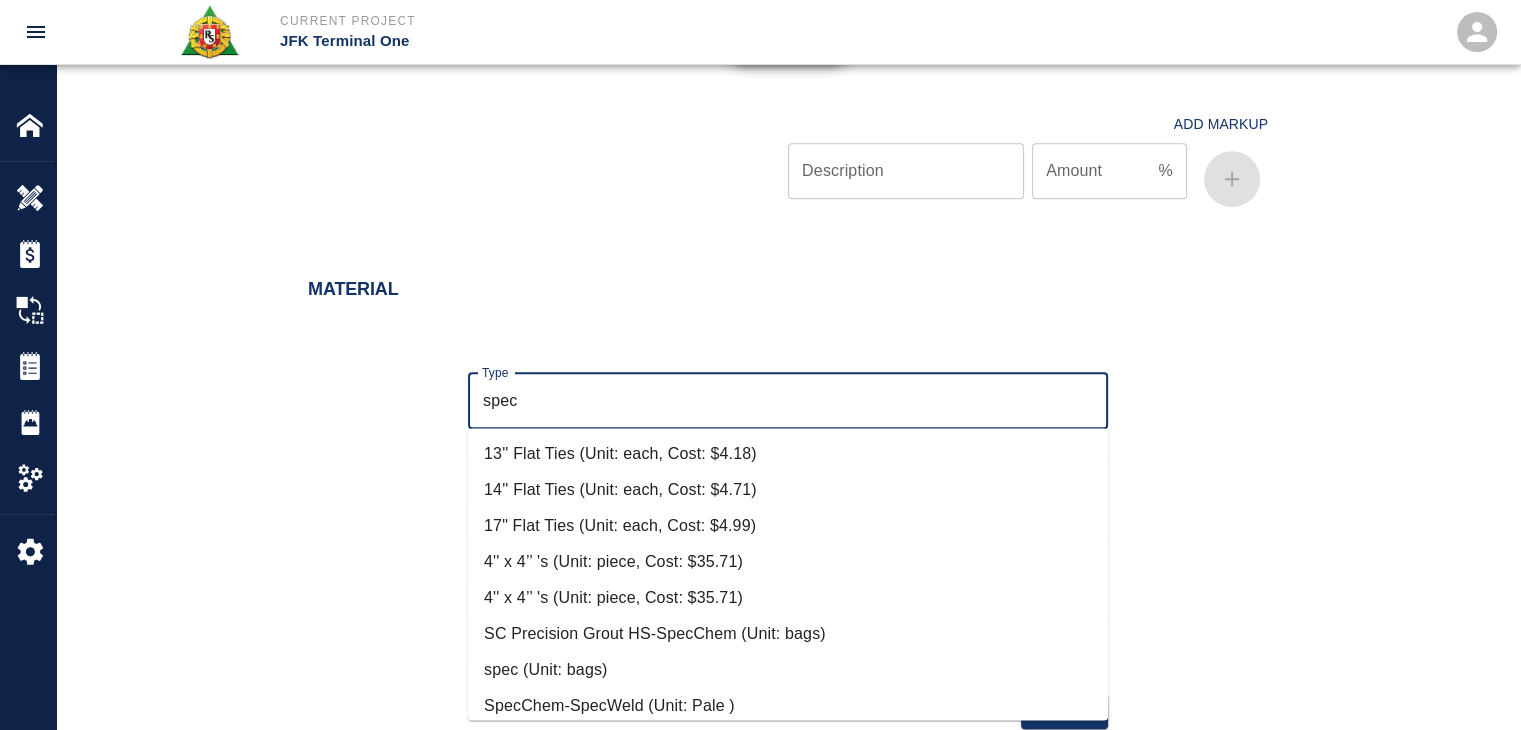 scroll, scrollTop: 192, scrollLeft: 0, axis: vertical 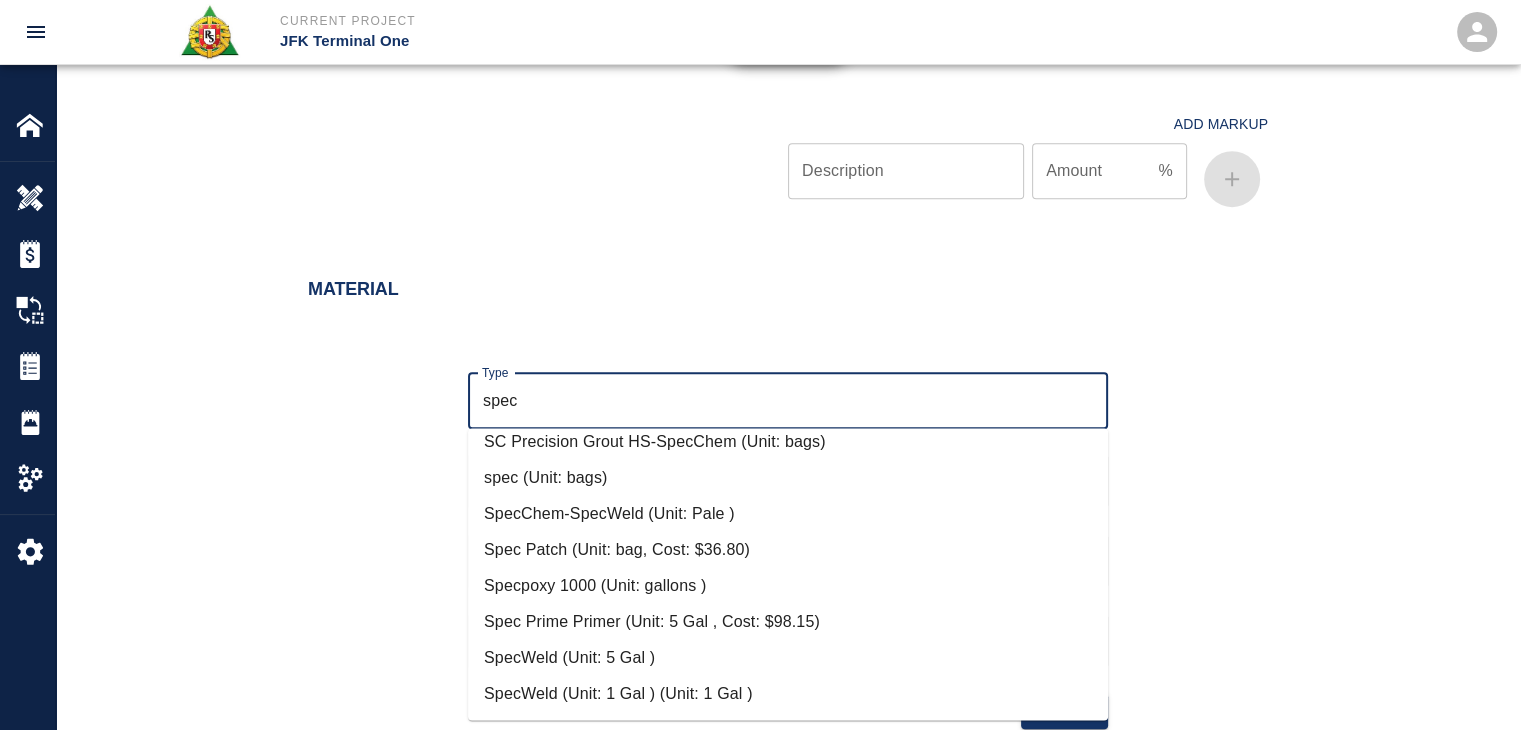click on "Spec Patch (Unit: bag, Cost: $36.80)" at bounding box center [788, 550] 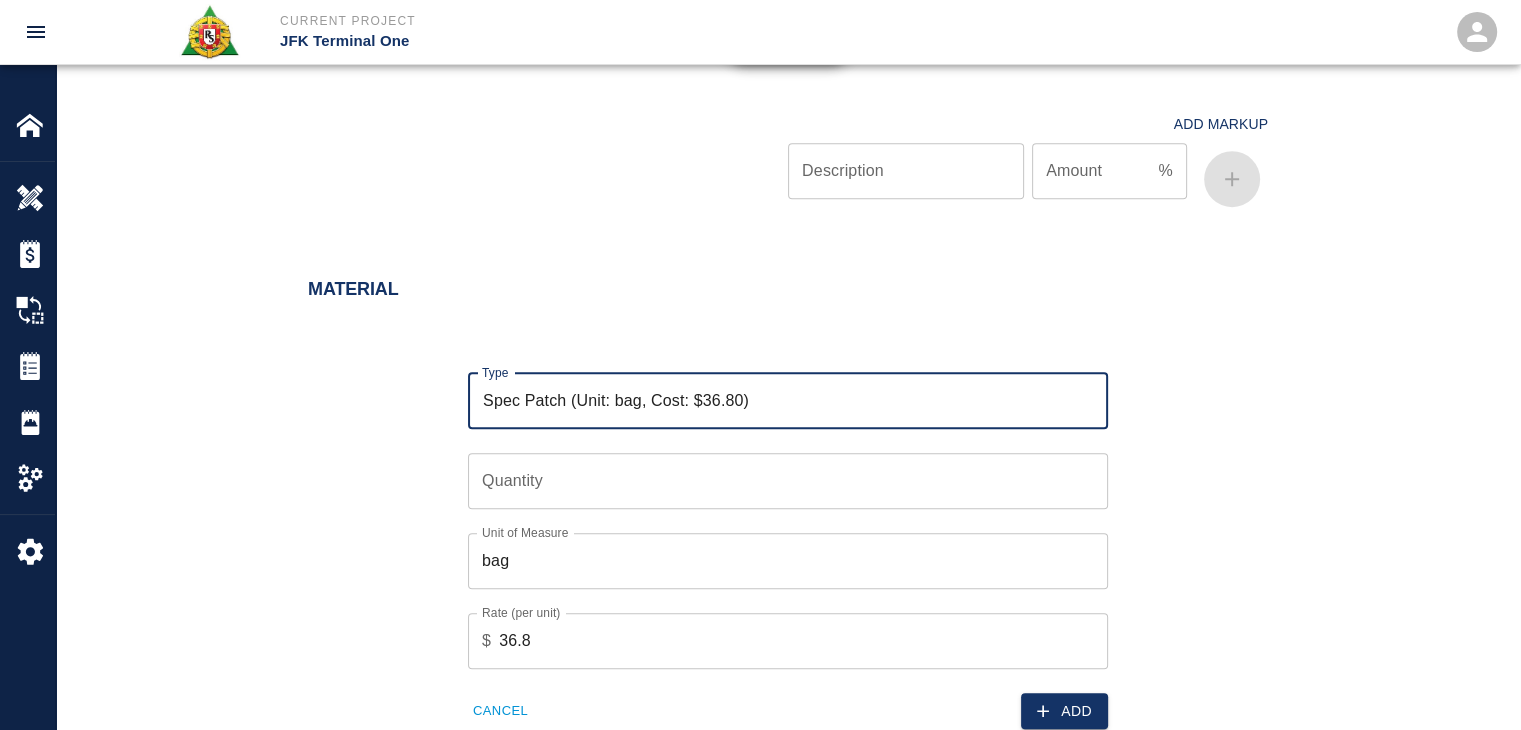 type on "Spec Patch (Unit: bag, Cost: $36.80)" 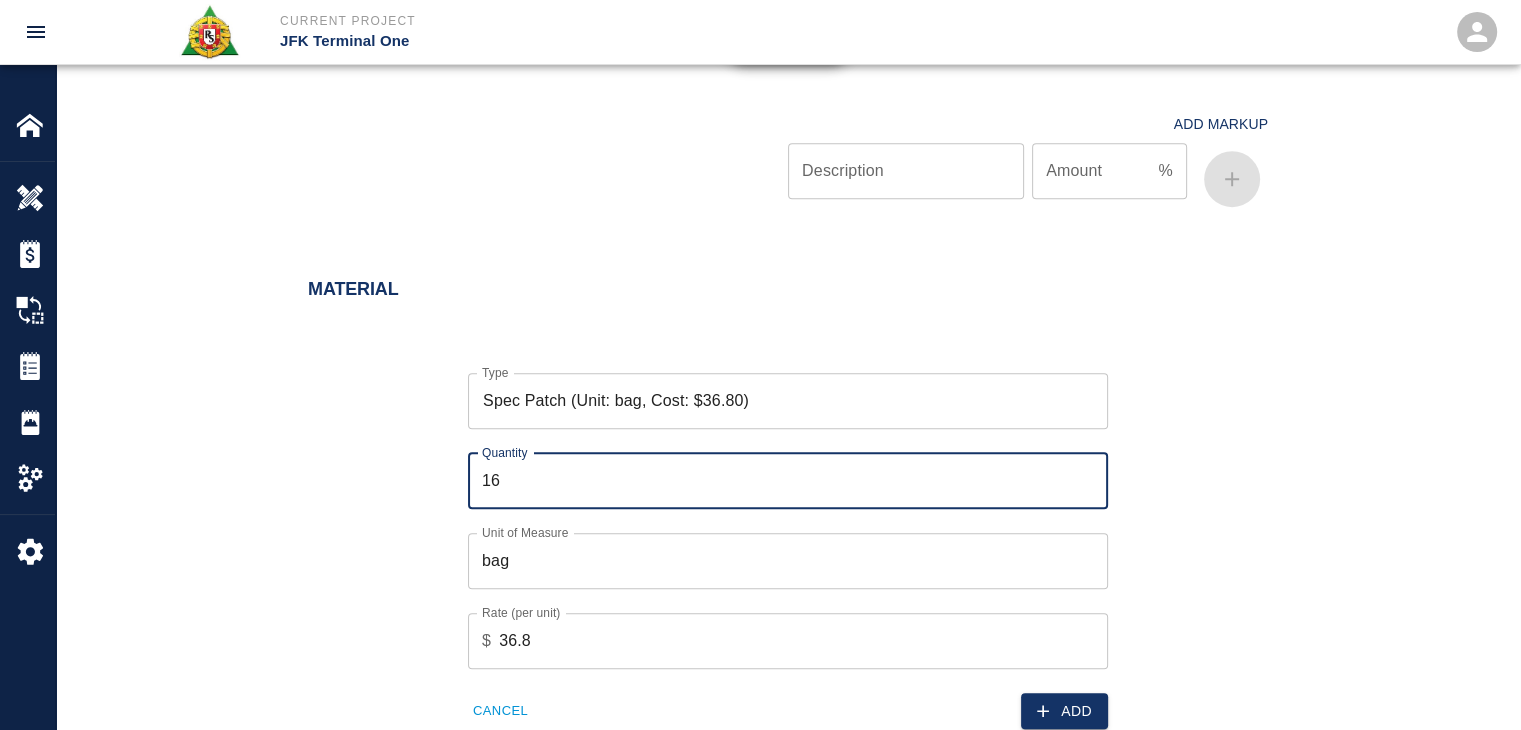 type on "16" 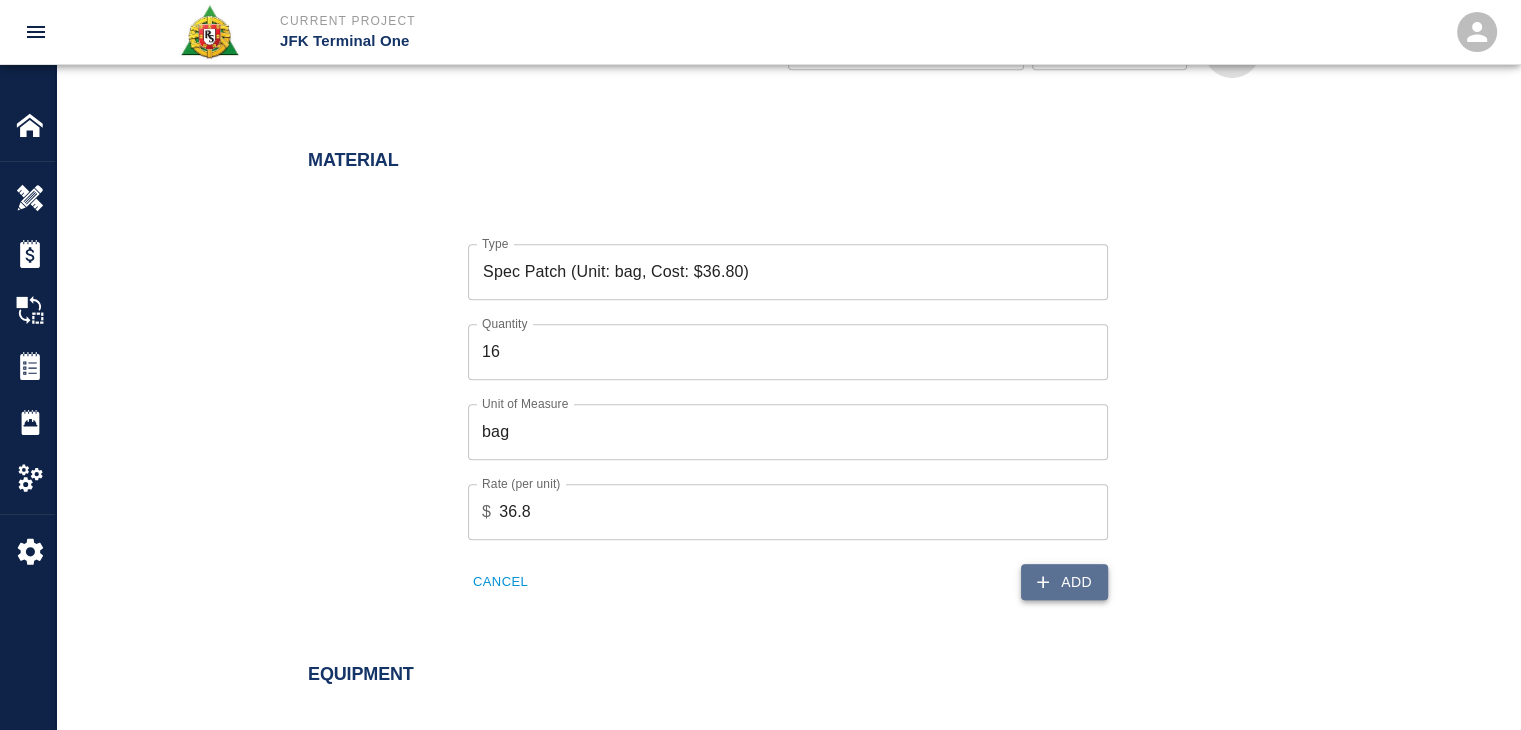 click on "Add" at bounding box center [1064, 582] 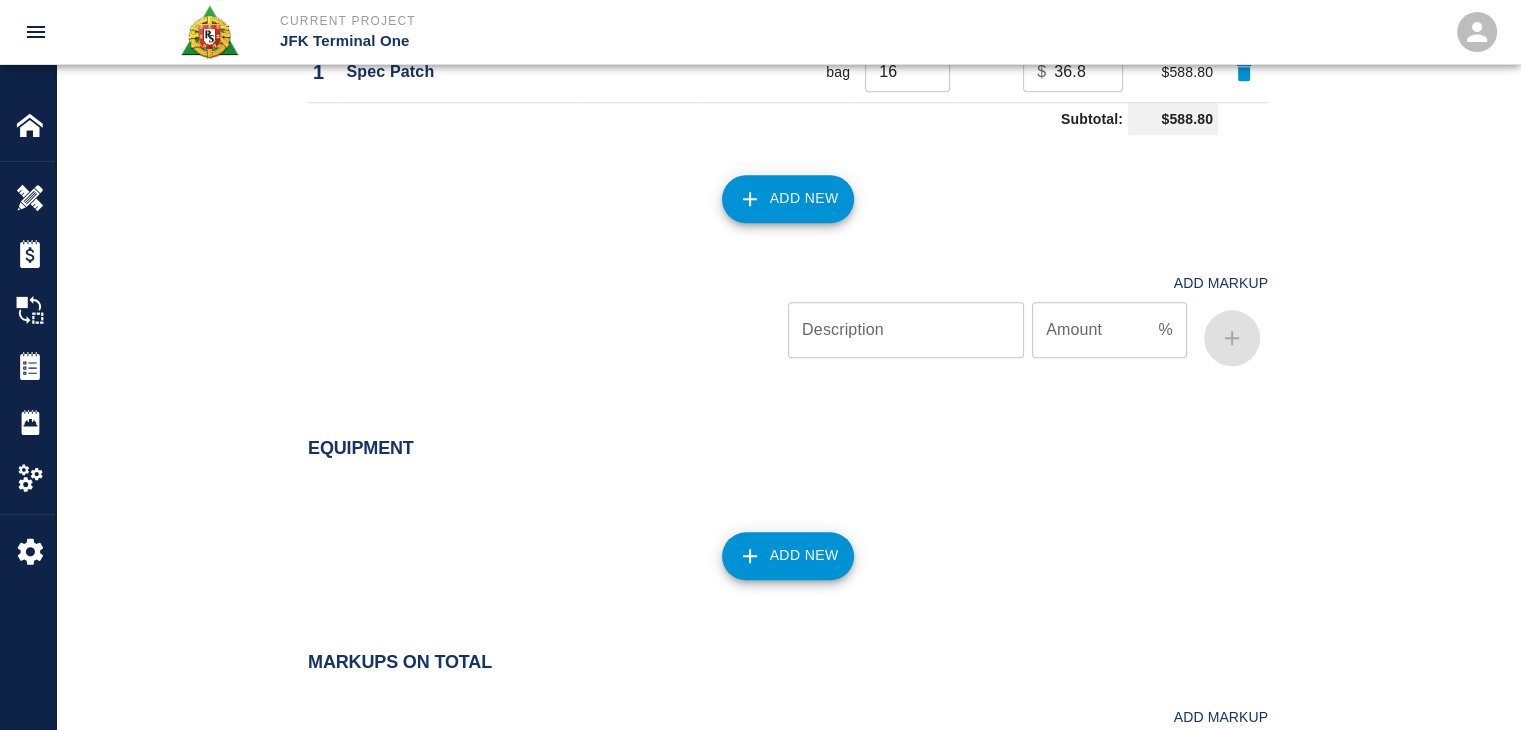scroll, scrollTop: 1832, scrollLeft: 0, axis: vertical 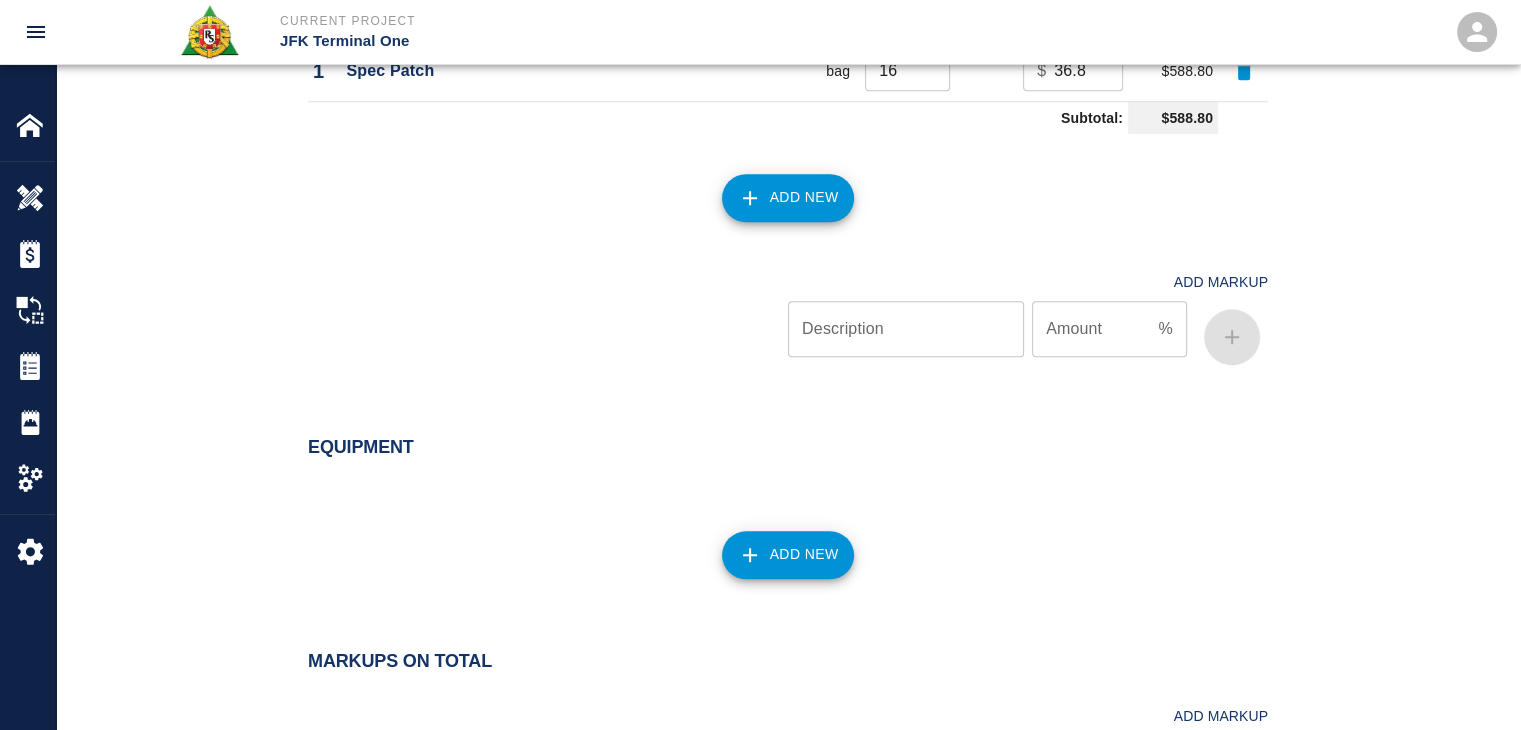 click on "Add New" at bounding box center [776, 543] 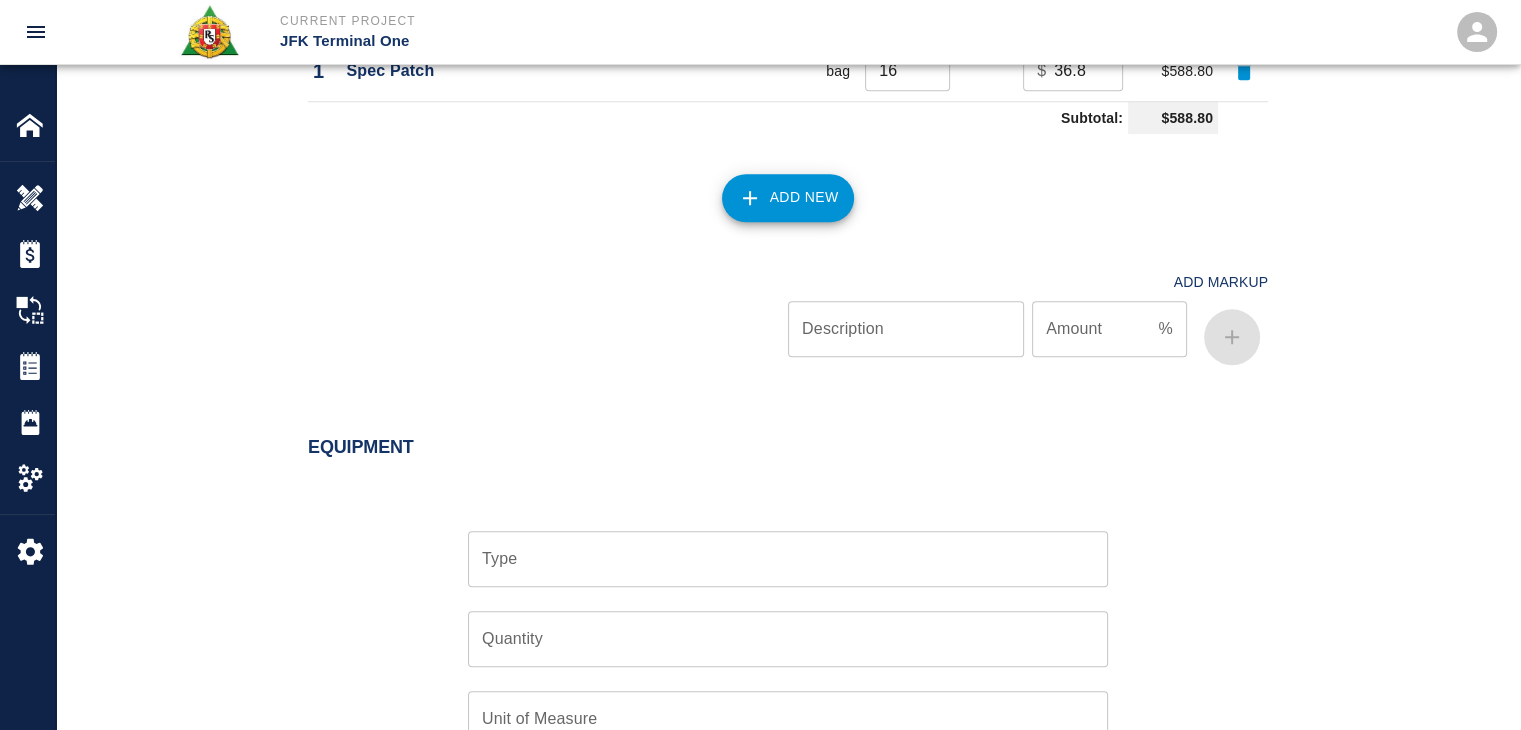 click on "Type Type" at bounding box center (776, 547) 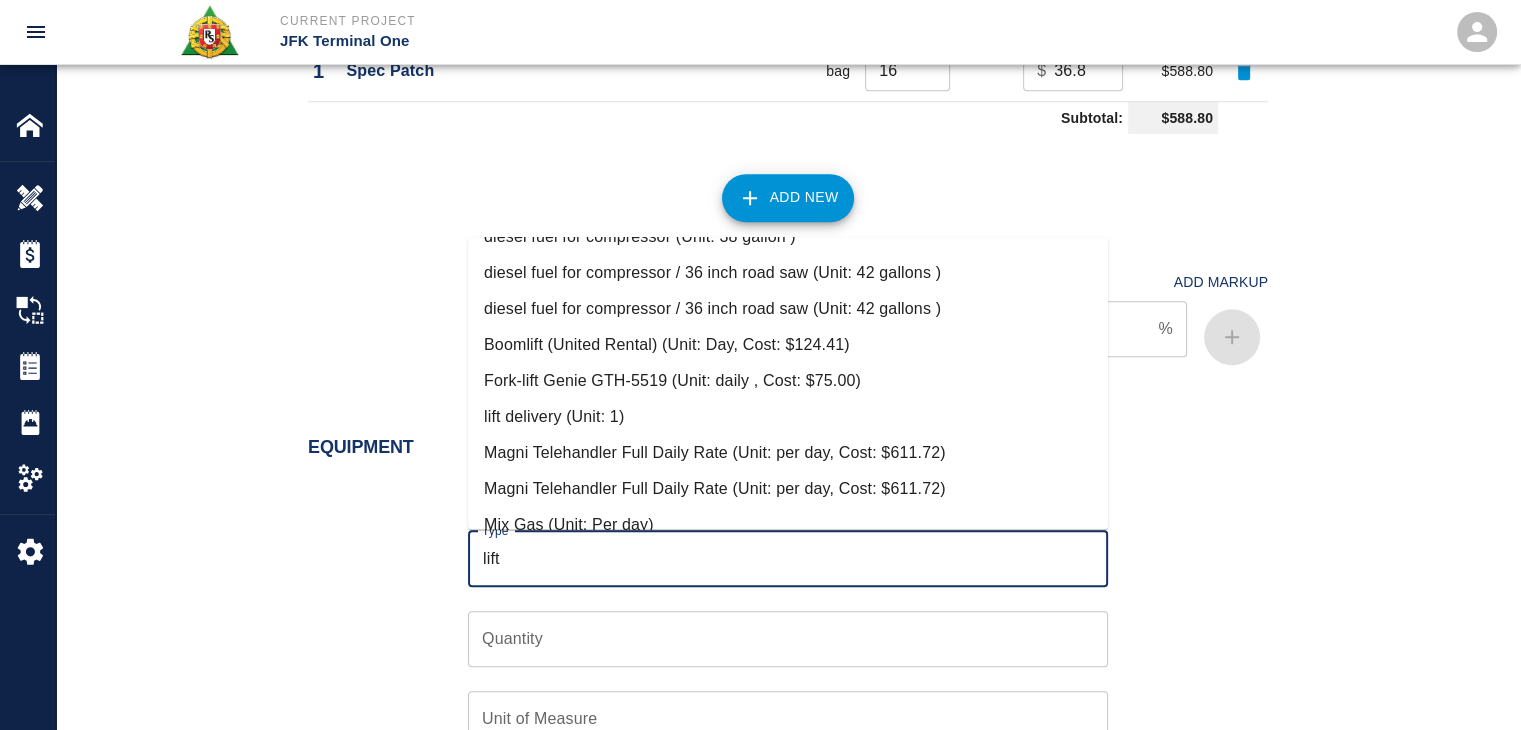 scroll, scrollTop: 1008, scrollLeft: 0, axis: vertical 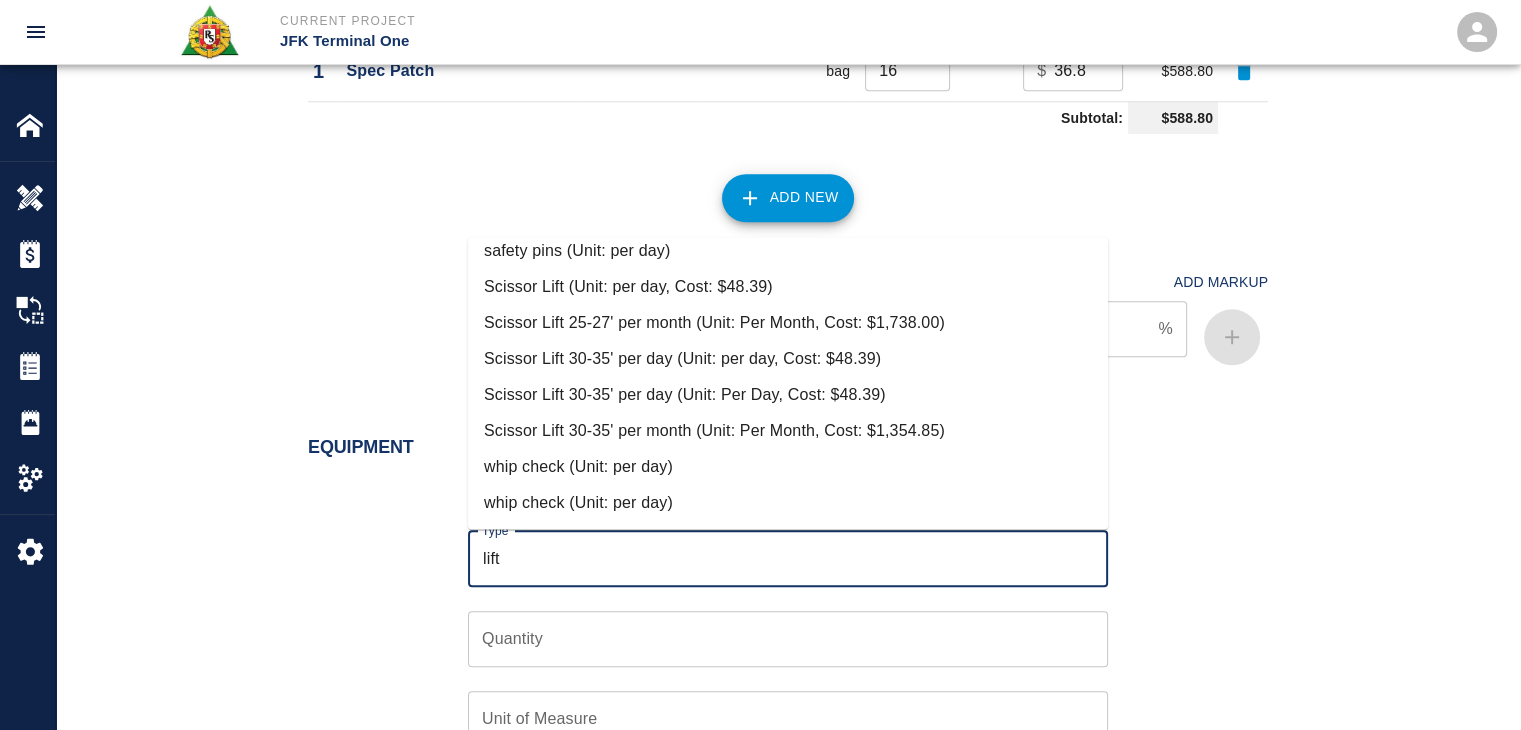 click on "Scissor Lift  (Unit: per day, Cost: $48.39)" at bounding box center [788, 287] 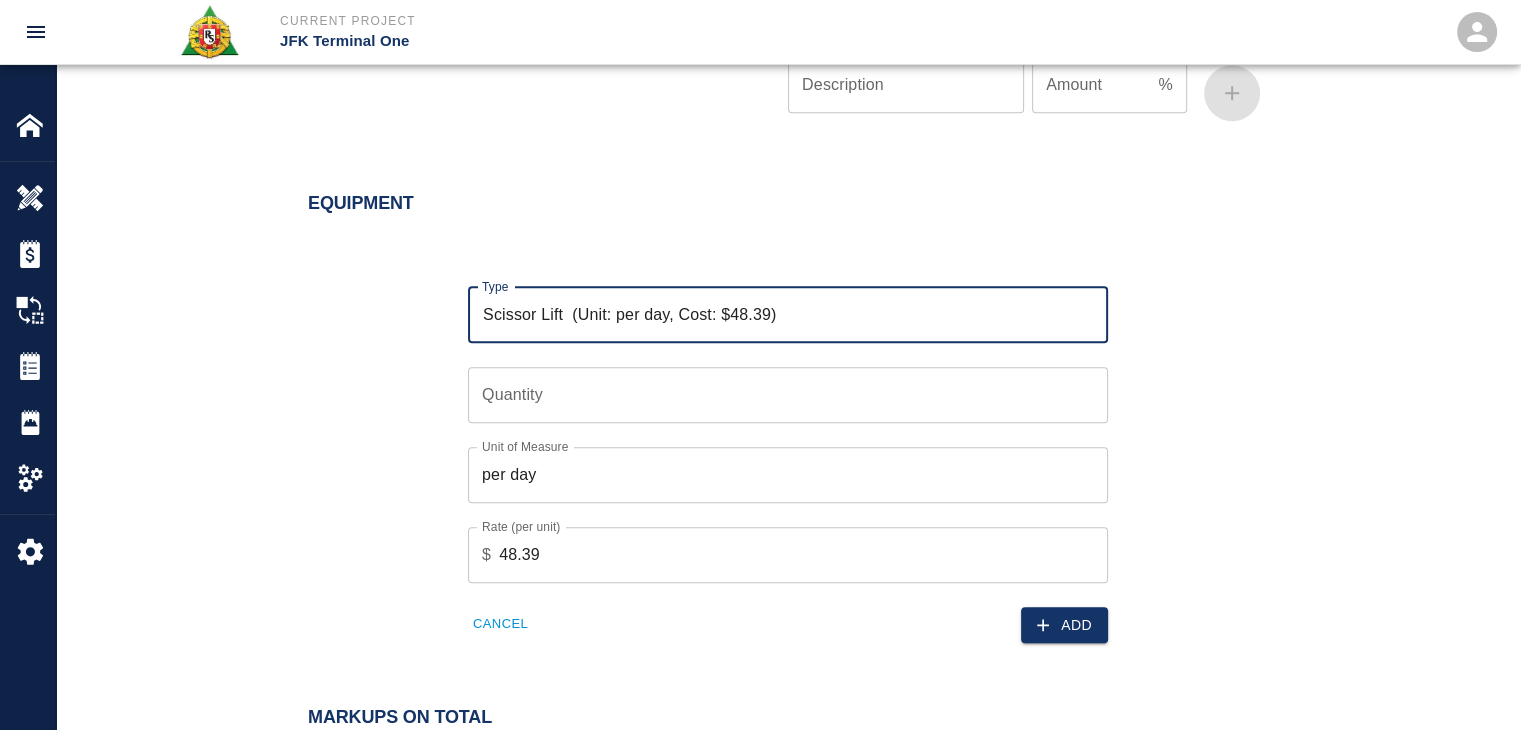 scroll, scrollTop: 2076, scrollLeft: 0, axis: vertical 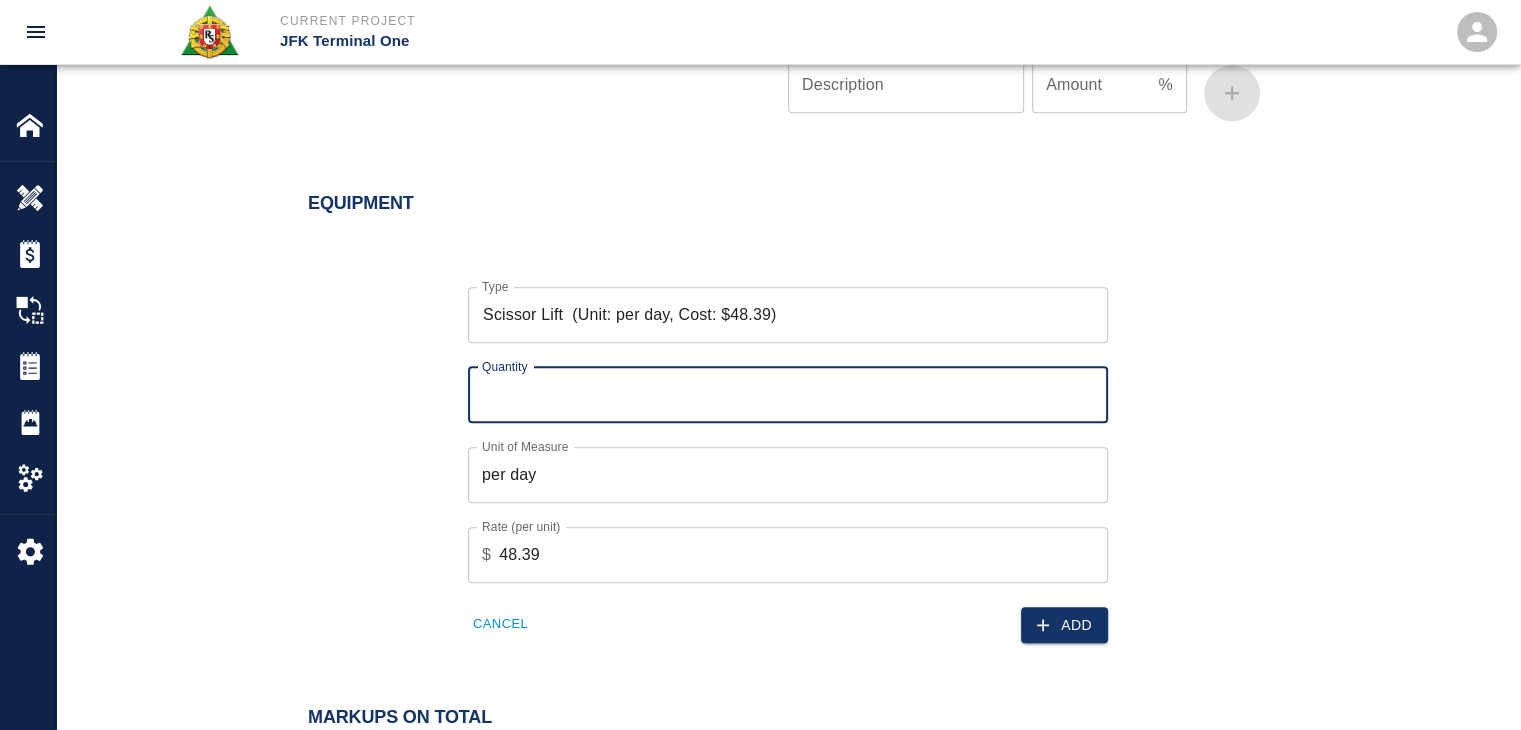click on "Quantity" at bounding box center [788, 395] 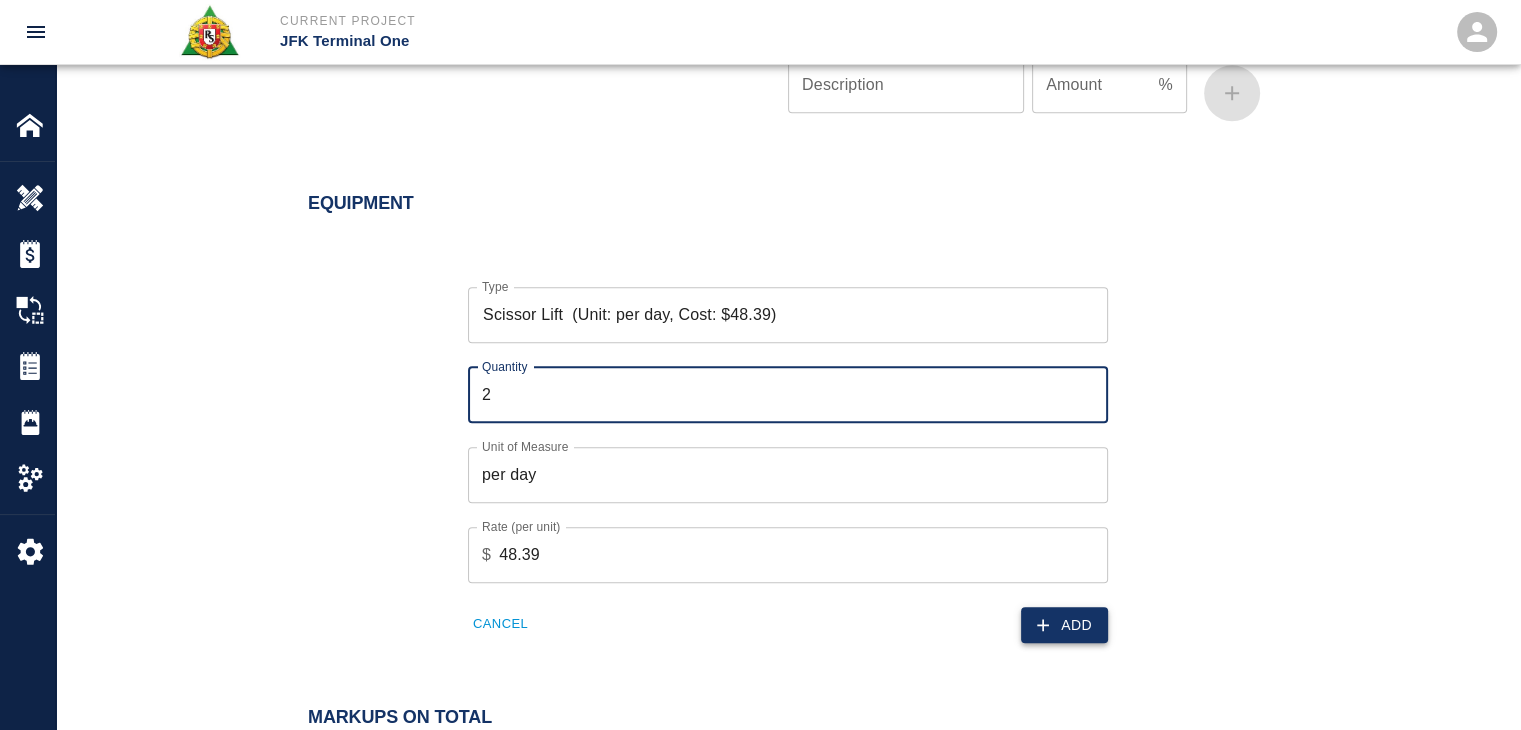 type on "2" 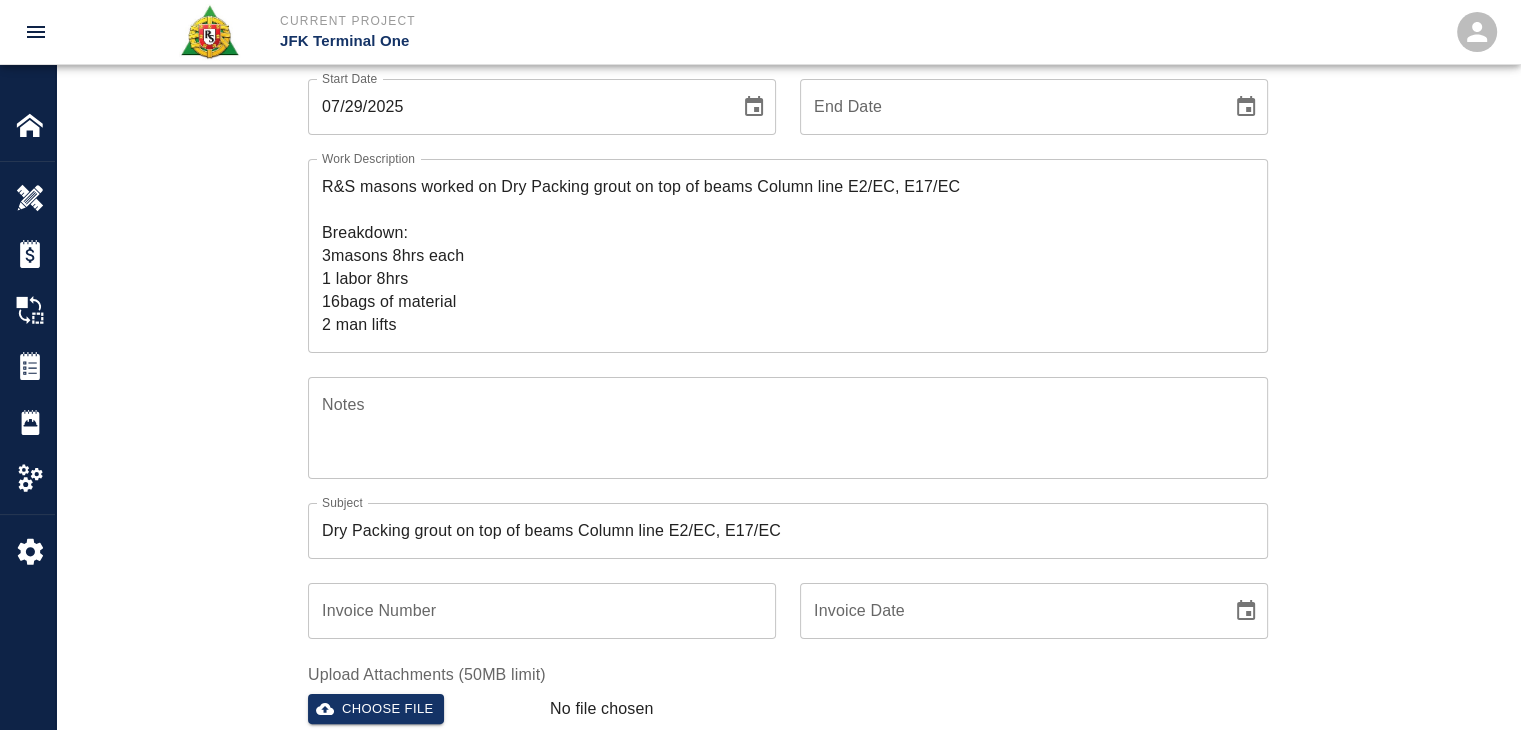 scroll, scrollTop: 0, scrollLeft: 0, axis: both 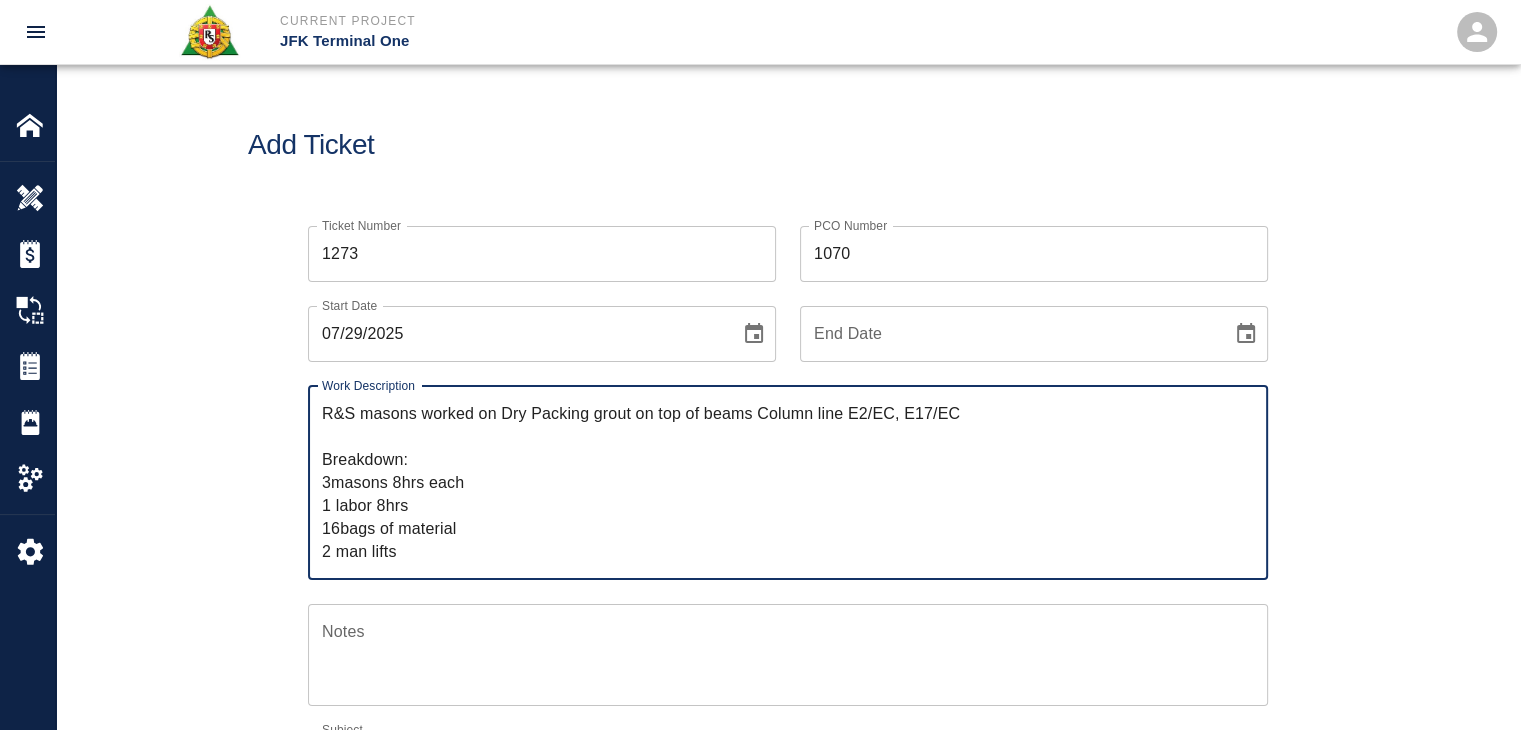 drag, startPoint x: 412, startPoint y: 548, endPoint x: 239, endPoint y: 329, distance: 279.0878 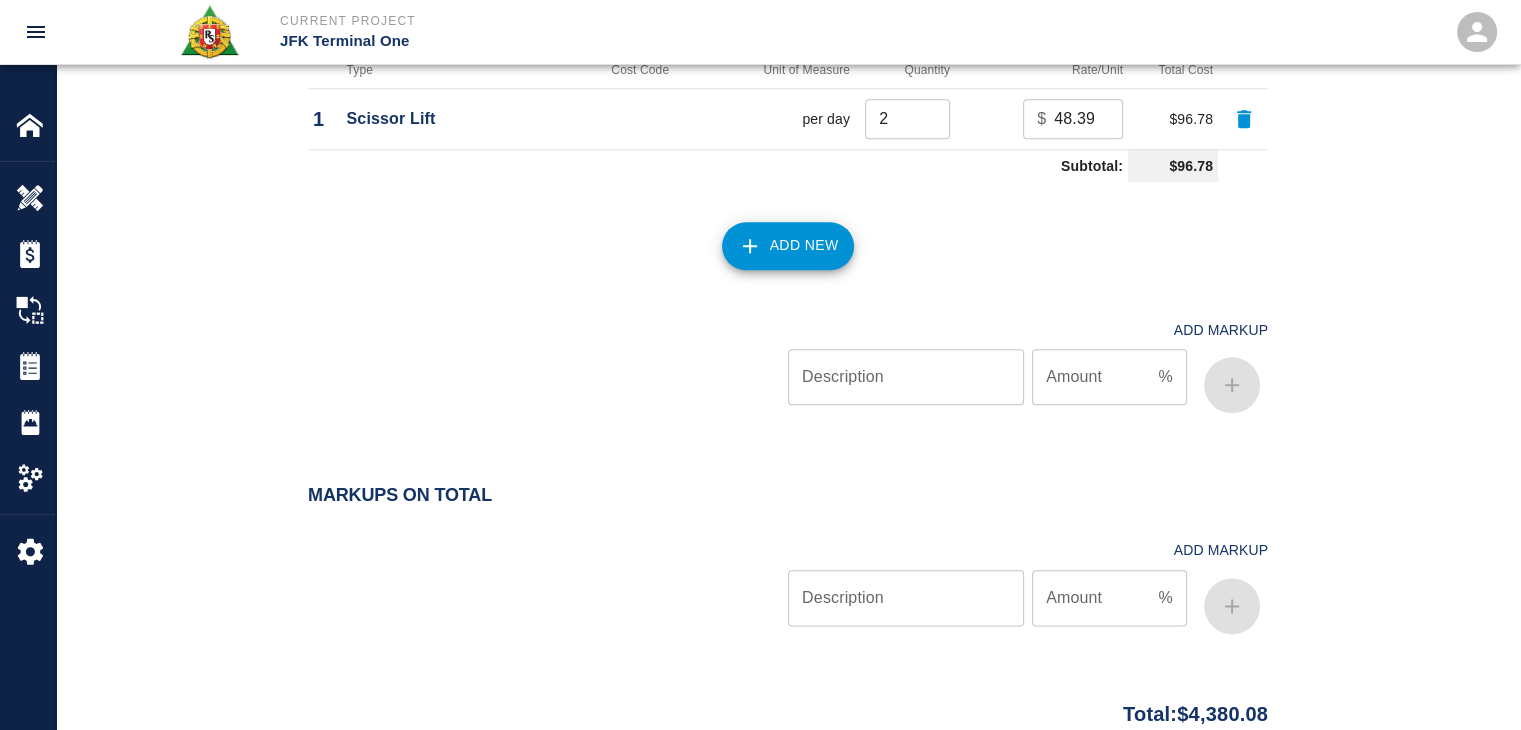 scroll, scrollTop: 2442, scrollLeft: 0, axis: vertical 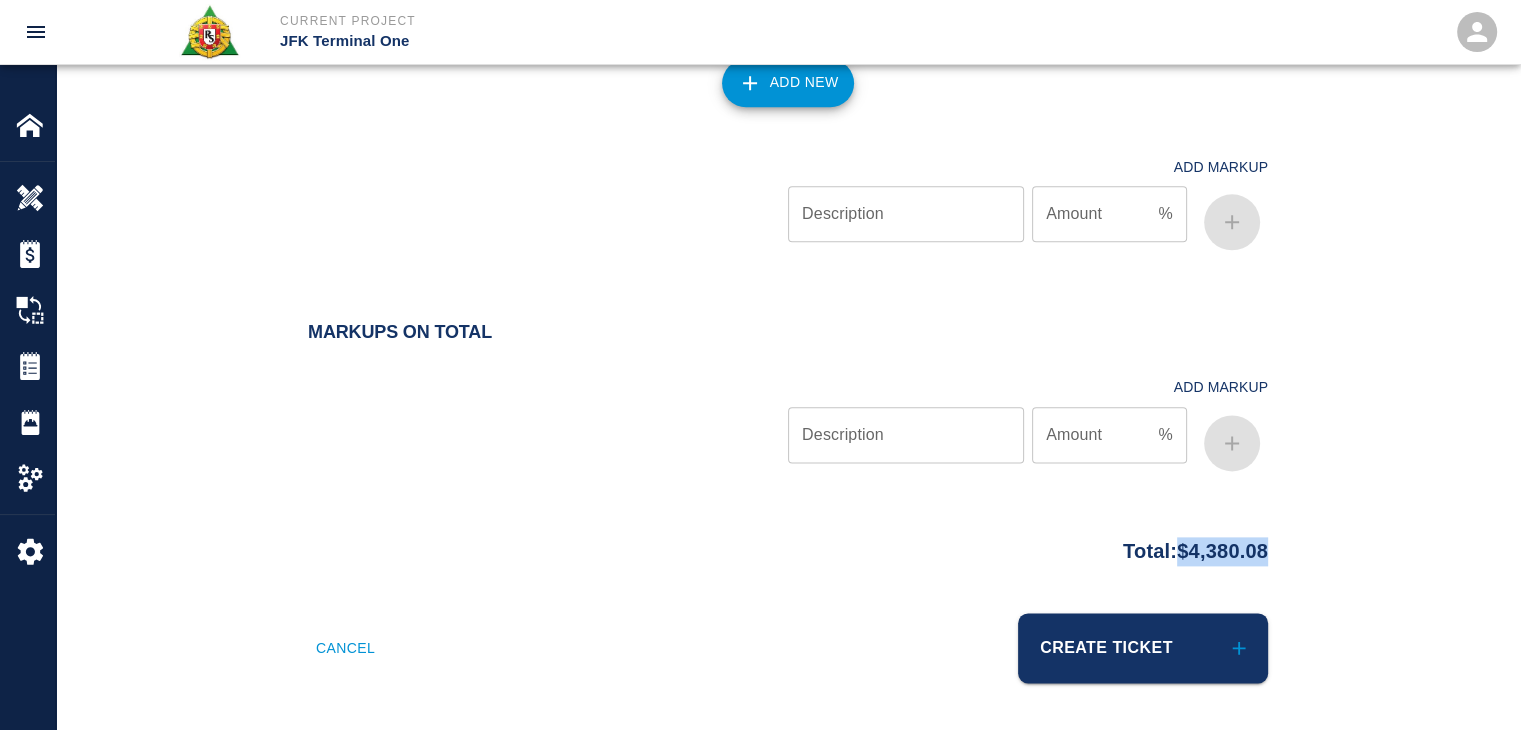 drag, startPoint x: 1296, startPoint y: 555, endPoint x: 1157, endPoint y: 577, distance: 140.73024 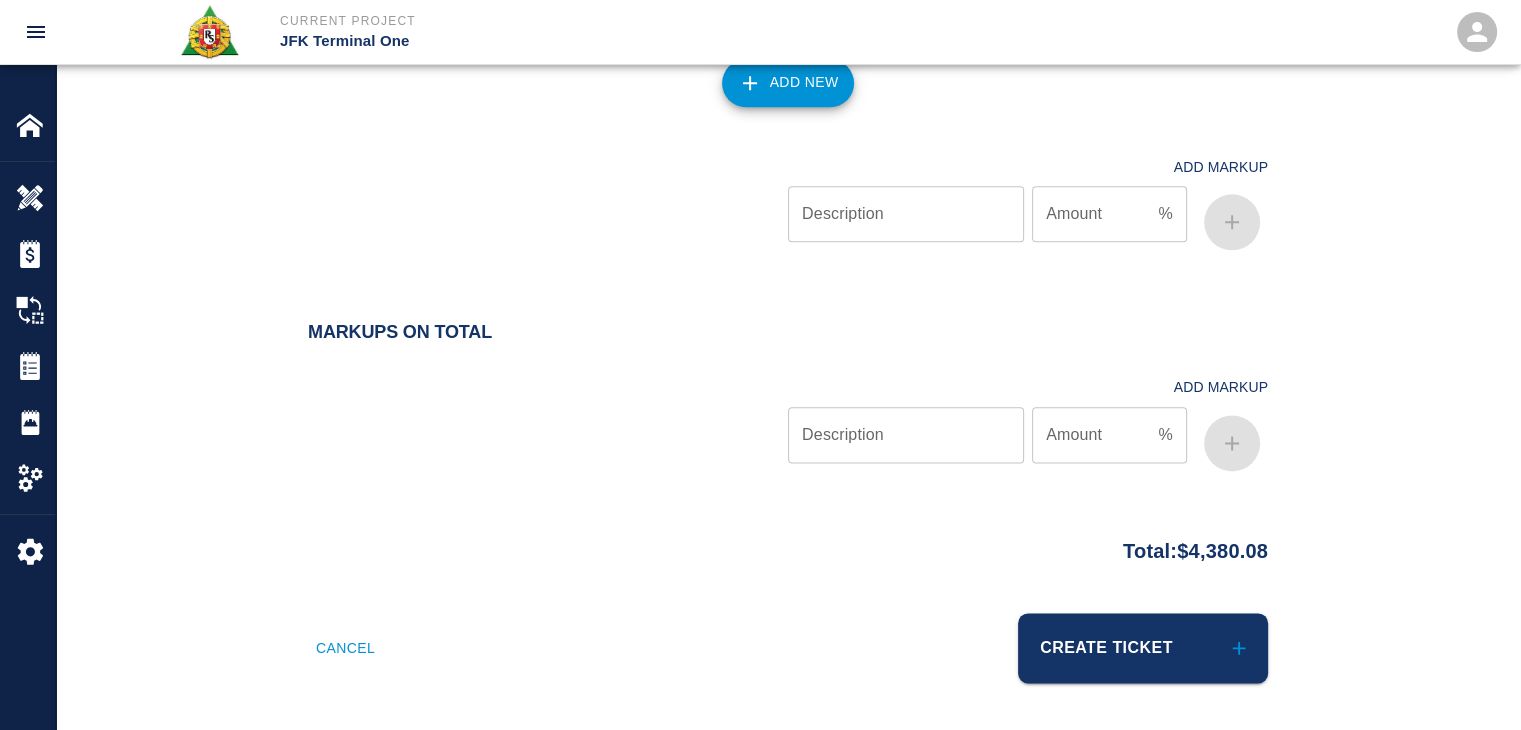 click at bounding box center (548, 418) 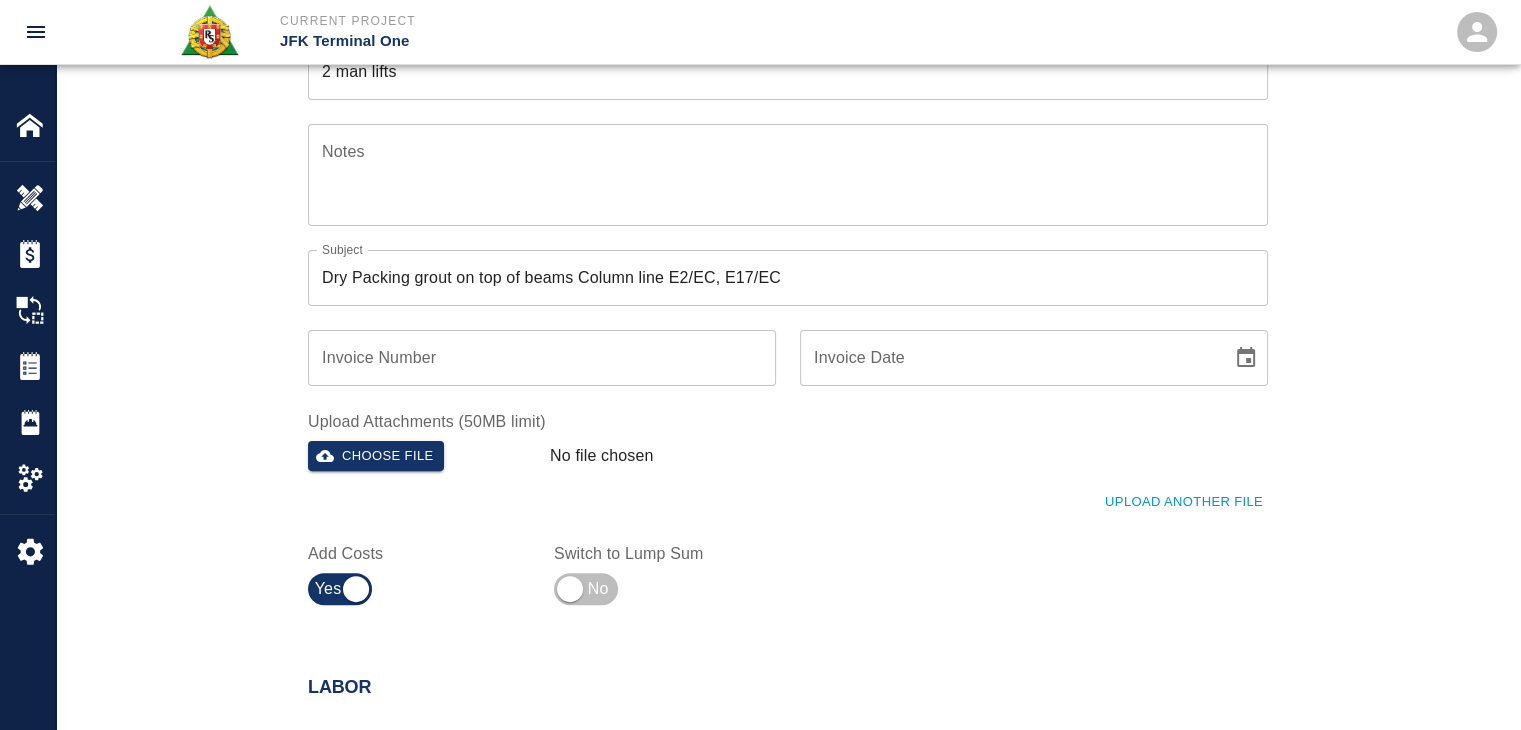 scroll, scrollTop: 480, scrollLeft: 0, axis: vertical 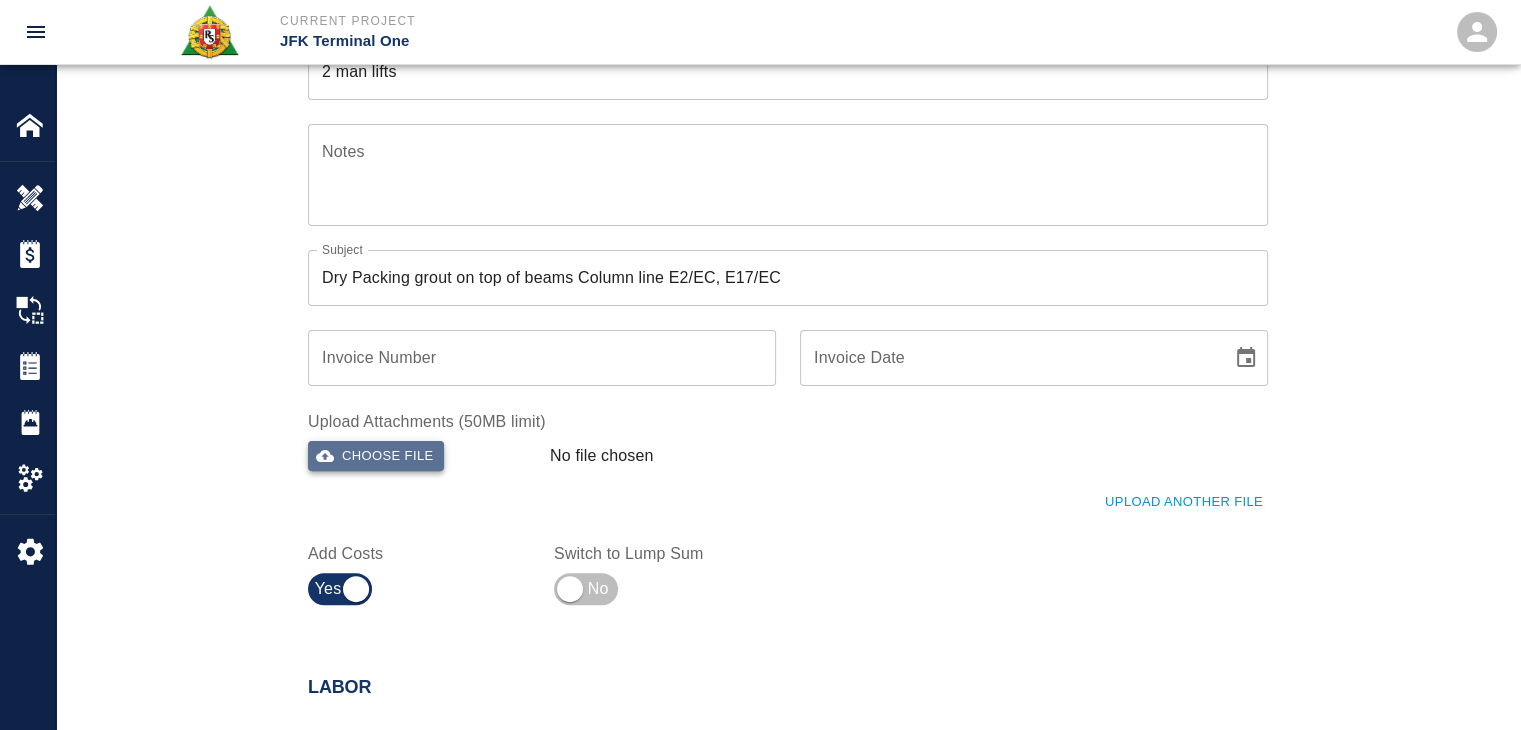 click on "Choose file" at bounding box center (376, 456) 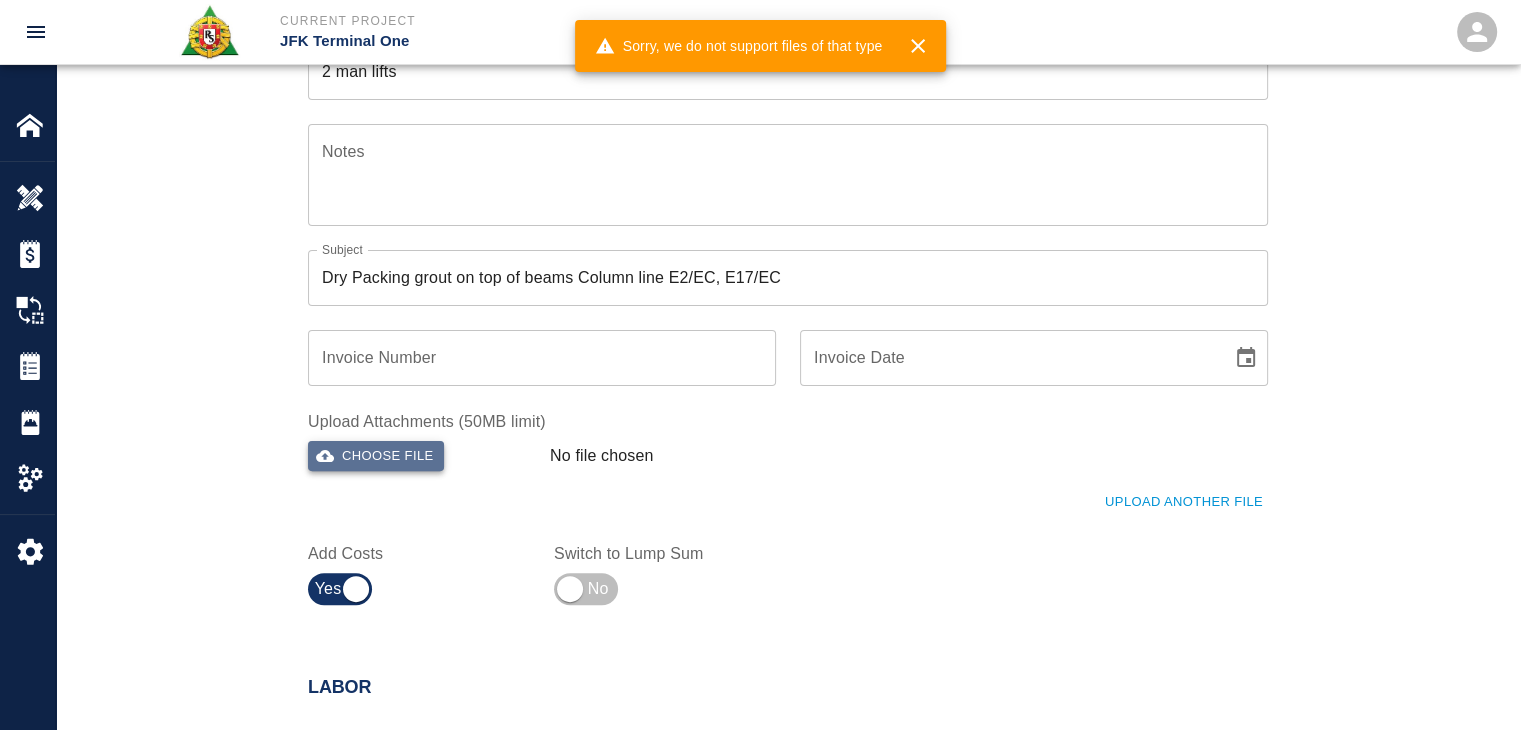 click on "Choose file" at bounding box center (376, 456) 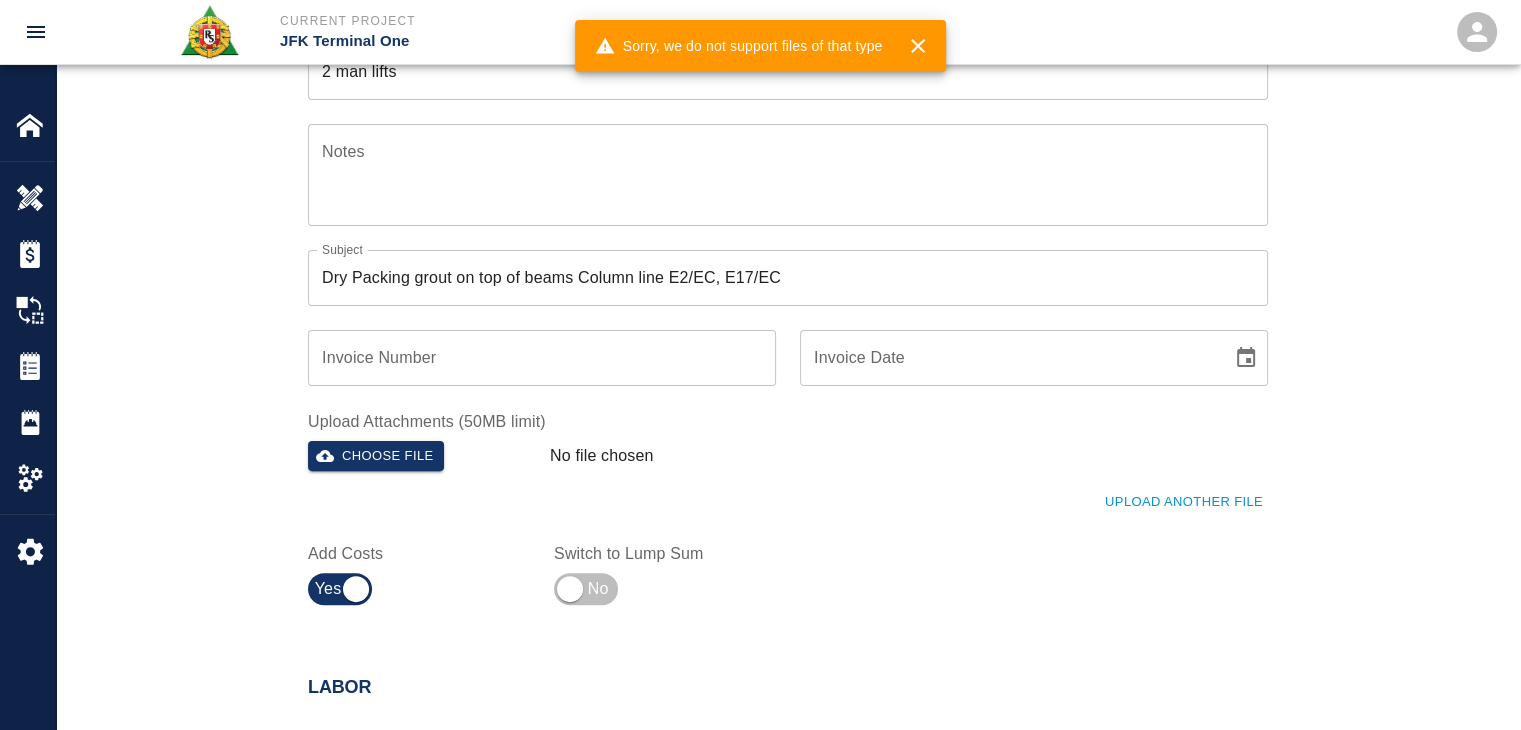 click on "Ticket Number 1273 Ticket Number PCO Number 1070 PCO Number Start Date  07/29/2025 Start Date  End Date End Date Work Description R&S masons worked on Dry Packing grout on top of beams Column line E2/EC, E17/EC
Breakdown:
3masons 8hrs each
1 labor 8hrs
16bags of material
2 man lifts x Work Description Notes x Notes Subject Dry Packing grout on top of beams Column line E2/EC, E17/EC Subject Invoice Number Invoice Number Invoice Date Invoice Date Upload Attachments (50MB limit) Choose file No file chosen Upload Another File Add Costs Switch to Lump Sum" at bounding box center (788, 168) 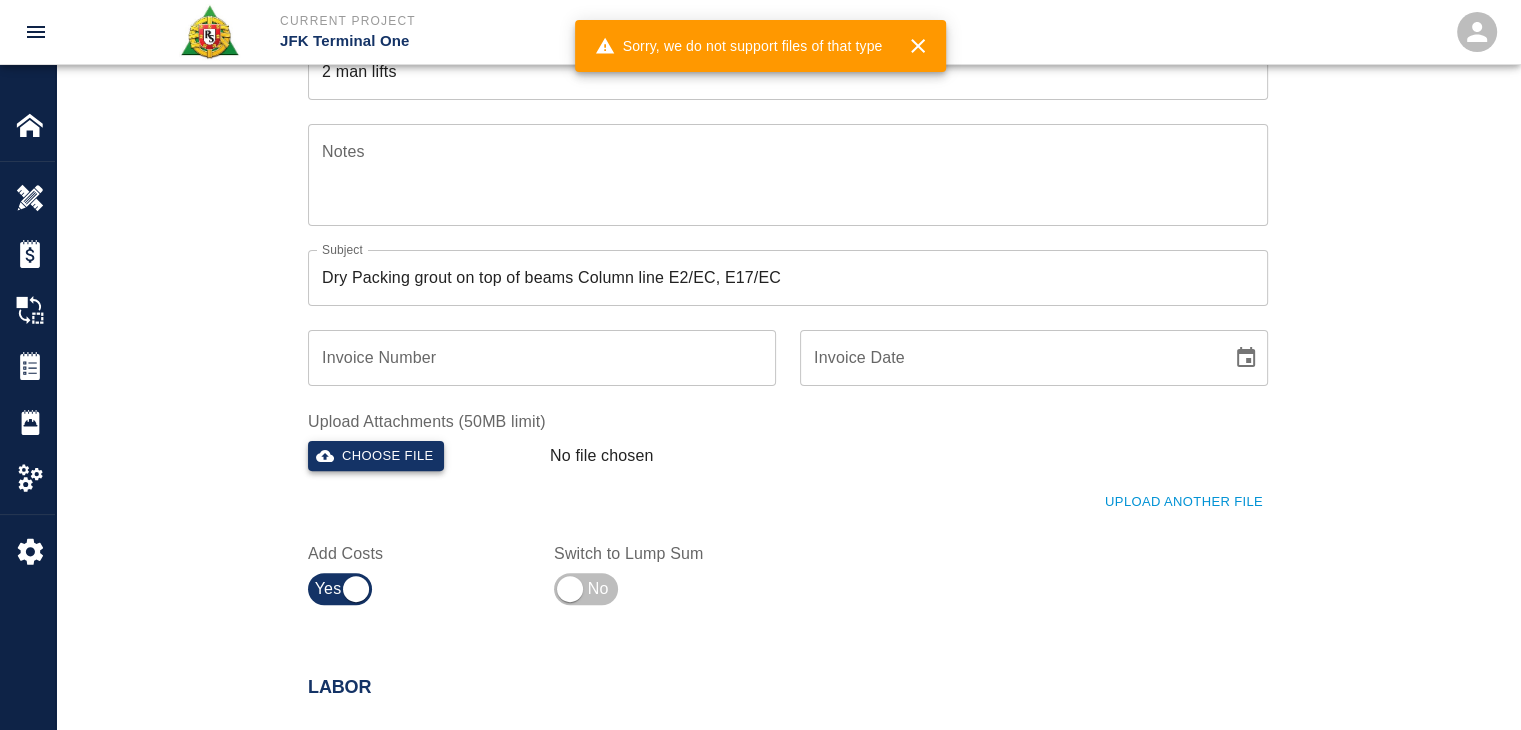 click on "Choose file" at bounding box center [376, 456] 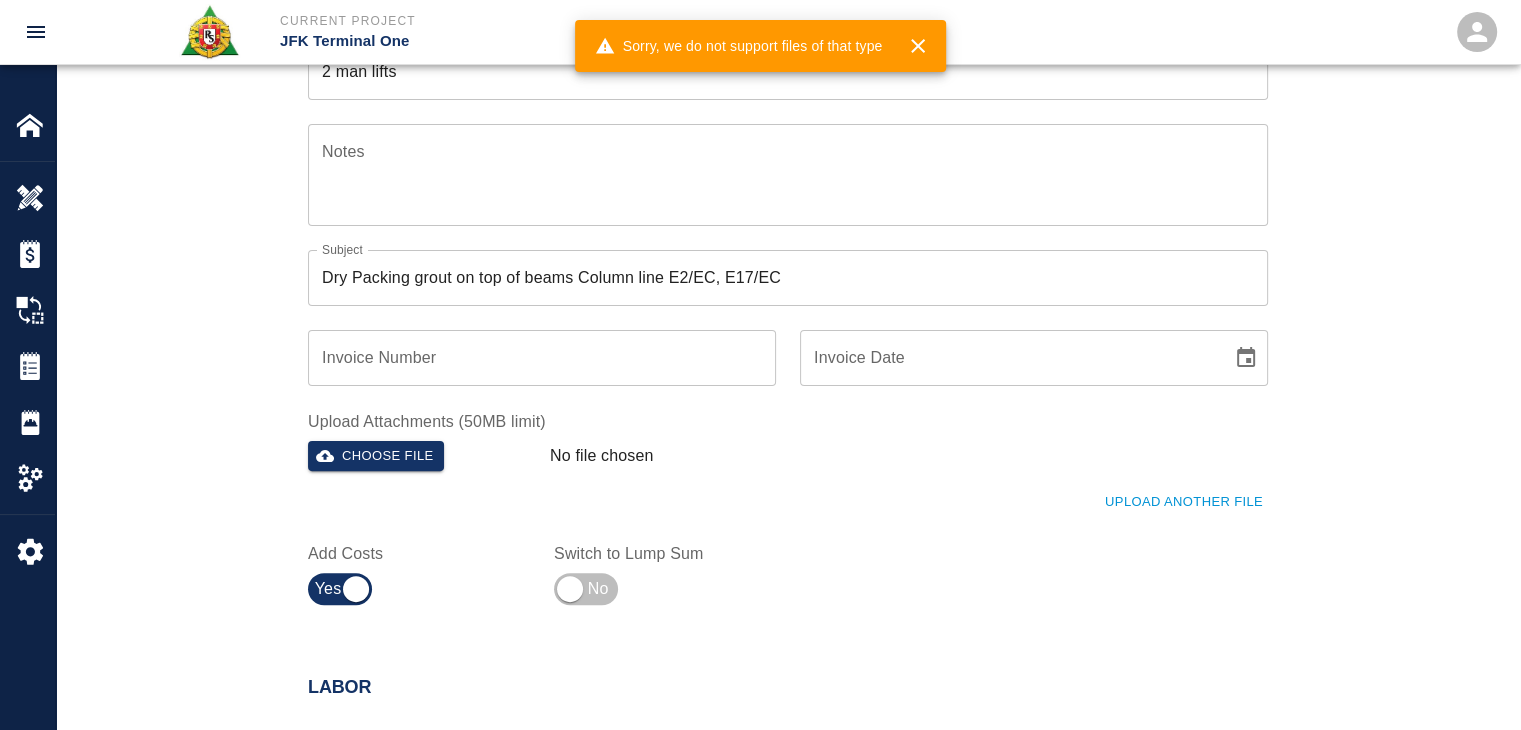click on "Upload Attachments (50MB limit)" at bounding box center [788, 421] 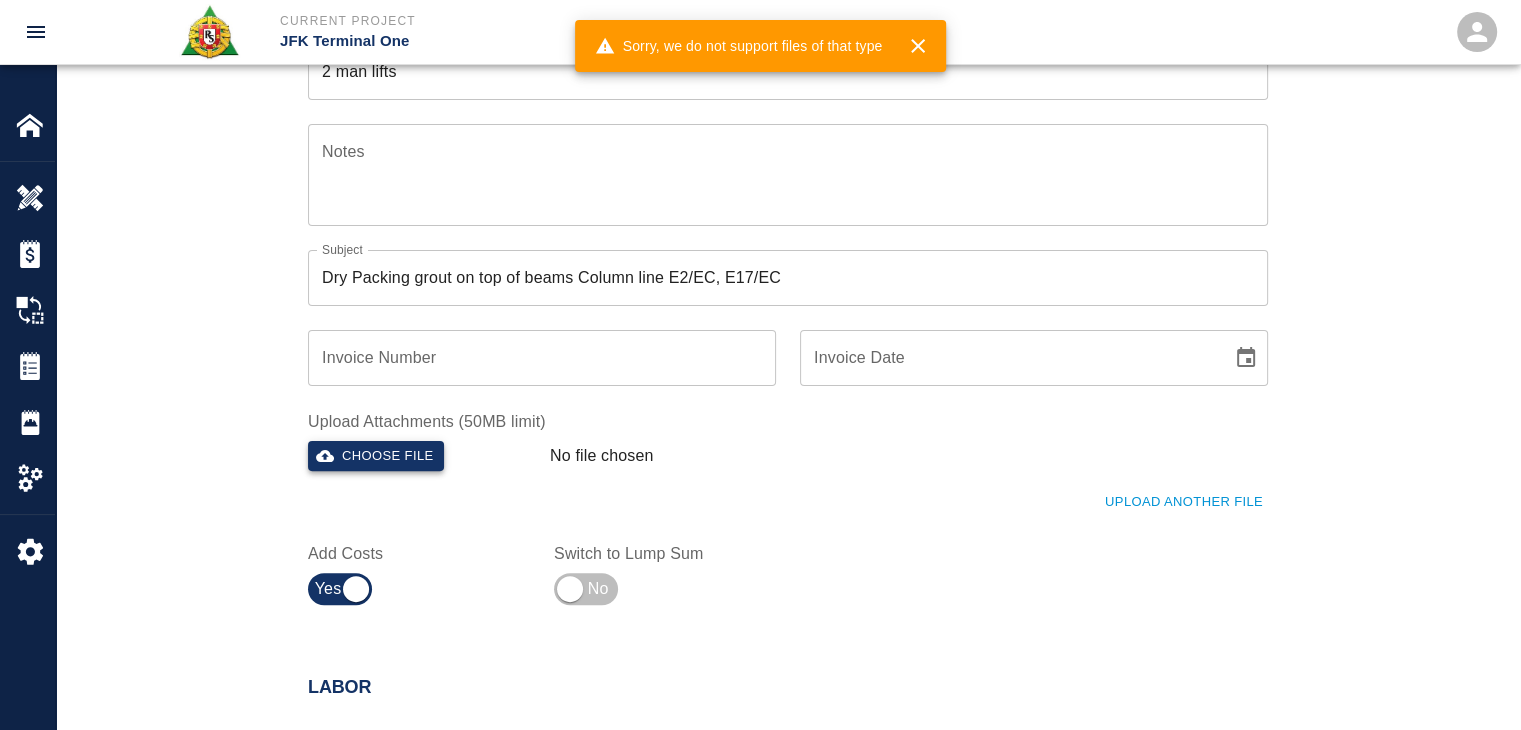 click on "Choose file" at bounding box center [376, 456] 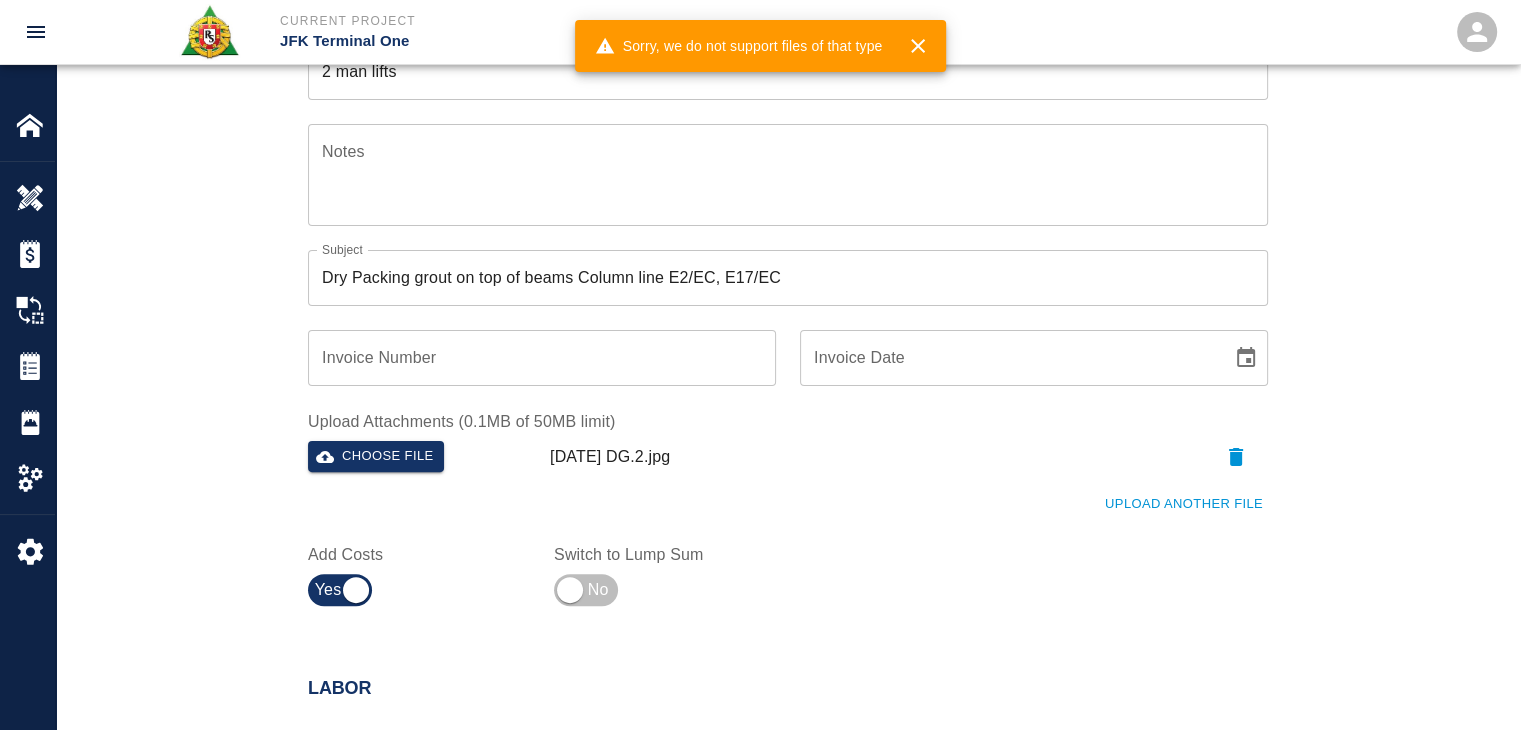 click on "Ticket Number 1273 Ticket Number PCO Number 1070 PCO Number Start Date  07/29/2025 Start Date  End Date End Date Work Description R&S masons worked on Dry Packing grout on top of beams Column line E2/EC, E17/EC
Breakdown:
3masons 8hrs each
1 labor 8hrs
16bags of material
2 man lifts x Work Description Notes x Notes Subject Dry Packing grout on top of beams Column line E2/EC, E17/EC Subject Invoice Number Invoice Number Invoice Date Invoice Date Upload Attachments (0.1MB of 50MB limit) Choose file 07-29-25 DG.2.jpg Upload Another File Add Costs Switch to Lump Sum" at bounding box center [788, 168] 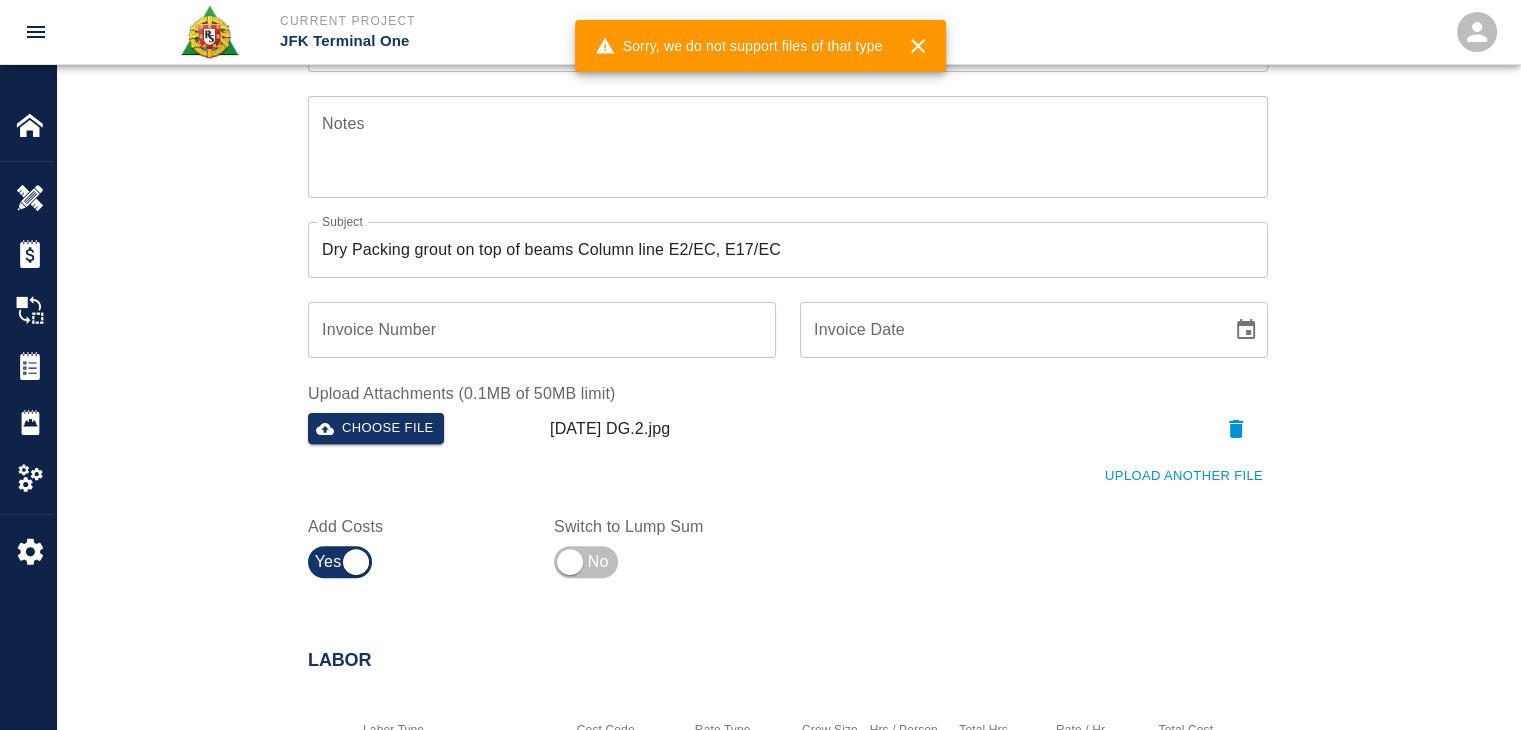 scroll, scrollTop: 523, scrollLeft: 0, axis: vertical 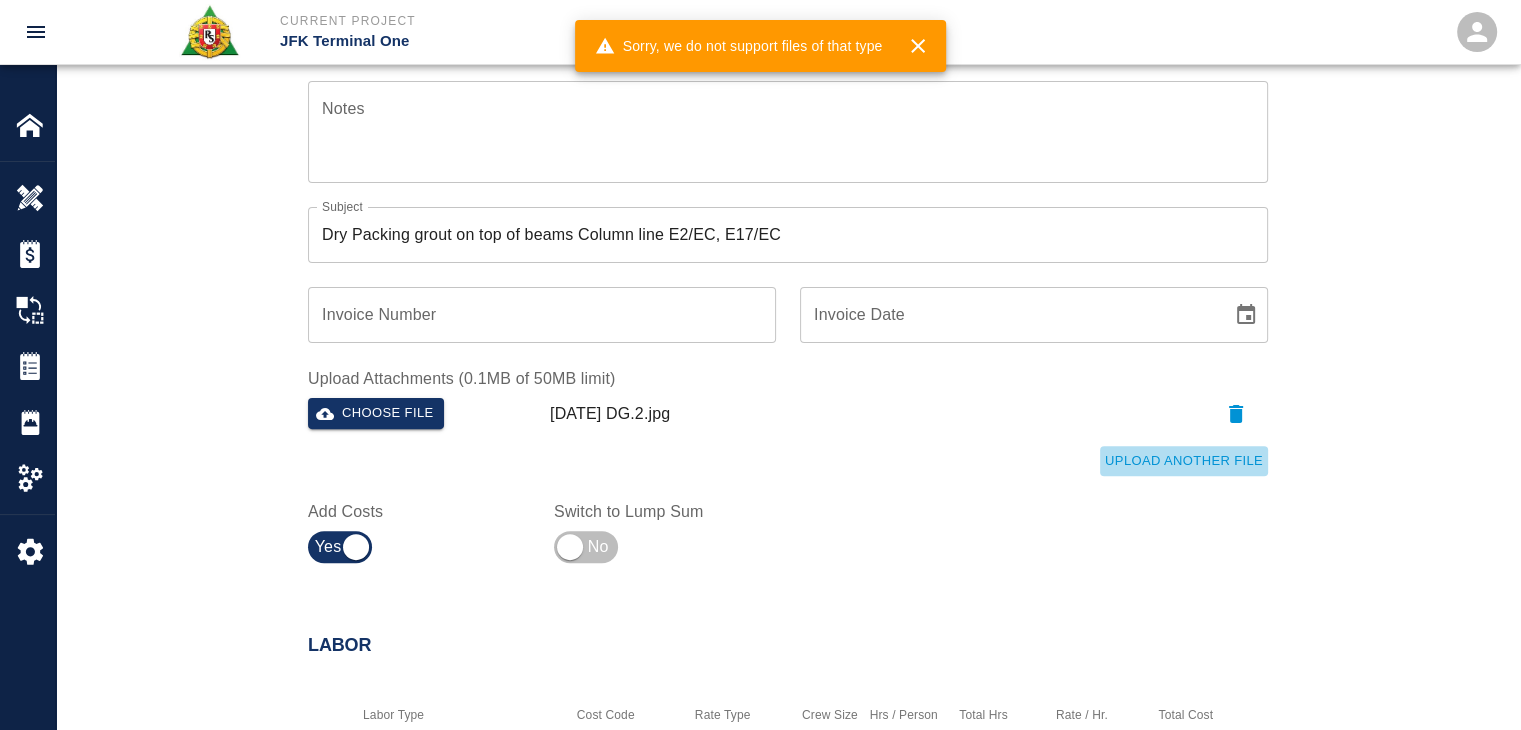 click on "Upload Another File" at bounding box center (1184, 461) 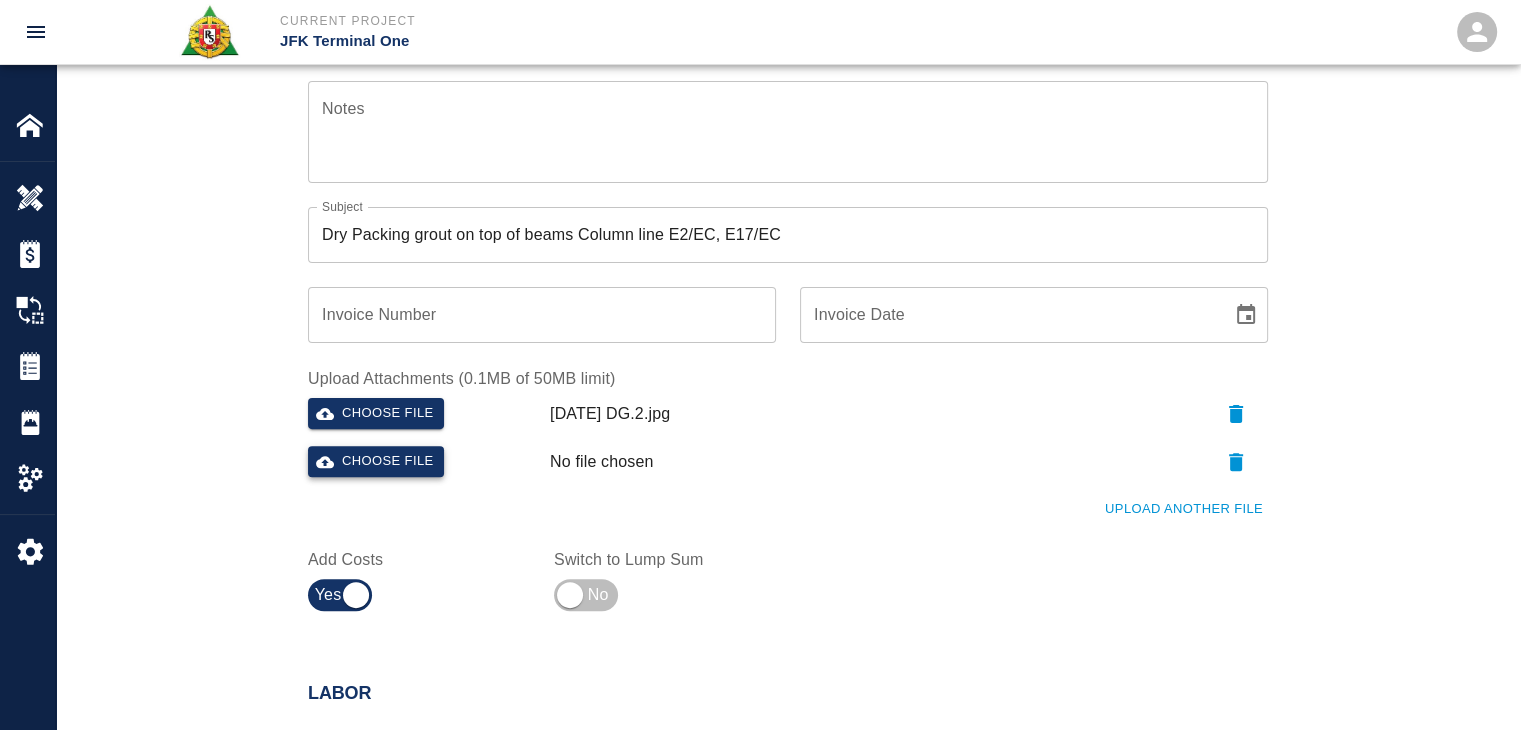 click on "Choose file" at bounding box center [376, 461] 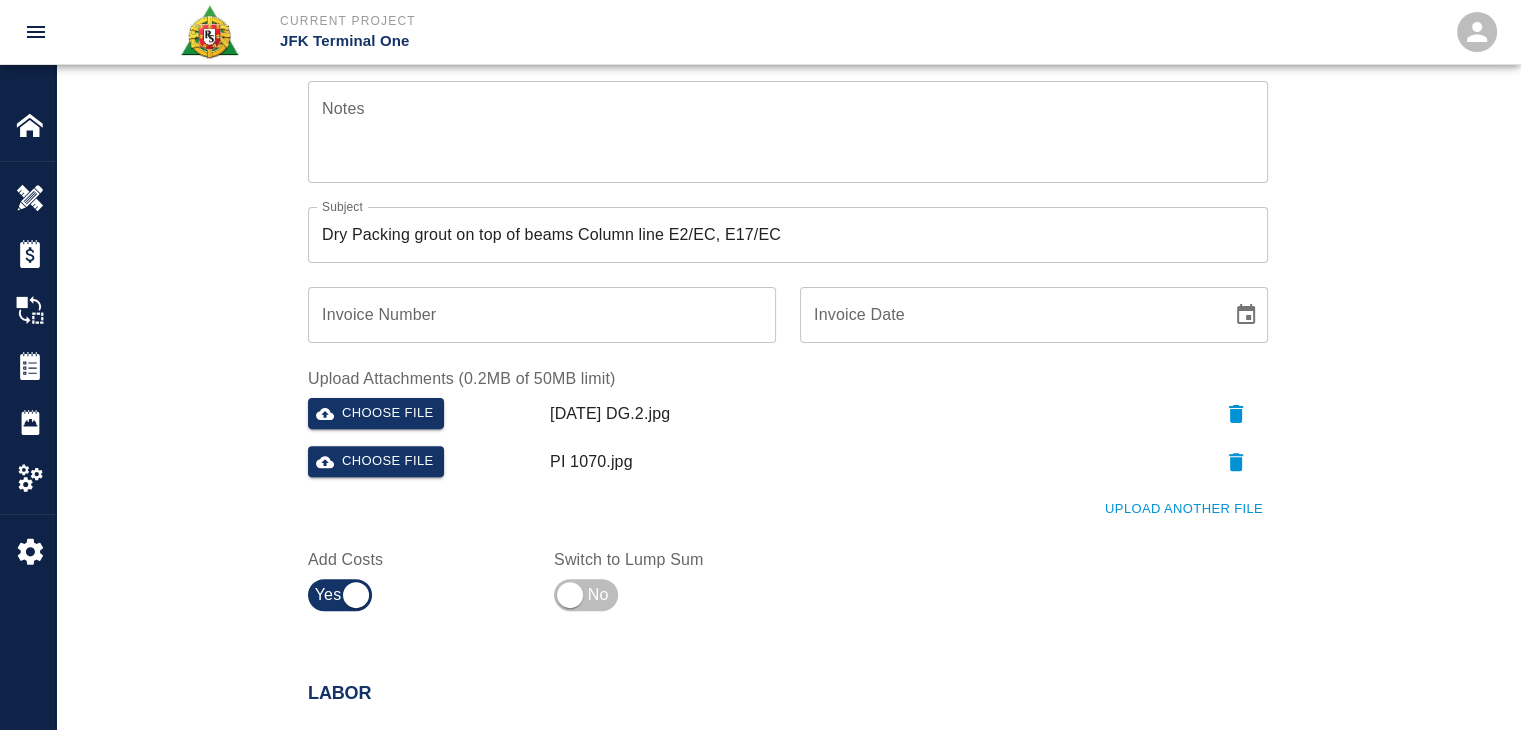click on "Ticket Number 1273 Ticket Number PCO Number 1070 PCO Number Start Date  07/29/2025 Start Date  End Date End Date Work Description R&S masons worked on Dry Packing grout on top of beams Column line E2/EC, E17/EC
Breakdown:
3masons 8hrs each
1 labor 8hrs
16bags of material
2 man lifts x Work Description Notes x Notes Subject Dry Packing grout on top of beams Column line E2/EC, E17/EC Subject Invoice Number Invoice Number Invoice Date Invoice Date Upload Attachments (0.2MB of 50MB limit) Choose file 07-29-25 DG.2.jpg Choose file PI 1070.jpg Upload Another File Add Costs Switch to Lump Sum" at bounding box center (788, 149) 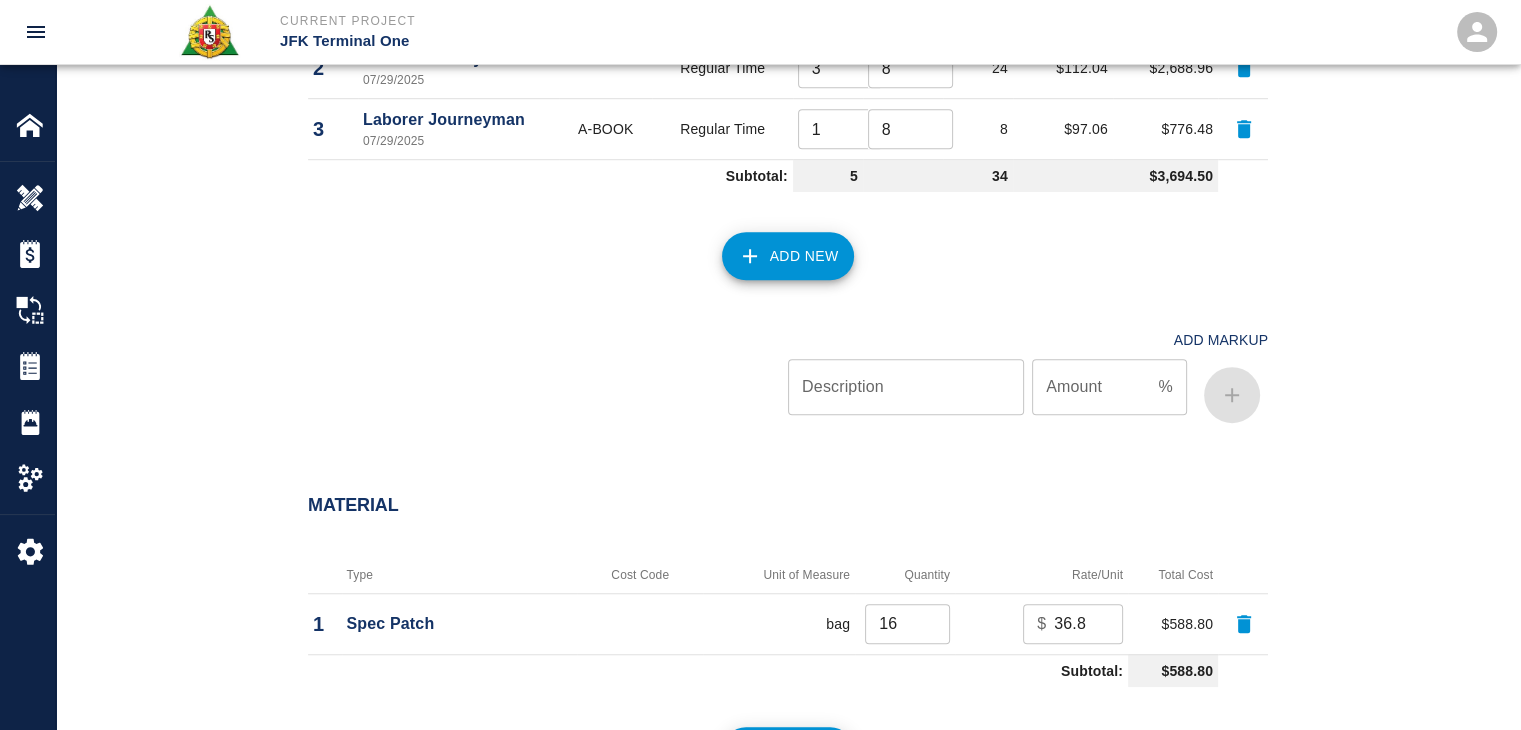 scroll, scrollTop: 2491, scrollLeft: 0, axis: vertical 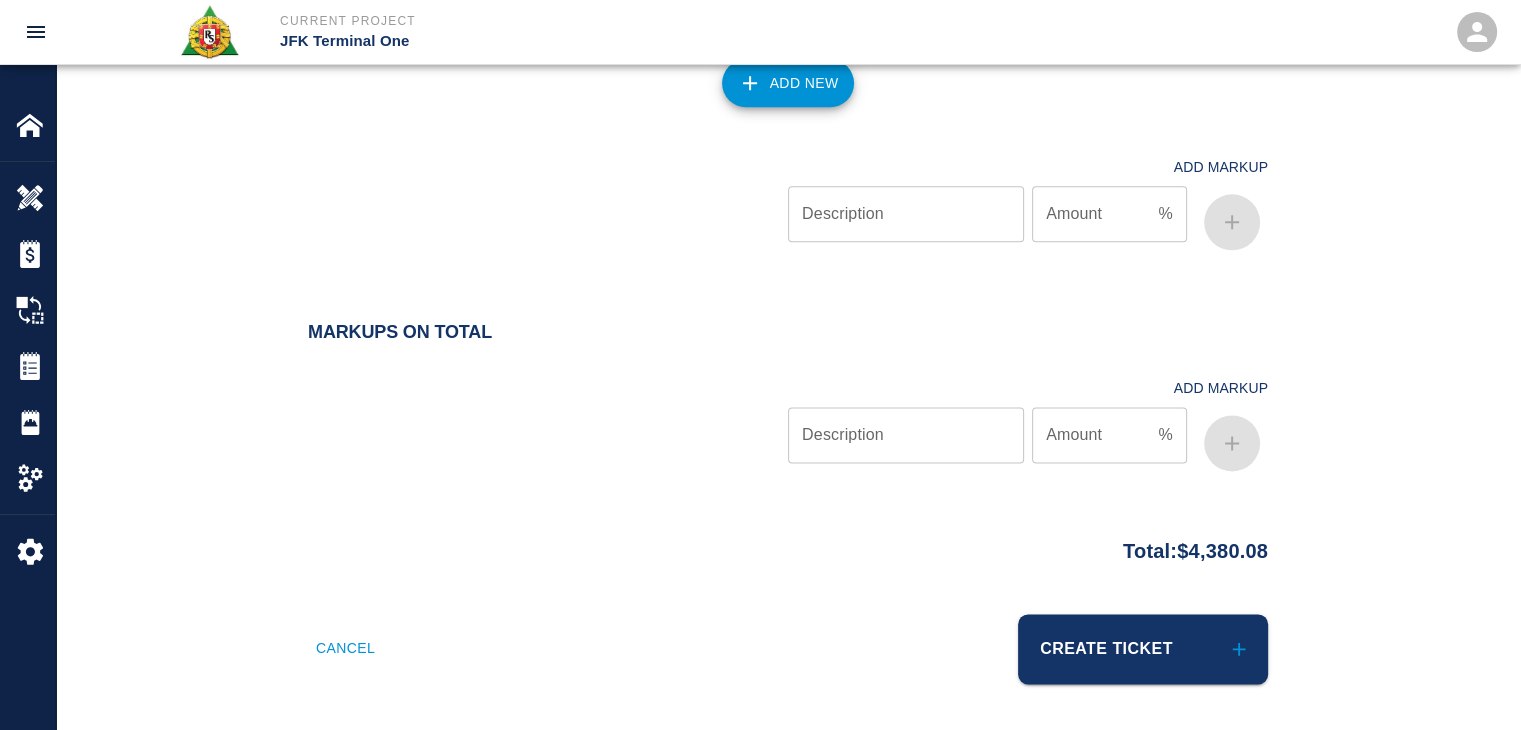 click on "Create Ticket" at bounding box center [1143, 649] 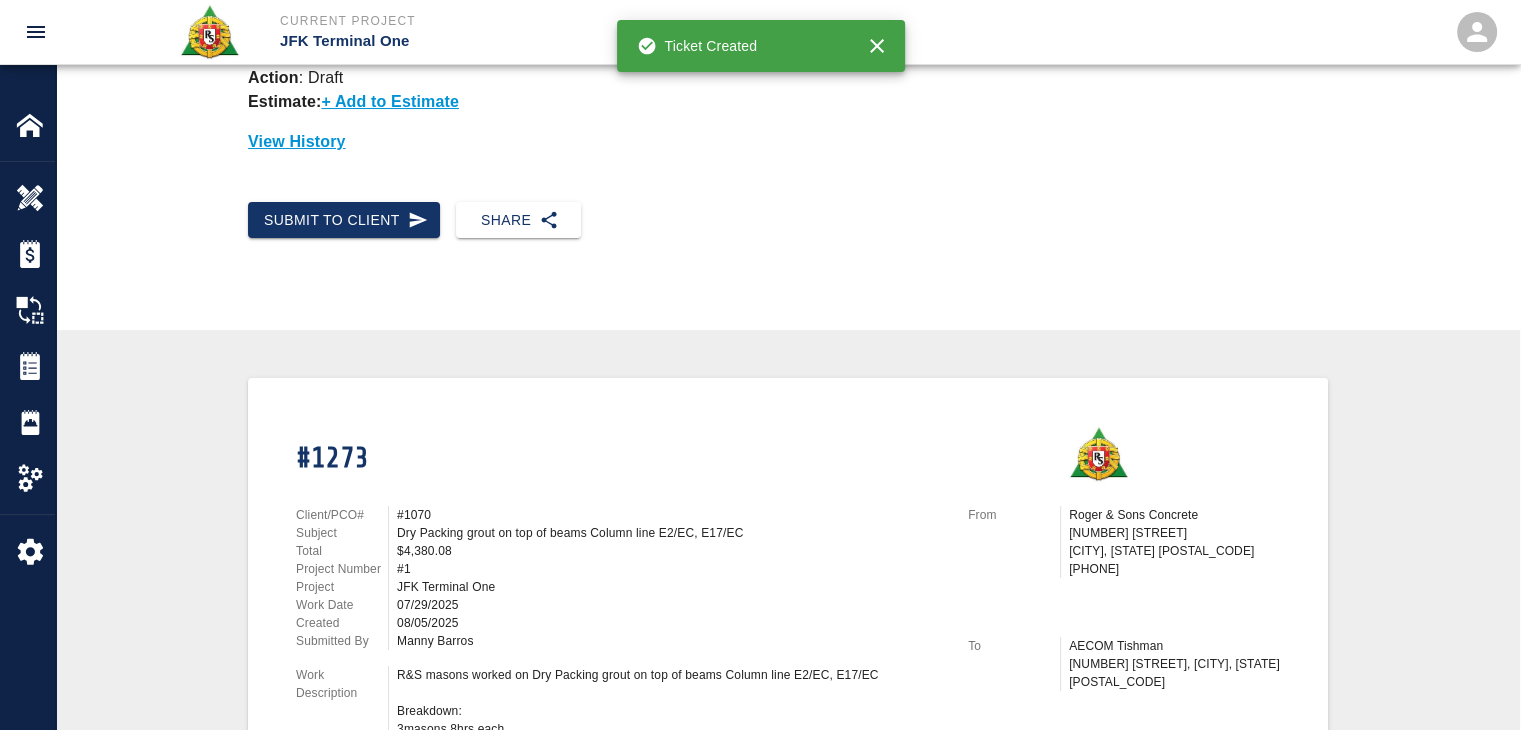 scroll, scrollTop: 0, scrollLeft: 0, axis: both 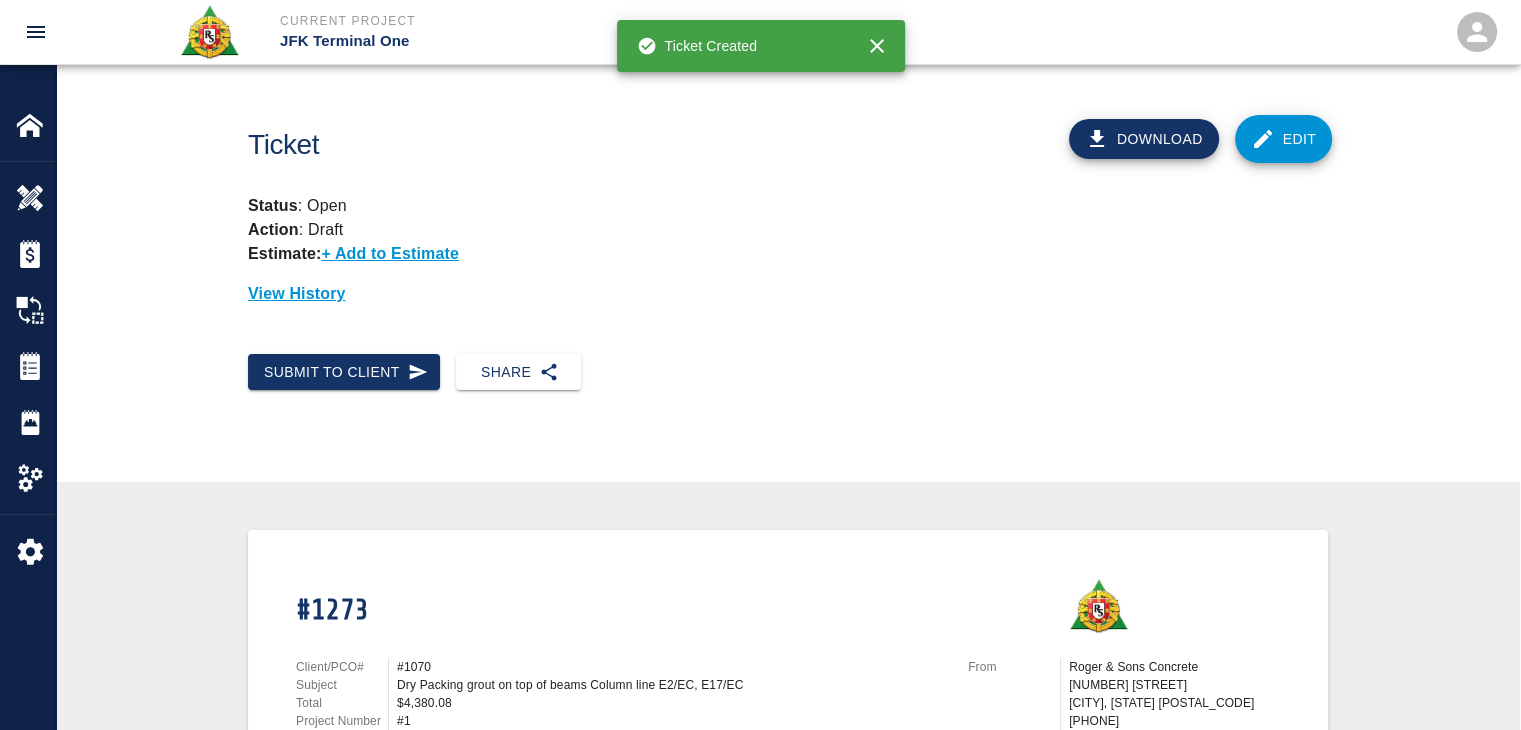 click on "Submit to Client" at bounding box center [336, 364] 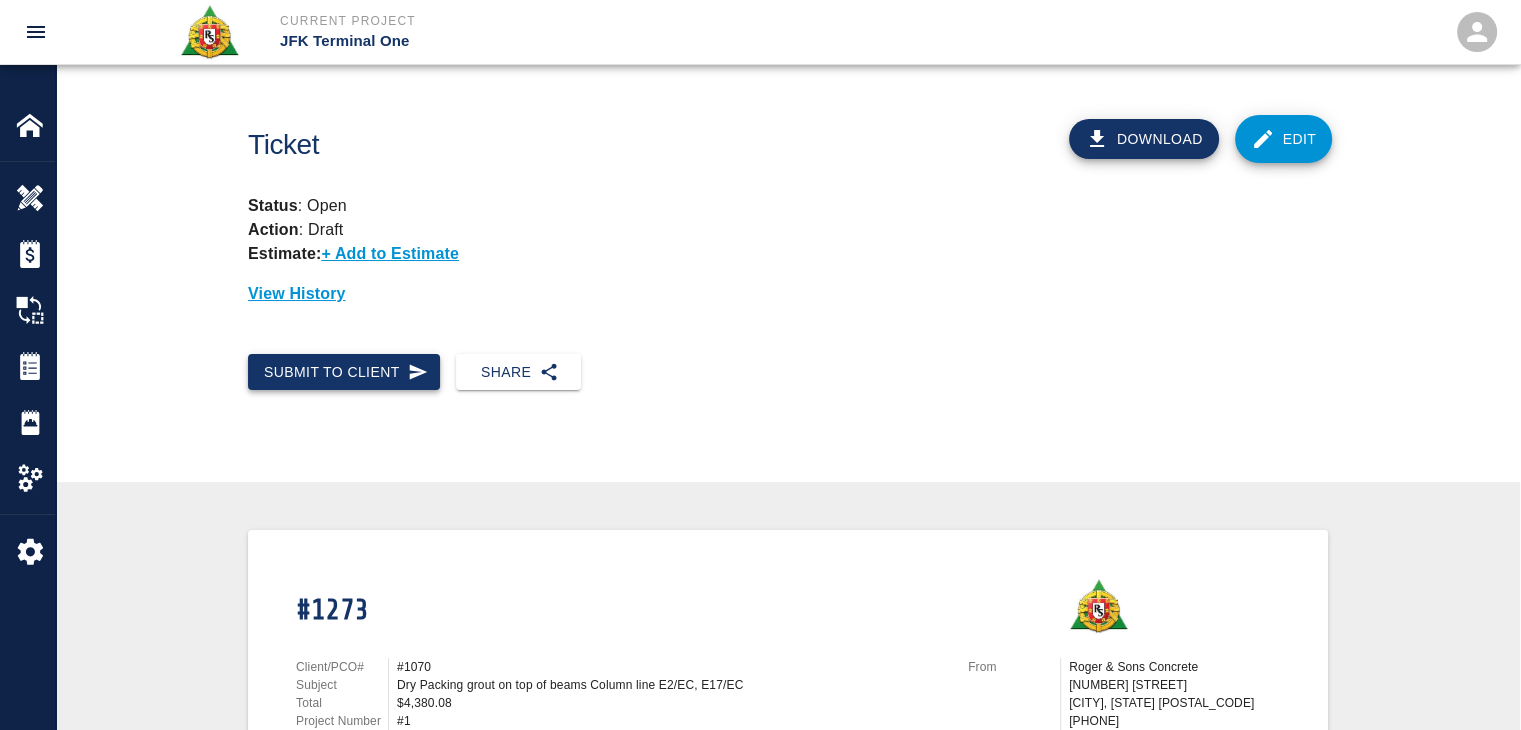 click 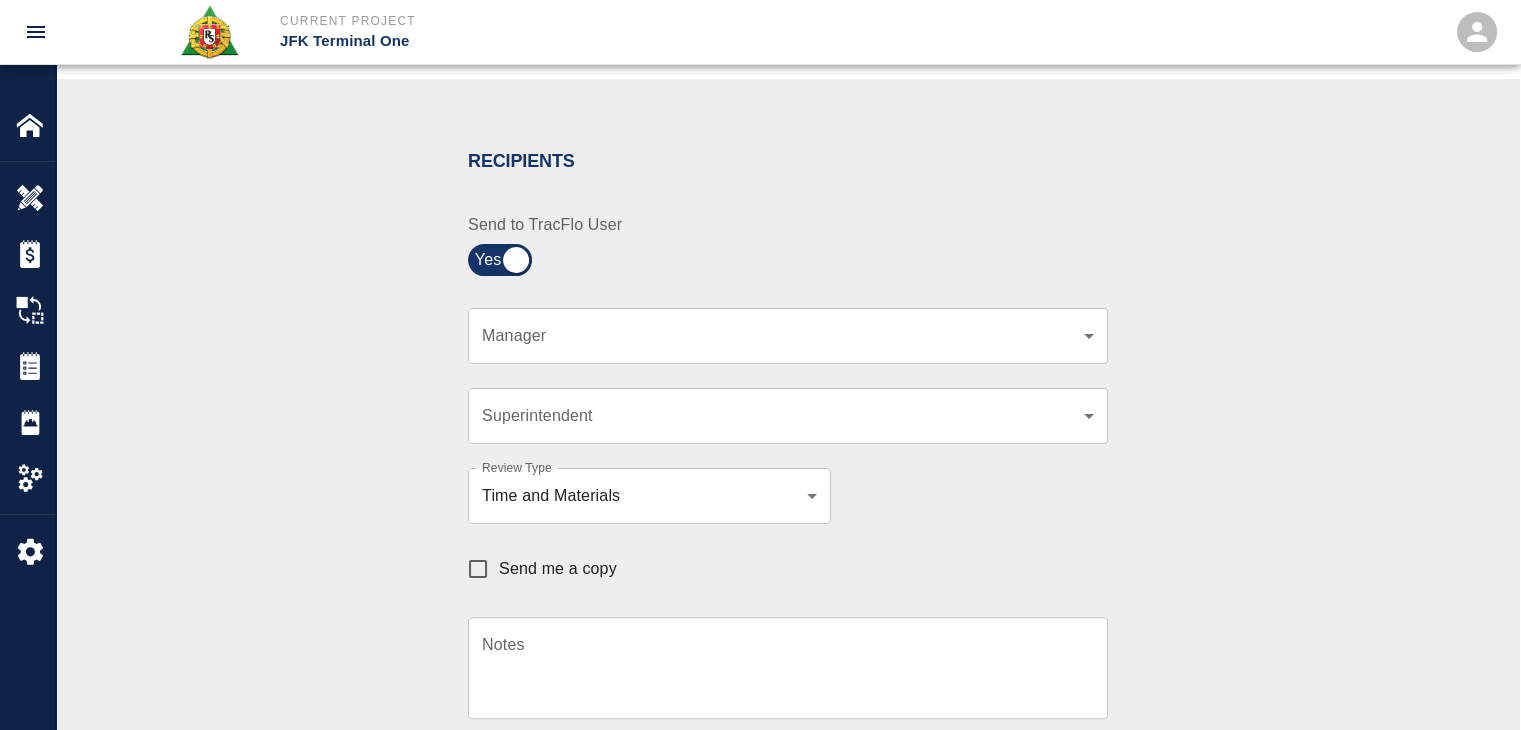 scroll, scrollTop: 364, scrollLeft: 0, axis: vertical 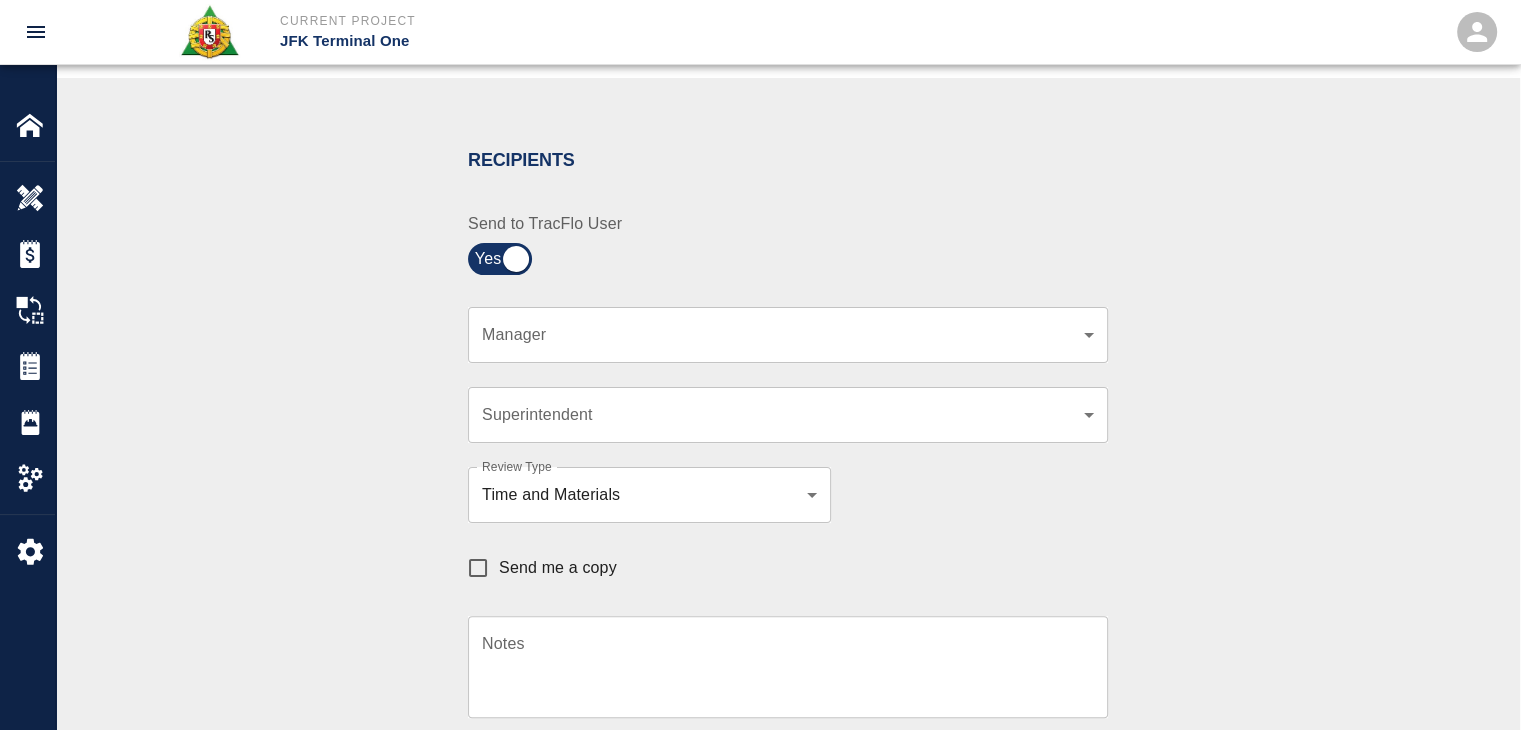 click on "Current Project JFK Terminal One Home JFK Terminal One Overview Estimates Change Orders Tickets Daily Reports Project Settings Settings Powered By Terms of Service  |  Privacy Policy Ticket Download Edit Status :   Open Action :   Draft Estimate:  + Add to Estimate View History Submit to Client Share Recipients Internal Team ​ Internal Team Notes x Notes Cancel Send Recipients Send to TracFlo User Manager ​ Manager Superintendent ​ Superintendent Review Type Time and Materials tm Review Type Send me a copy Notes x Notes Upload Attachments (10MB limit) Choose file No file chosen Upload Another File Cancel Send Request Time and Material Revision Notes   * x Notes   * Upload Attachments (10MB limit) Choose file No file chosen Upload Another File Cancel Send Time and Materials Reject Notes   * x Notes   * Upload Attachments (10MB limit) Choose file No file chosen Upload Another File Cancel Send Signature acknowledges time and material used, but does not change contractual obligations of either party x" at bounding box center [760, 1] 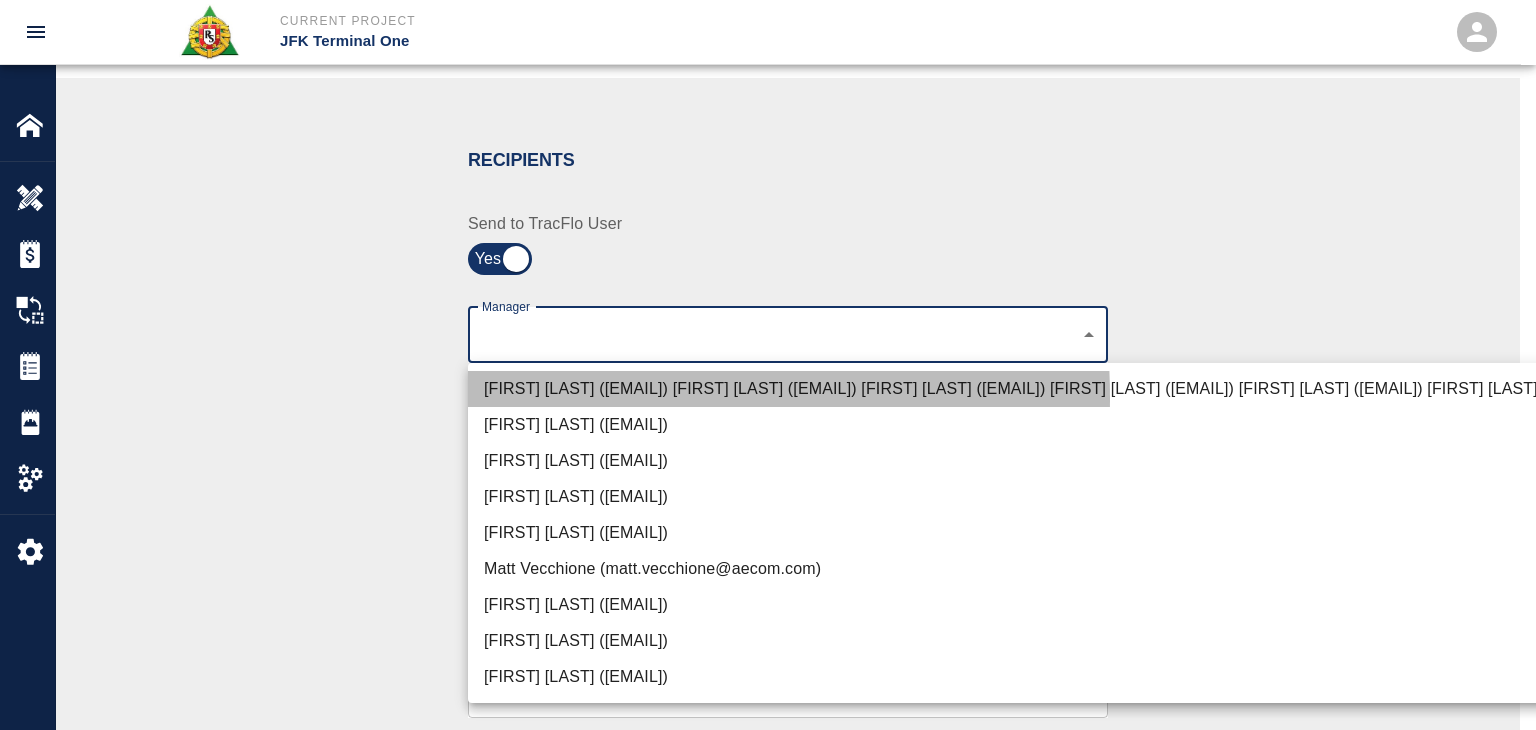 click on "[FIRST] [LAST] ([EMAIL])" at bounding box center [1220, 389] 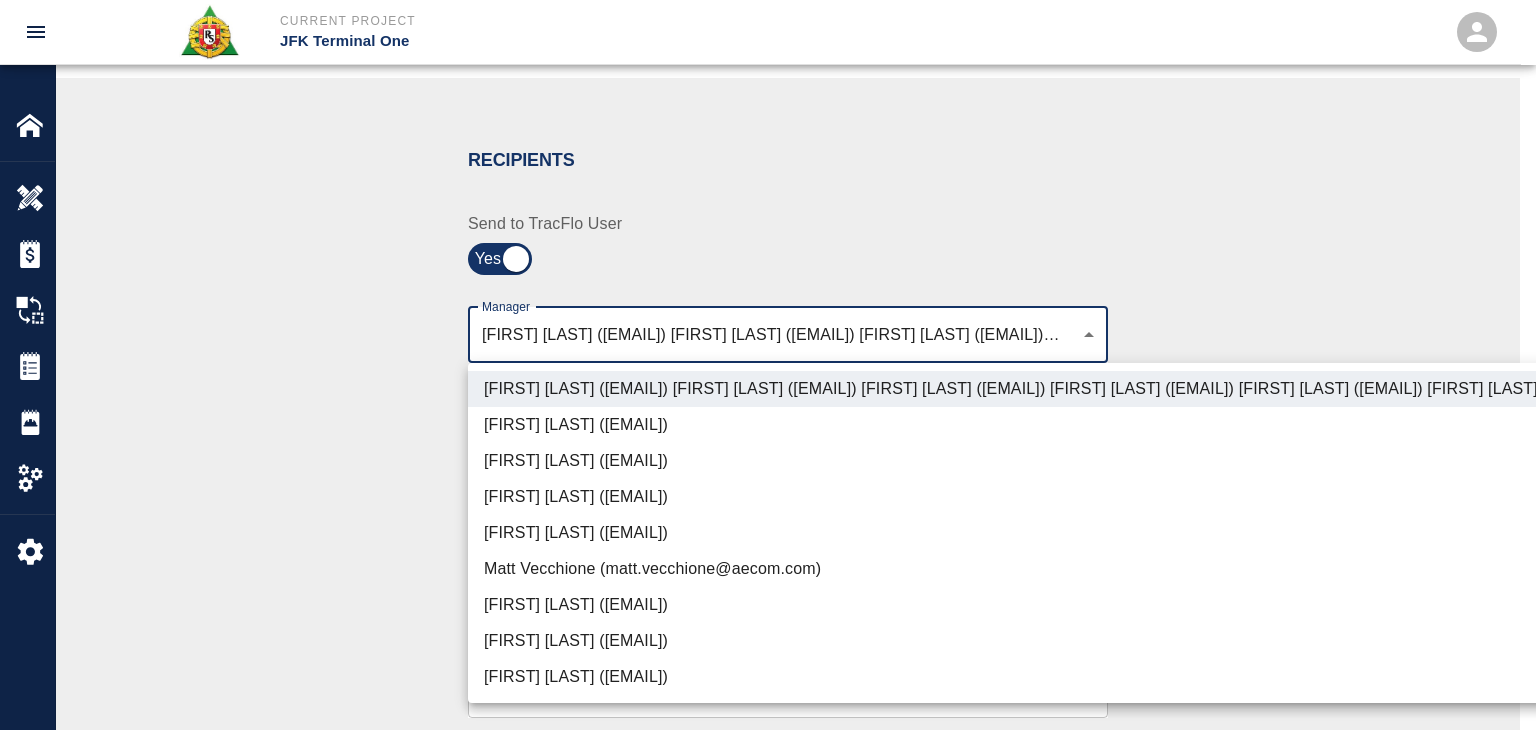 click on "[FIRST] [LAST] ([EMAIL])" at bounding box center [1220, 461] 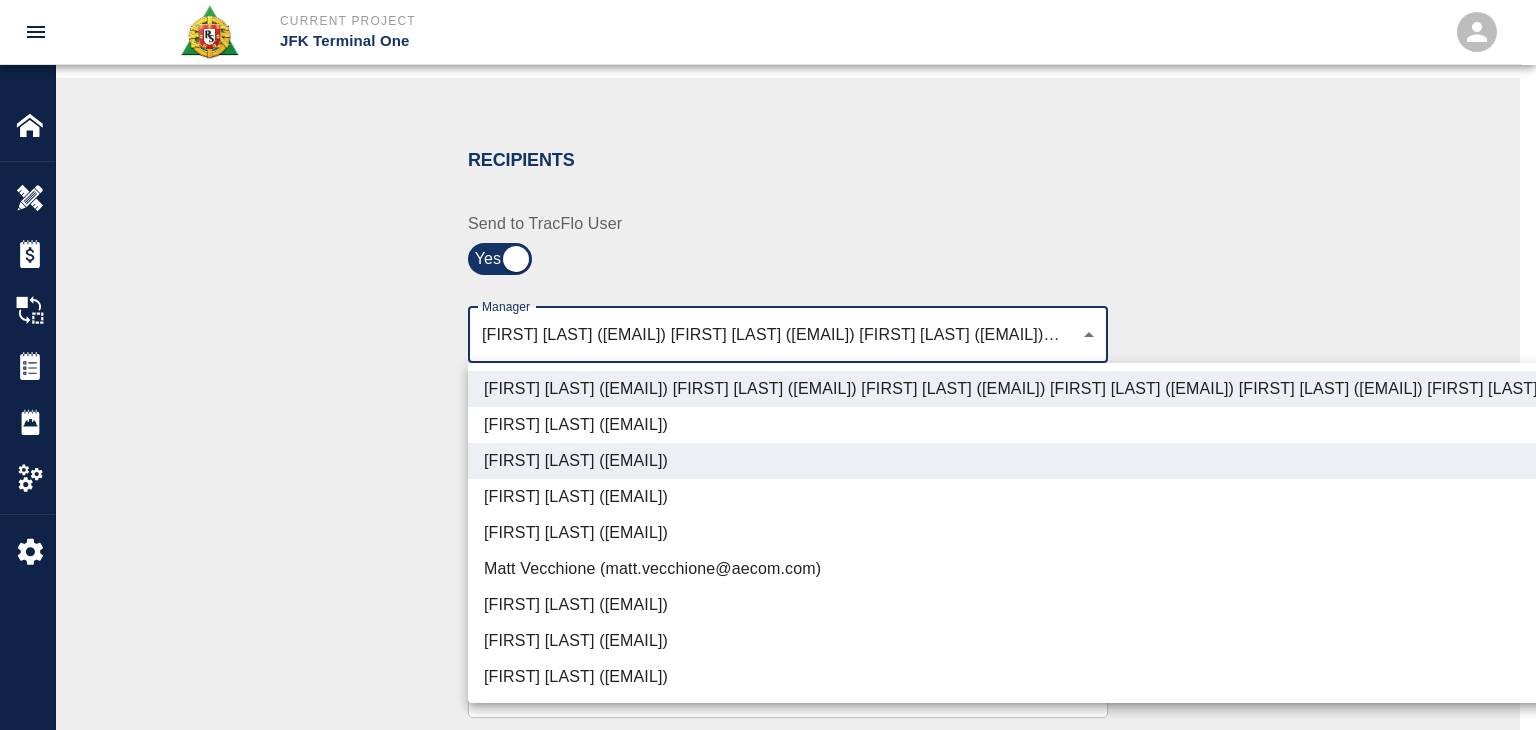 click on "[FIRST] [LAST] ([EMAIL])" at bounding box center (1220, 605) 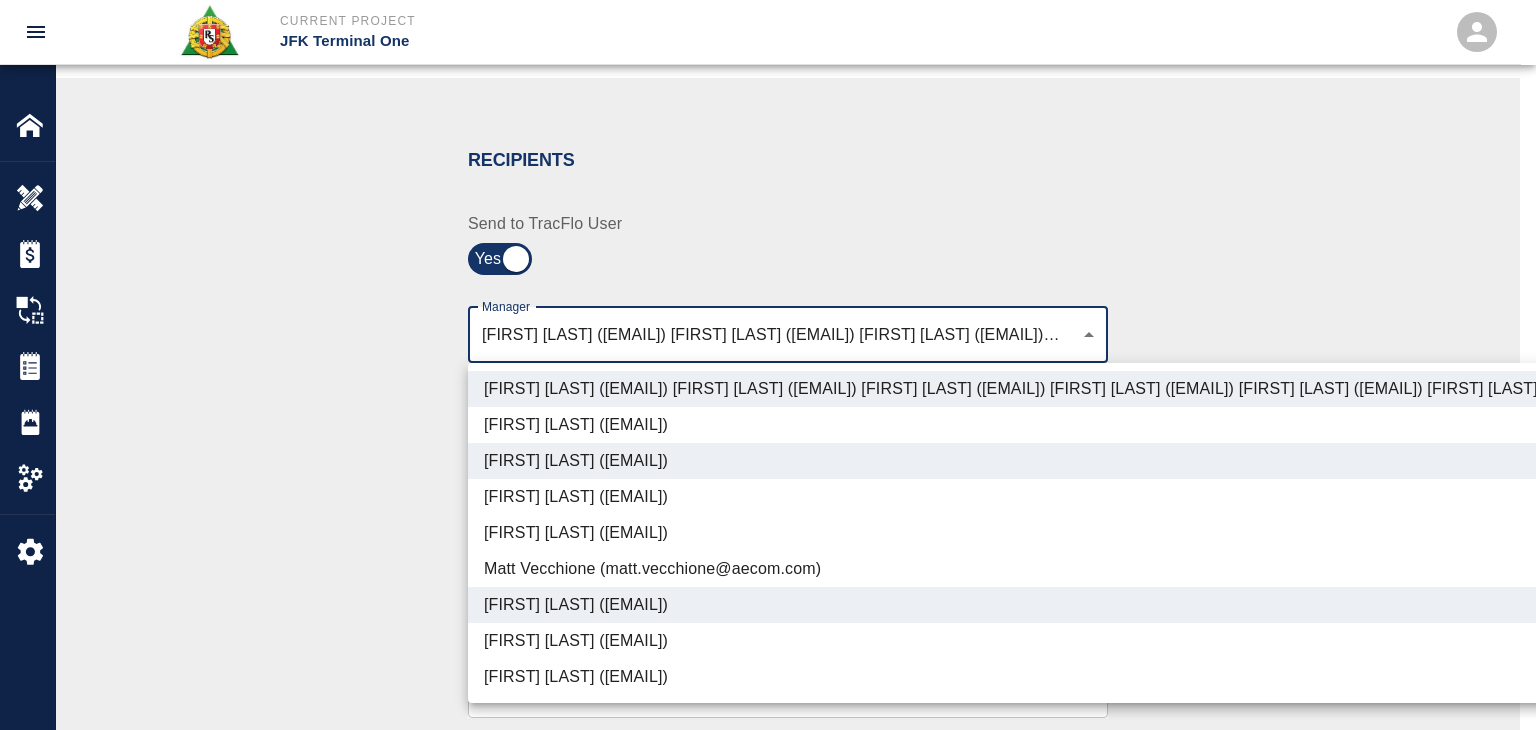 click on "[FIRST] [LAST] ([EMAIL])" at bounding box center (1220, 641) 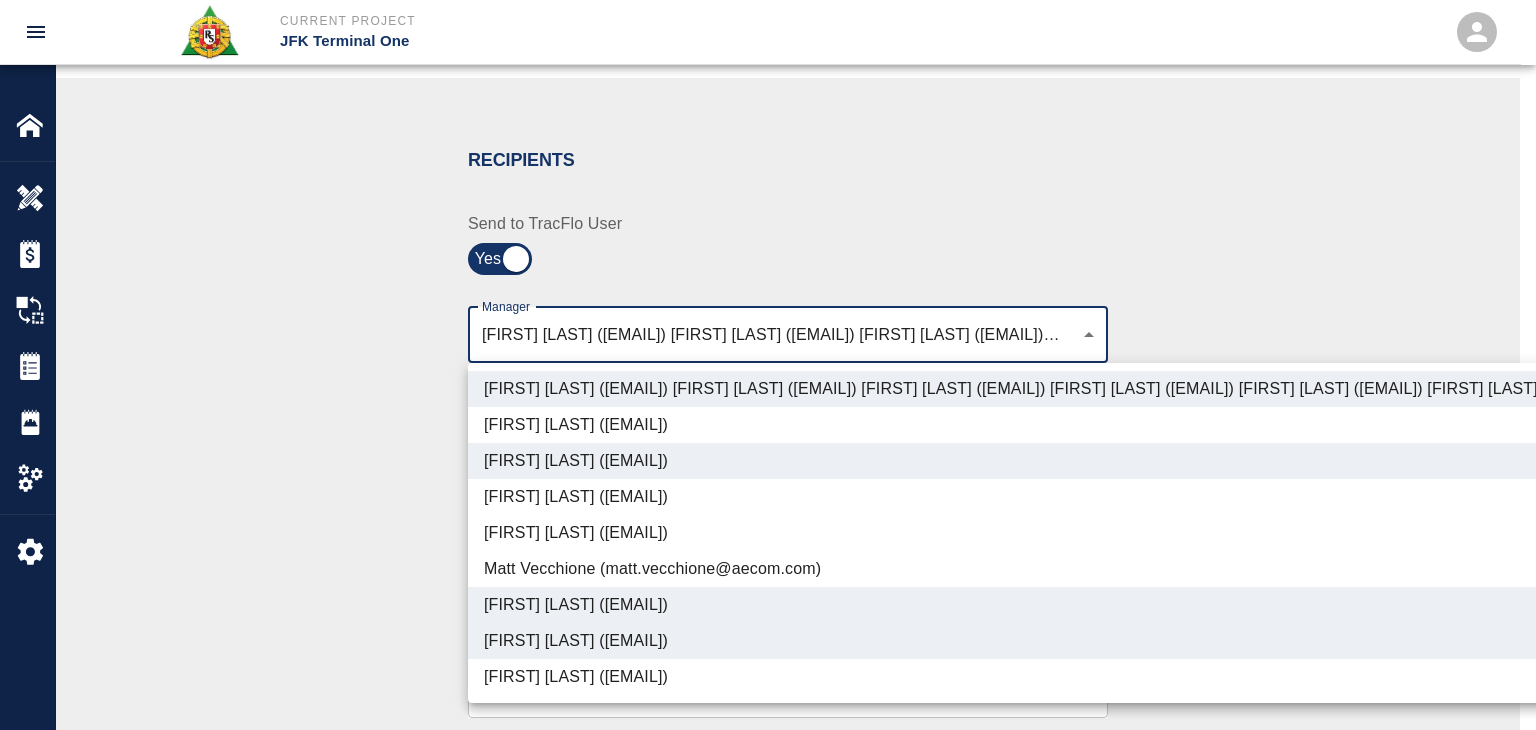 click on "[FIRST] [LAST] ([EMAIL])" at bounding box center [1220, 677] 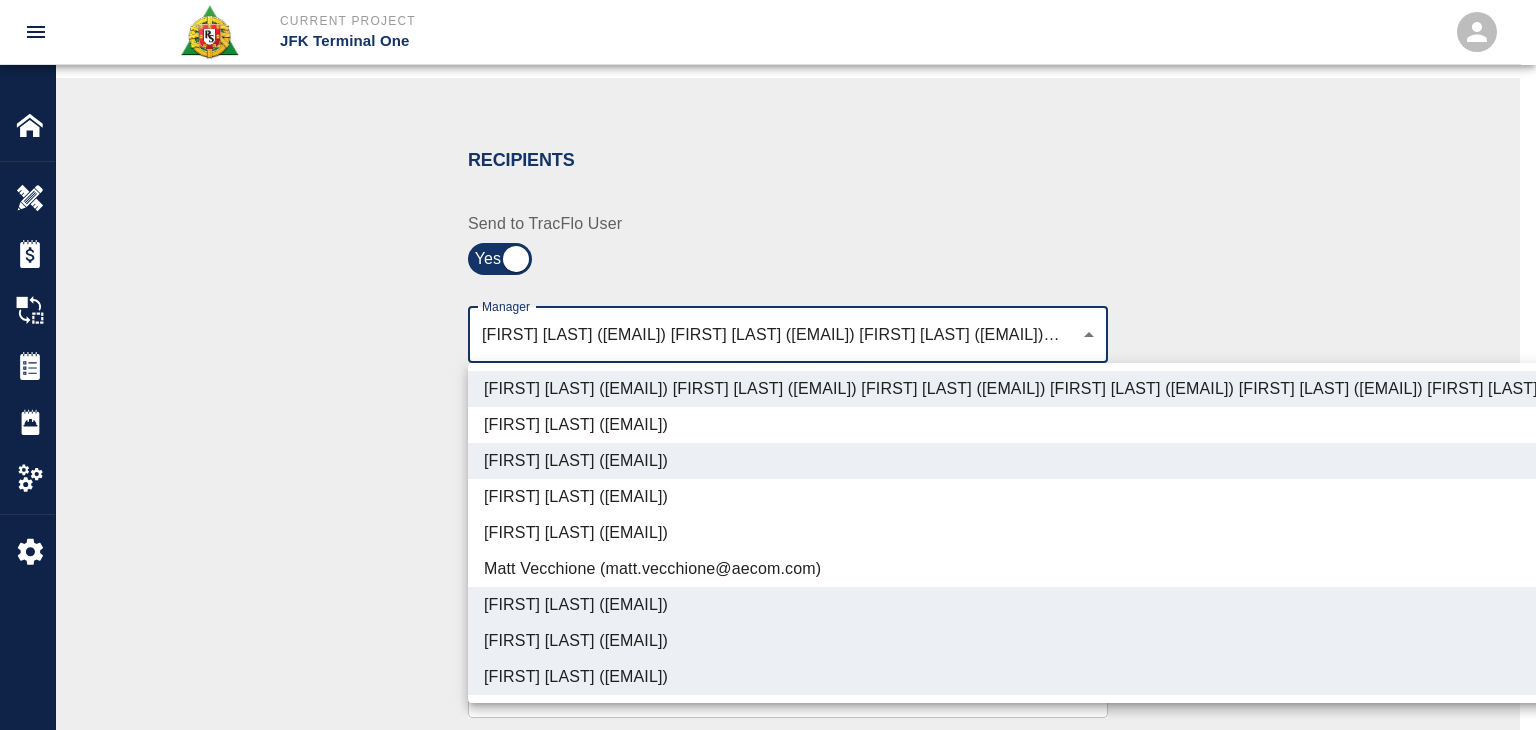click at bounding box center [768, 365] 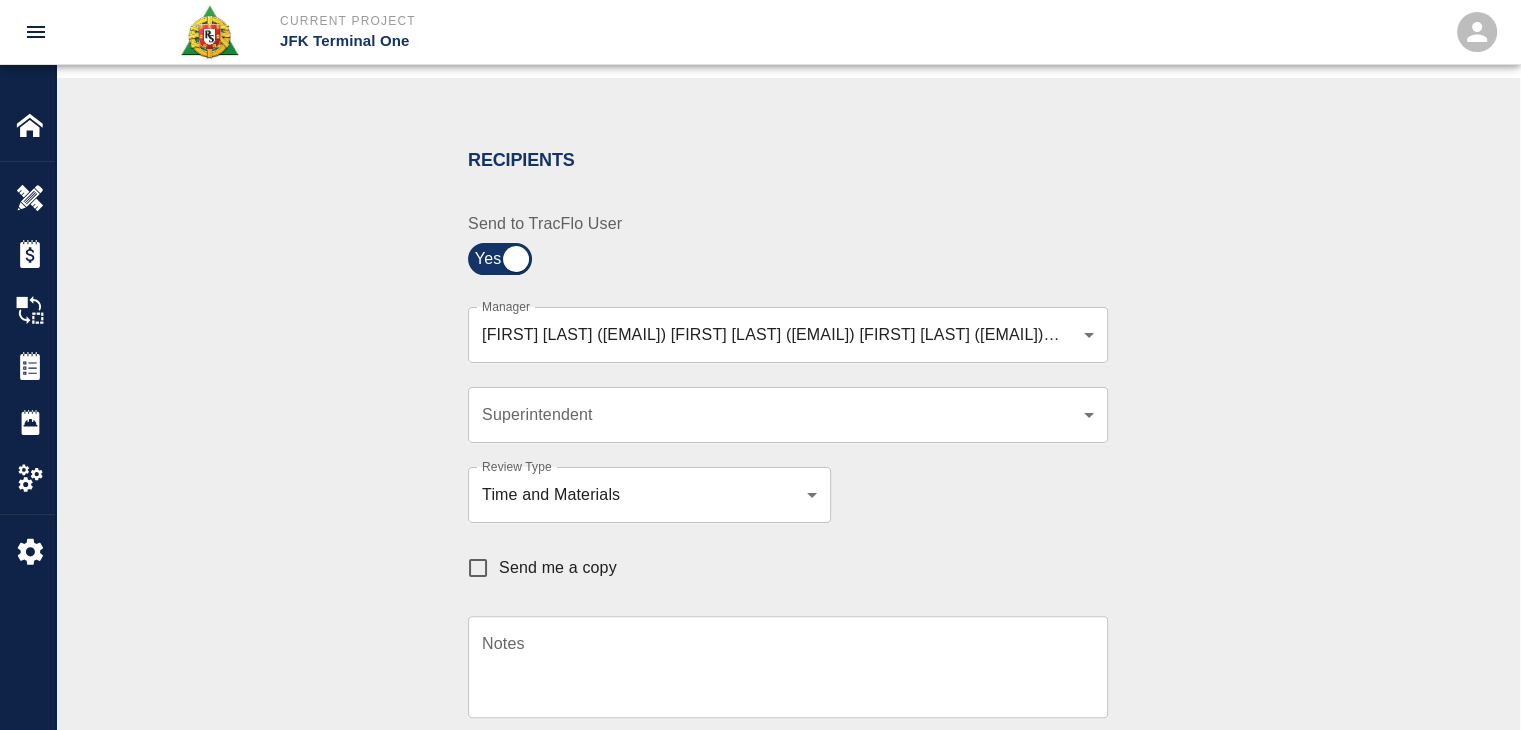 click on "Send me a copy" at bounding box center (558, 568) 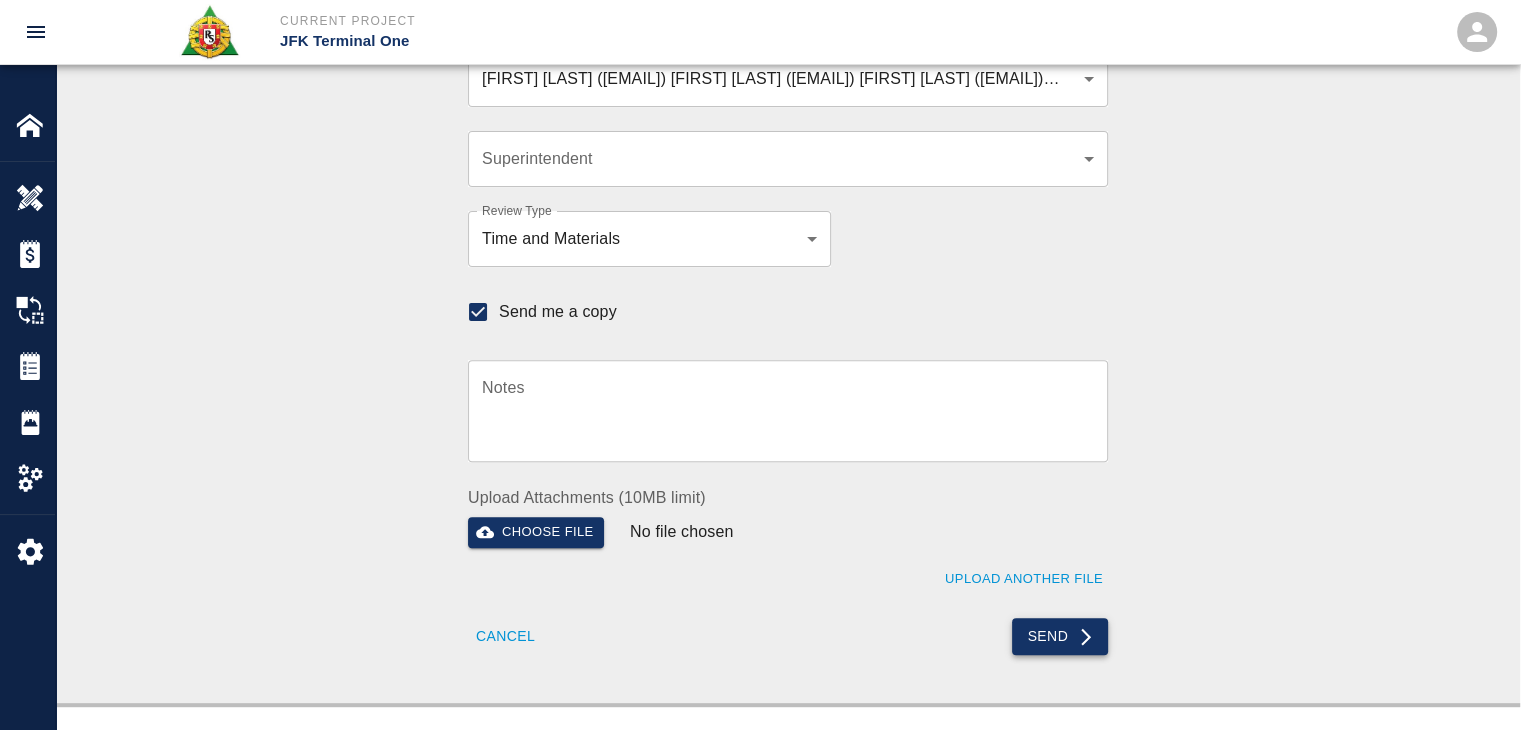 scroll, scrollTop: 620, scrollLeft: 0, axis: vertical 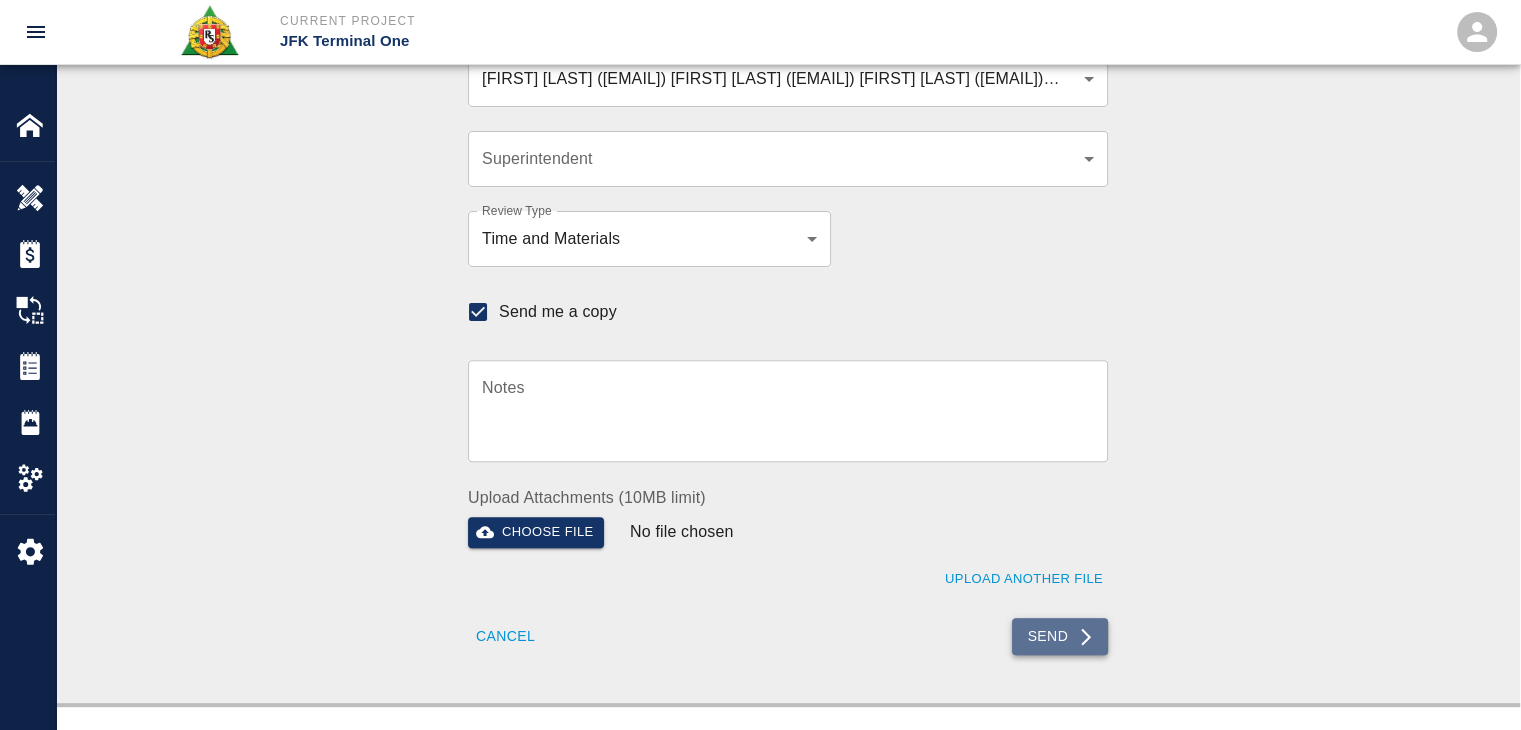 click on "Send" at bounding box center [1060, 636] 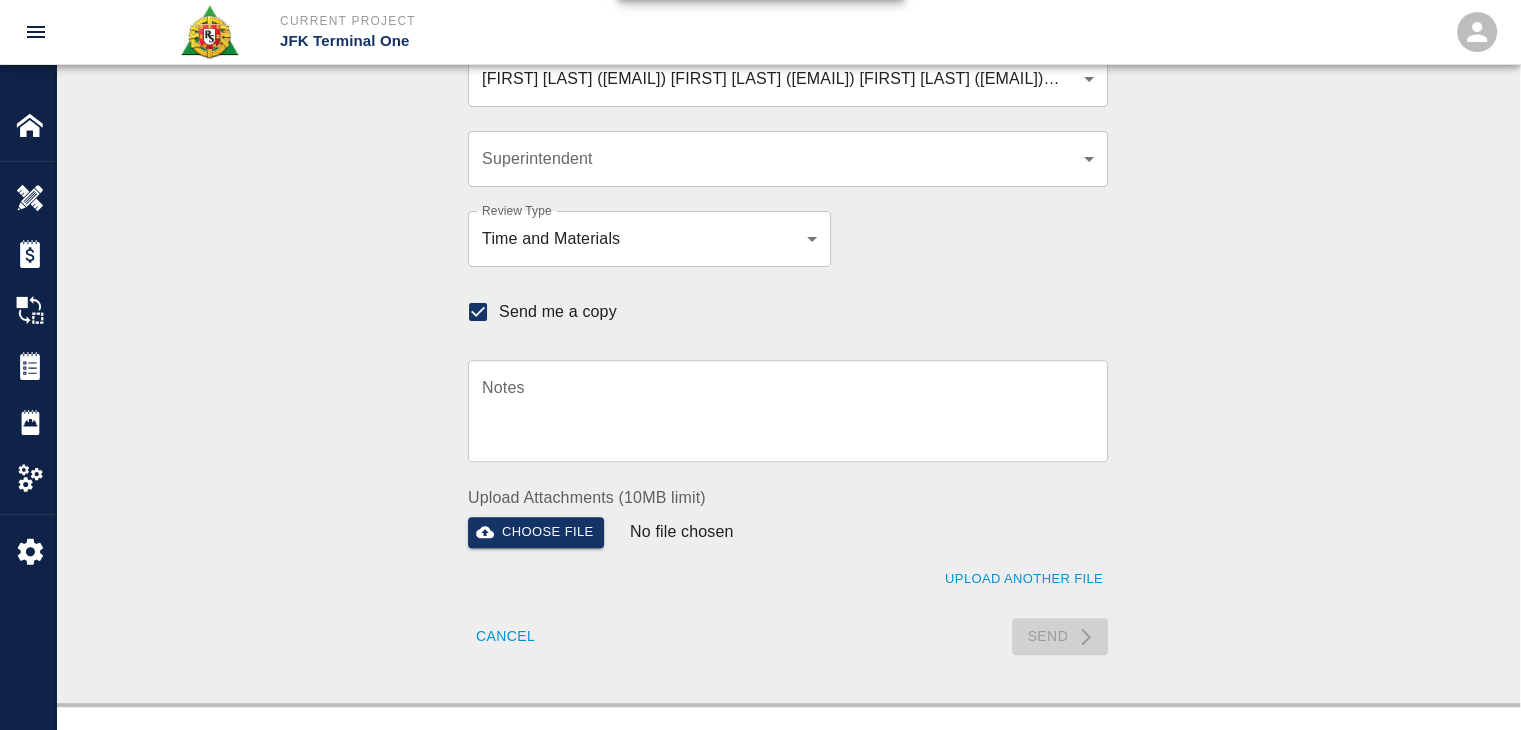 type 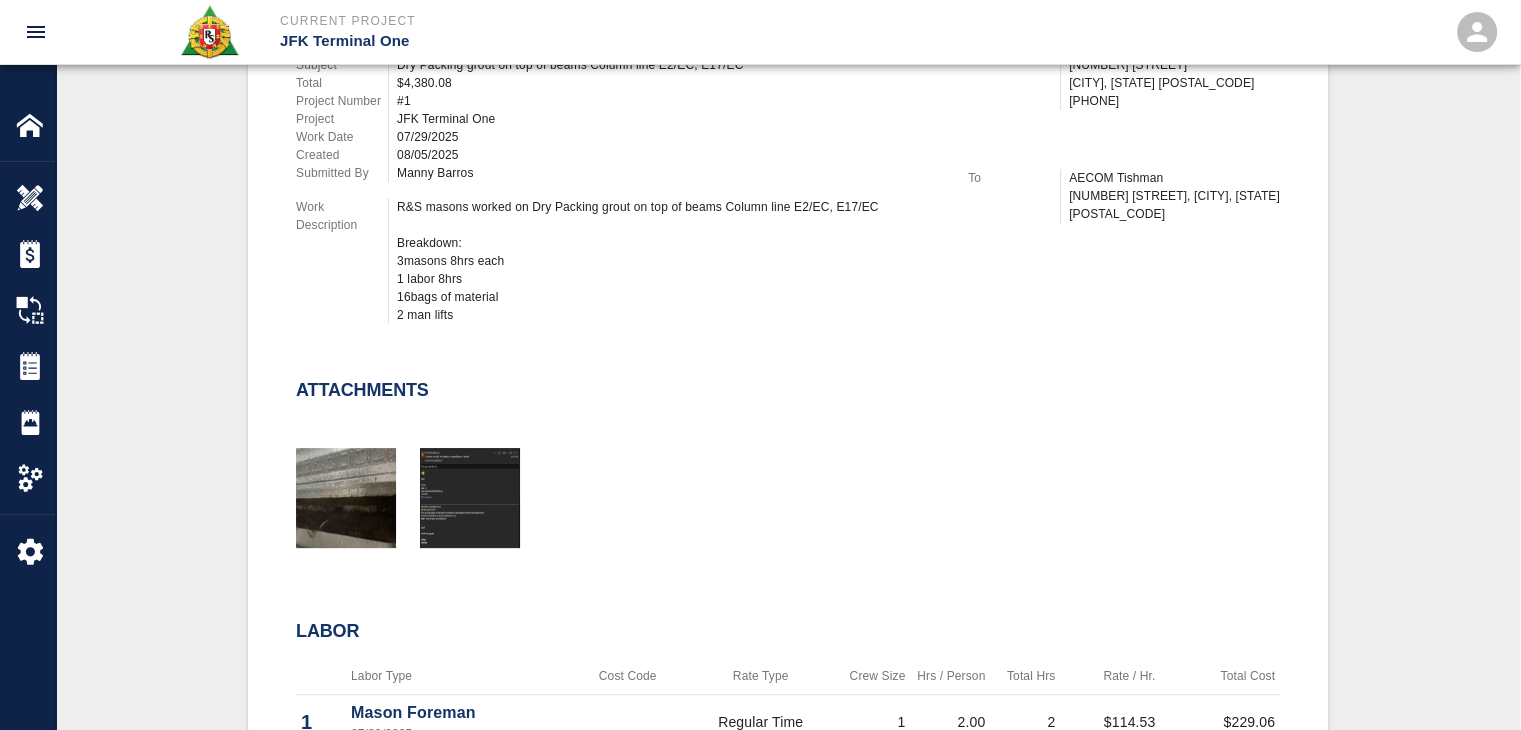 scroll, scrollTop: 0, scrollLeft: 0, axis: both 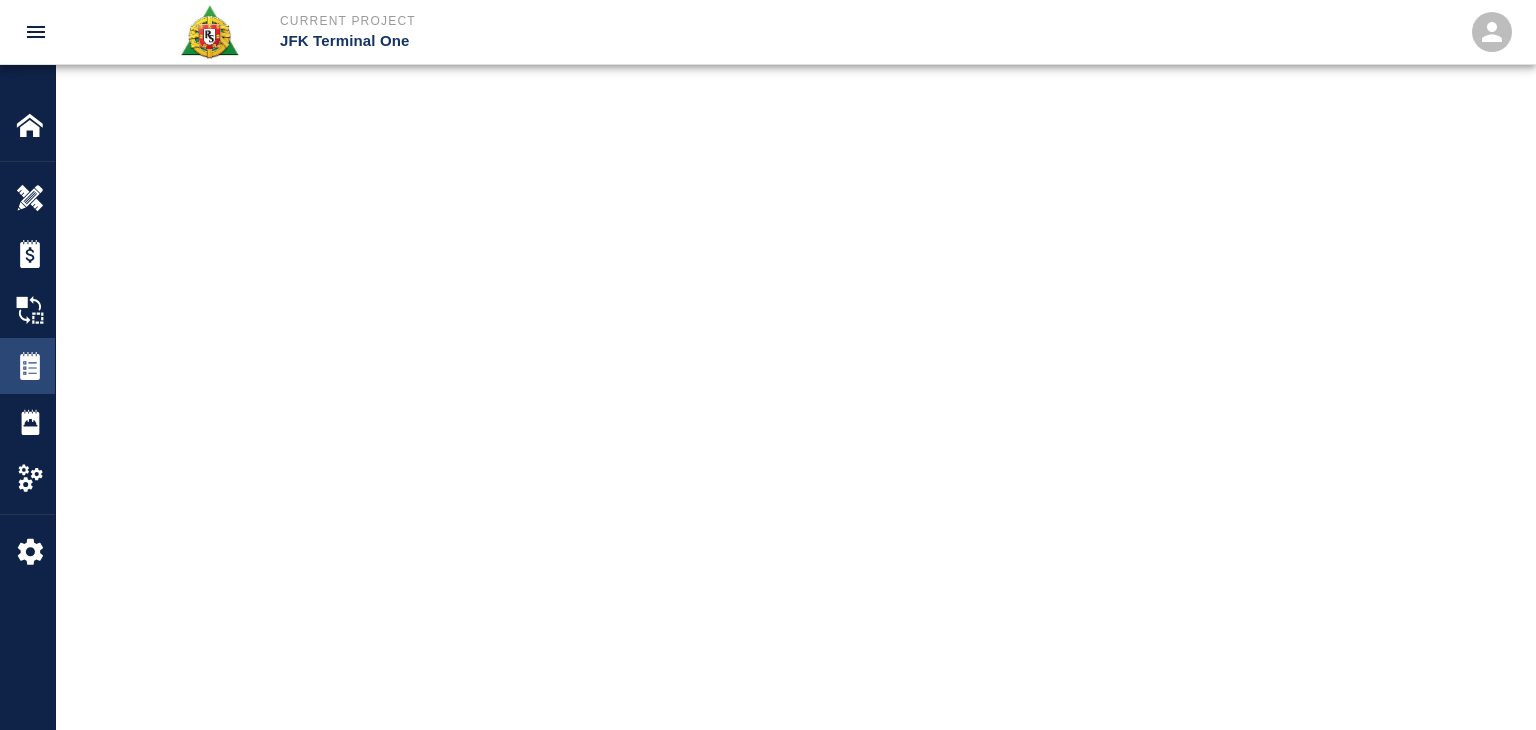 click at bounding box center [30, 366] 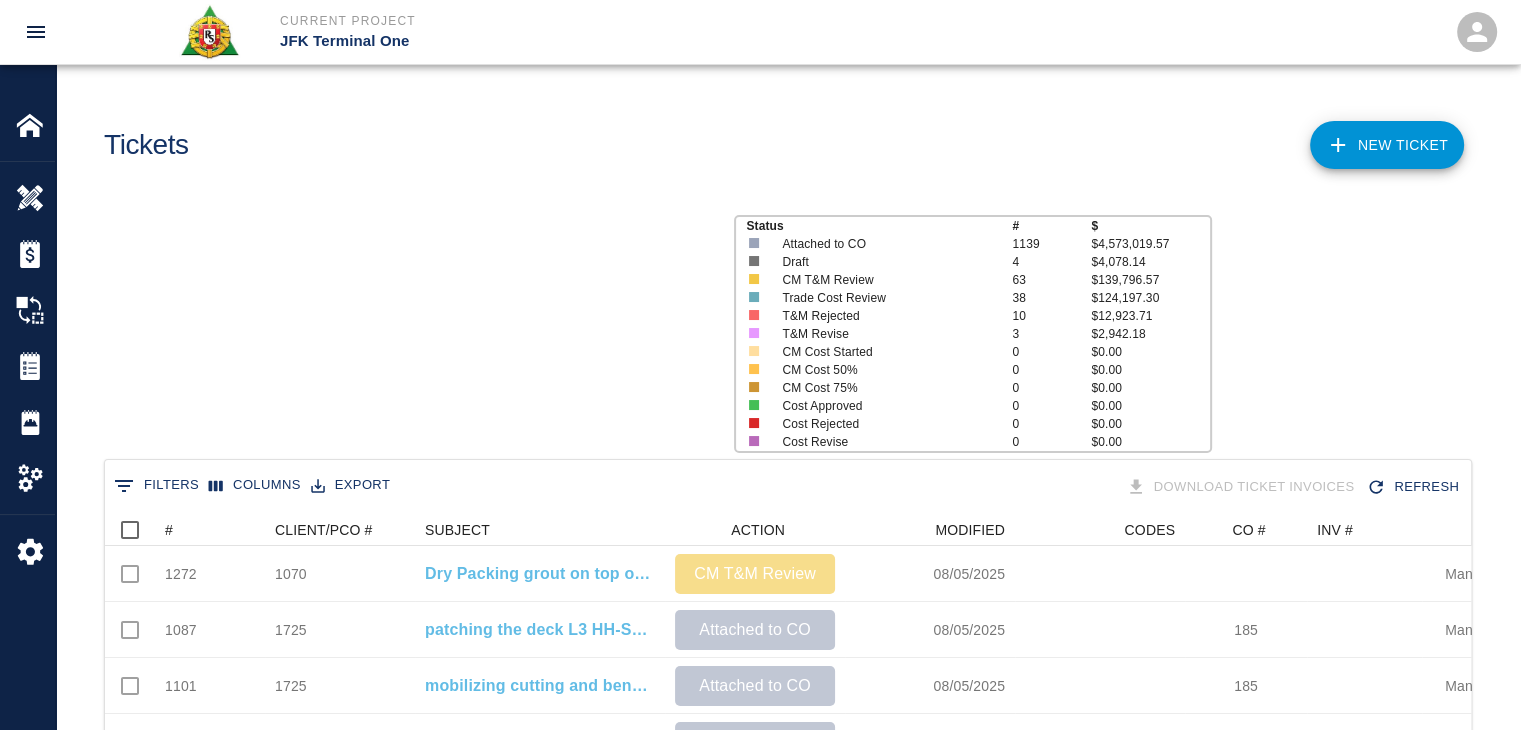 scroll, scrollTop: 16, scrollLeft: 16, axis: both 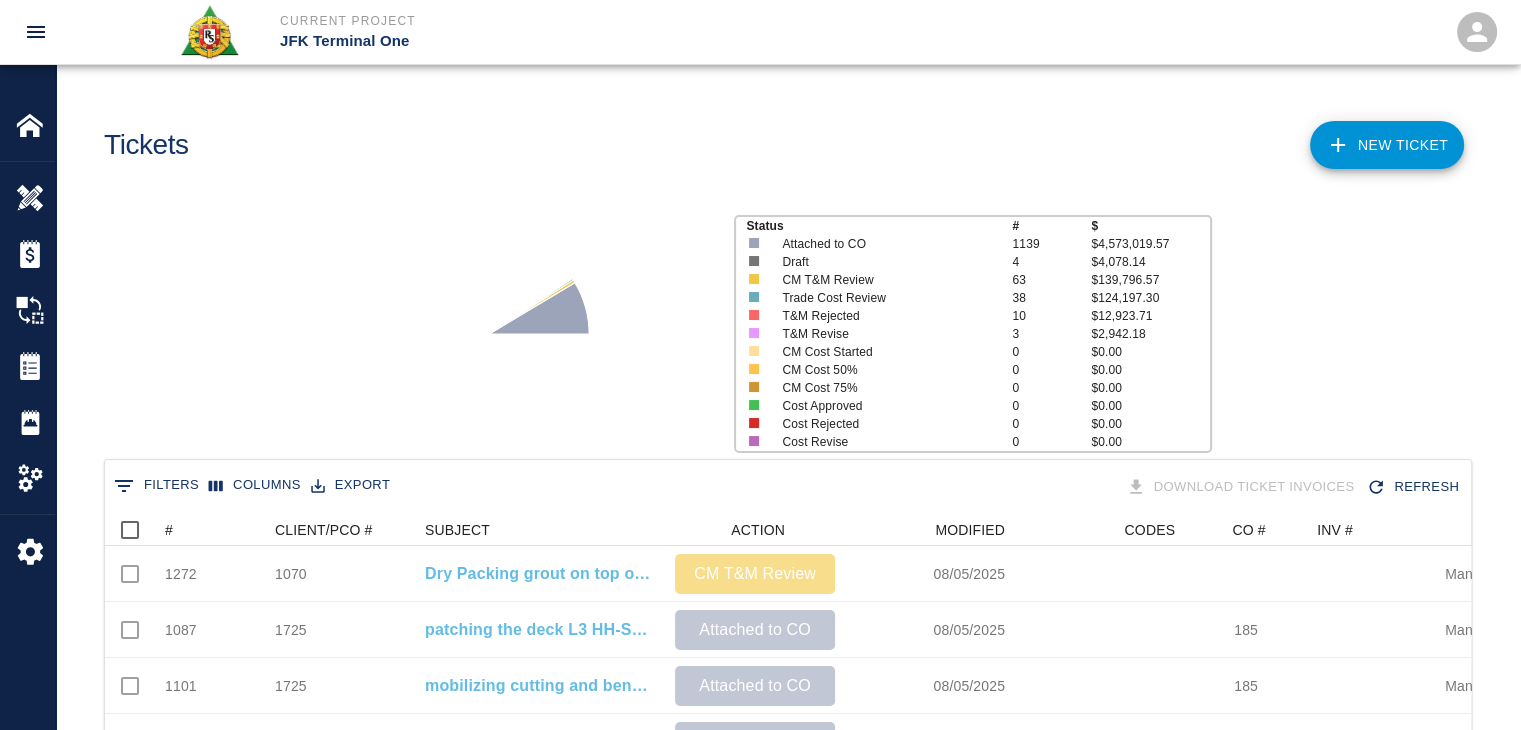 click on "NEW TICKET" at bounding box center (1387, 145) 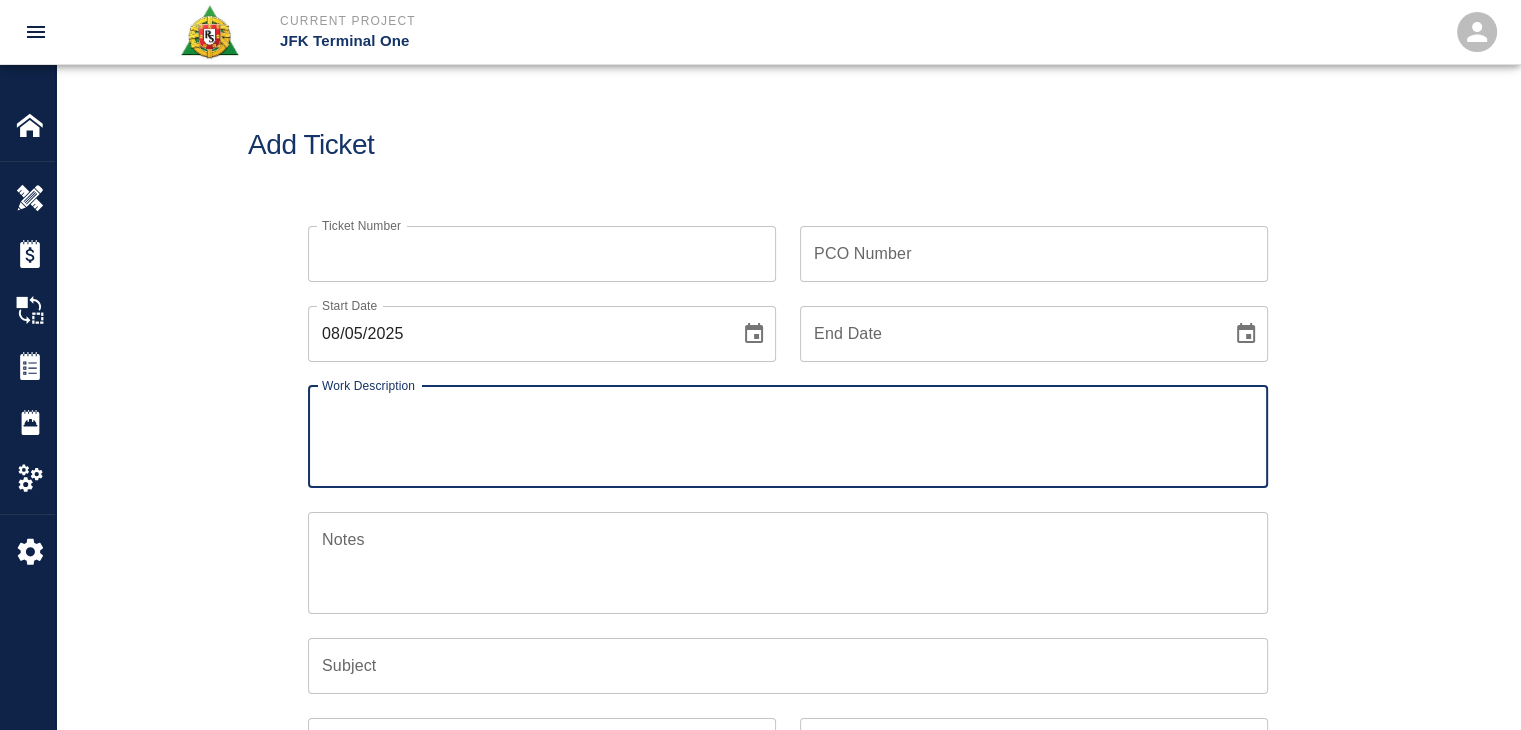 click on "Ticket Number" at bounding box center (542, 254) 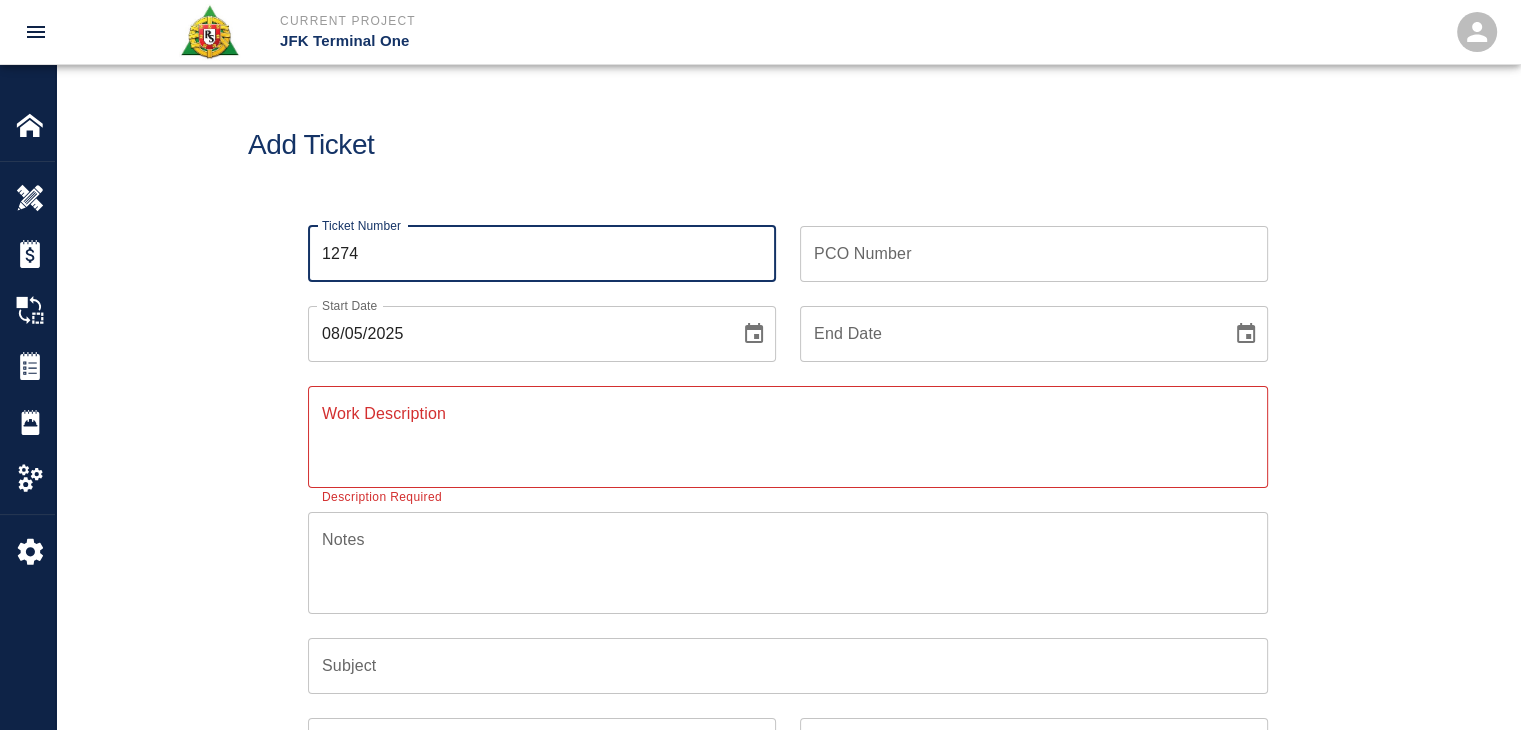 type on "1274" 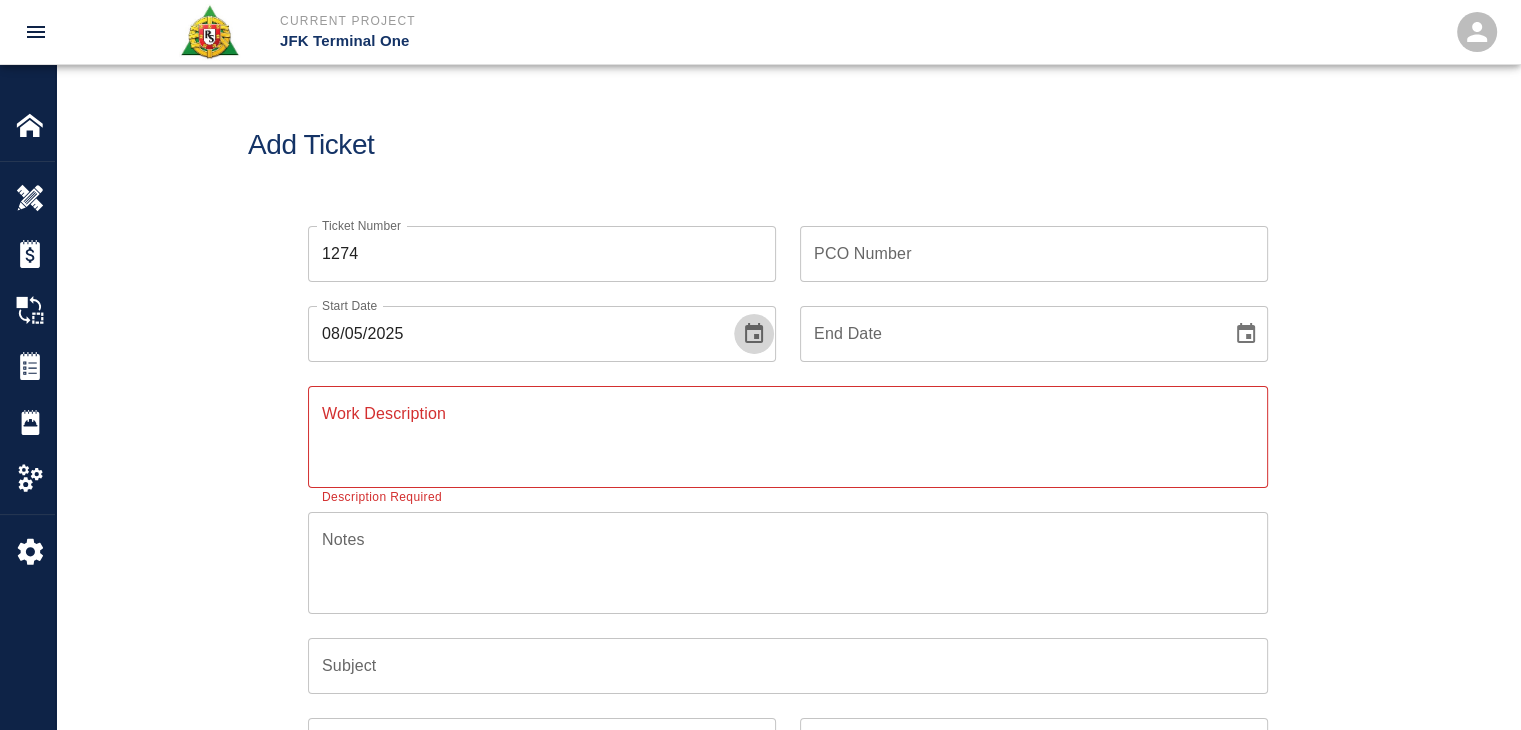 click 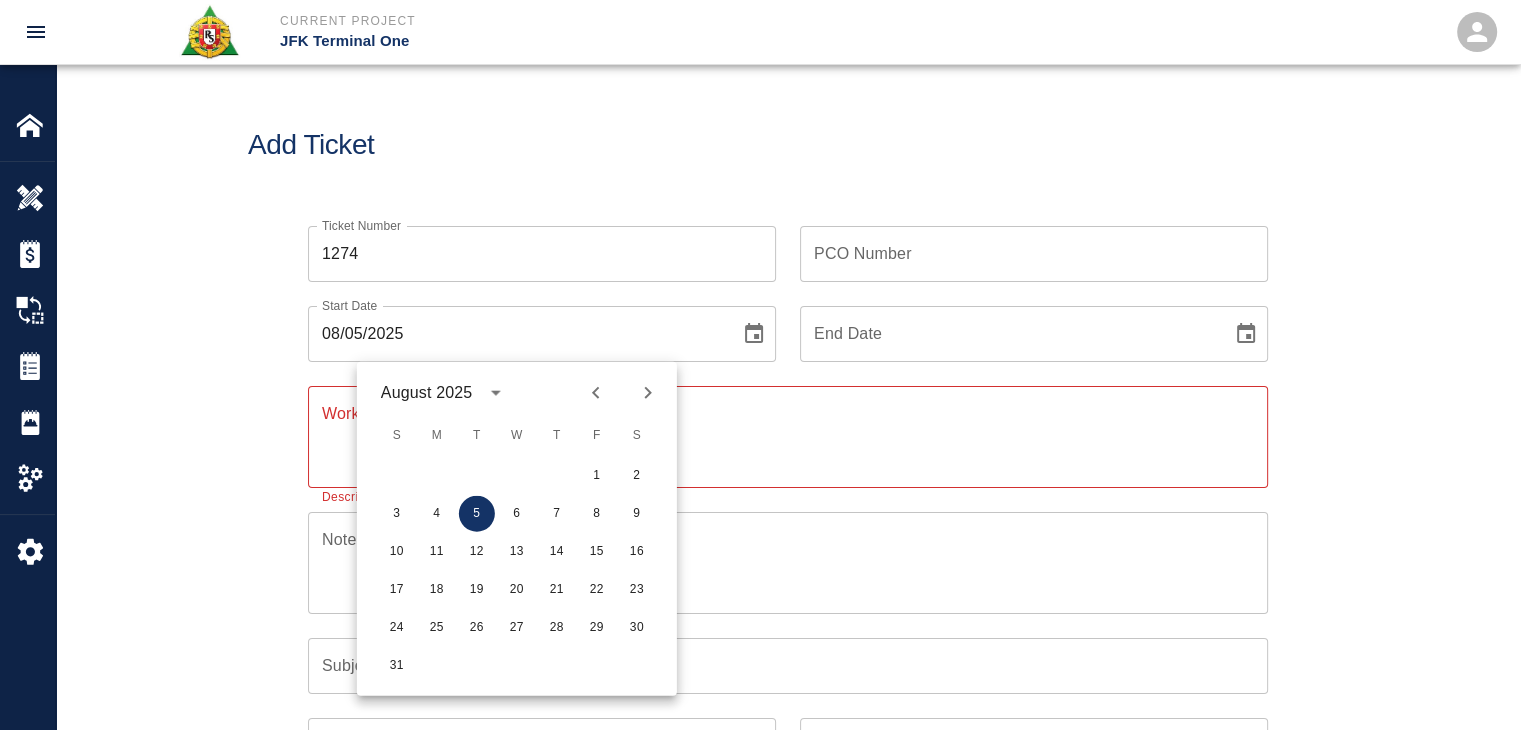 click at bounding box center (622, 393) 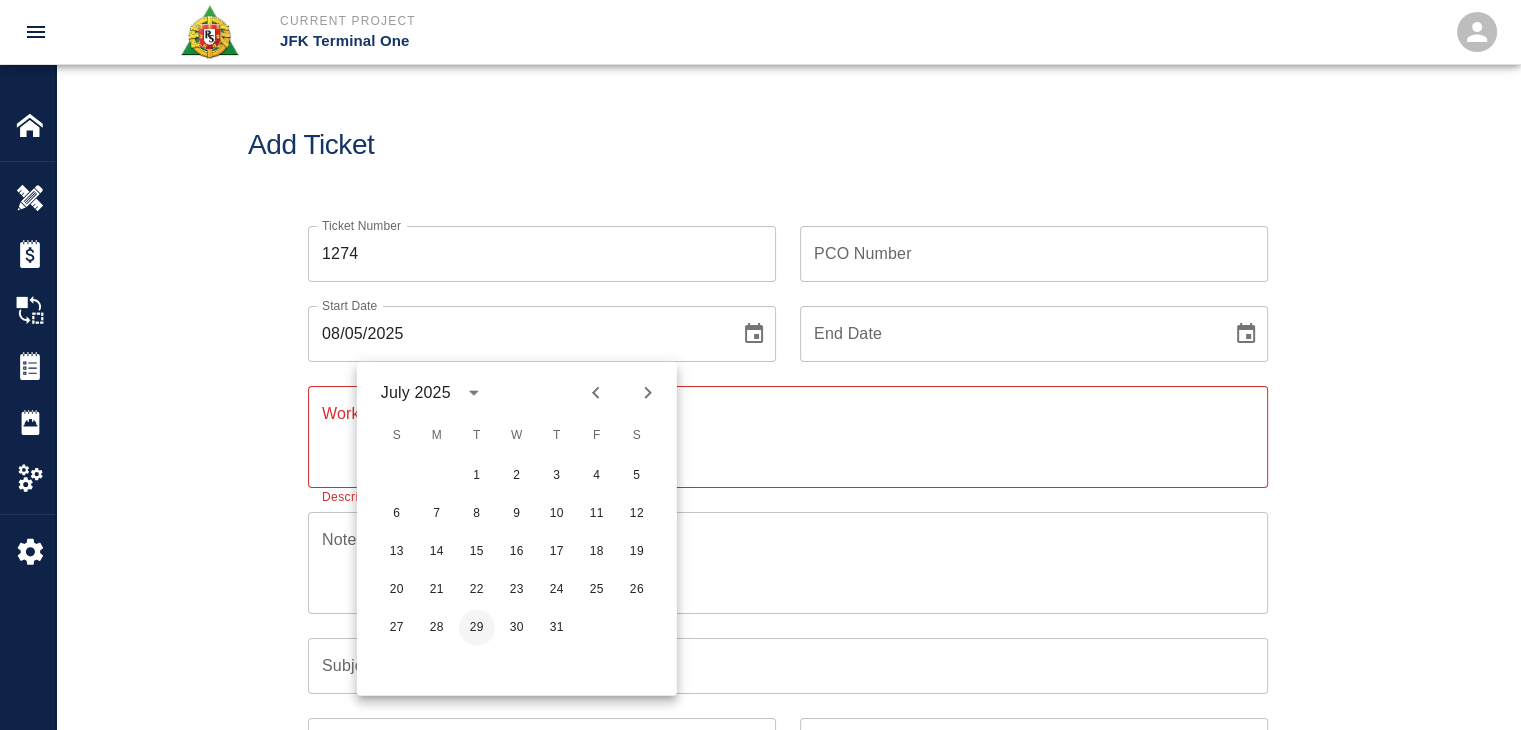 click on "29" at bounding box center (477, 628) 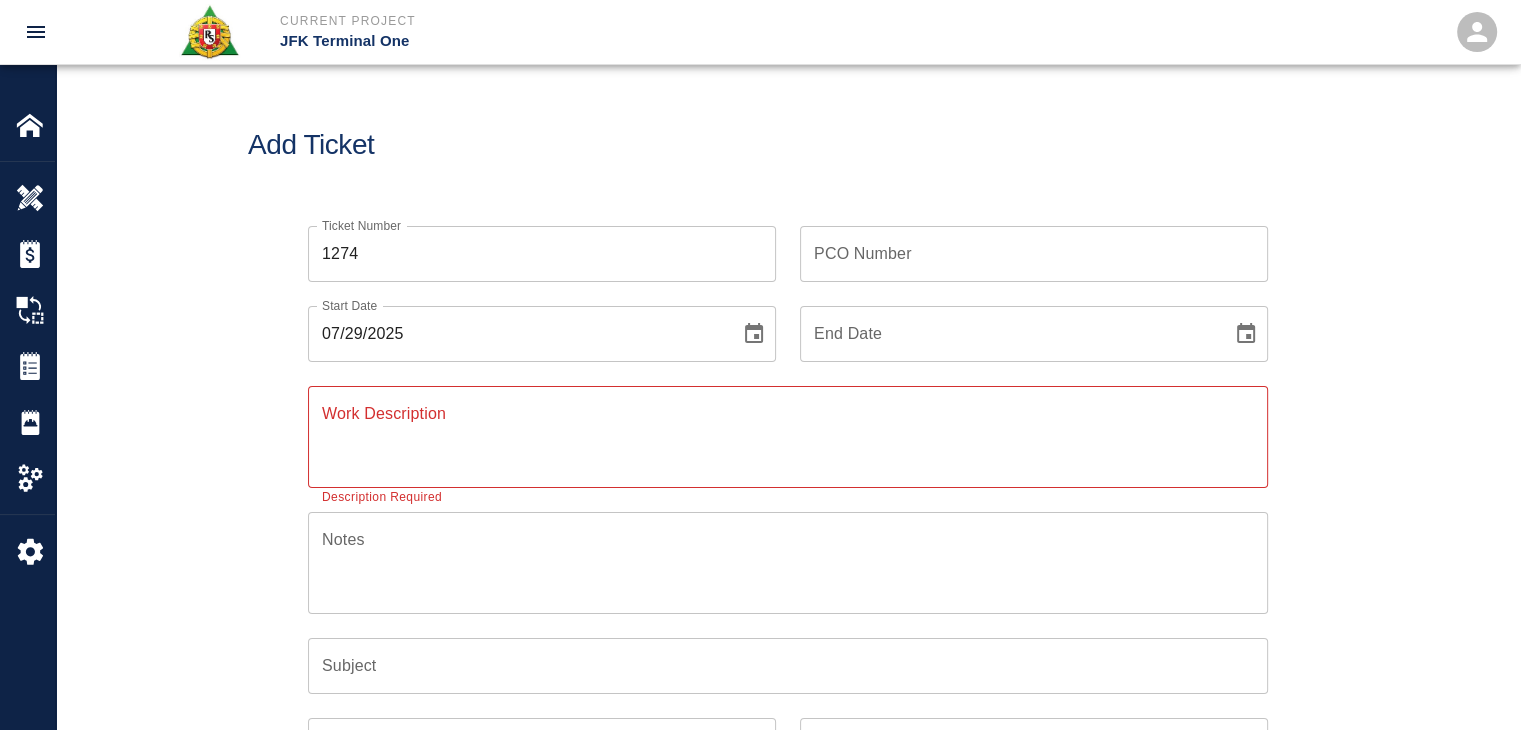 click on "Ticket Number 1274 Ticket Number PCO Number PCO Number Start Date [DATE] Start Date End Date End Date Work Description x Work Description Description Required Notes x Notes Subject Subject Invoice Number Invoice Number Invoice Date Invoice Date Upload Attachments (50MB limit) Choose file No file chosen Upload Another File Add Costs" at bounding box center (788, 602) 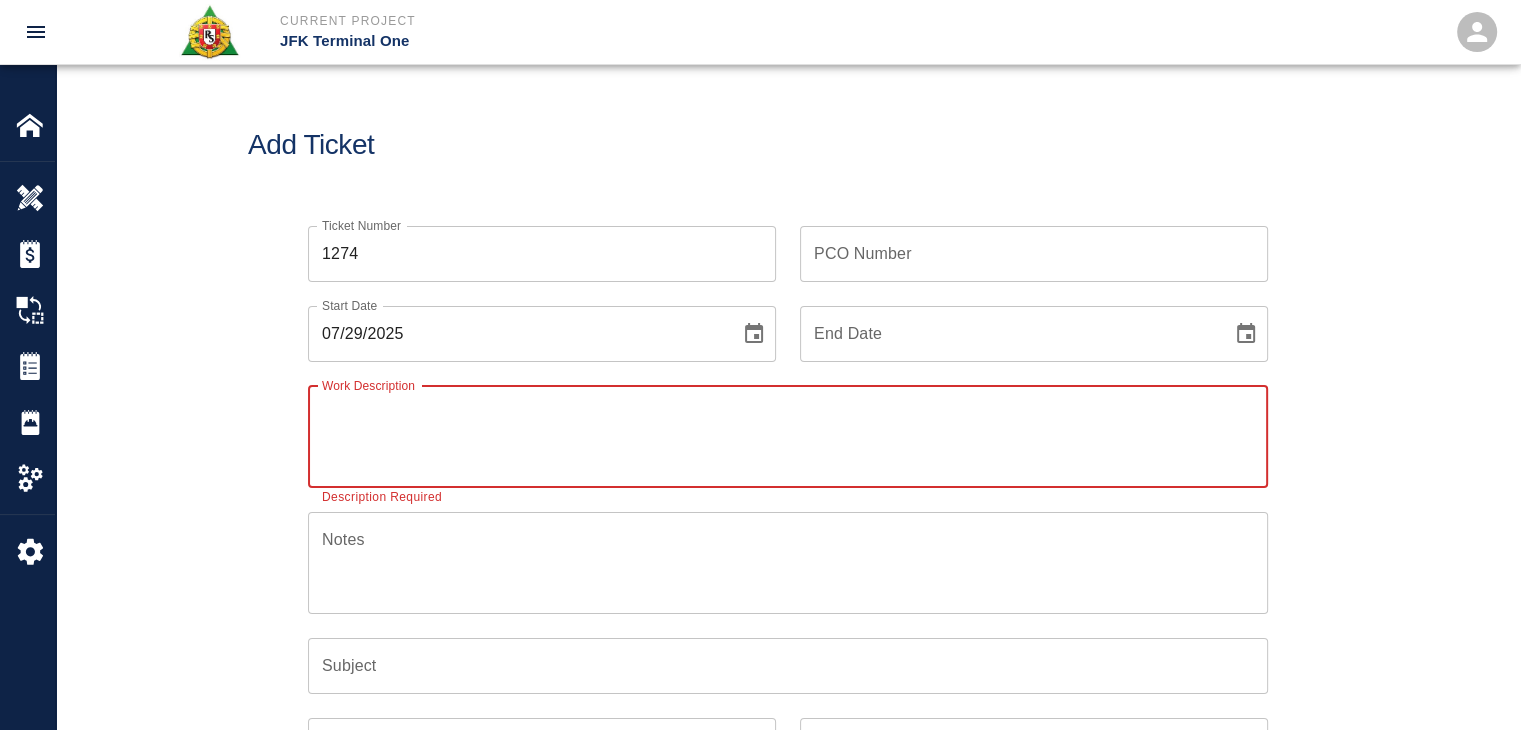 click on "Work Description" at bounding box center (788, 436) 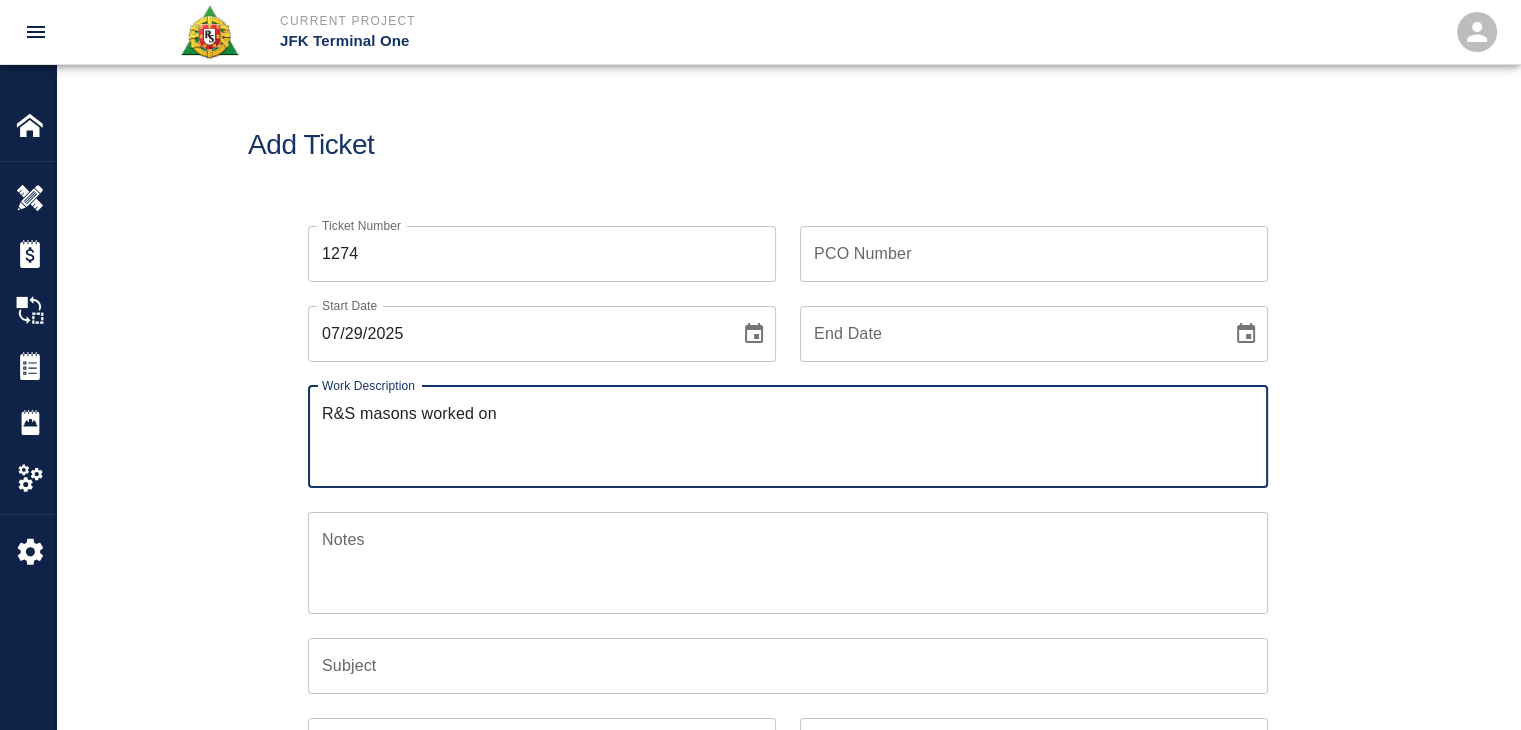 paste on "[DATE]
1)Patching grout on top of beams
Column line E18/EC
E/26 E/C
4masons 8hrs each
1 labor 8hrs
16bags of material
2 man lifts" 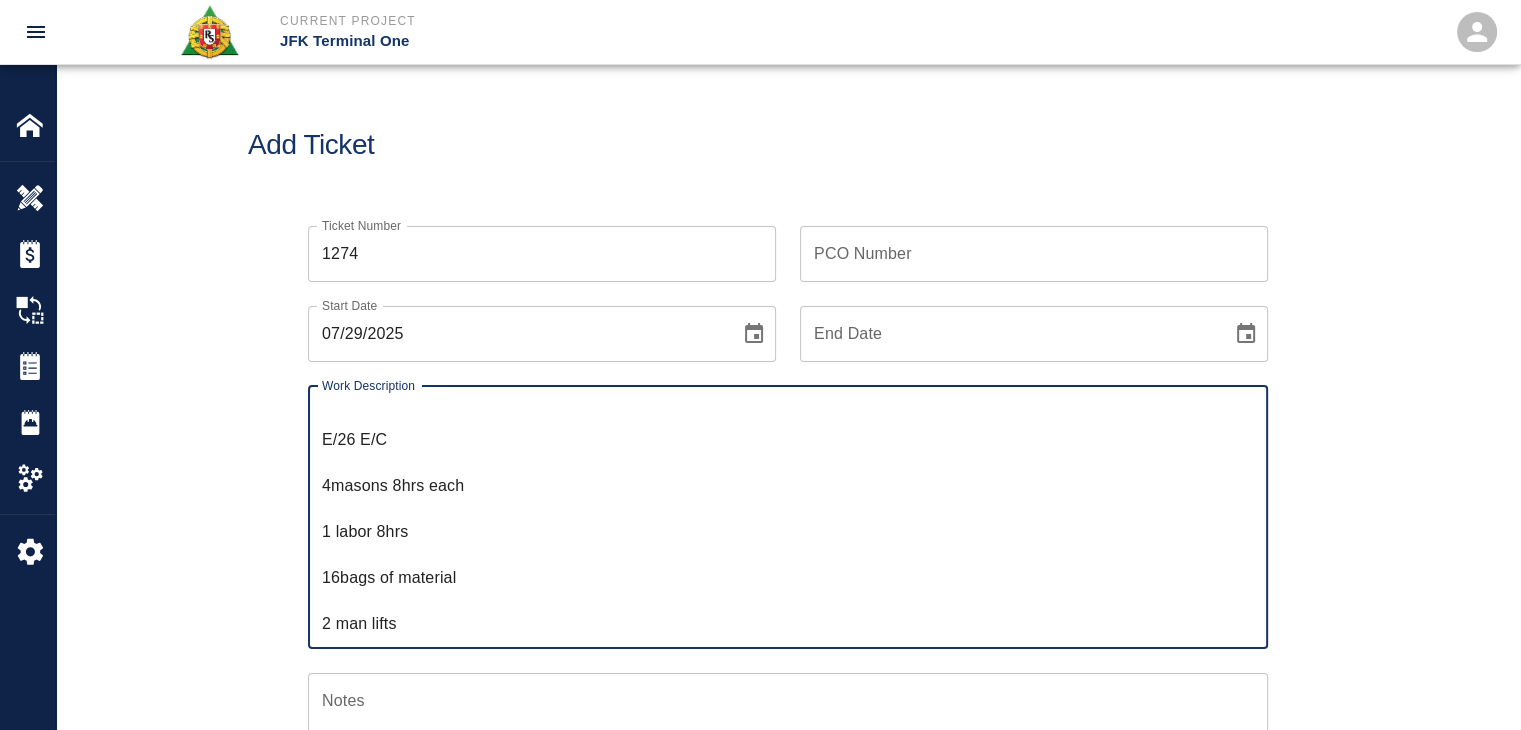 scroll, scrollTop: 0, scrollLeft: 0, axis: both 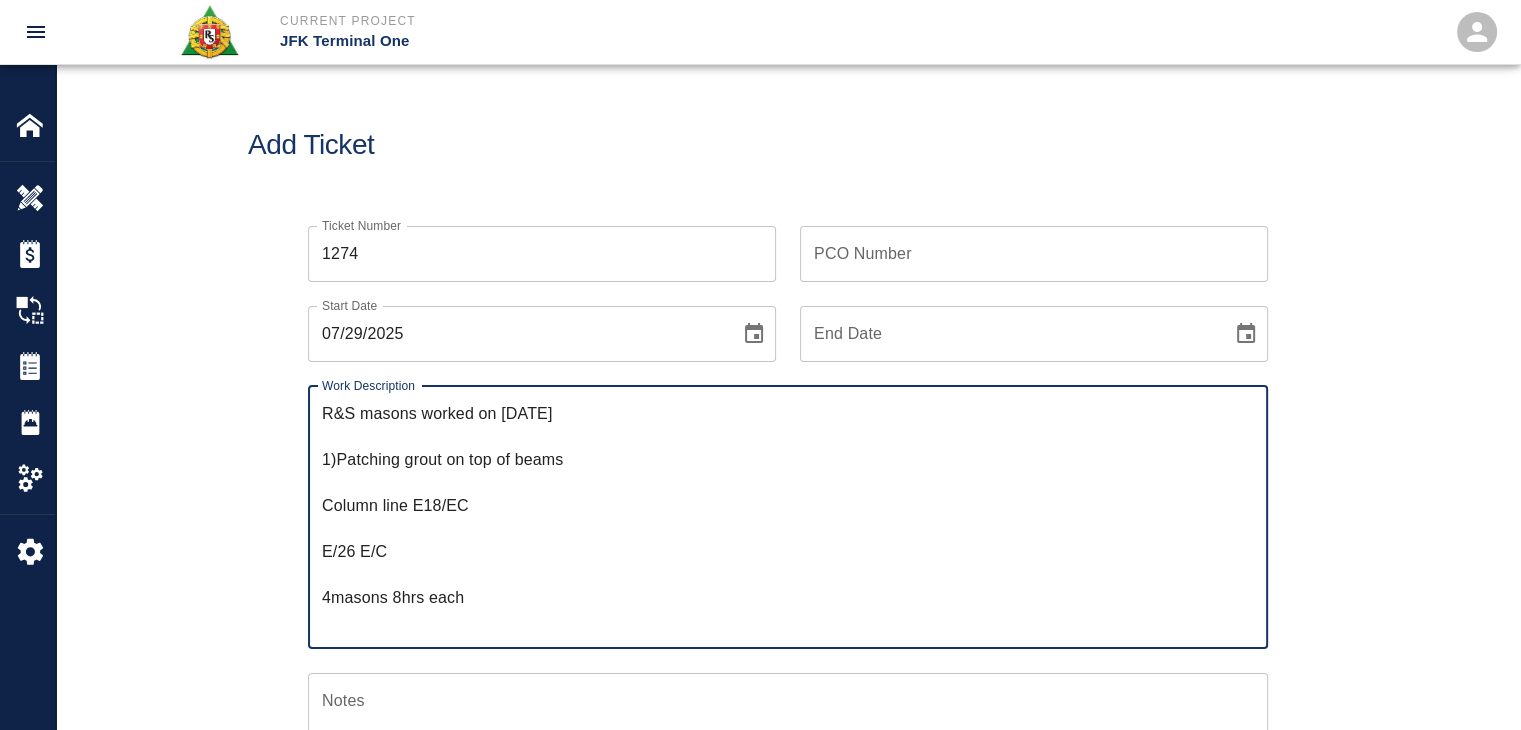 click on "R&S masons worked on [DATE]
1)Patching grout on top of beams
Column line E18/EC
E/26 E/C
4masons 8hrs each
1 labor 8hrs
16bags of material
2 man lifts" at bounding box center (788, 517) 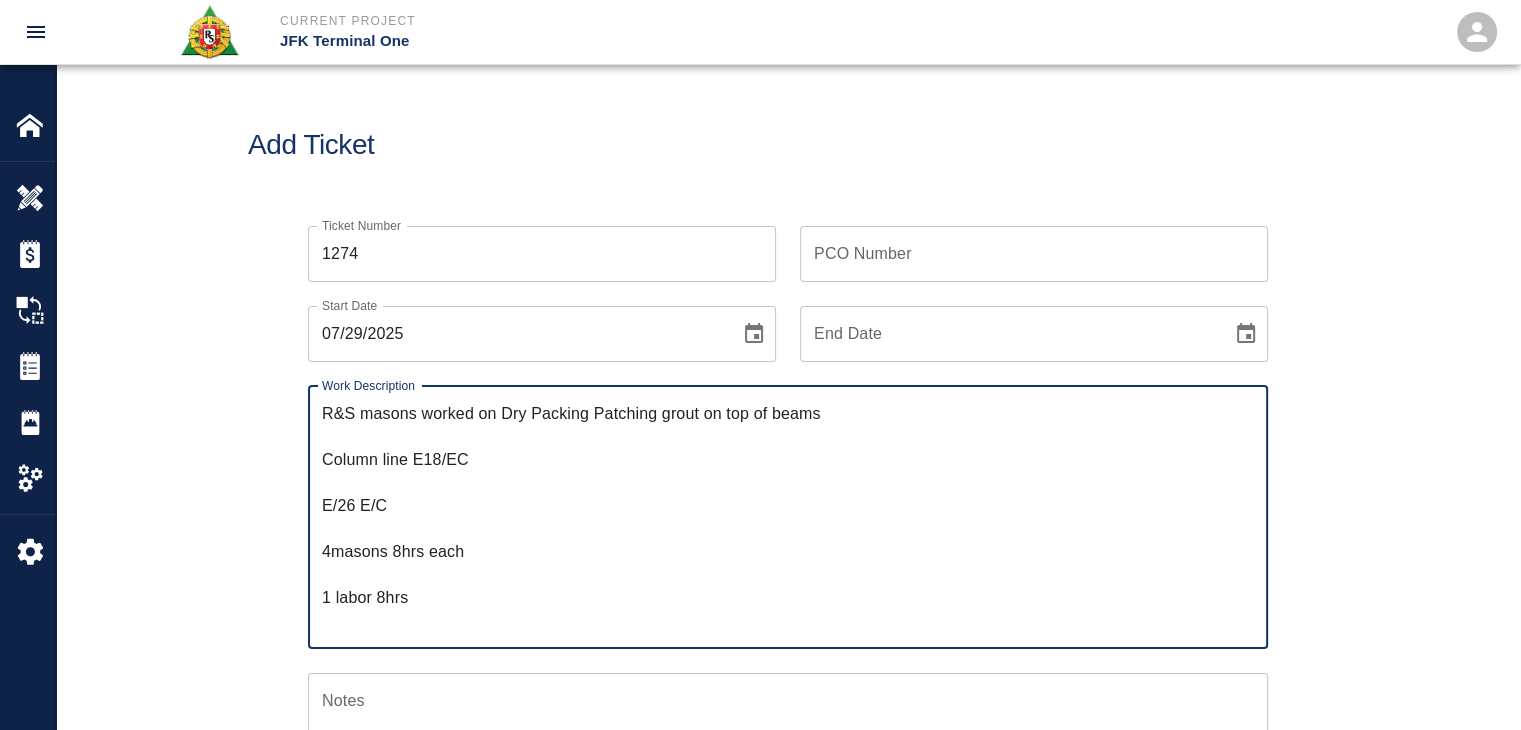 click on "R&S masons worked on Dry Packing Patching grout on top of beams
Column line E18/EC
E/26 E/C
4masons 8hrs each
1 labor 8hrs
16bags of material
2 man lifts" at bounding box center (788, 517) 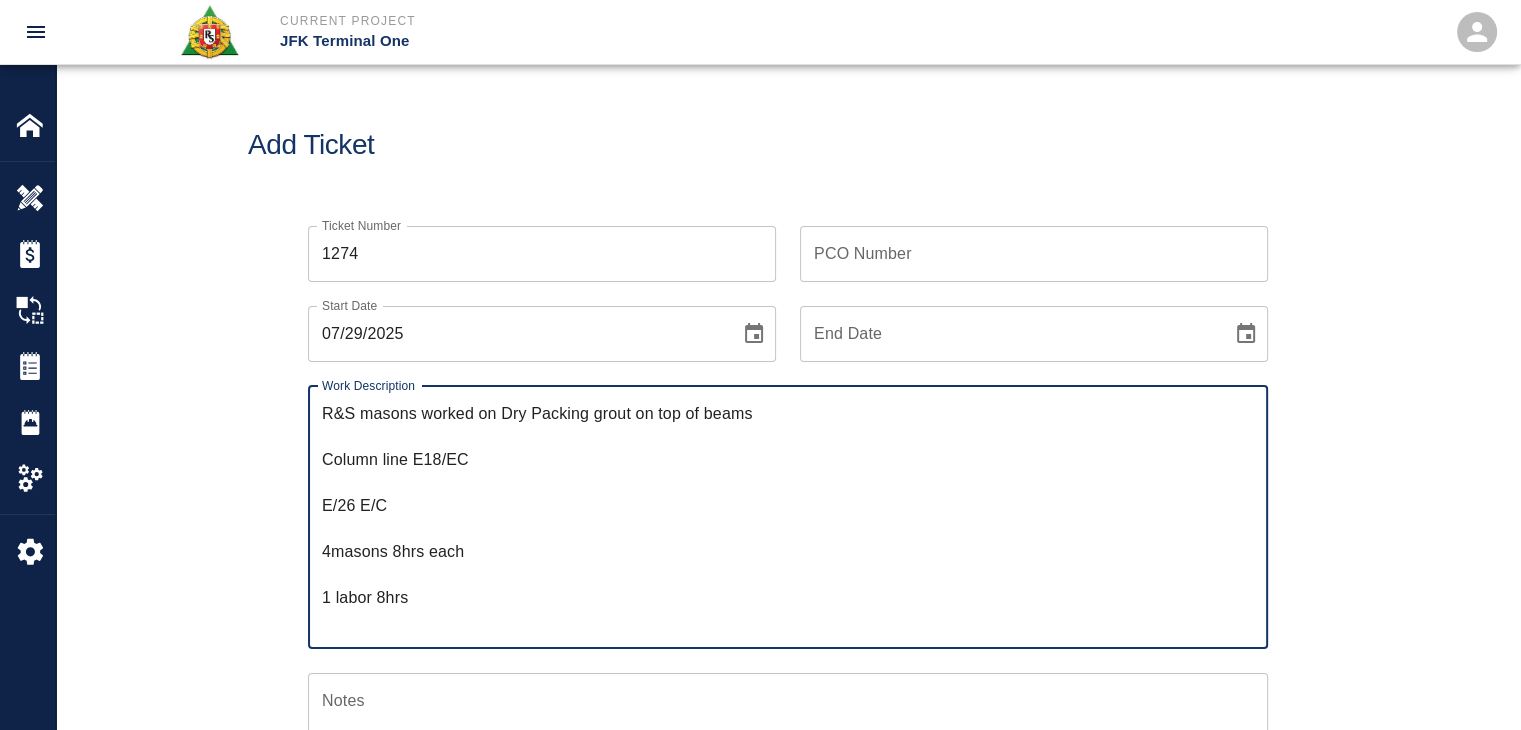 click on "R&S masons worked on Dry Packing grout on top of beams
Column line E18/EC
E/26 E/C
4masons 8hrs each
1 labor 8hrs
16bags of material
2 man lifts" at bounding box center (788, 517) 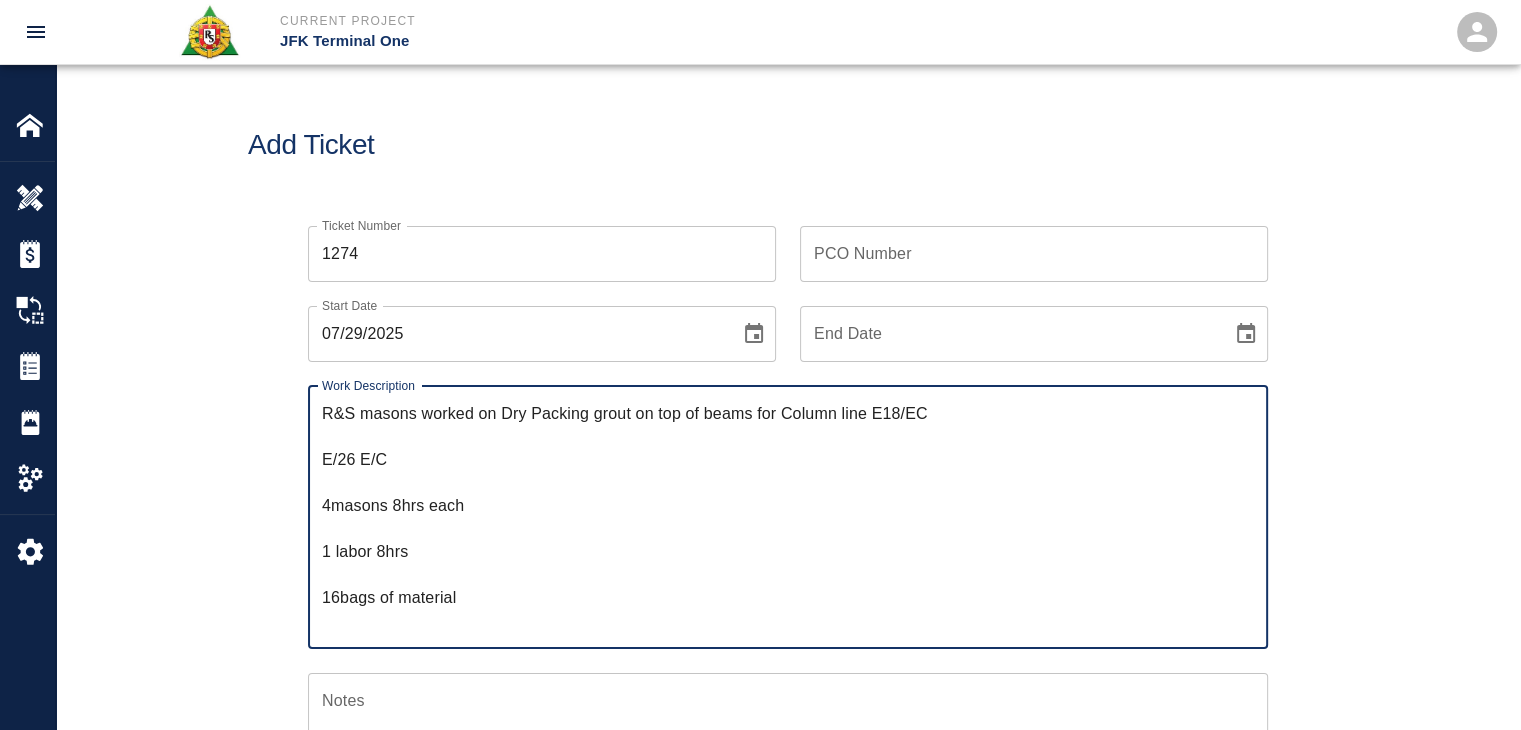 click on "R&S masons worked on Dry Packing grout on top of beams for Column line E18/EC
E/26 E/C
4masons 8hrs each
1 labor 8hrs
16bags of material
2 man lifts" at bounding box center (788, 517) 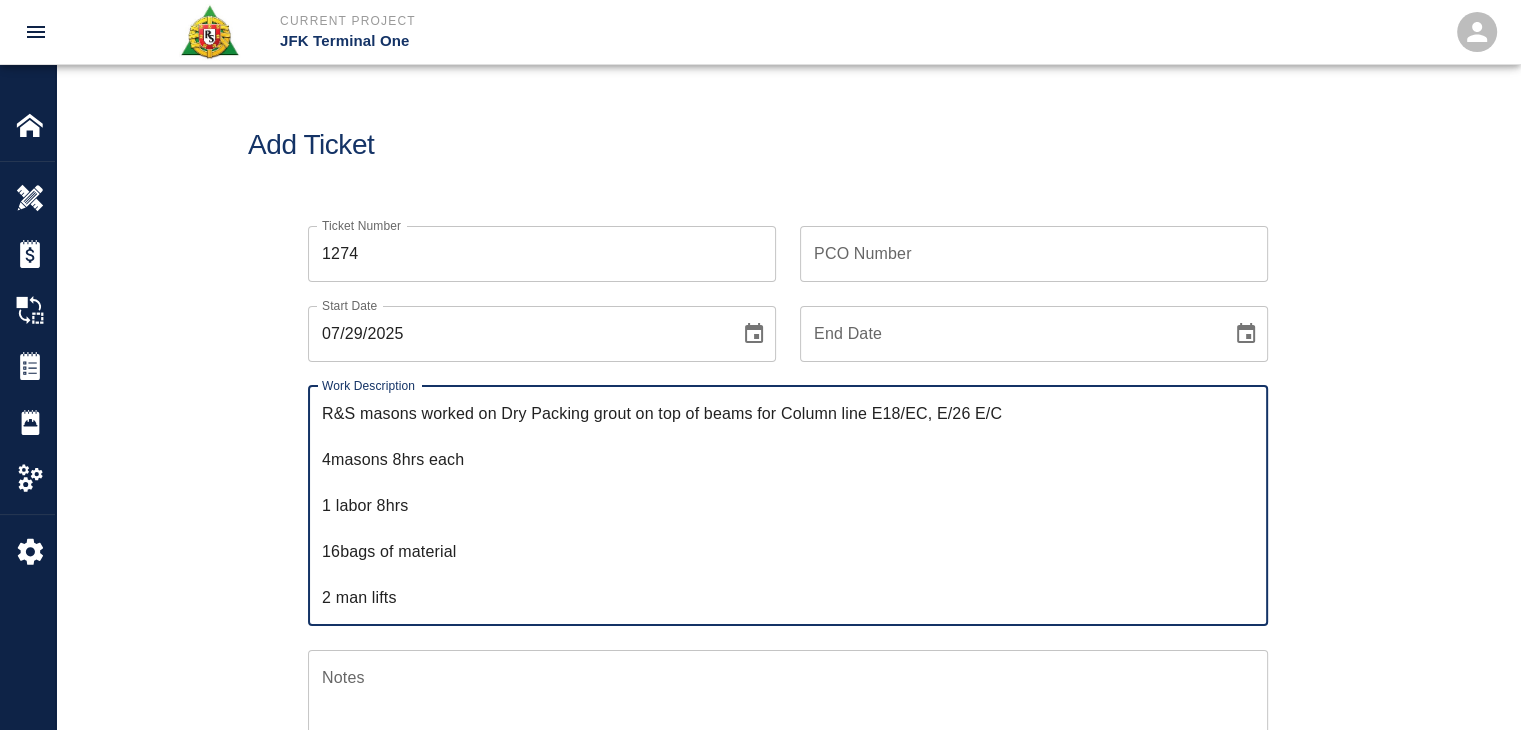 click on "R&S masons worked on Dry Packing grout on top of beams for Column line E18/EC, E/26 E/C
4masons 8hrs each
1 labor 8hrs
16bags of material
2 man lifts" at bounding box center [788, 505] 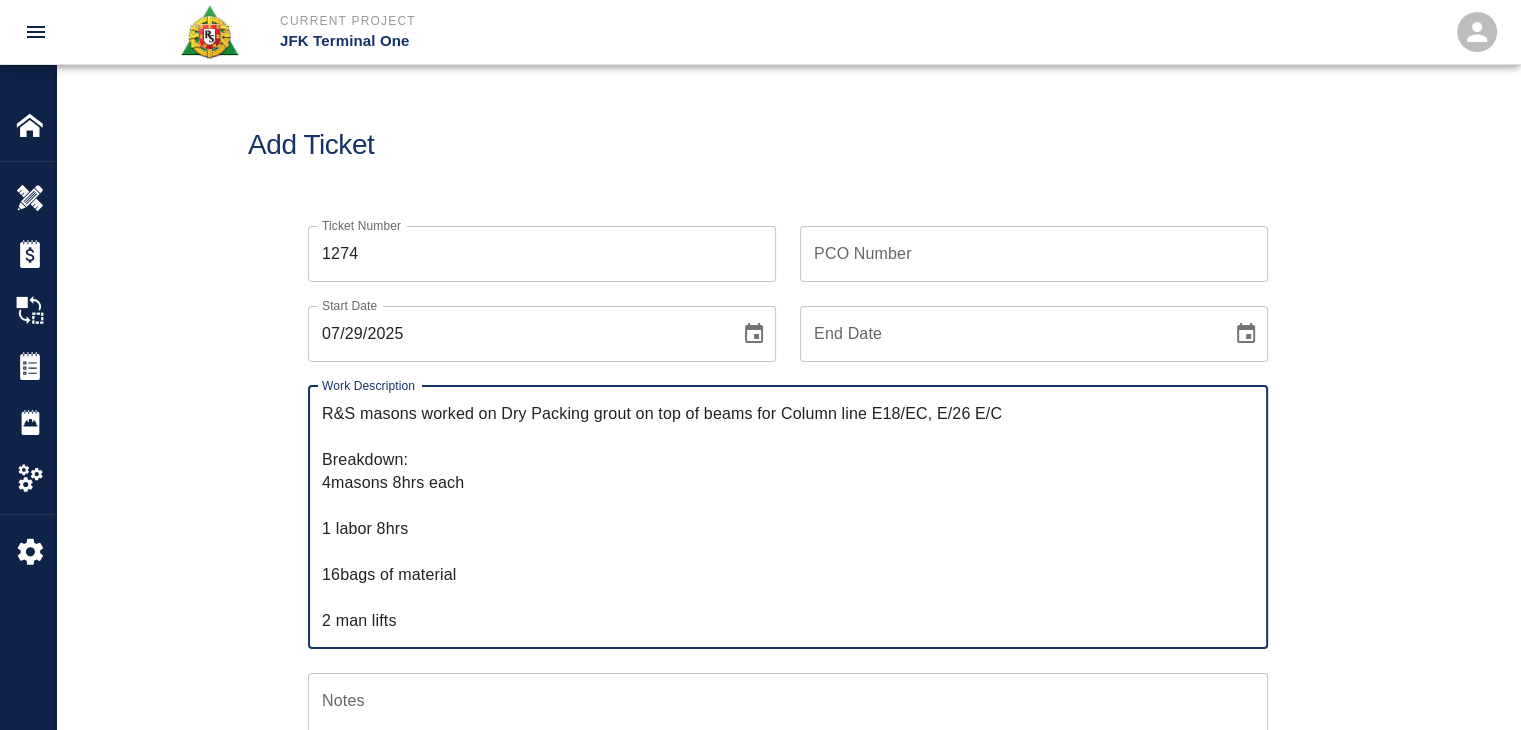 click on "R&S masons worked on Dry Packing grout on top of beams for Column line E18/EC, E/26 E/C
Breakdown:
4masons 8hrs each
1 labor 8hrs
16bags of material
2 man lifts" at bounding box center [788, 517] 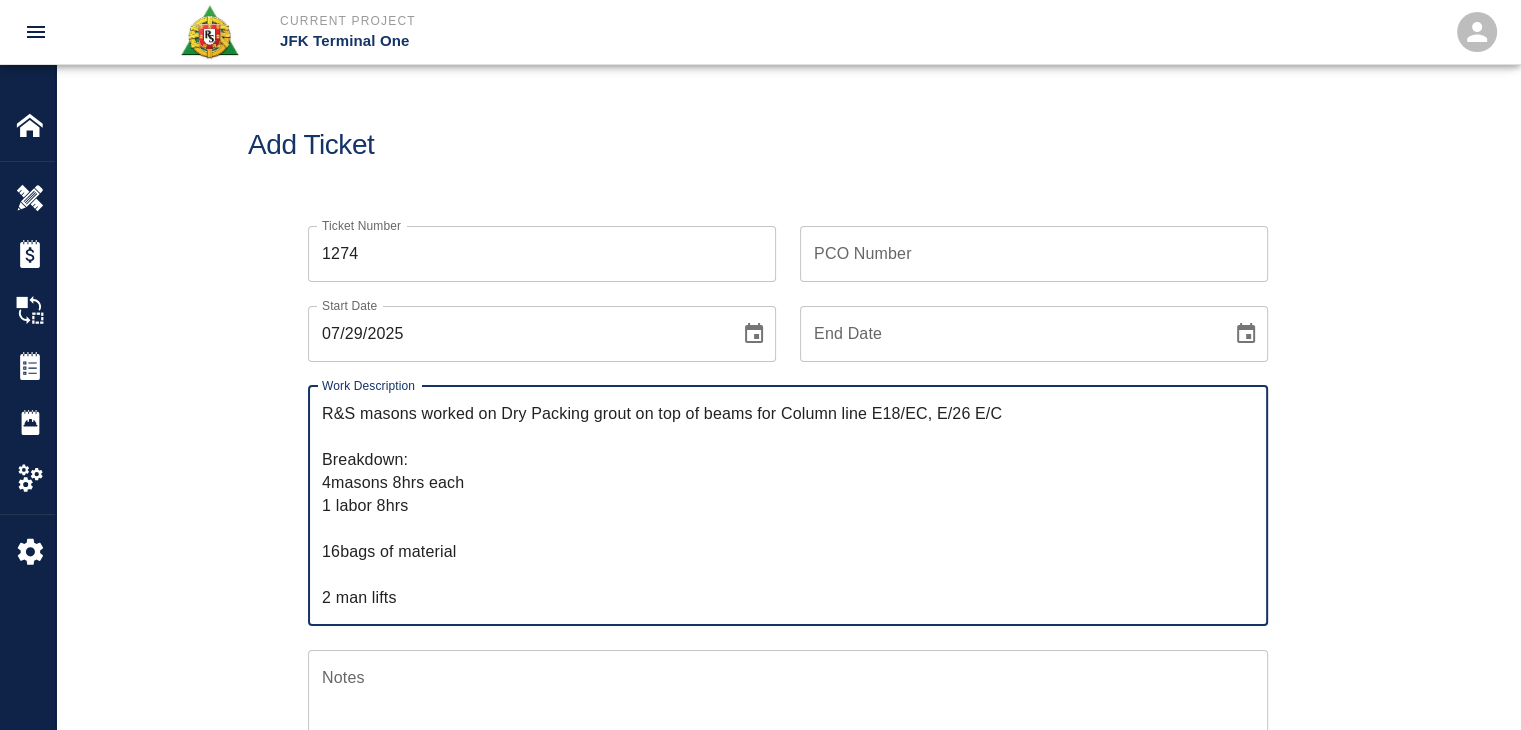 click on "R&S masons worked on Dry Packing grout on top of beams for Column line E18/EC, E/26 E/C
Breakdown:
4masons 8hrs each
1 labor 8hrs
16bags of material
2 man lifts" at bounding box center (788, 505) 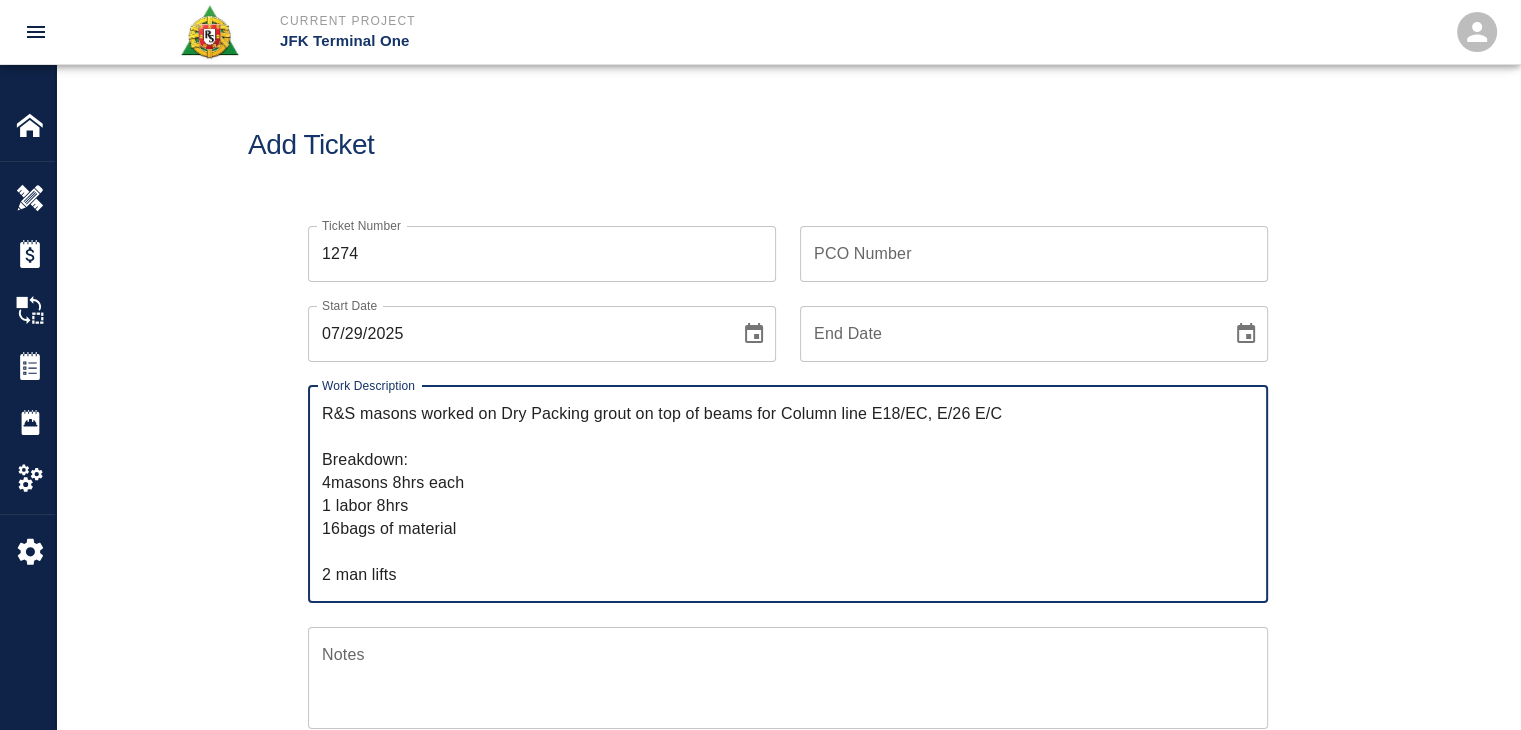 click on "R&S masons worked on Dry Packing grout on top of beams for Column line E18/EC, E/26 E/C
Breakdown:
4masons 8hrs each
1 labor 8hrs
16bags of material
2 man lifts" at bounding box center [788, 494] 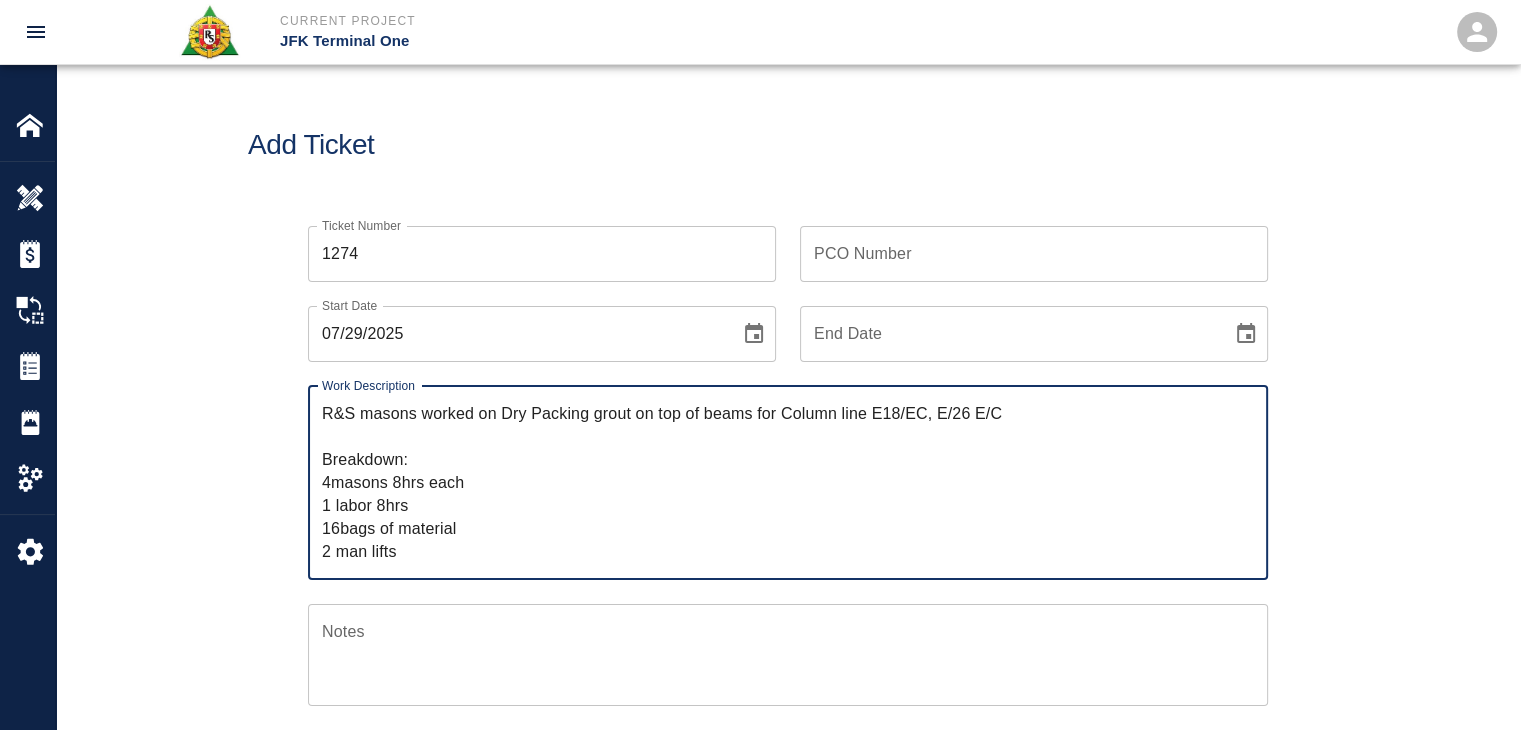 click on "R&S masons worked on Dry Packing grout on top of beams for Column line E18/EC, E/26 E/C
Breakdown:
4masons 8hrs each
1 labor 8hrs
16bags of material
2 man lifts" at bounding box center (788, 482) 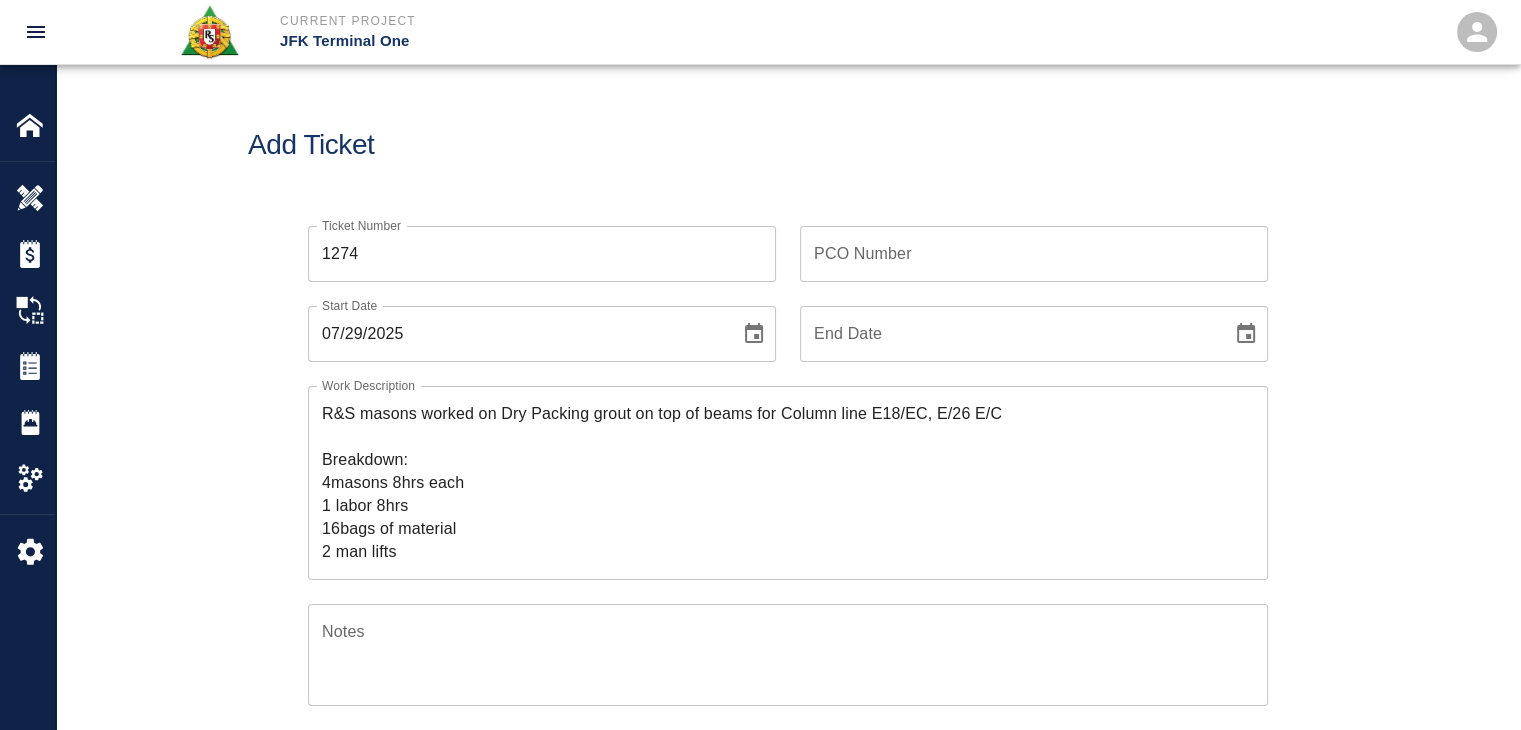 click on "Ticket Number 1274 Ticket Number PCO Number PCO Number Start Date  07/29/2025 Start Date  End Date End Date Work Description R&S masons worked on Dry Packing grout on top of beams for Column line E18/EC, E/26 E/C
Breakdown:
4masons 8hrs each
1 labor 8hrs
16bags of material
2 man lifts x Work Description Notes x Notes Subject Subject Invoice Number Invoice Number Invoice Date Invoice Date Upload Attachments (50MB limit) Choose file No file chosen Upload Another File Add Costs" at bounding box center [788, 648] 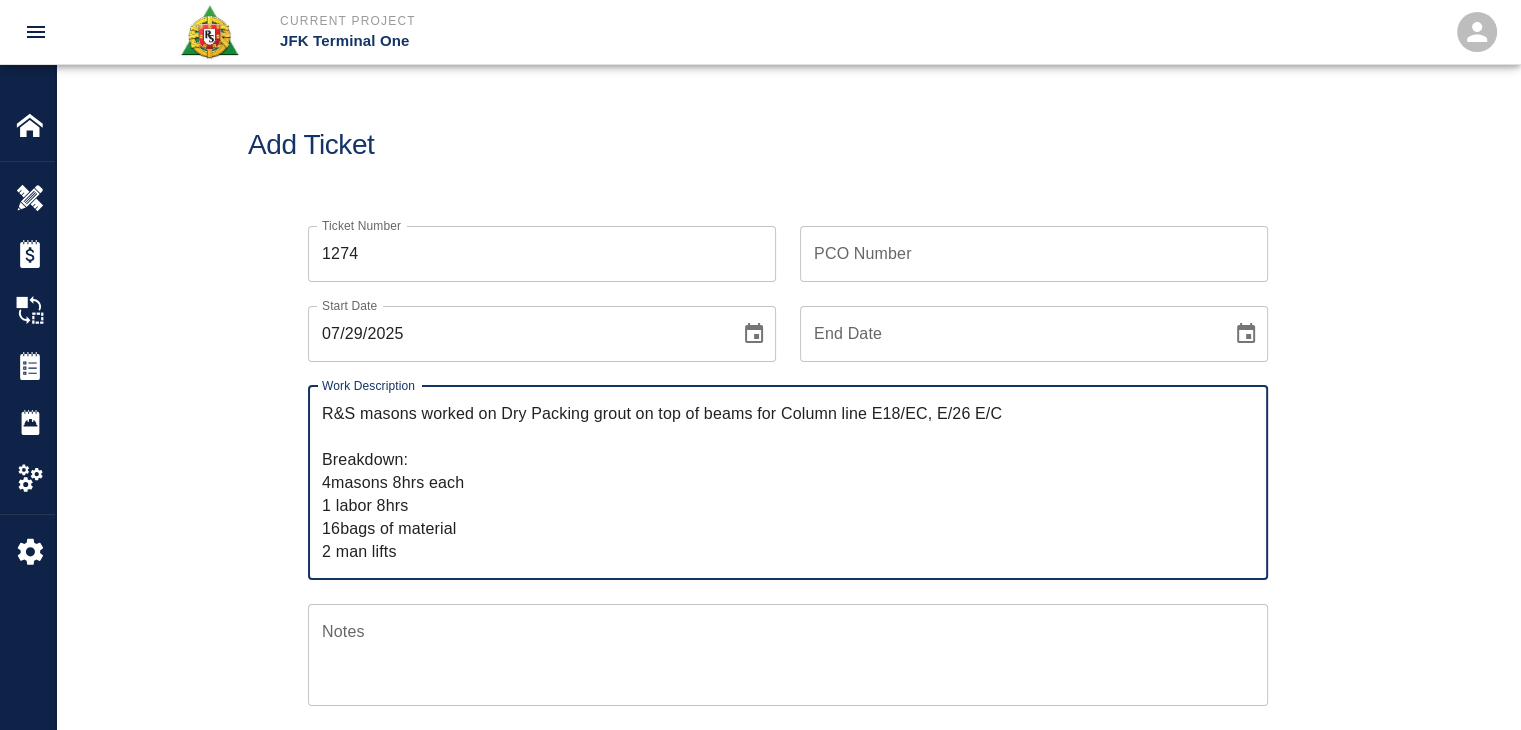 click on "R&S masons worked on Dry Packing grout on top of beams for Column line E18/EC, E/26 E/C
Breakdown:
4masons 8hrs each
1 labor 8hrs
16bags of material
2 man lifts" at bounding box center [788, 482] 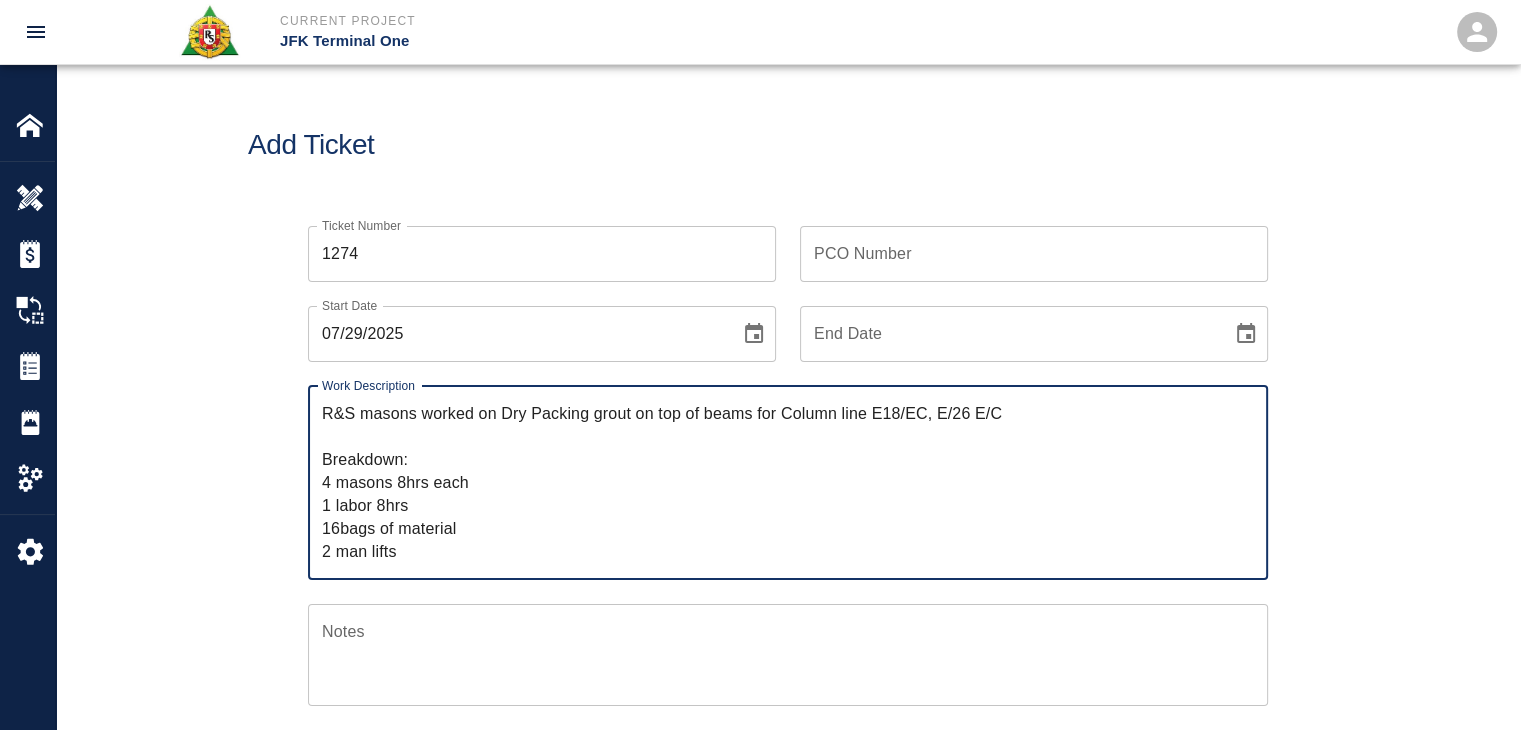 click on "R&S masons worked on Dry Packing grout on top of beams for Column line E18/EC, E/26 E/C
Breakdown:
4 masons 8hrs each
1 labor 8hrs
16bags of material
2 man lifts" at bounding box center (788, 482) 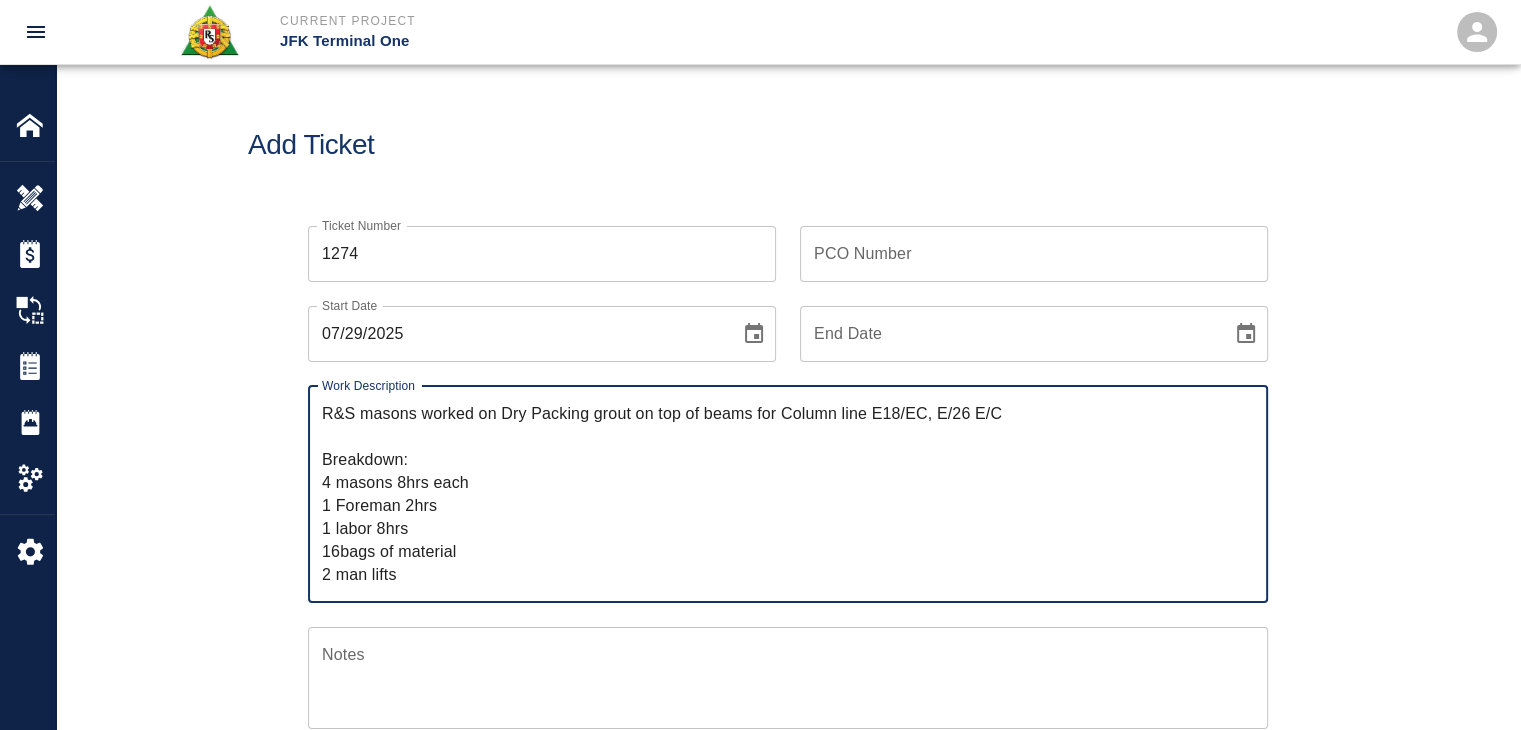 type on "R&S masons worked on Dry Packing grout on top of beams for Column line E18/EC, E/26 E/C
Breakdown:
4 masons 8hrs each
1 Foreman 2hrs
1 labor 8hrs
16bags of material
2 man lifts" 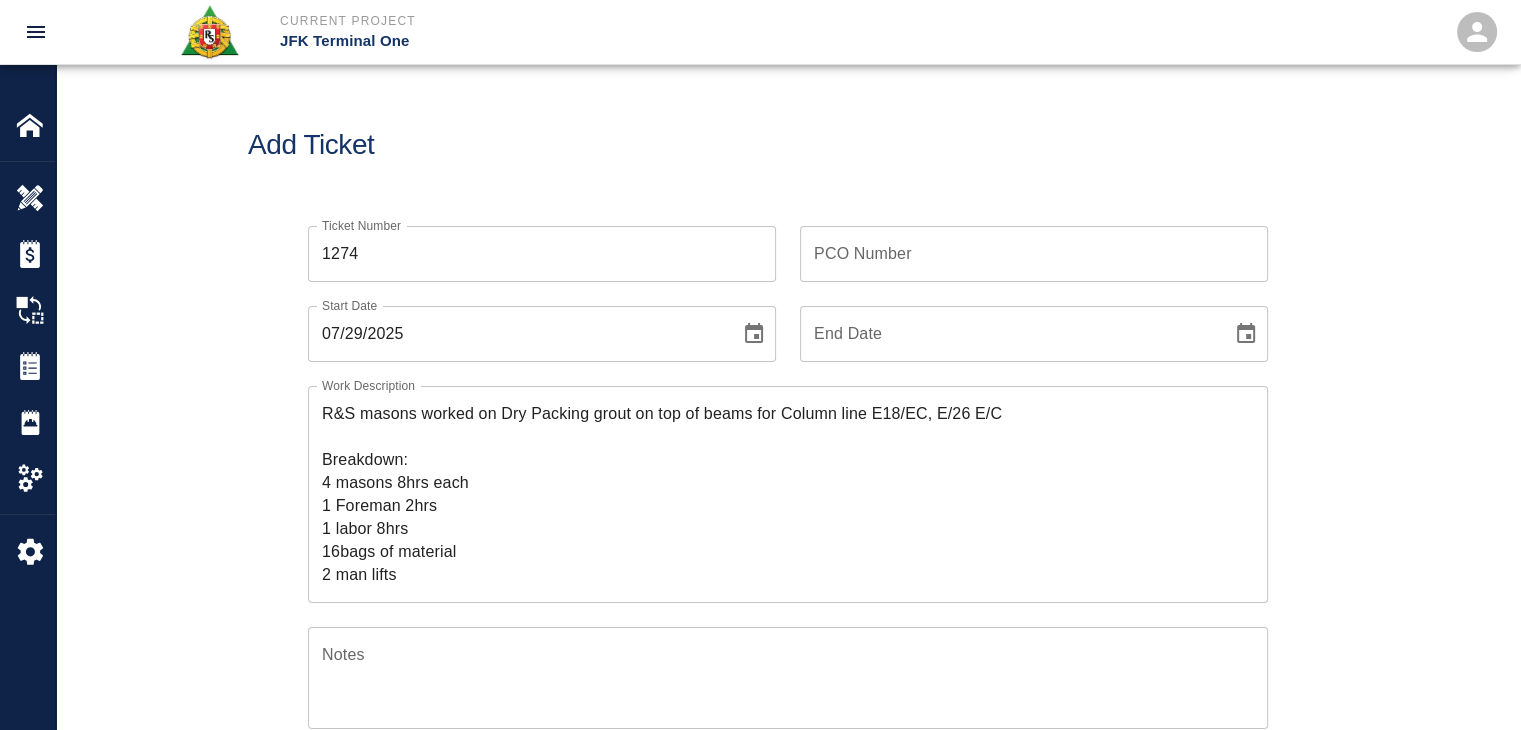 click on "Add Ticket" at bounding box center [788, 145] 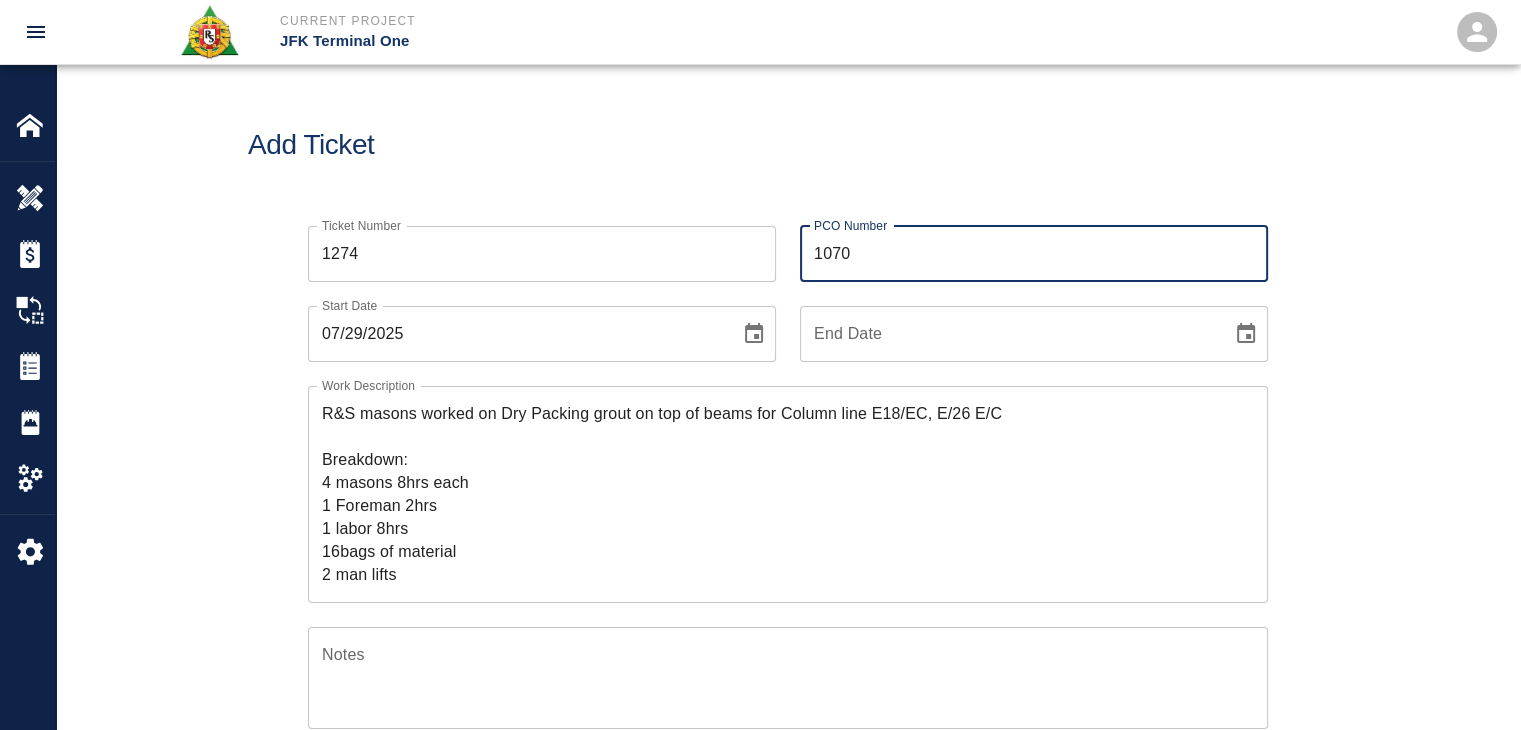 type on "1070" 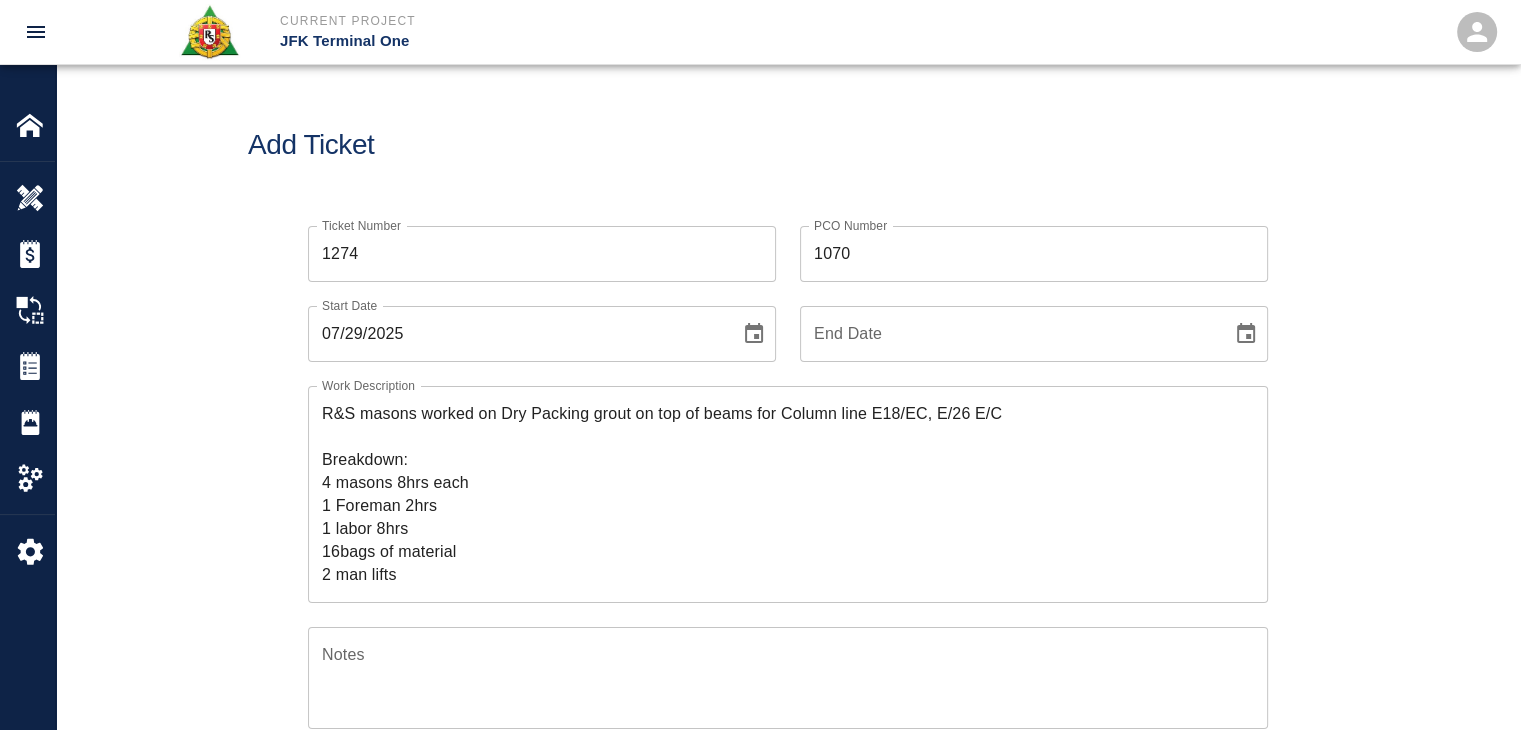 click on "Add Ticket" at bounding box center [788, 145] 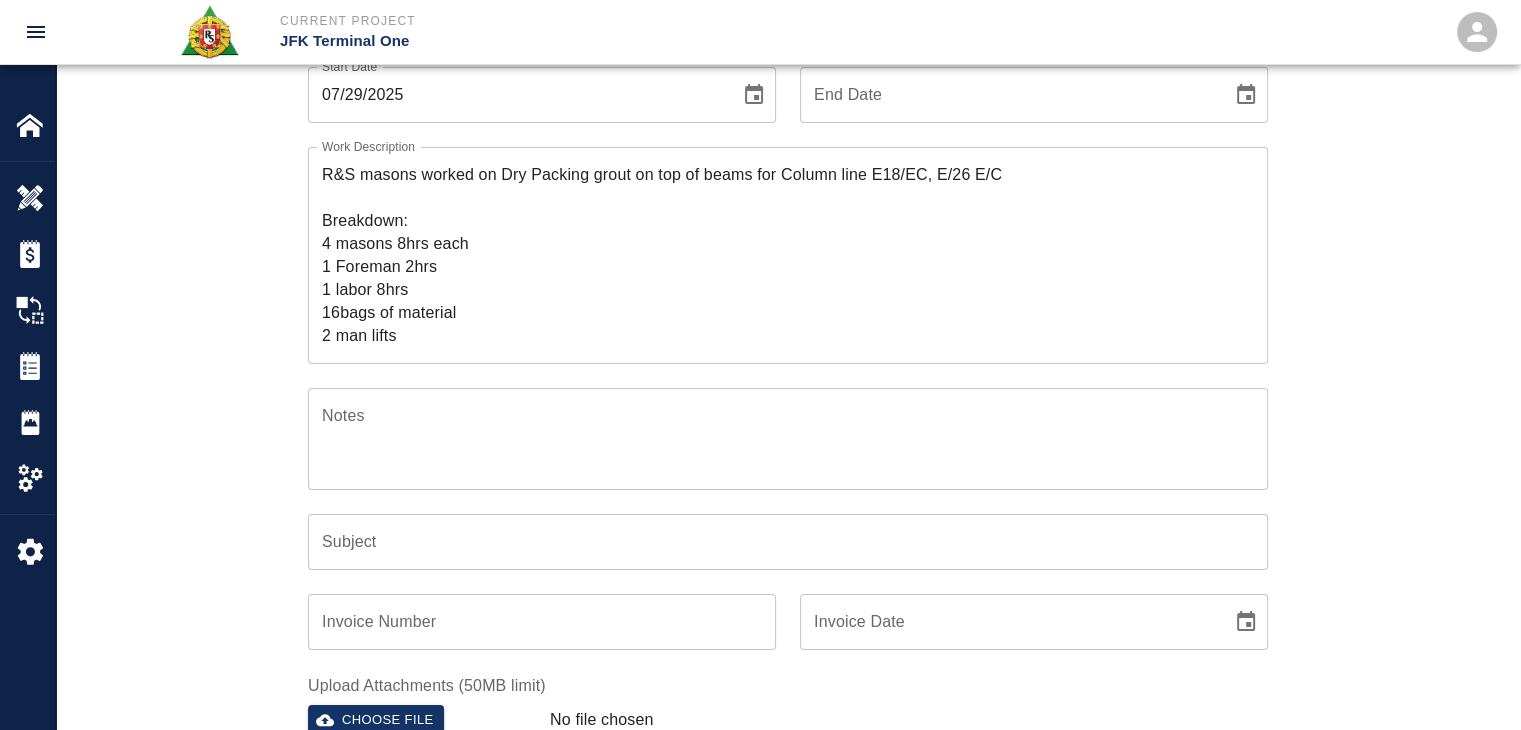 scroll, scrollTop: 240, scrollLeft: 0, axis: vertical 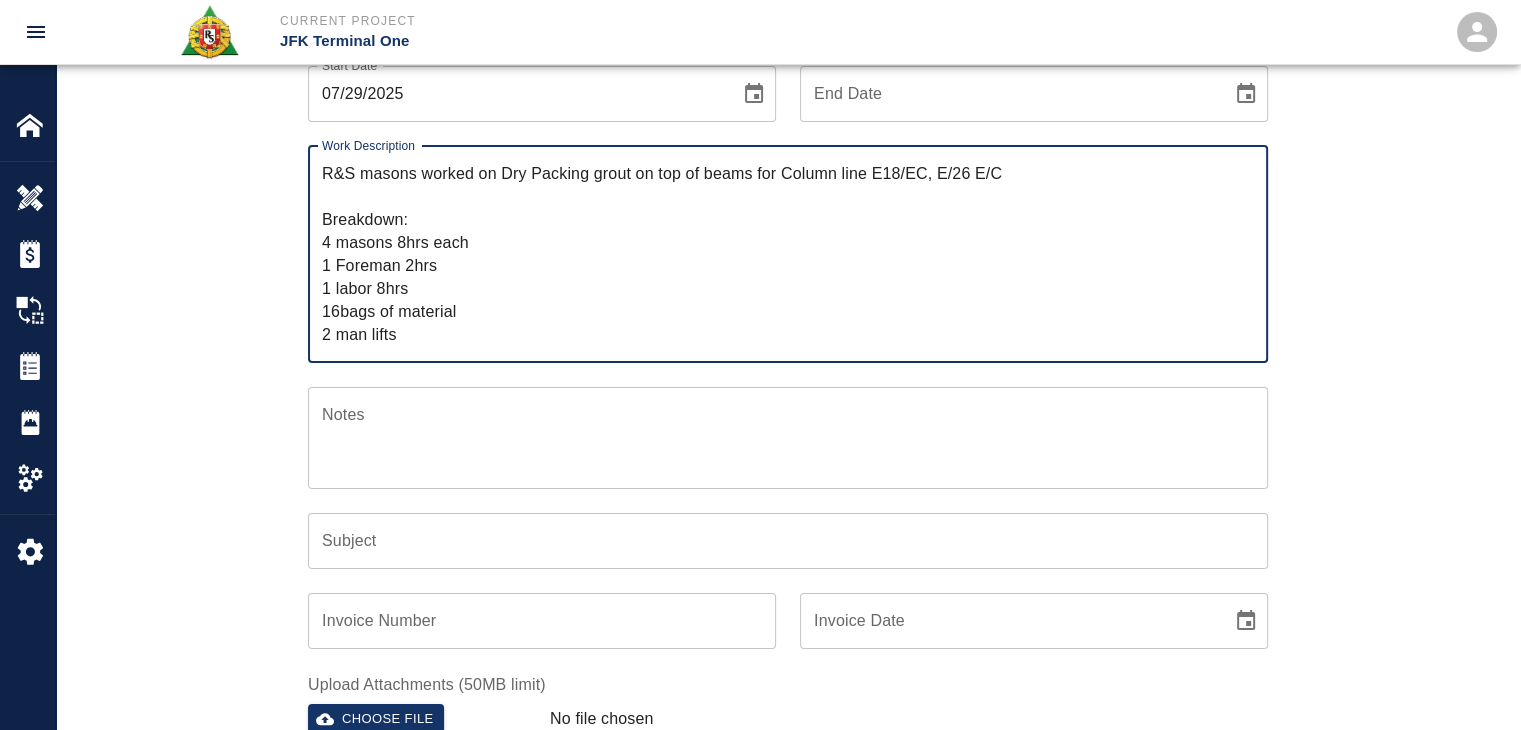 click on "R&S masons worked on Dry Packing grout on top of beams for Column line E18/EC, E/26 E/C
Breakdown:
4 masons 8hrs each
1 Foreman 2hrs
1 labor 8hrs
16bags of material
2 man lifts" at bounding box center [788, 254] 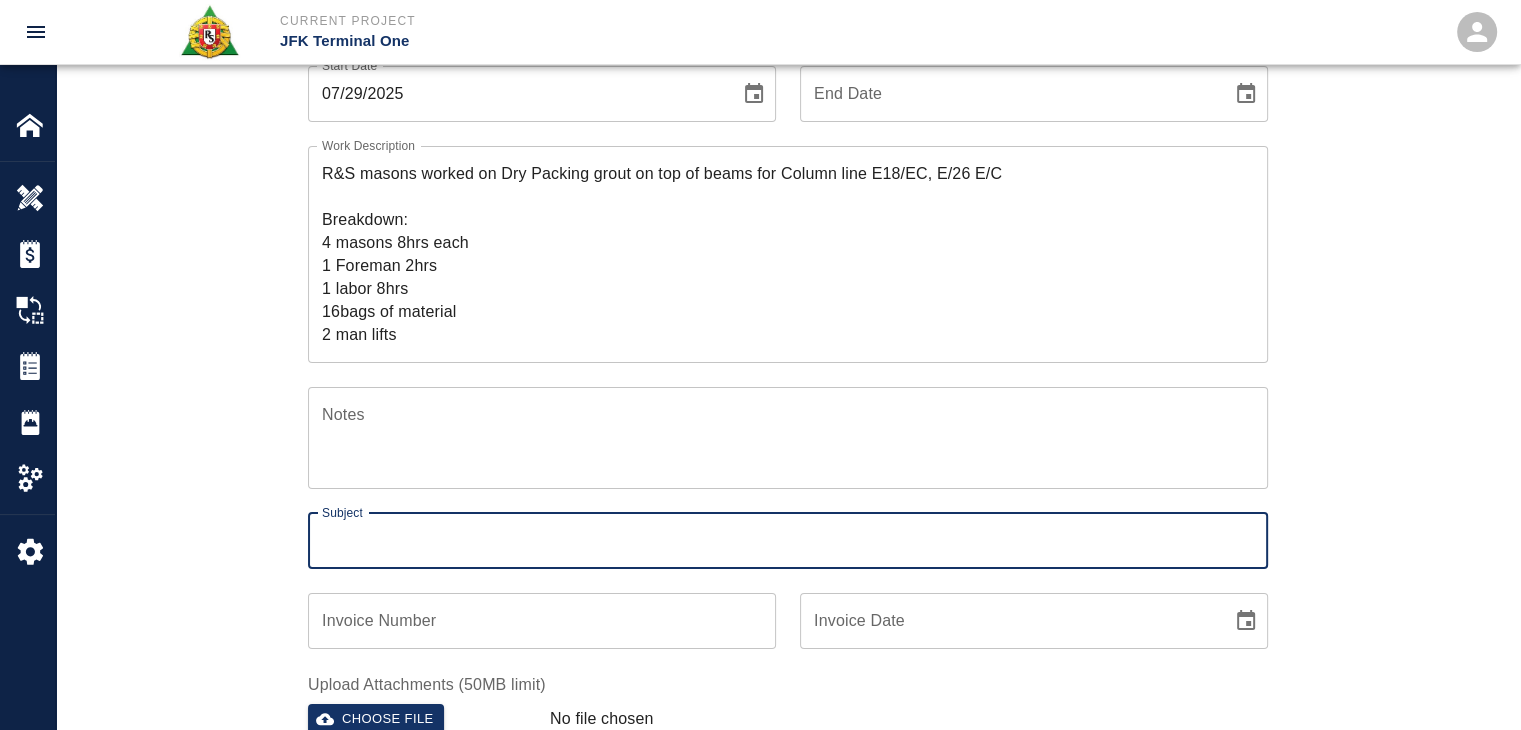 paste on "Dry Packing grout on top of beams for Column line E18/EC, E/26 E/C" 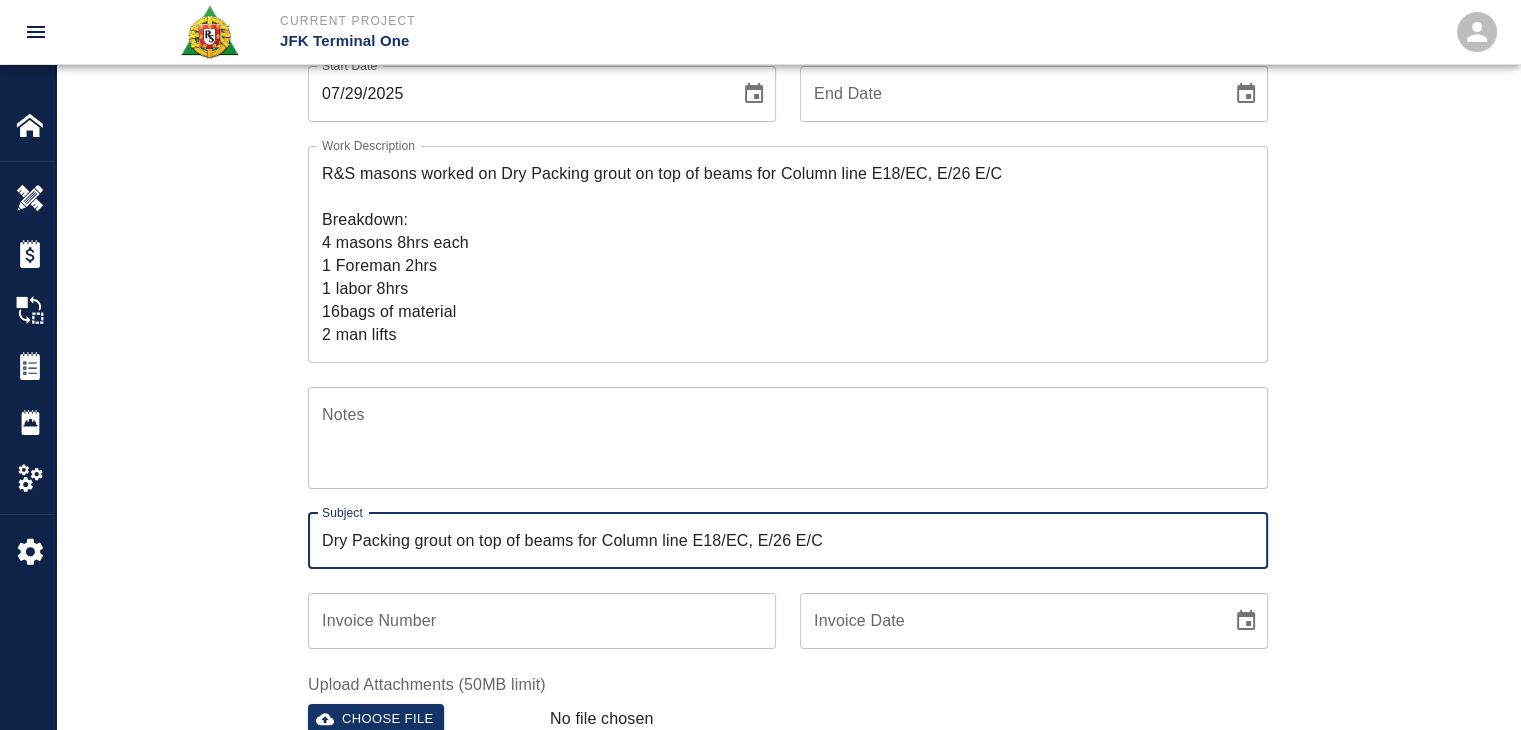 type on "Dry Packing grout on top of beams for Column line E18/EC, E/26 E/C" 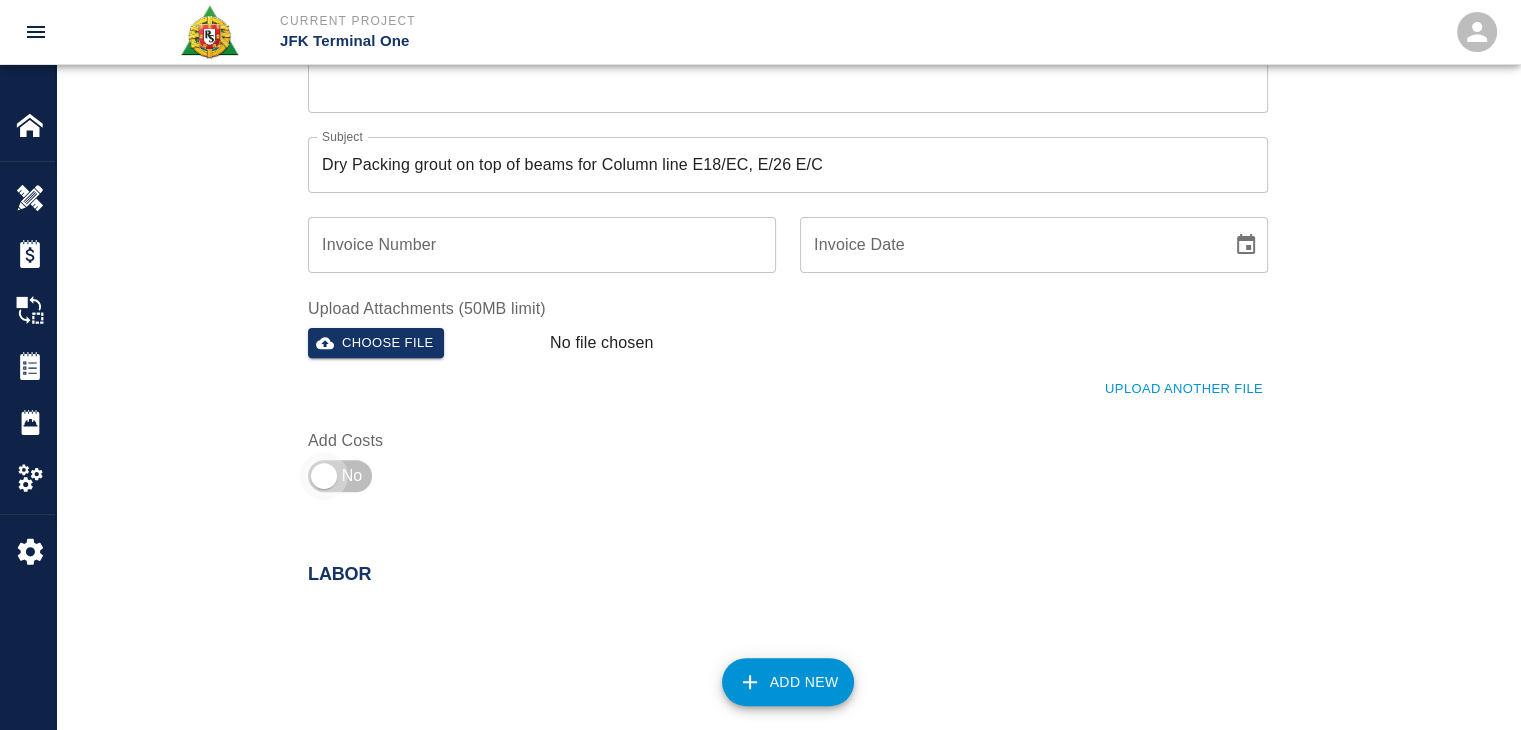 click at bounding box center (324, 476) 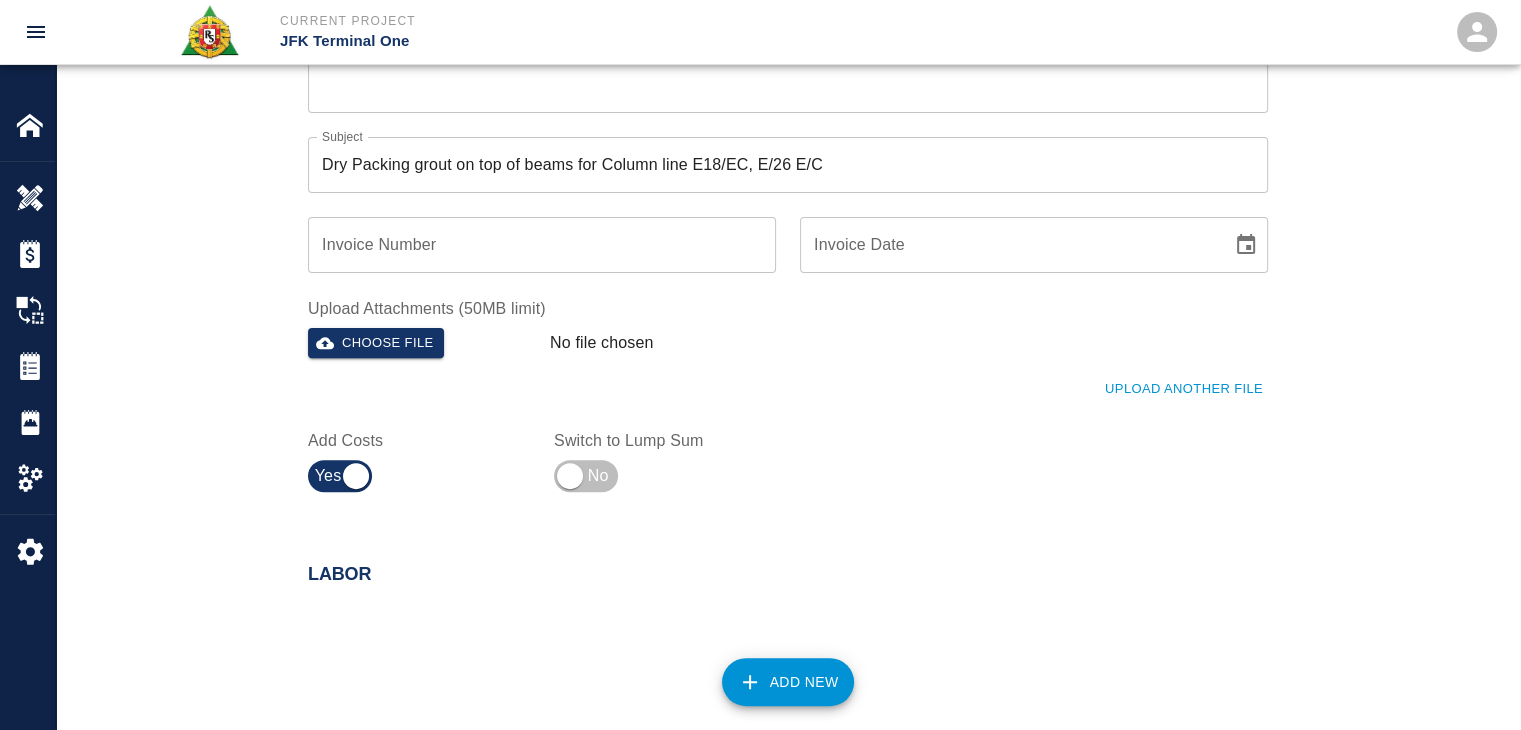 scroll, scrollTop: 788, scrollLeft: 0, axis: vertical 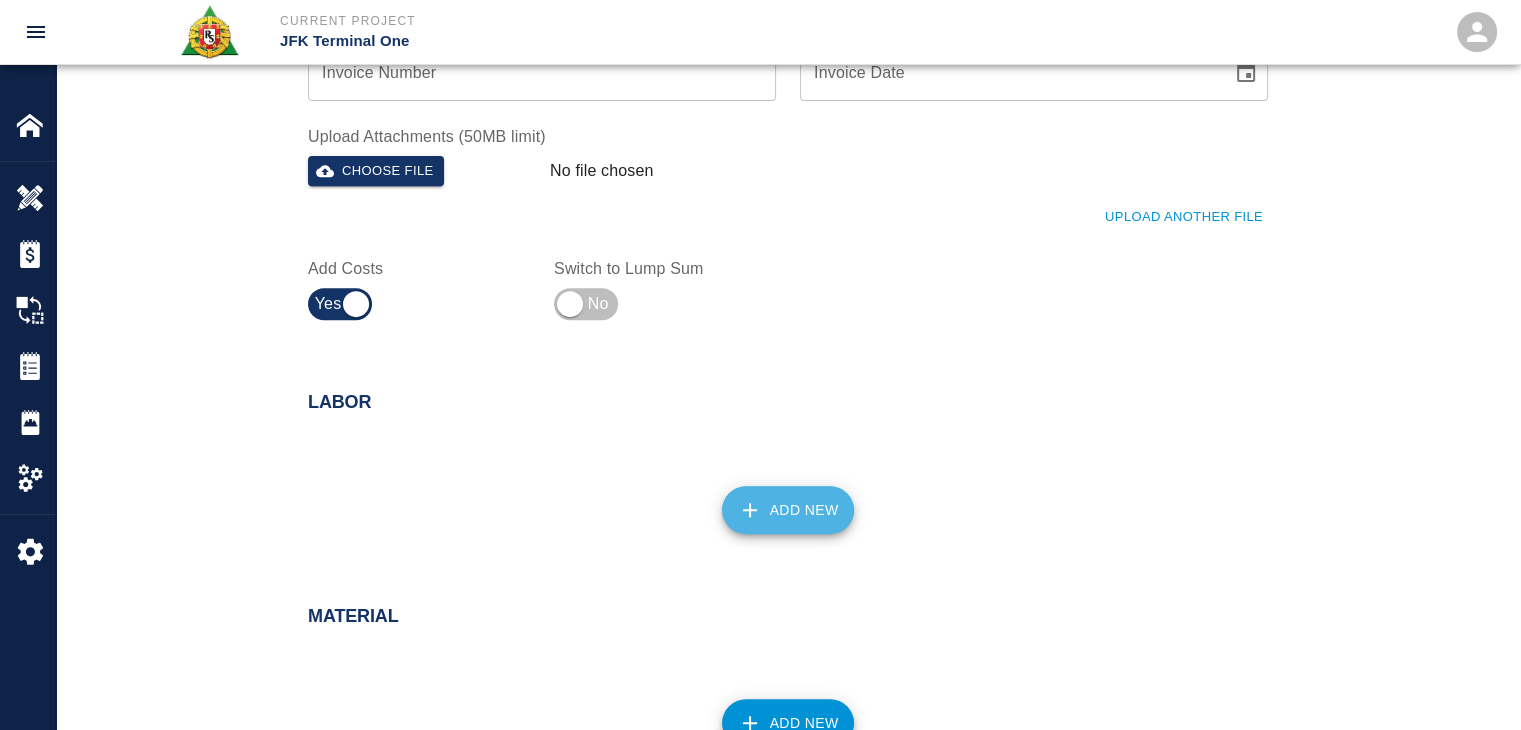 click on "Add New" at bounding box center [788, 510] 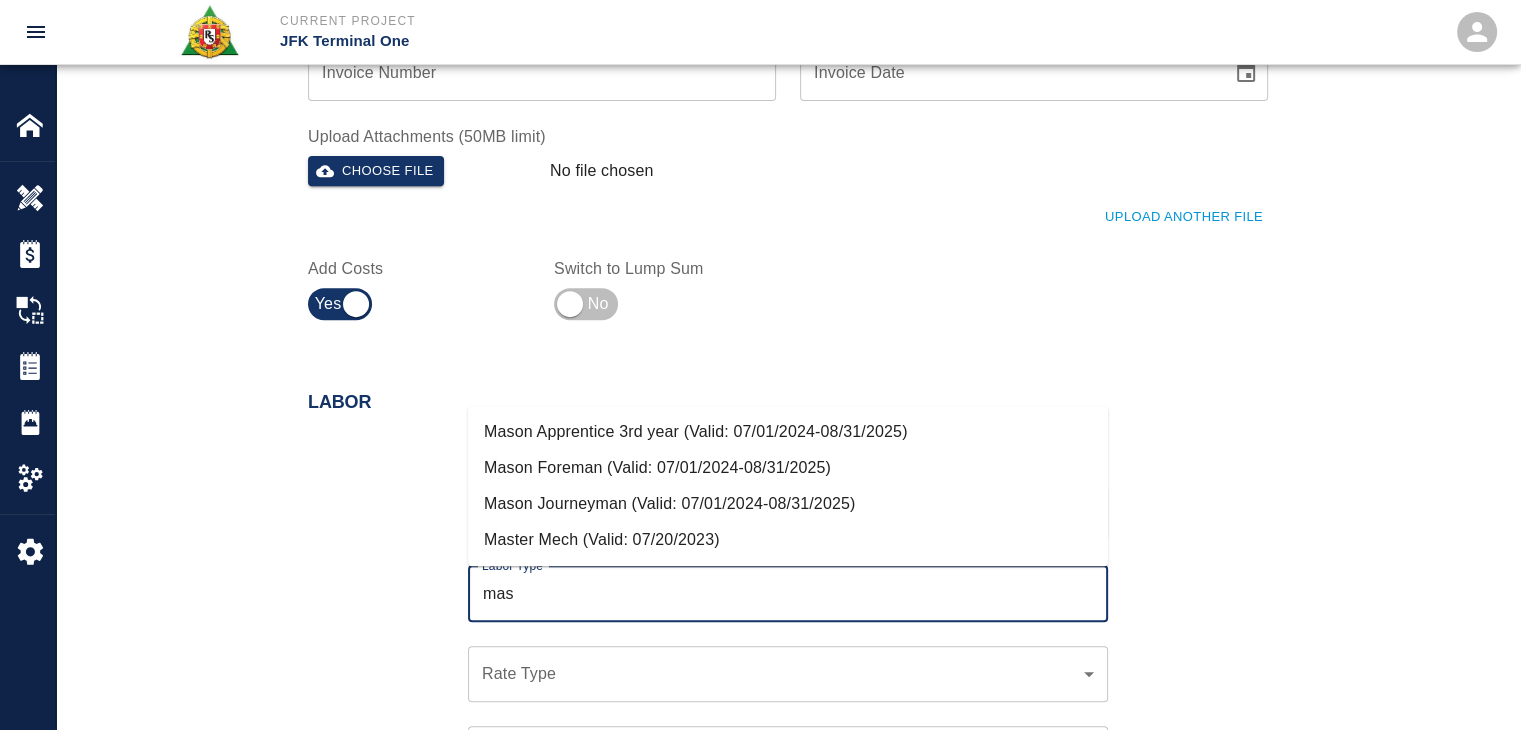 click on "Mason Journeyman  (Valid: 07/01/2024-08/31/2025)" at bounding box center (788, 504) 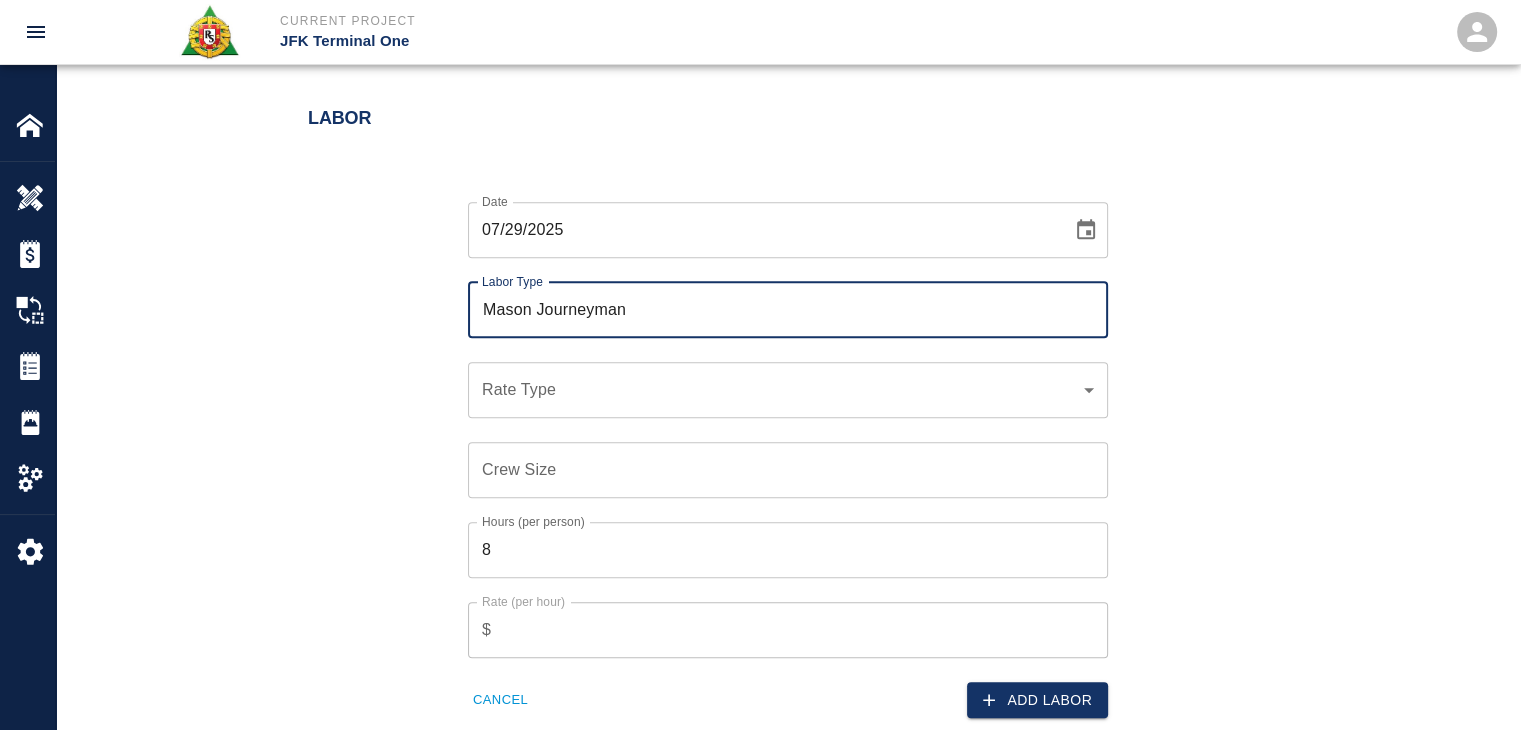 scroll, scrollTop: 1082, scrollLeft: 0, axis: vertical 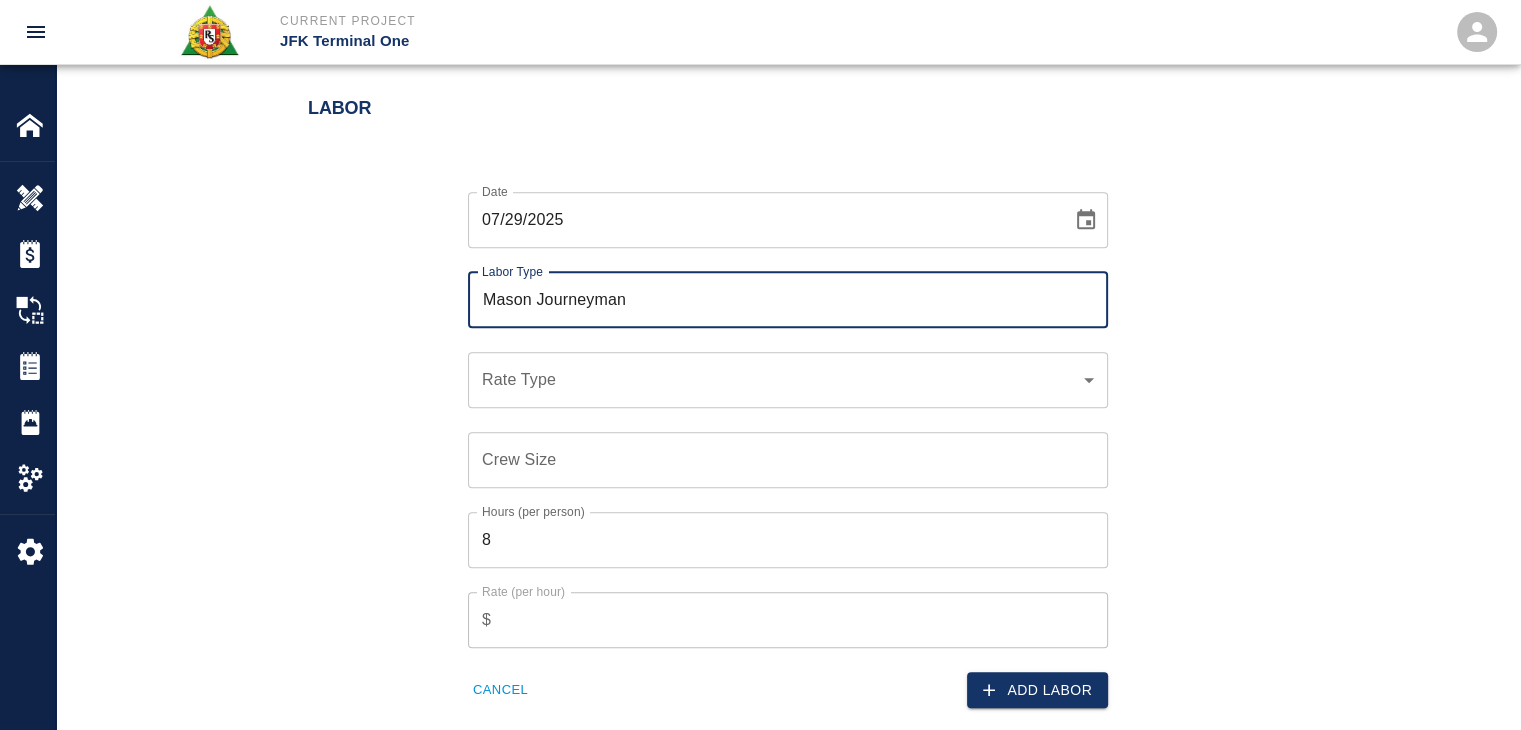 type on "Mason Journeyman" 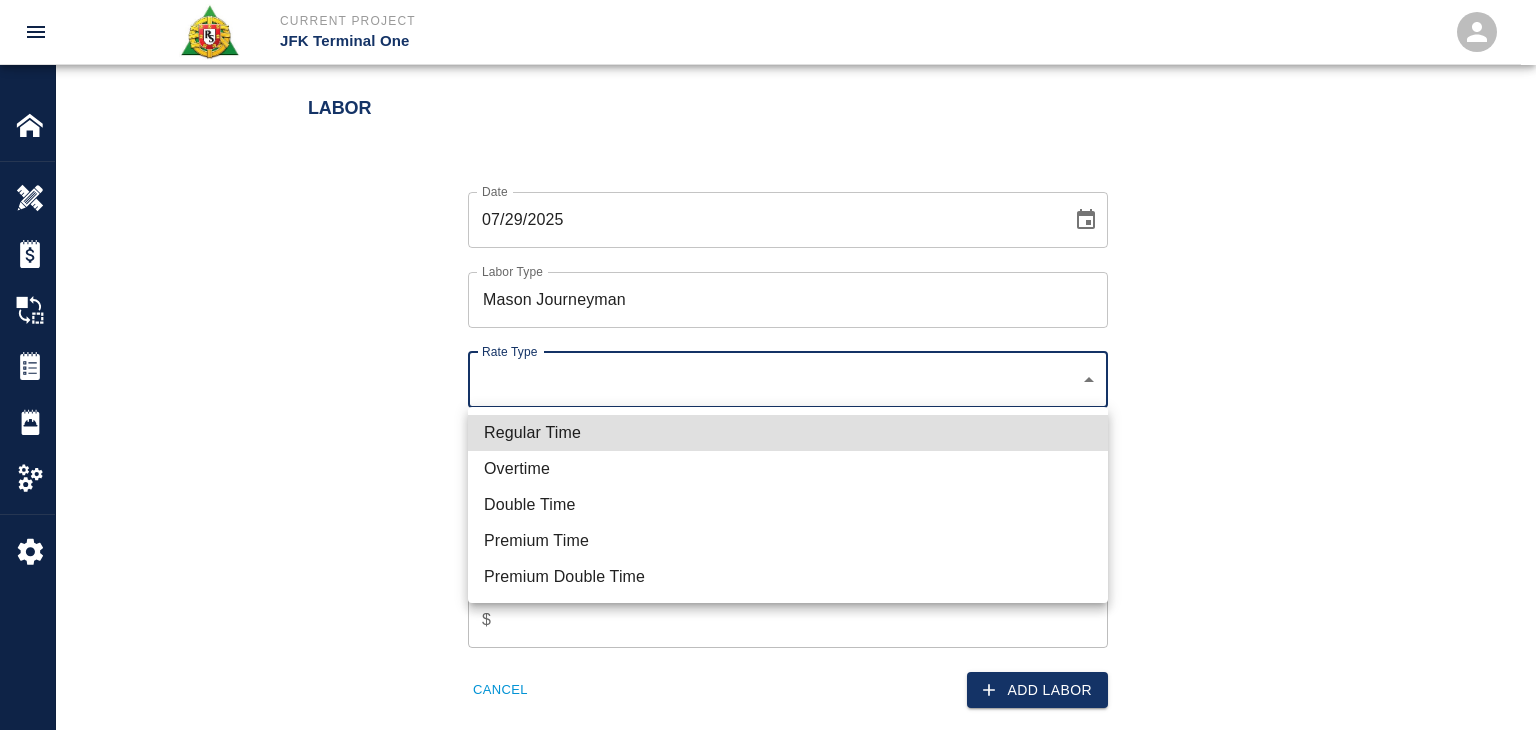 click on "Regular Time" at bounding box center (788, 433) 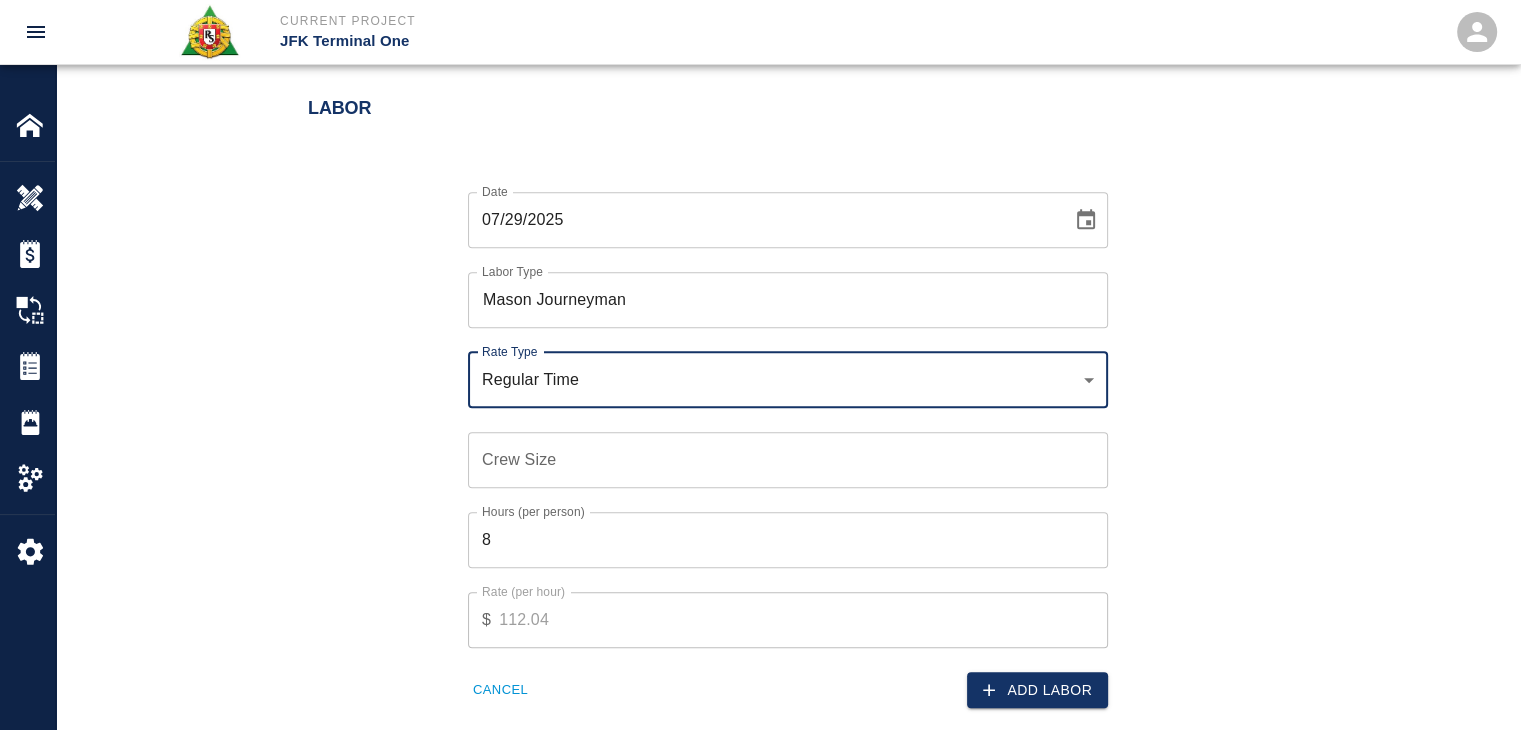 click on "Crew Size Crew Size" at bounding box center [788, 460] 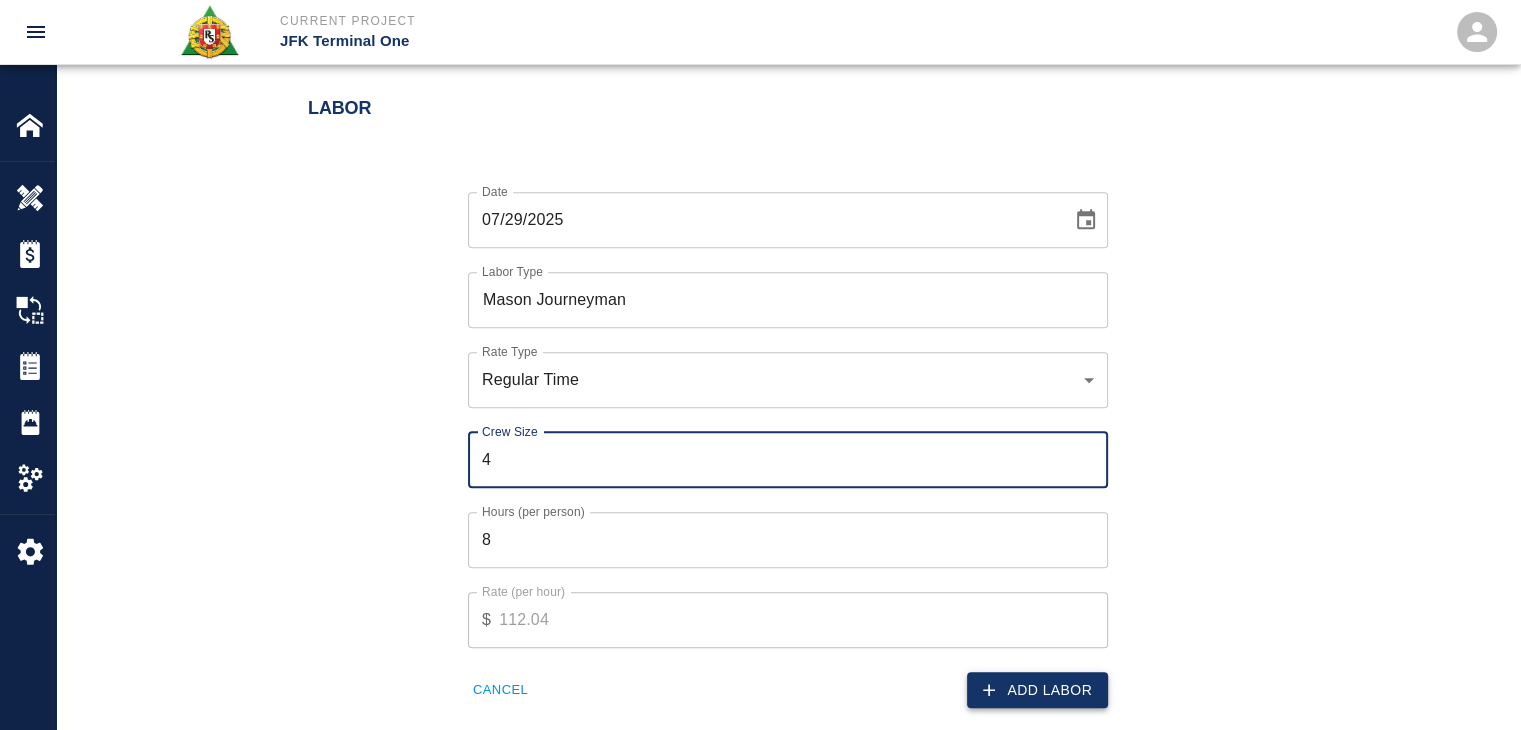 type on "4" 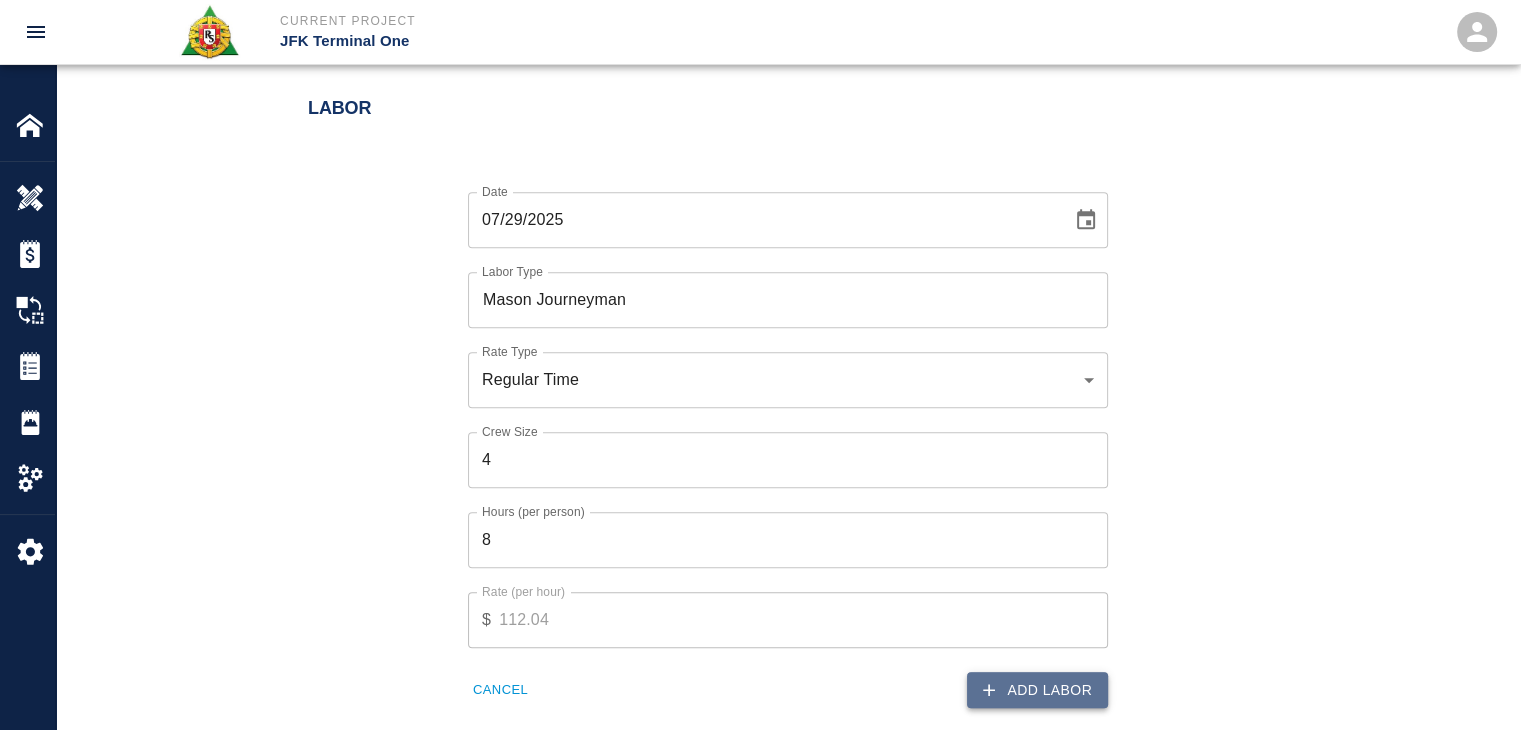 click on "Add Labor" at bounding box center (1037, 690) 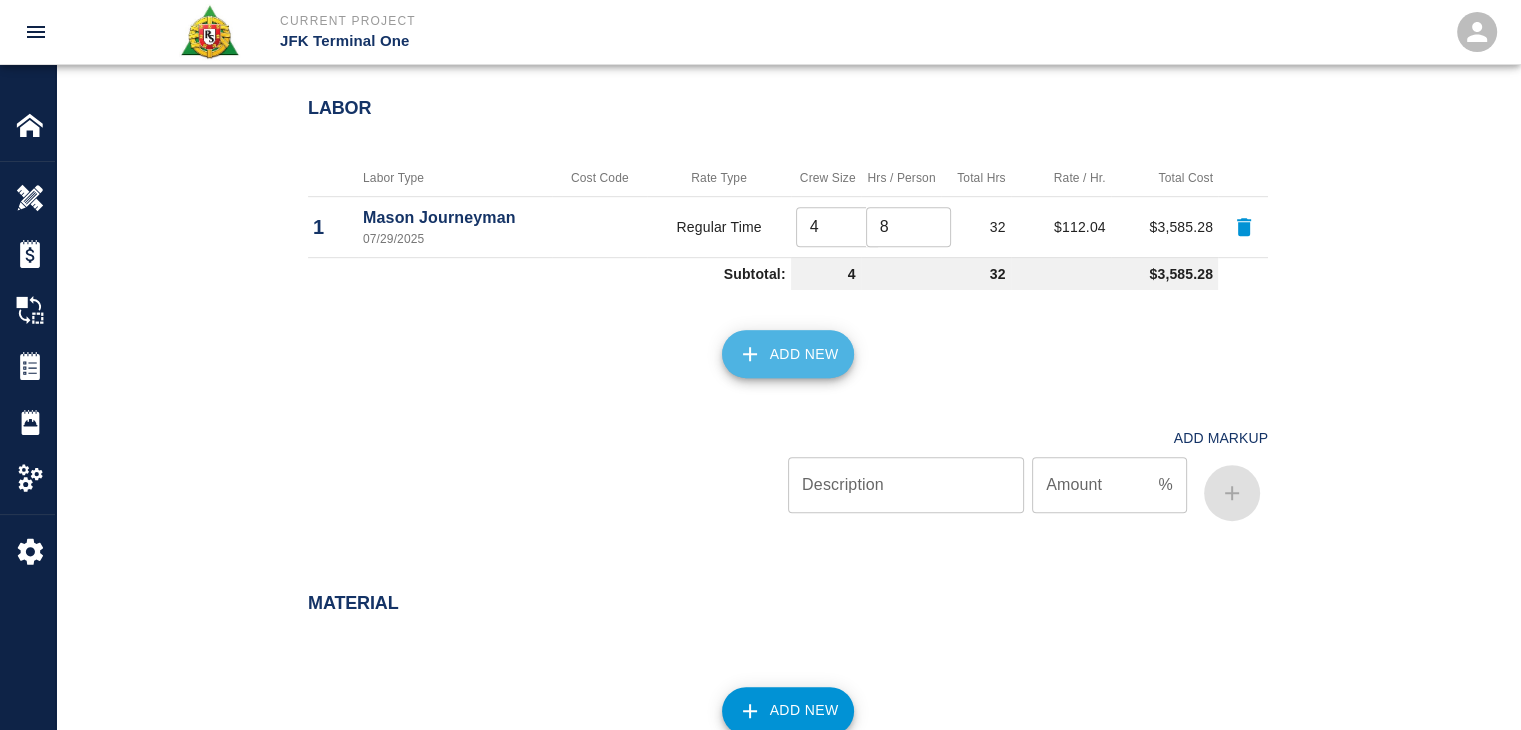 click on "Add New" at bounding box center (788, 354) 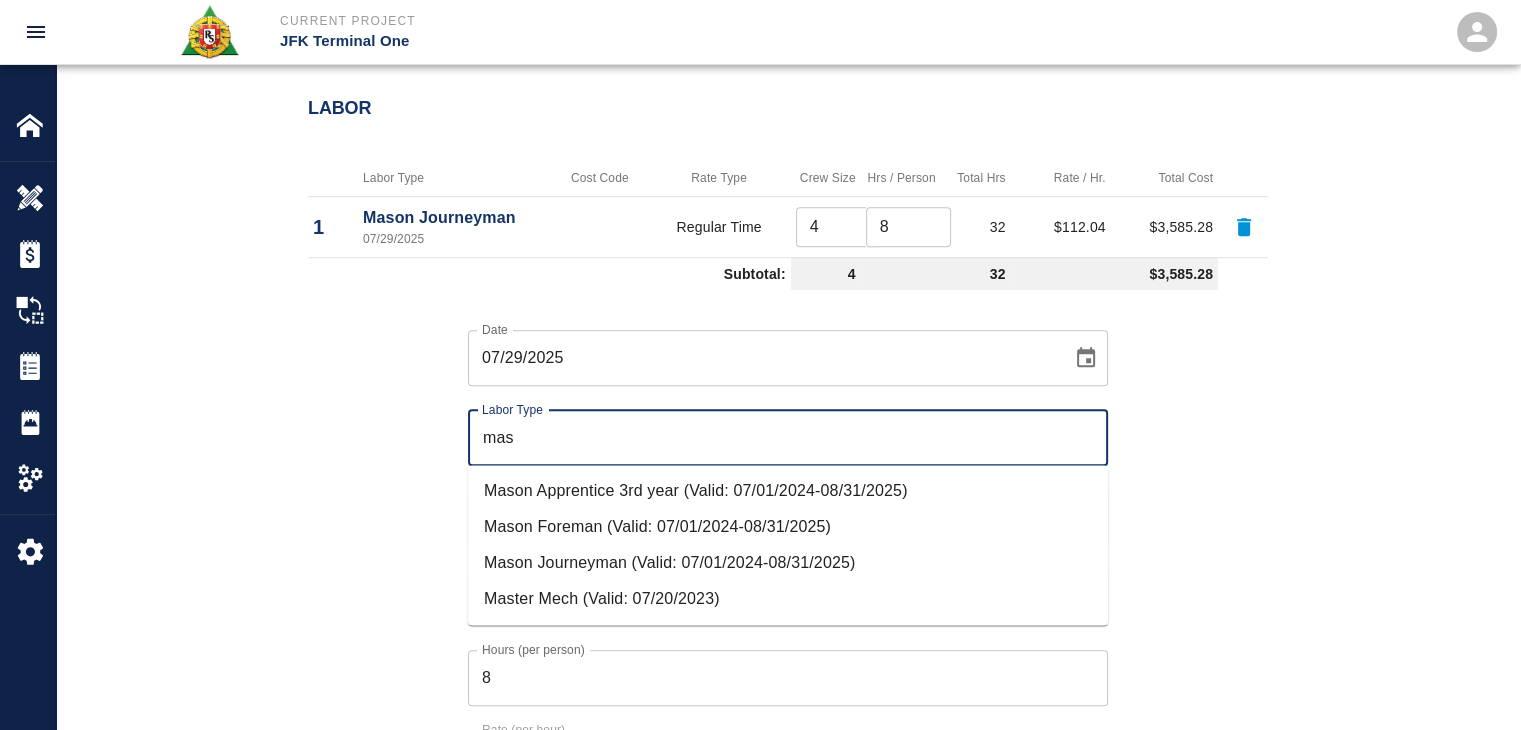 click on "Mason Foreman (Valid: 07/01/2024-08/31/2025)" at bounding box center (788, 527) 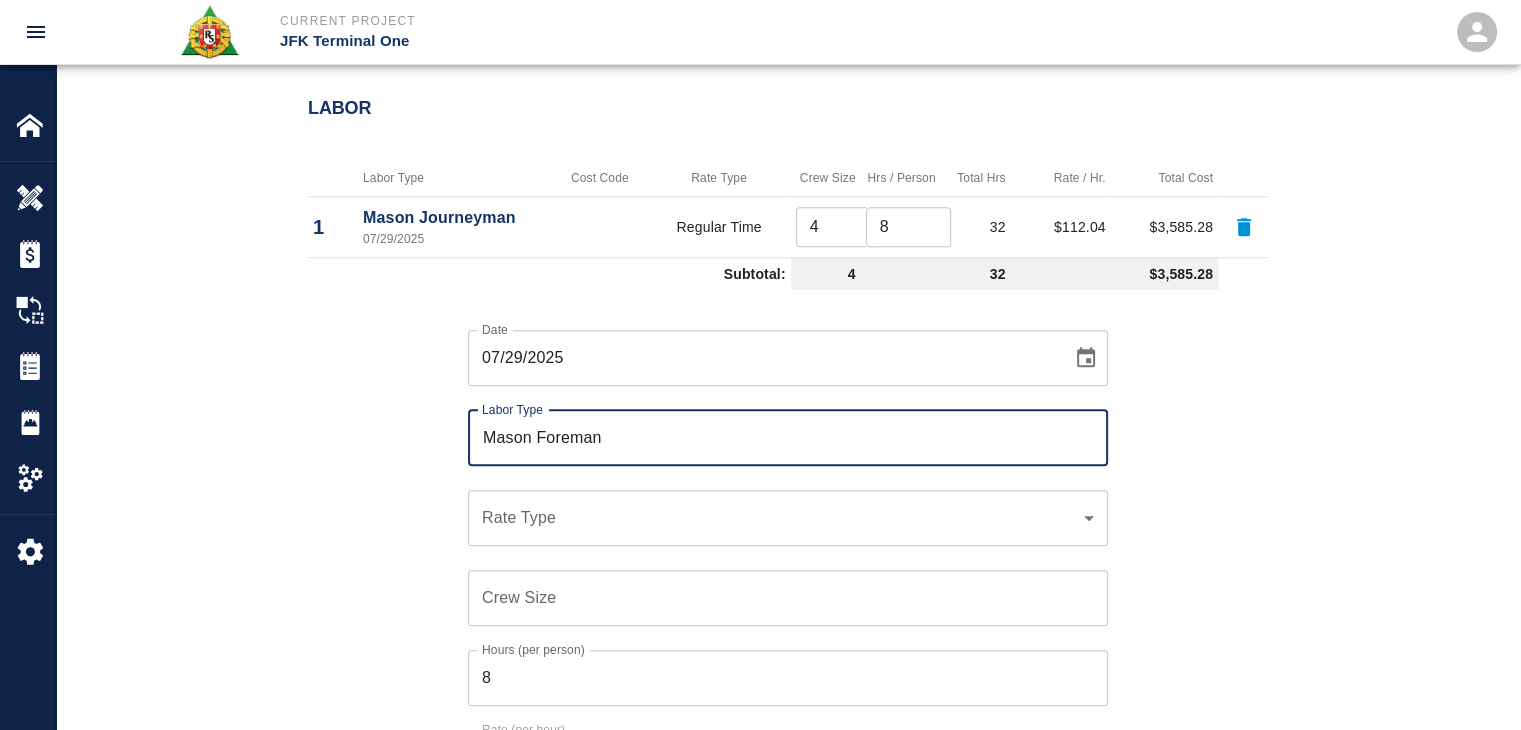 type on "Mason Foreman" 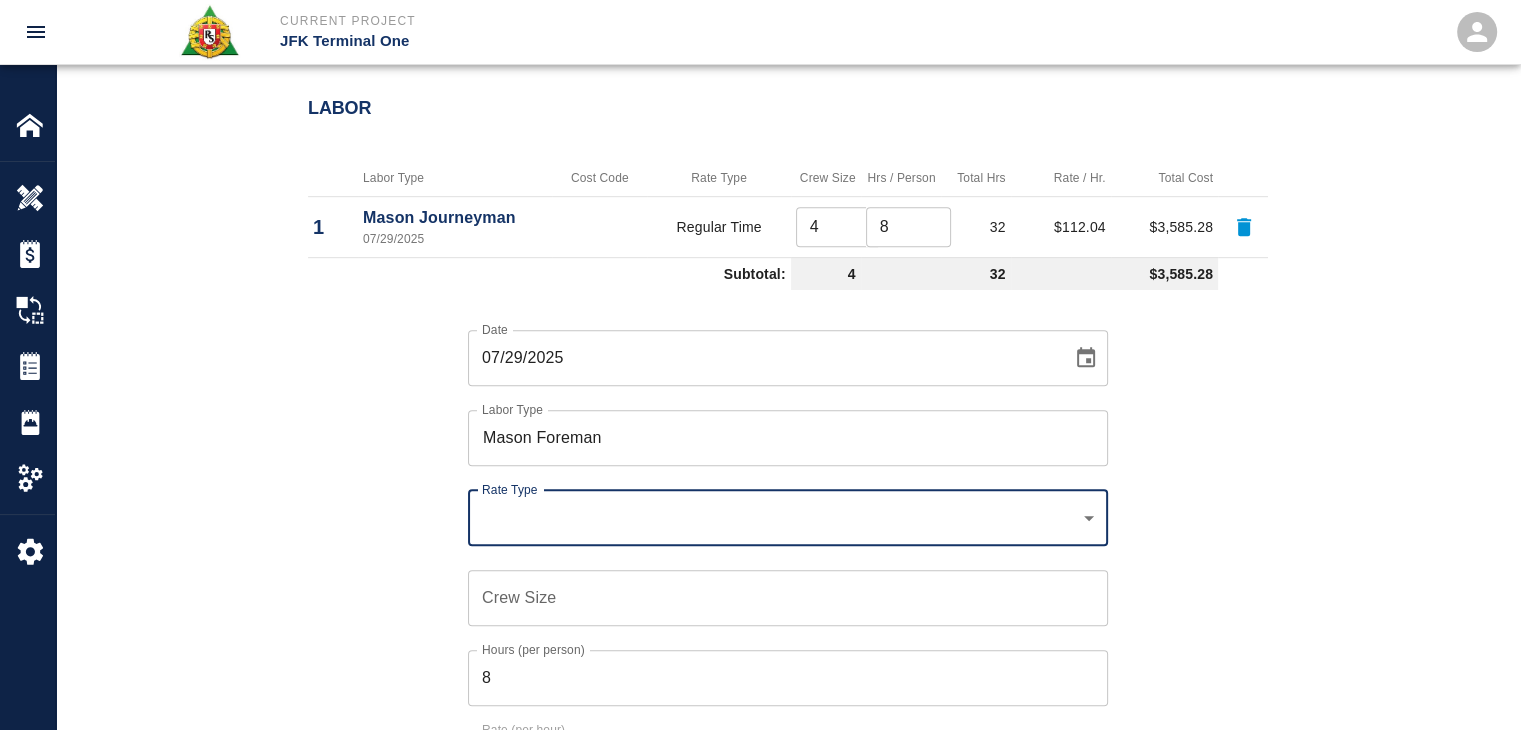 click on "​ Rate Type" at bounding box center (788, 518) 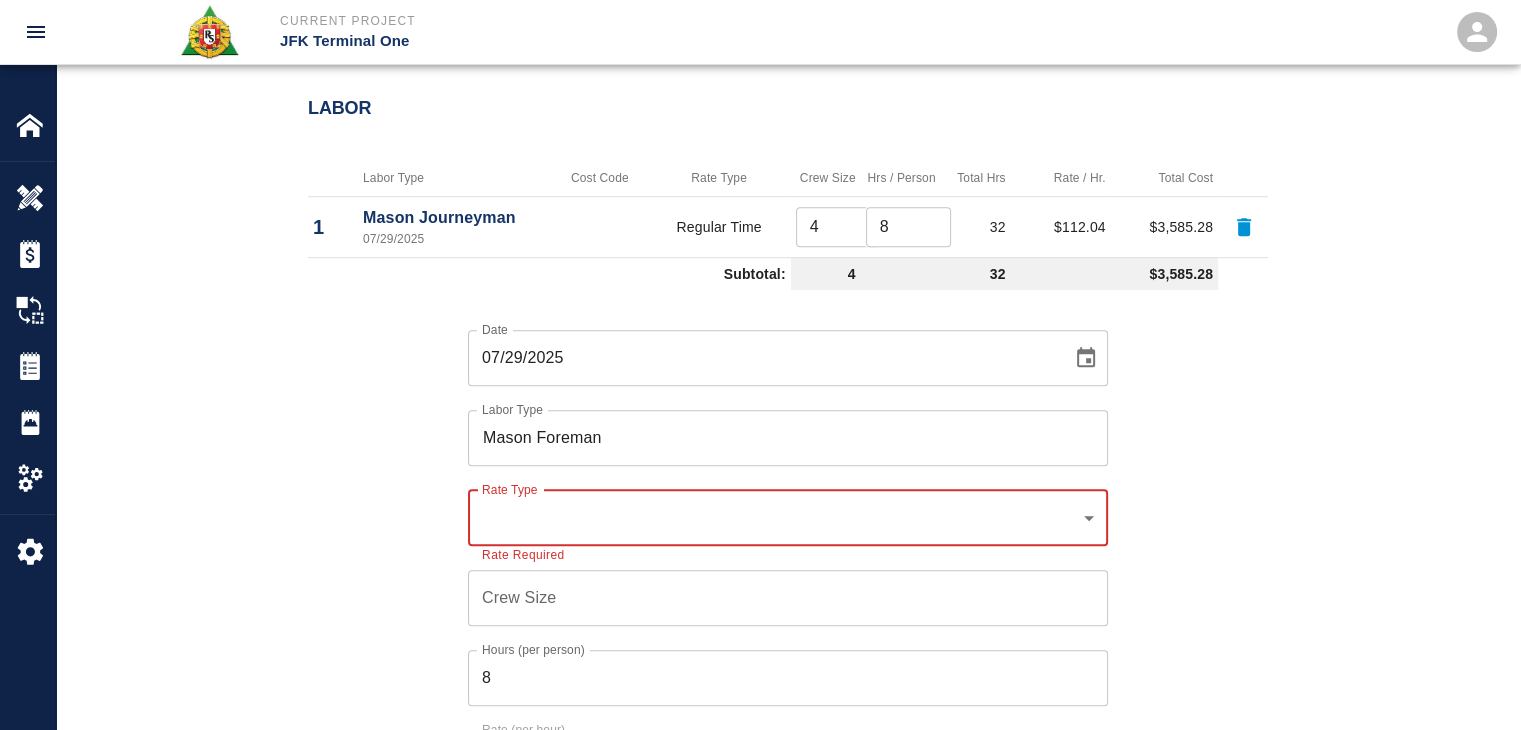 click on "​ Rate Type" at bounding box center [788, 518] 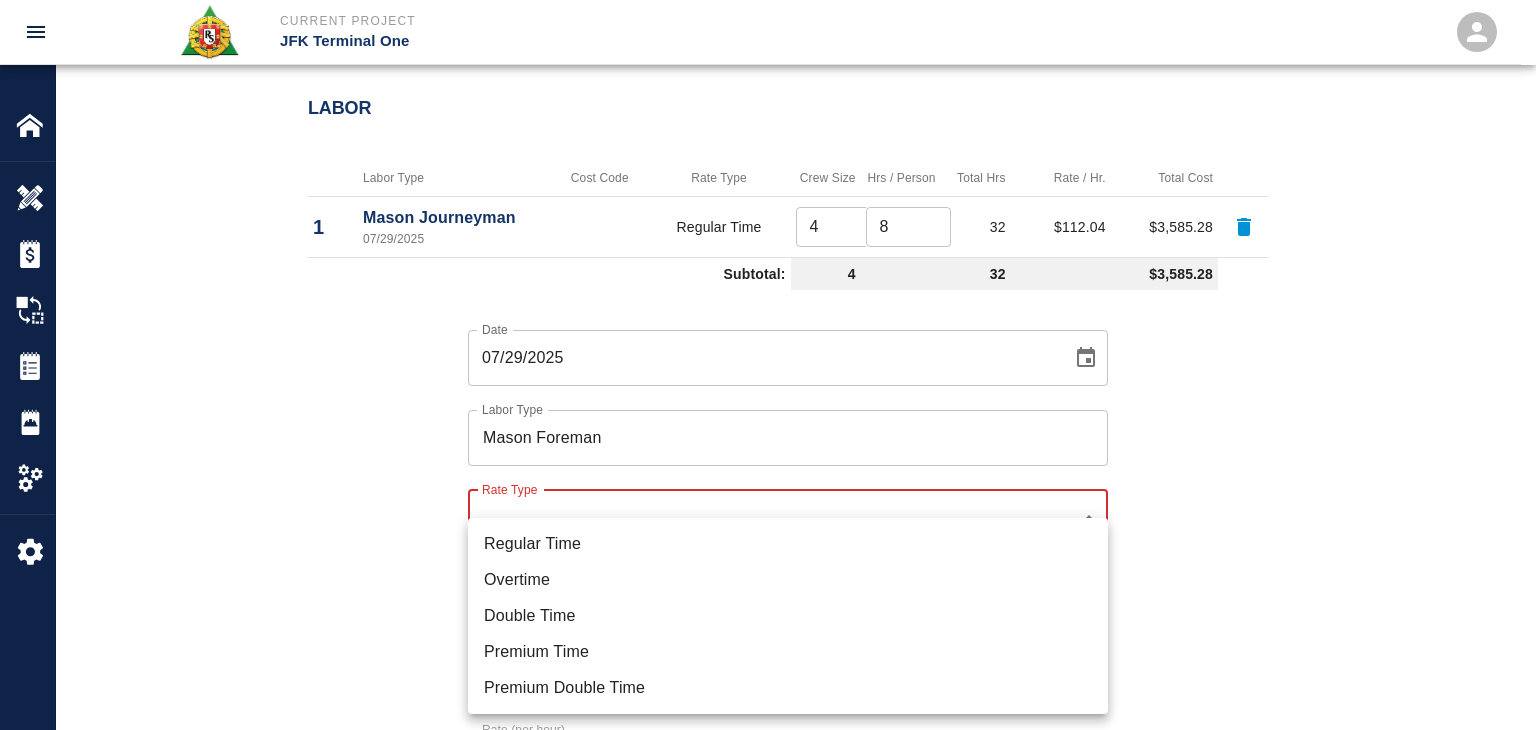 click on "Current Project JFK Terminal One Home JFK Terminal One Overview Estimates Change Orders Tickets Daily Reports Project Settings Settings Powered By Terms of Service | Privacy Policy Add Ticket Ticket Number 1274 Ticket Number PCO Number 1070 PCO Number Start Date [DATE] Start Date End Date End Date Work Description R&S masons worked on Dry Packing grout on top of beams for Column line E18/EC, E/26 E/C
Breakdown:
4 masons 8hrs each
1 Foreman 2hrs
1 labor 8hrs
16bags of material
2 man lifts x Work Description Notes x Notes Subject Dry Packing grout on top of beams for Column line E18/EC, E/26 E/C Subject Invoice Number Invoice Number Invoice Date Invoice Date Upload Attachments (50MB limit) Choose file No file chosen Upload Another File Add Costs Switch to Lump Sum Labor Labor Type Cost Code Rate Type Crew Size Hrs / Person Total Hrs Rate / Hr. Total Cost 1 Mason Journeyman [DATE] Regular Time 4 ​ 8 ​ 32 $112.04 $3,585.28 Subtotal: 4 32 $3,585.28 Date [DATE] Date Labor Type Mason Foreman 8" at bounding box center (768, -717) 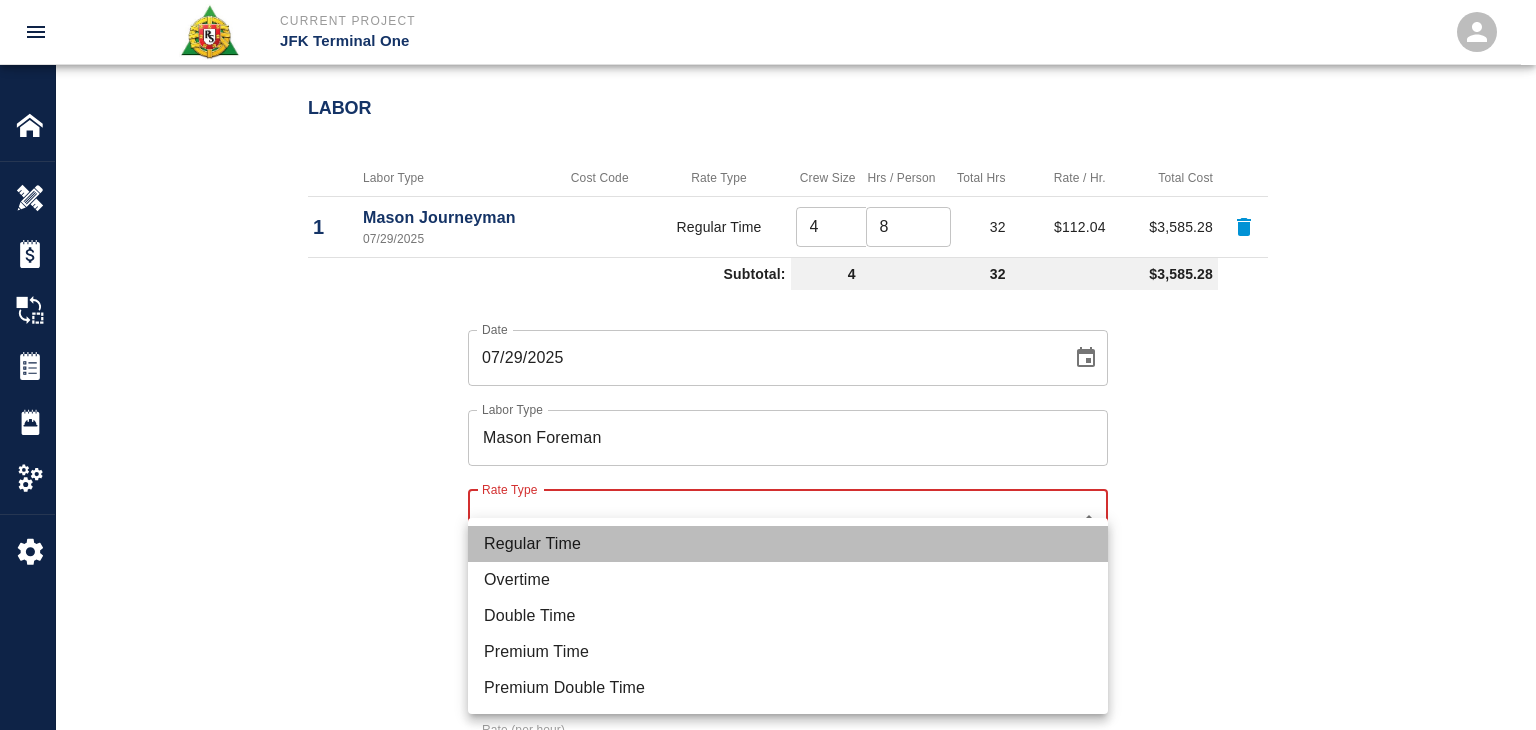 click on "Regular Time" at bounding box center (788, 544) 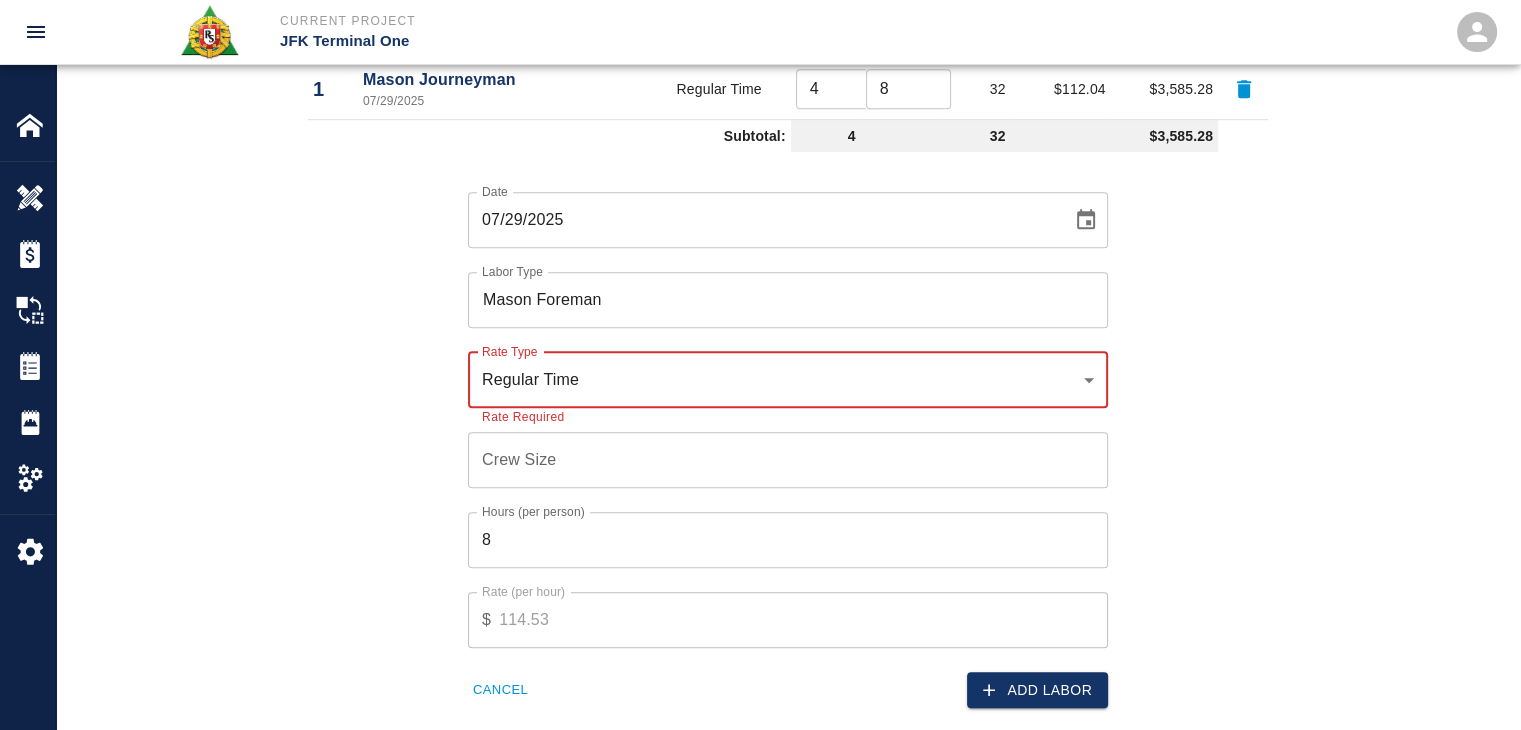 scroll, scrollTop: 1222, scrollLeft: 0, axis: vertical 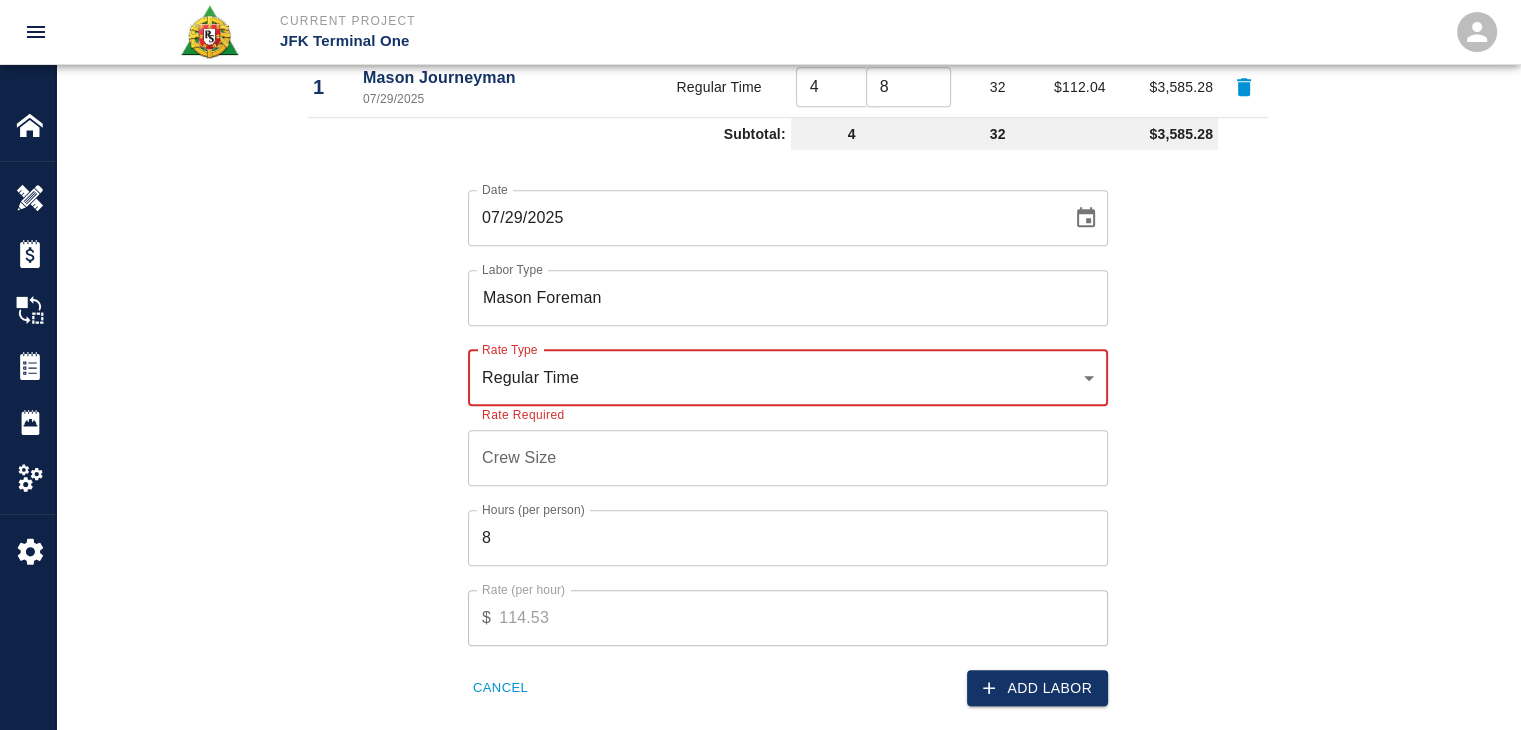 click on "Crew Size" at bounding box center (788, 458) 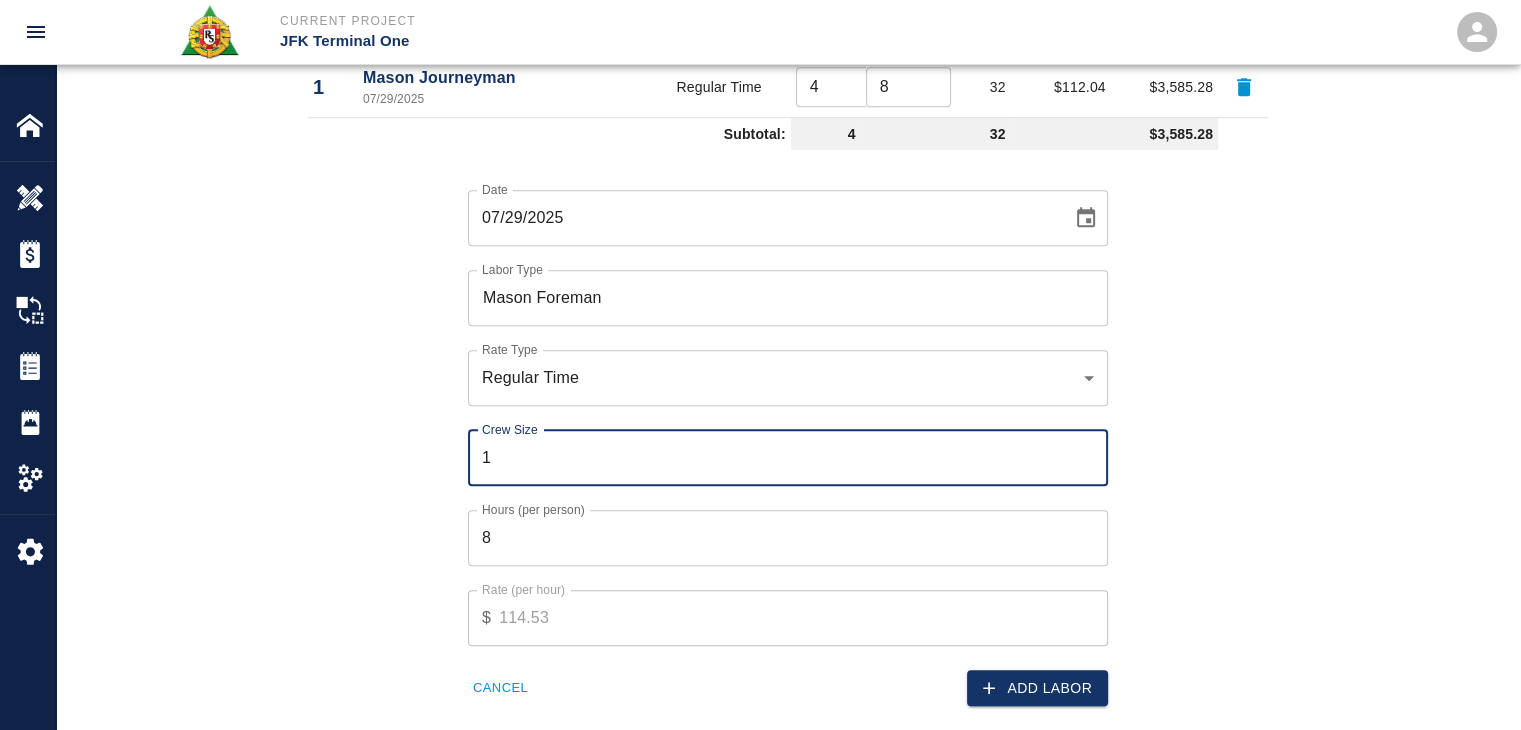 type on "1" 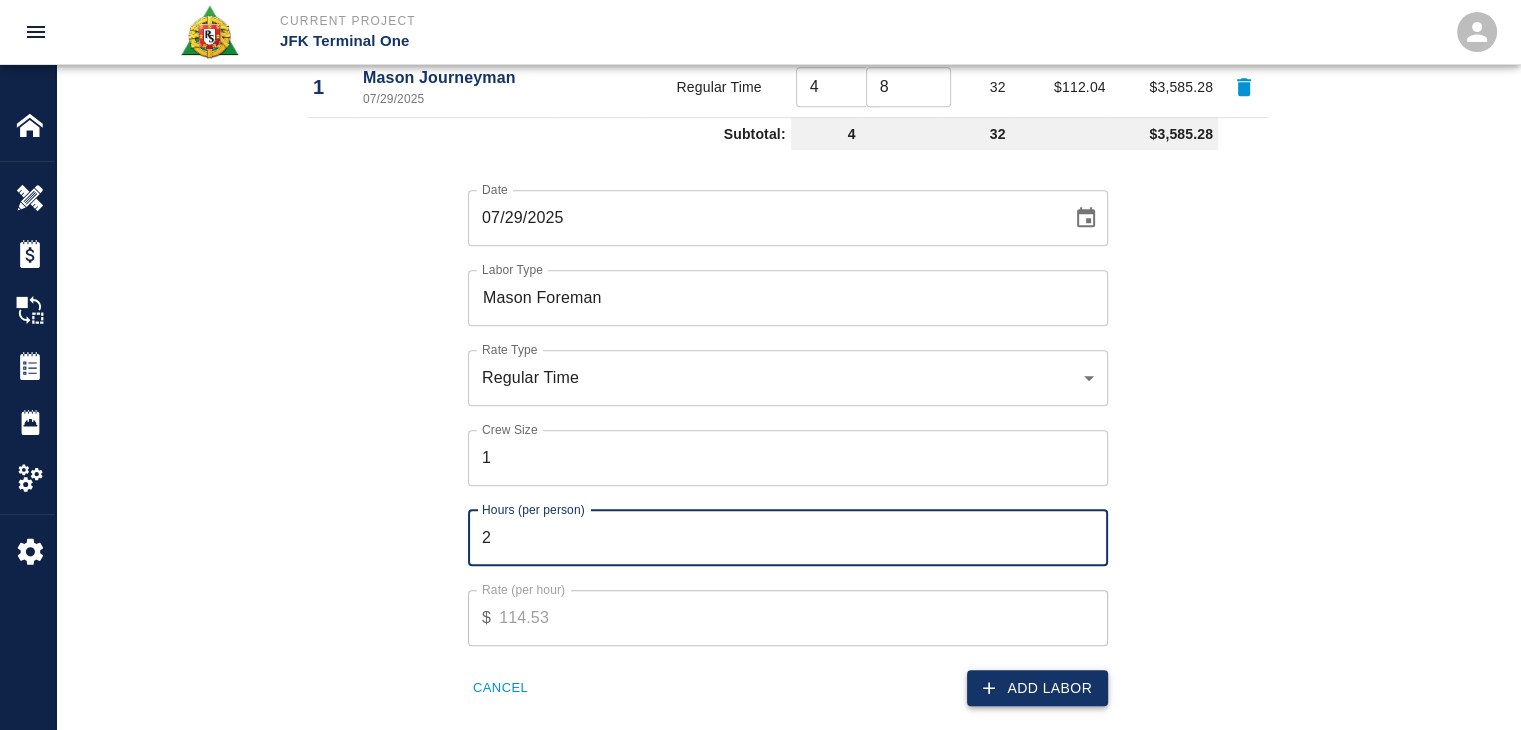 type on "2" 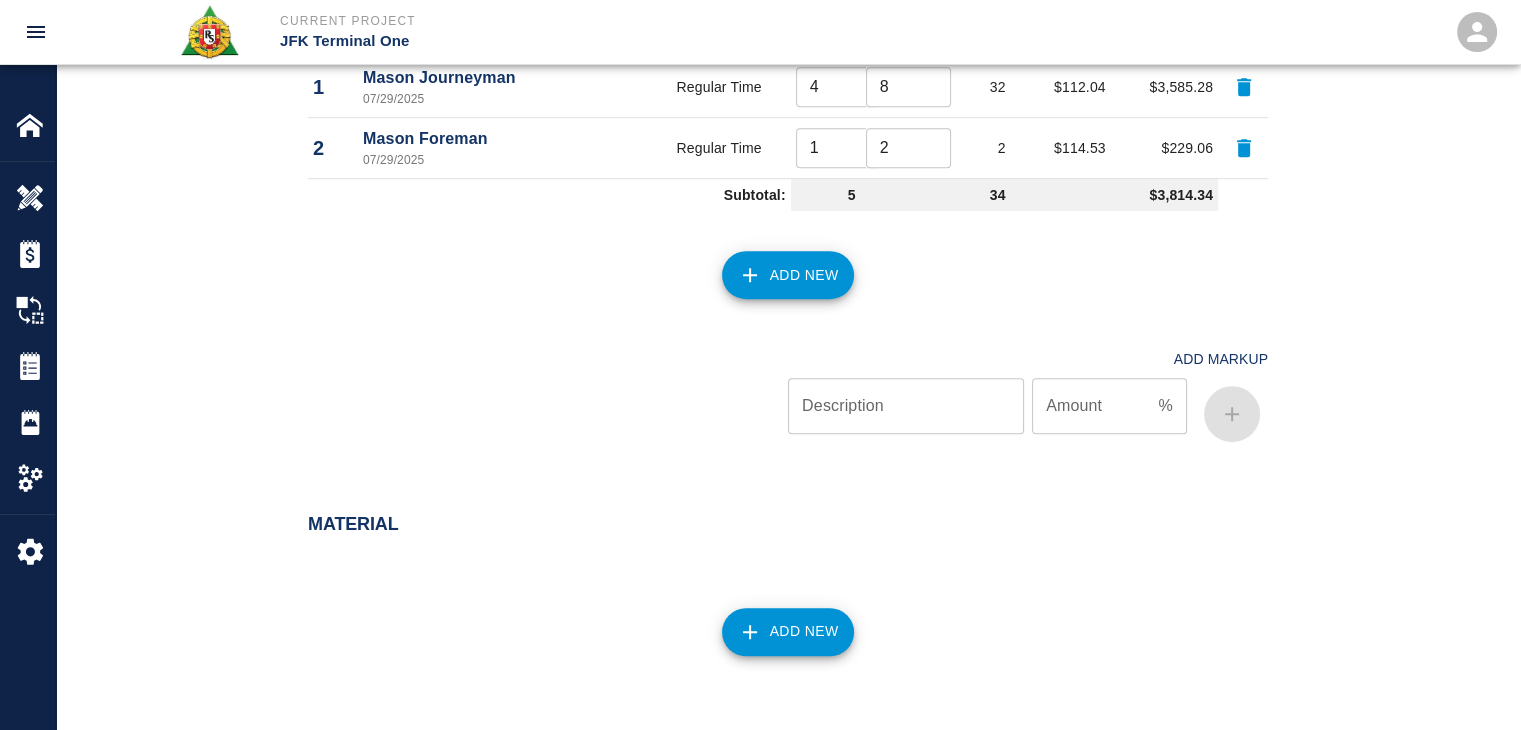 click on "Add New" at bounding box center [788, 275] 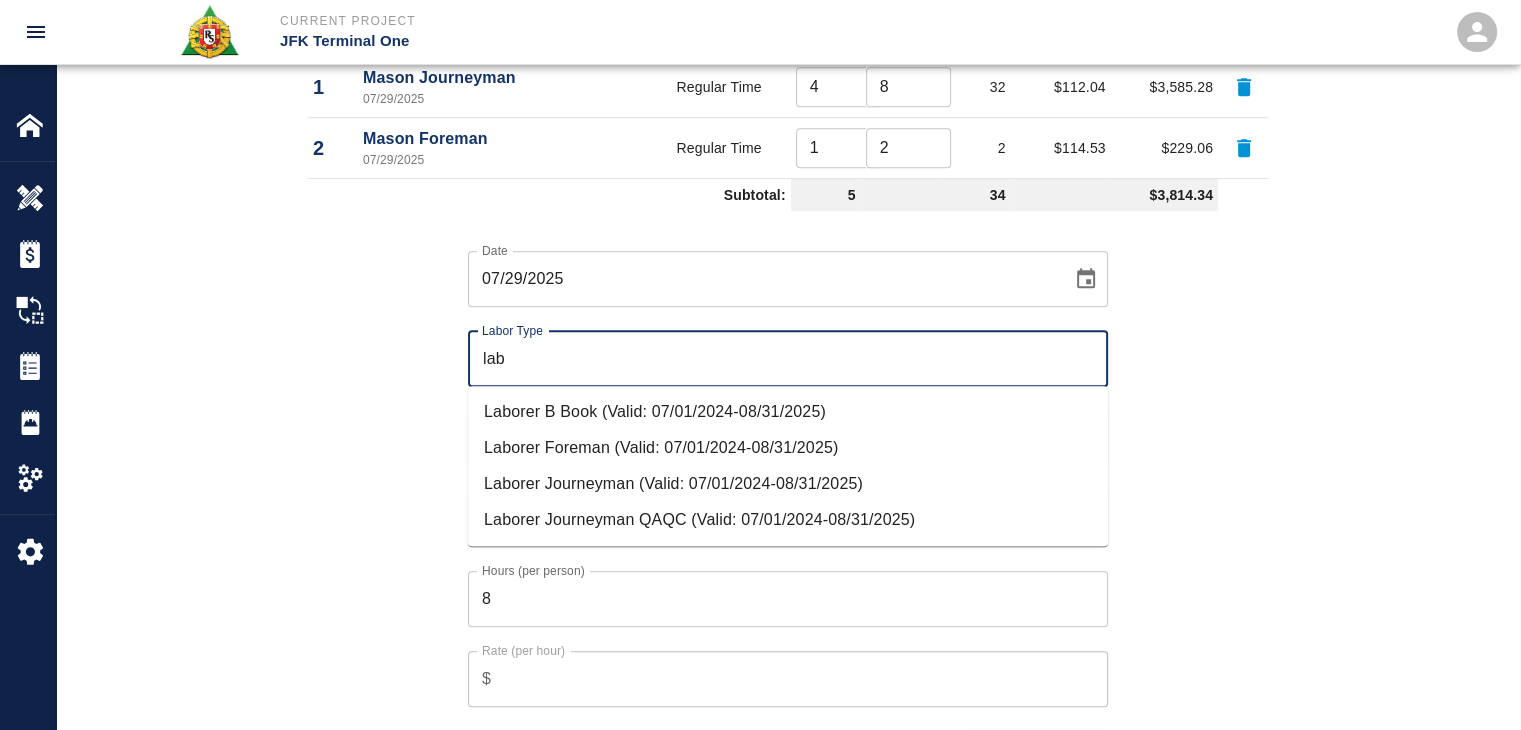 click on "Laborer Journeyman (Valid: 07/01/2024-08/31/2025)" at bounding box center (788, 484) 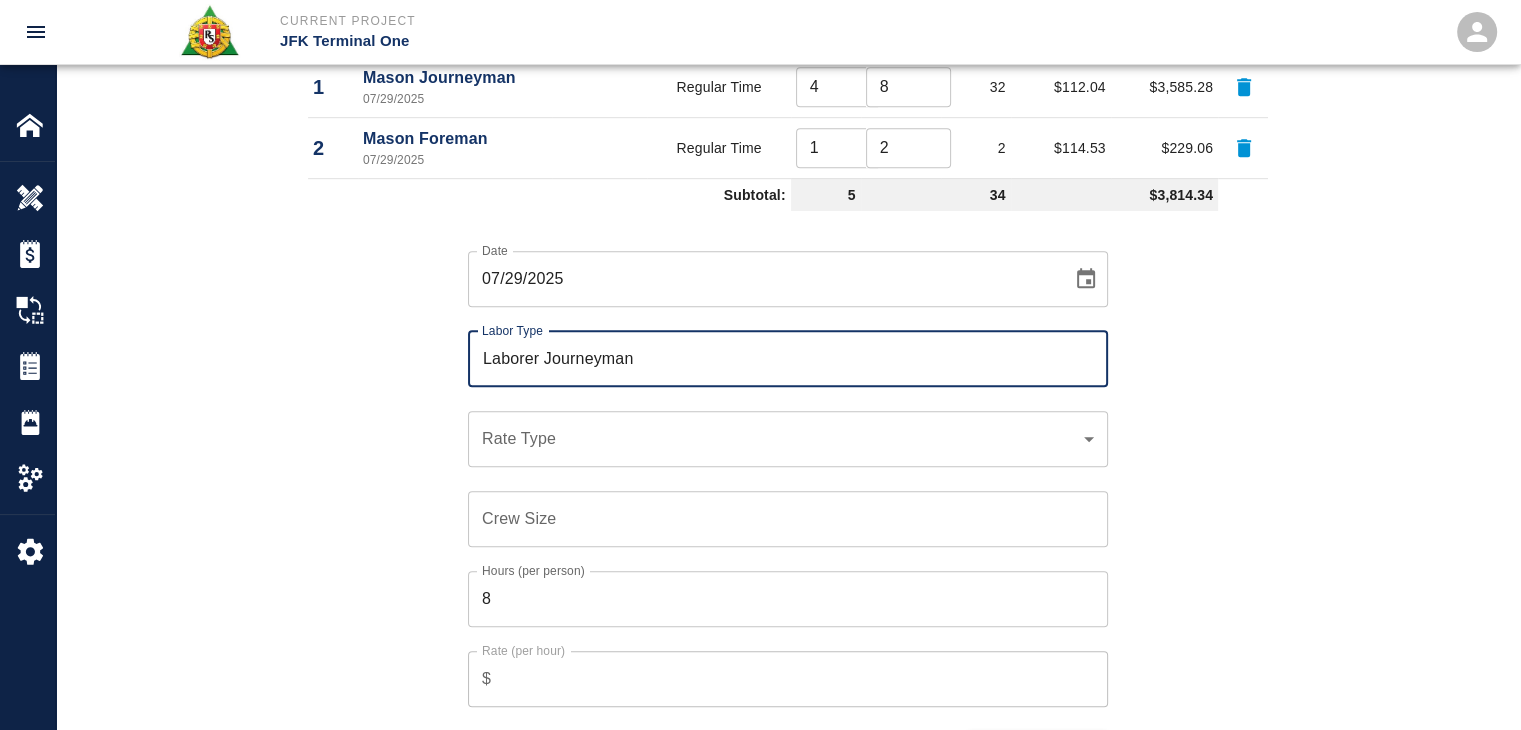 type on "Laborer Journeyman" 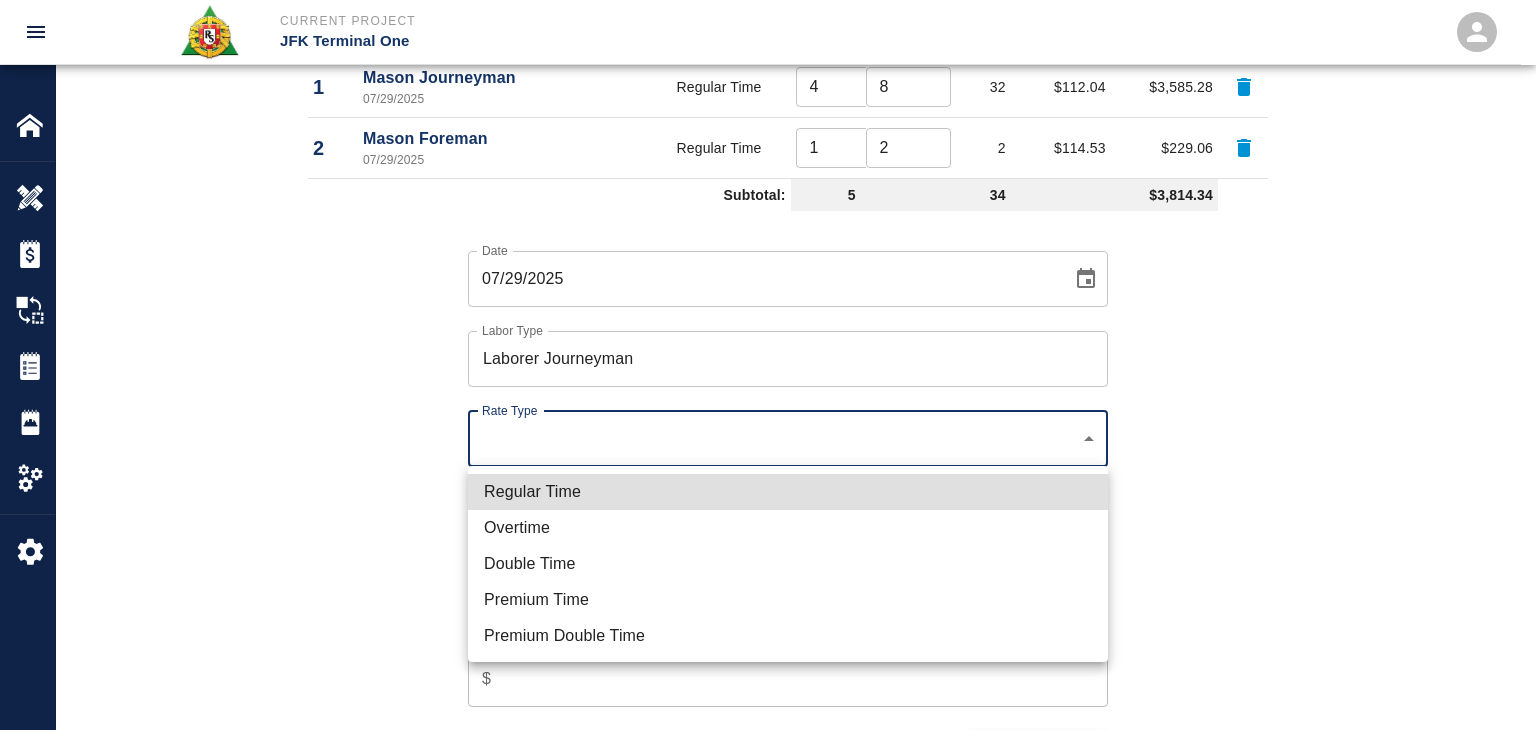 click on "Regular Time" at bounding box center [788, 492] 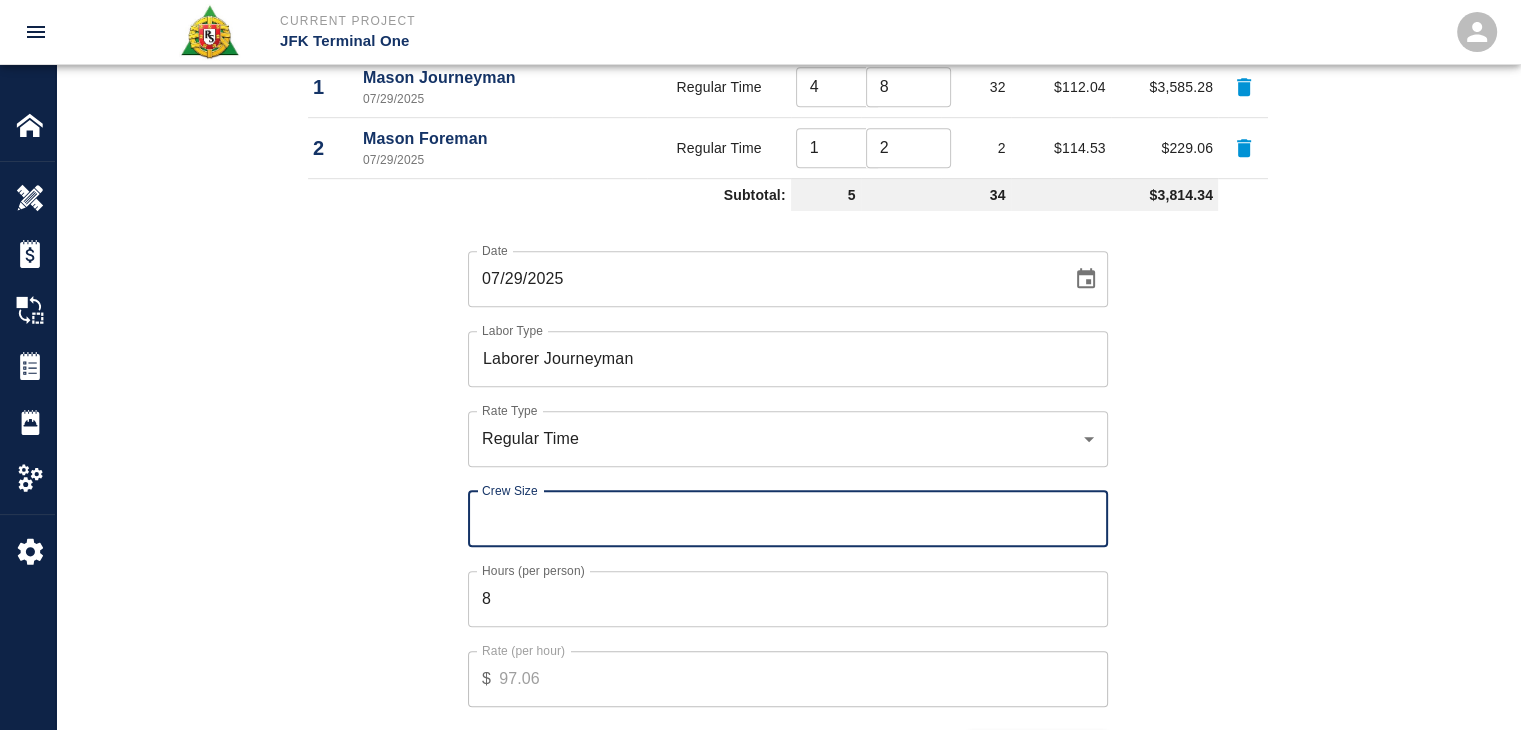 click on "Crew Size" at bounding box center [788, 519] 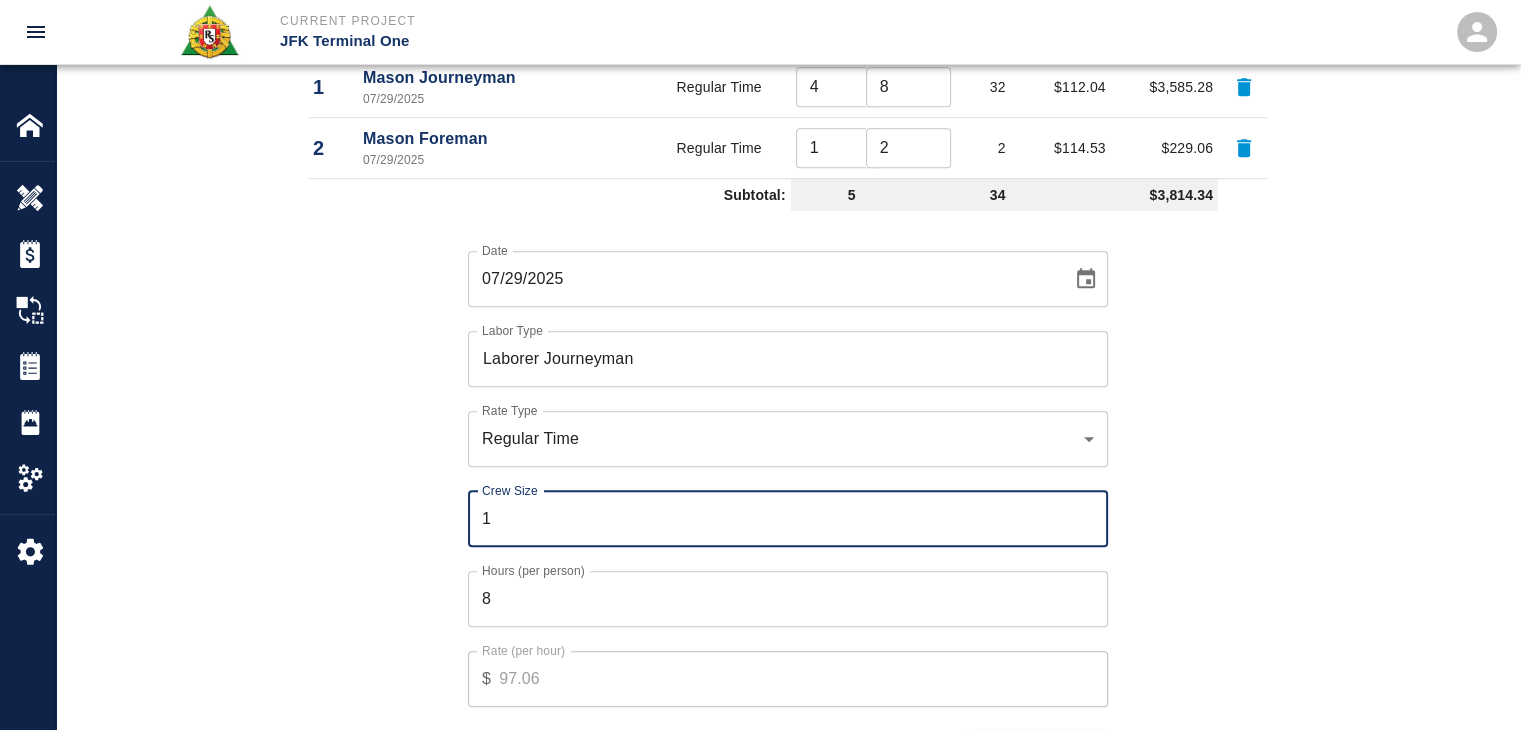 type on "1" 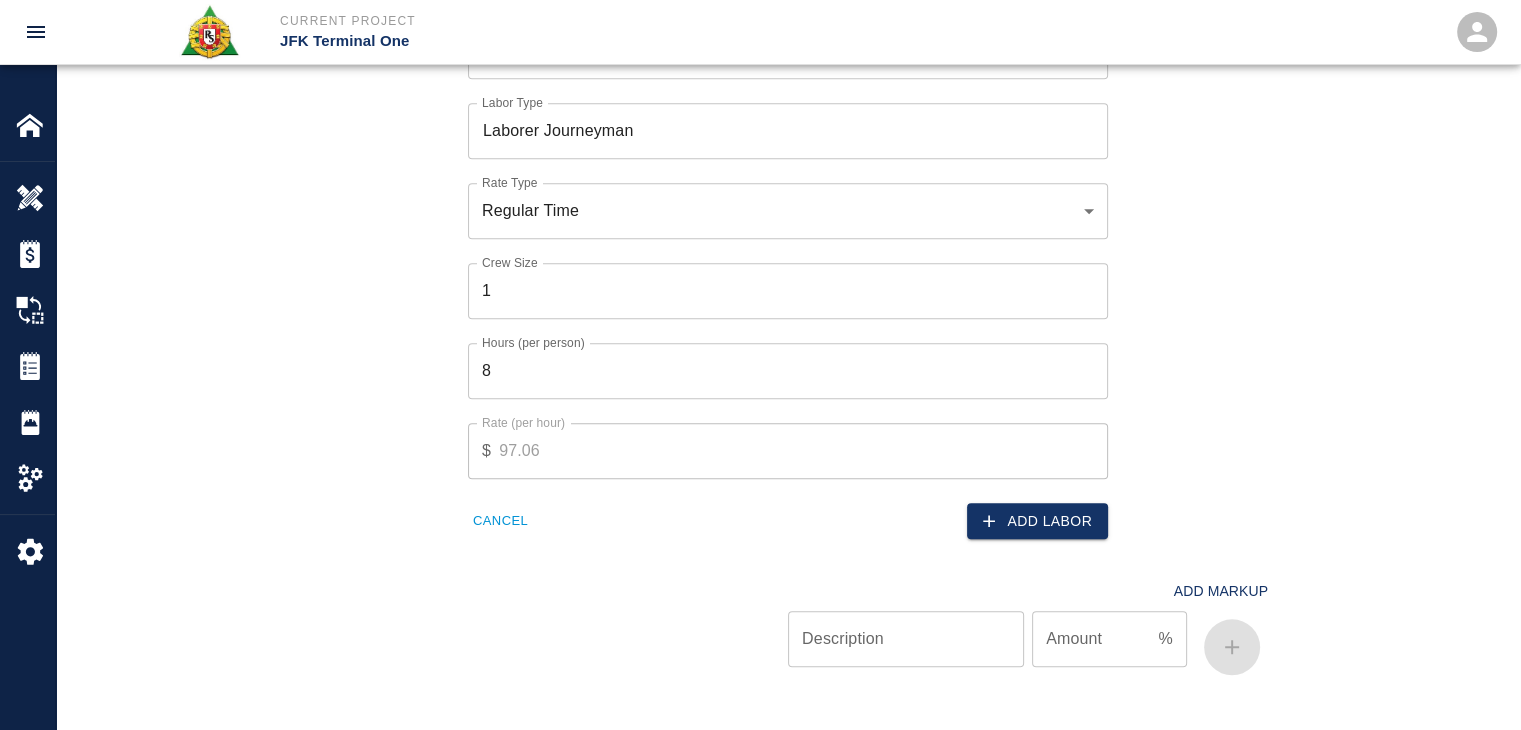 click on "Add Markup Description Description Amount % Amount" at bounding box center (776, 610) 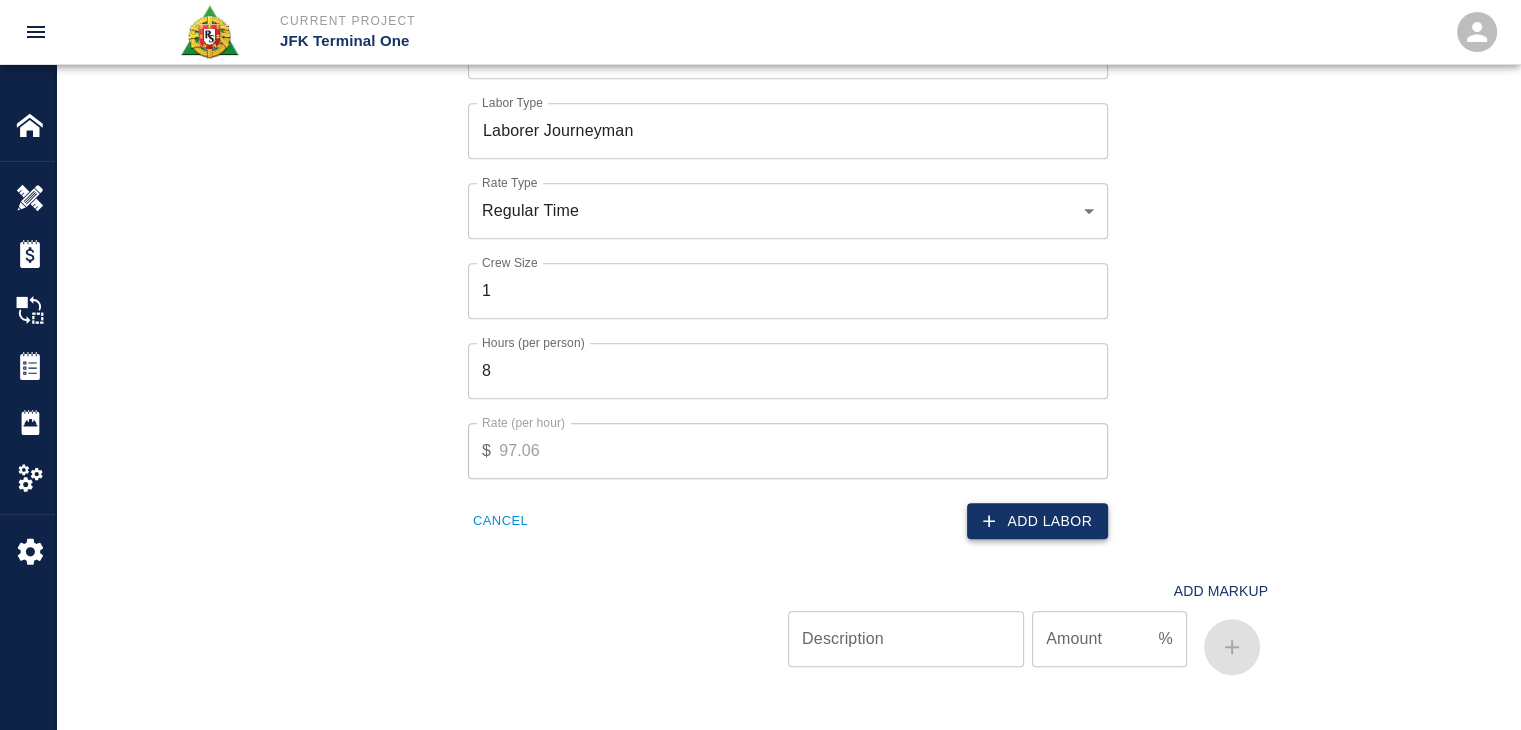 click on "Add Labor" at bounding box center [1037, 521] 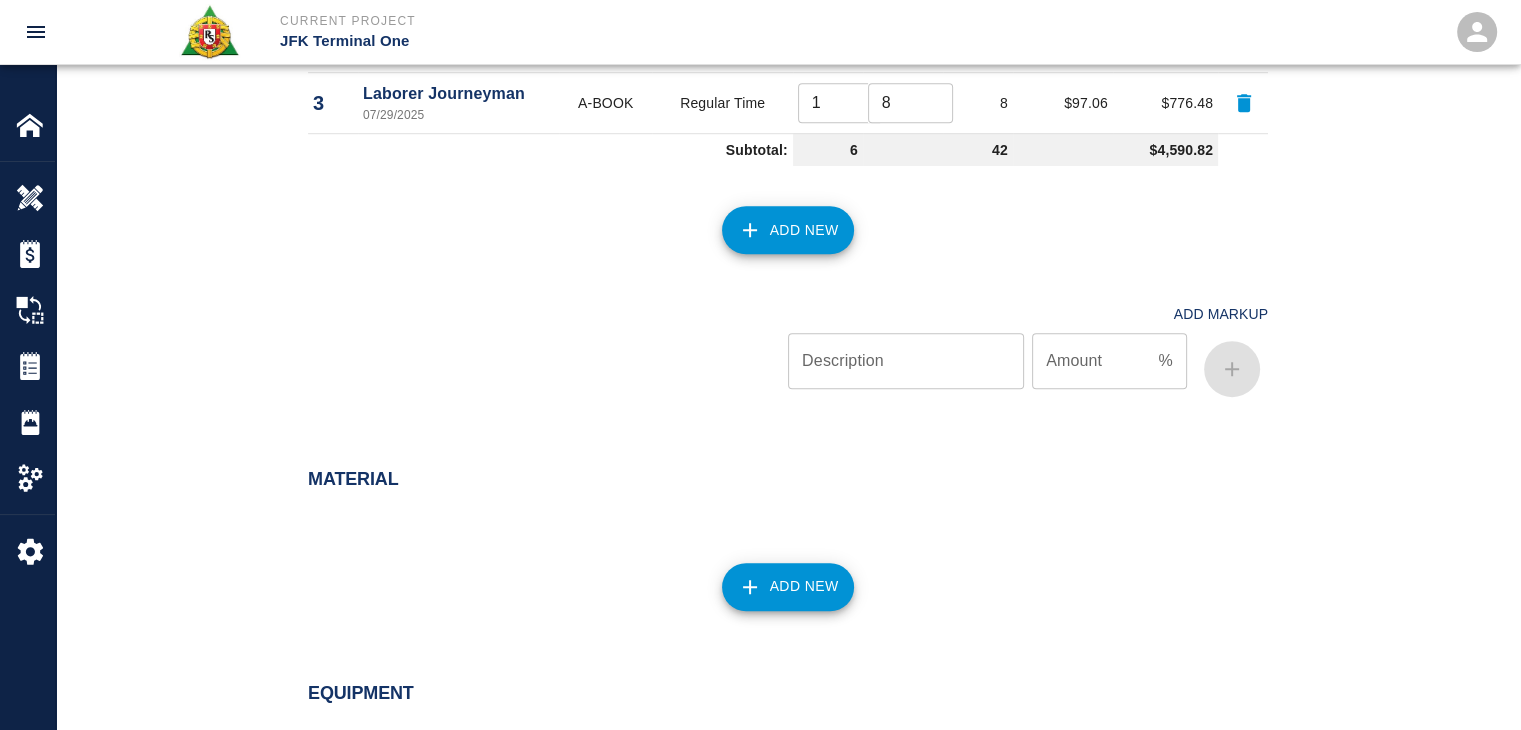 scroll, scrollTop: 1335, scrollLeft: 0, axis: vertical 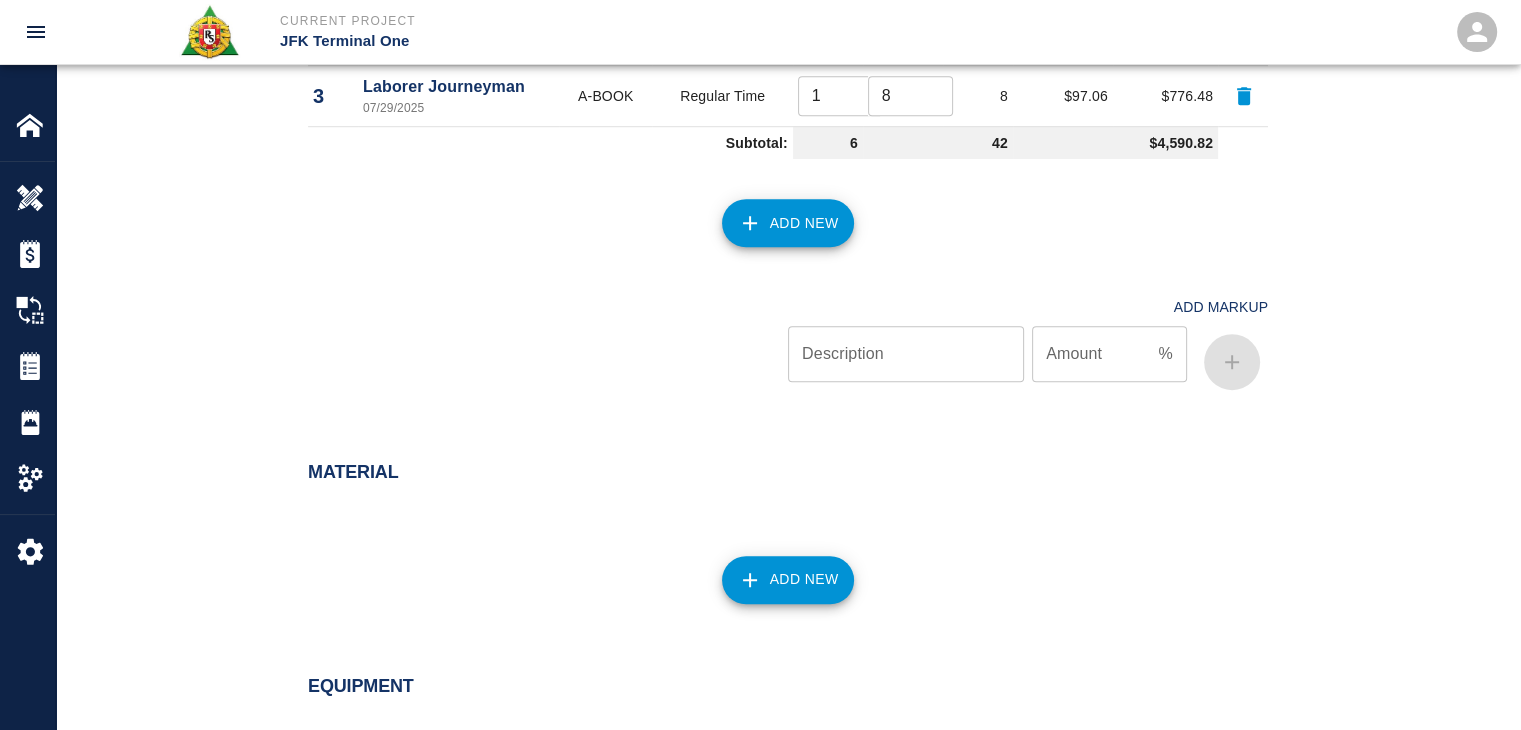 click on "Add New" at bounding box center (788, 580) 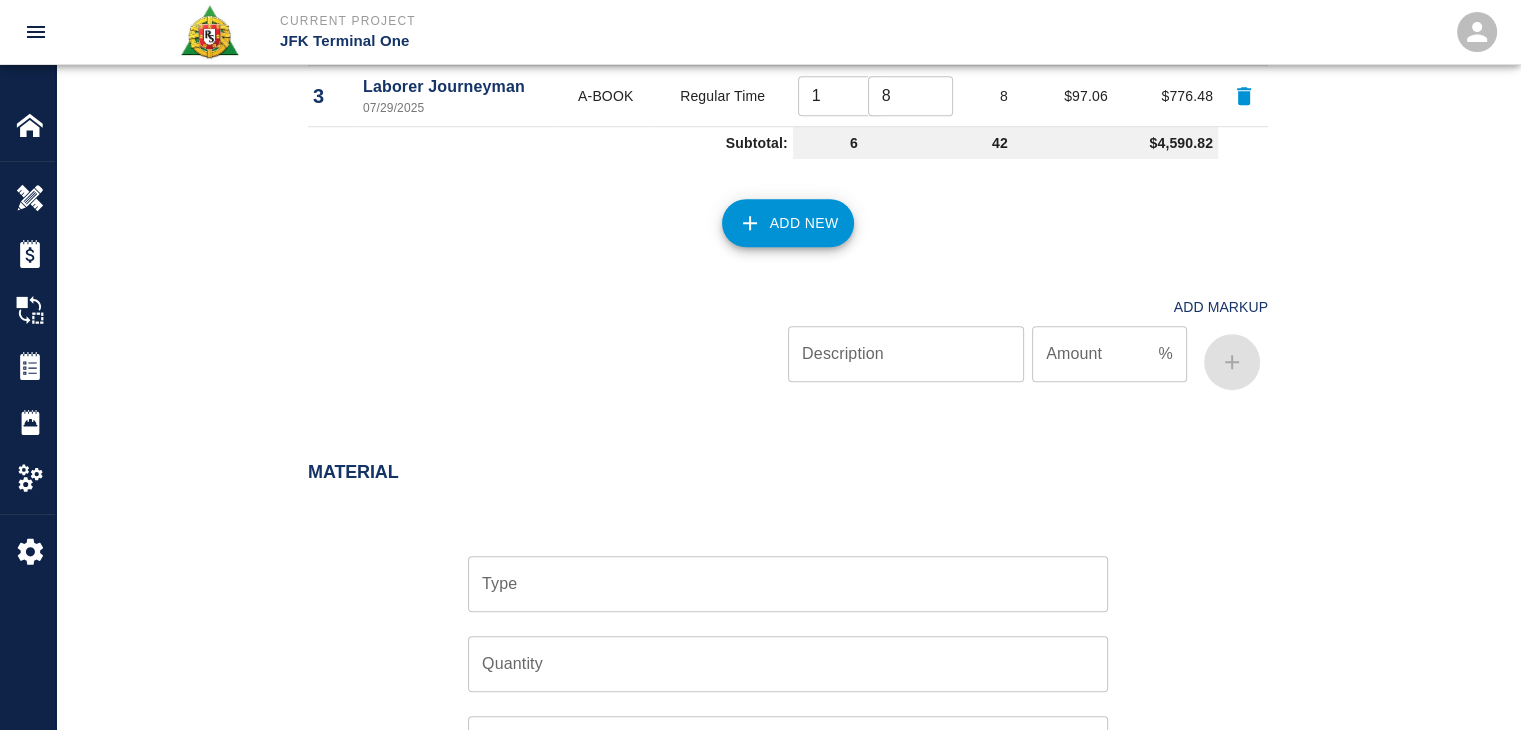 click on "Type" at bounding box center (788, 584) 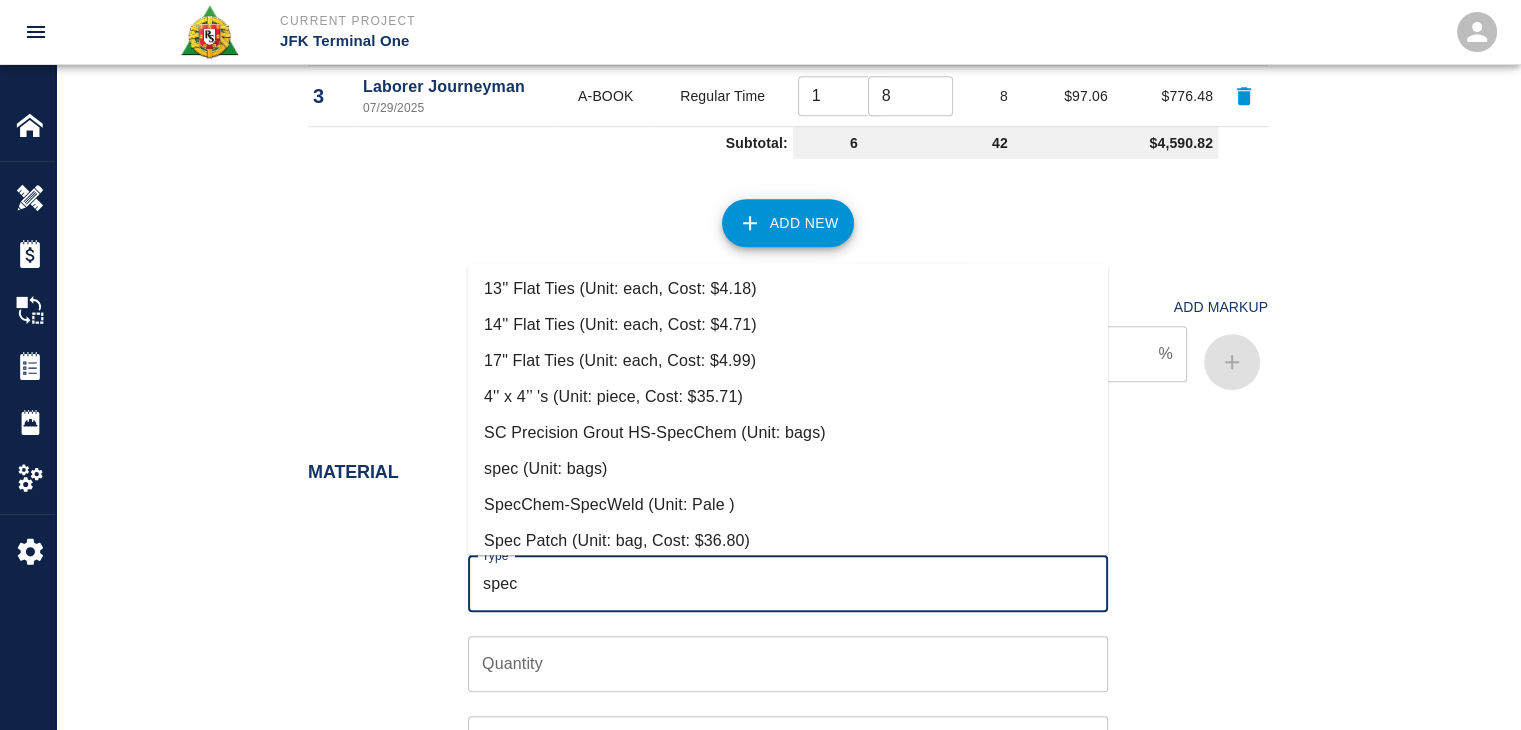 click on "Spec Patch (Unit: bag, Cost: $36.80)" at bounding box center [788, 541] 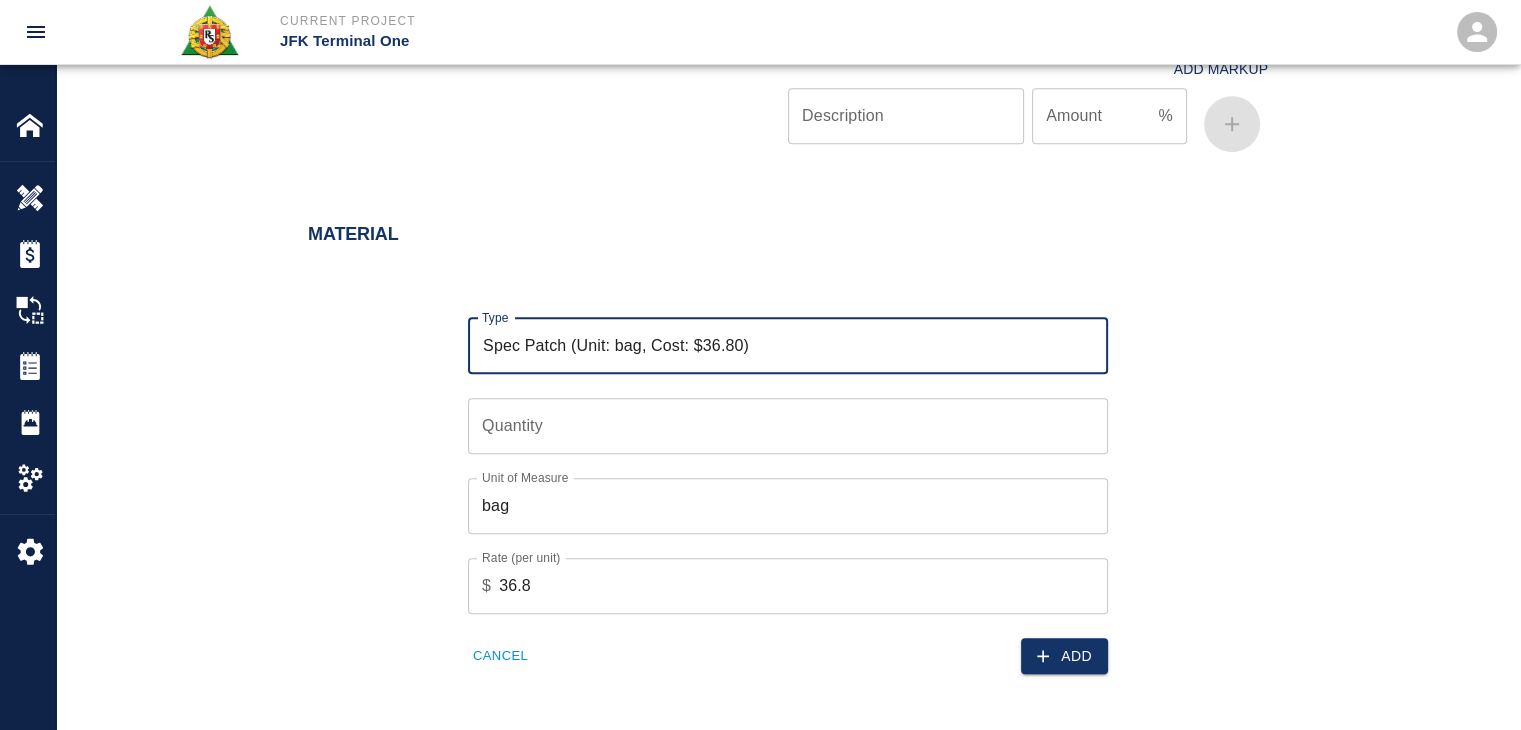 scroll, scrollTop: 1575, scrollLeft: 0, axis: vertical 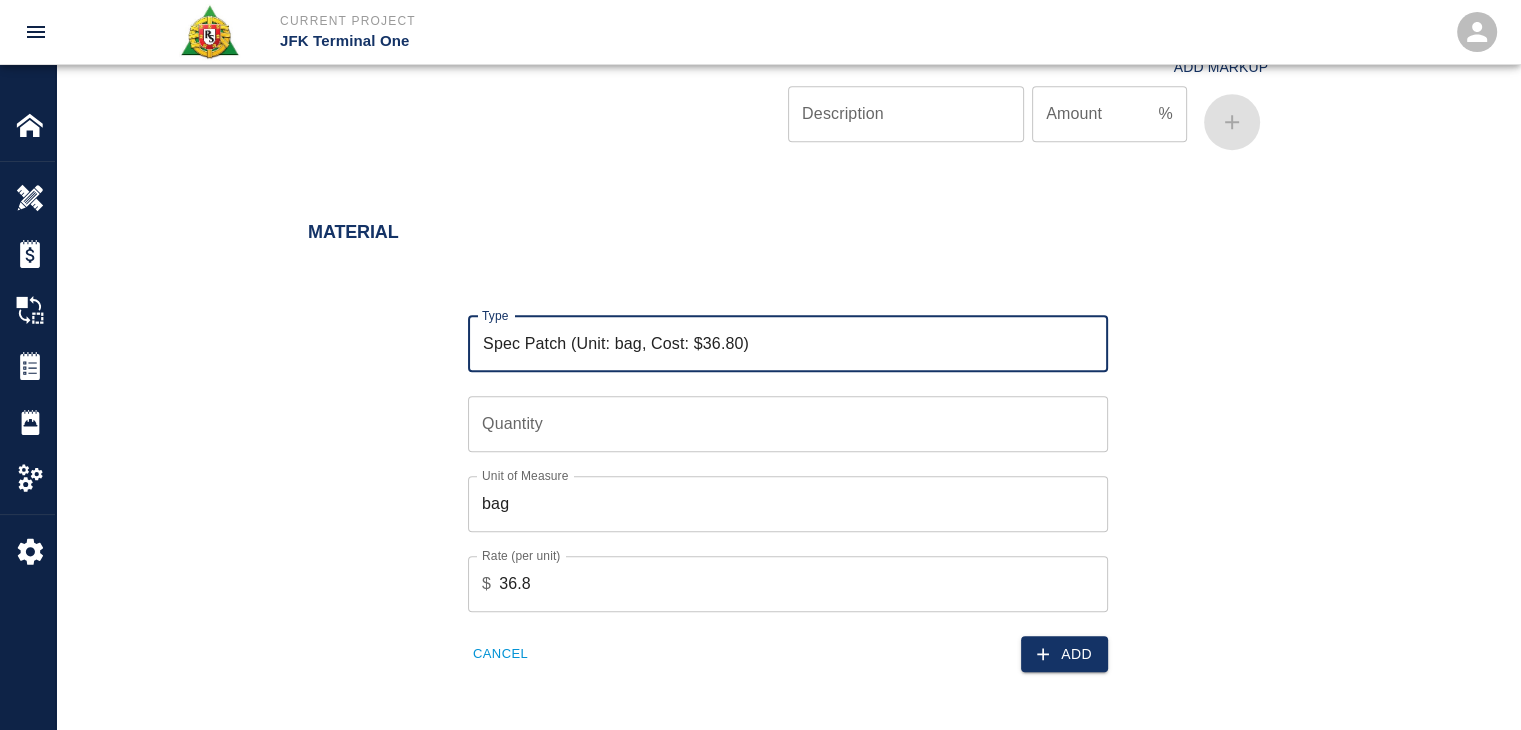 type on "Spec Patch (Unit: bag, Cost: $36.80)" 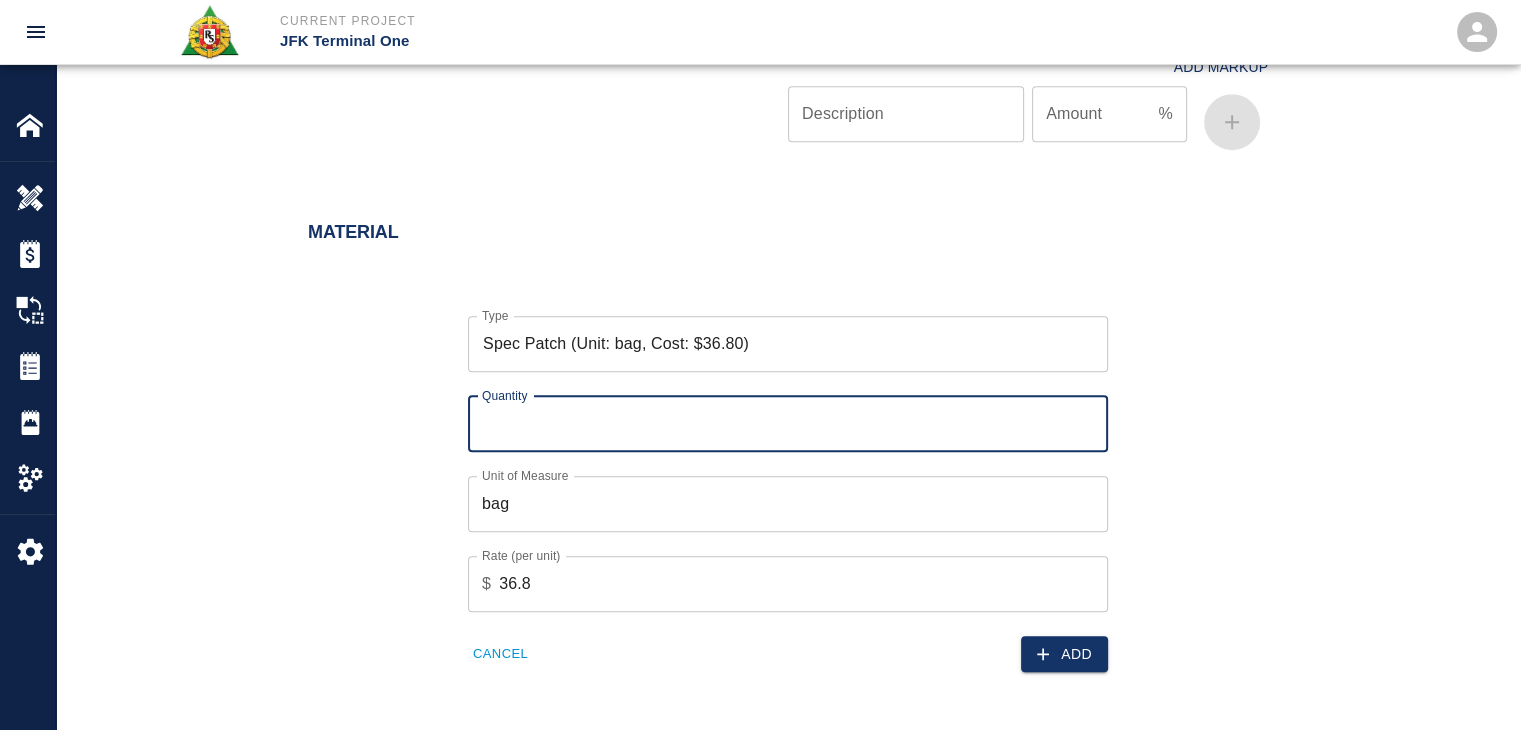 click on "Quantity" at bounding box center [788, 424] 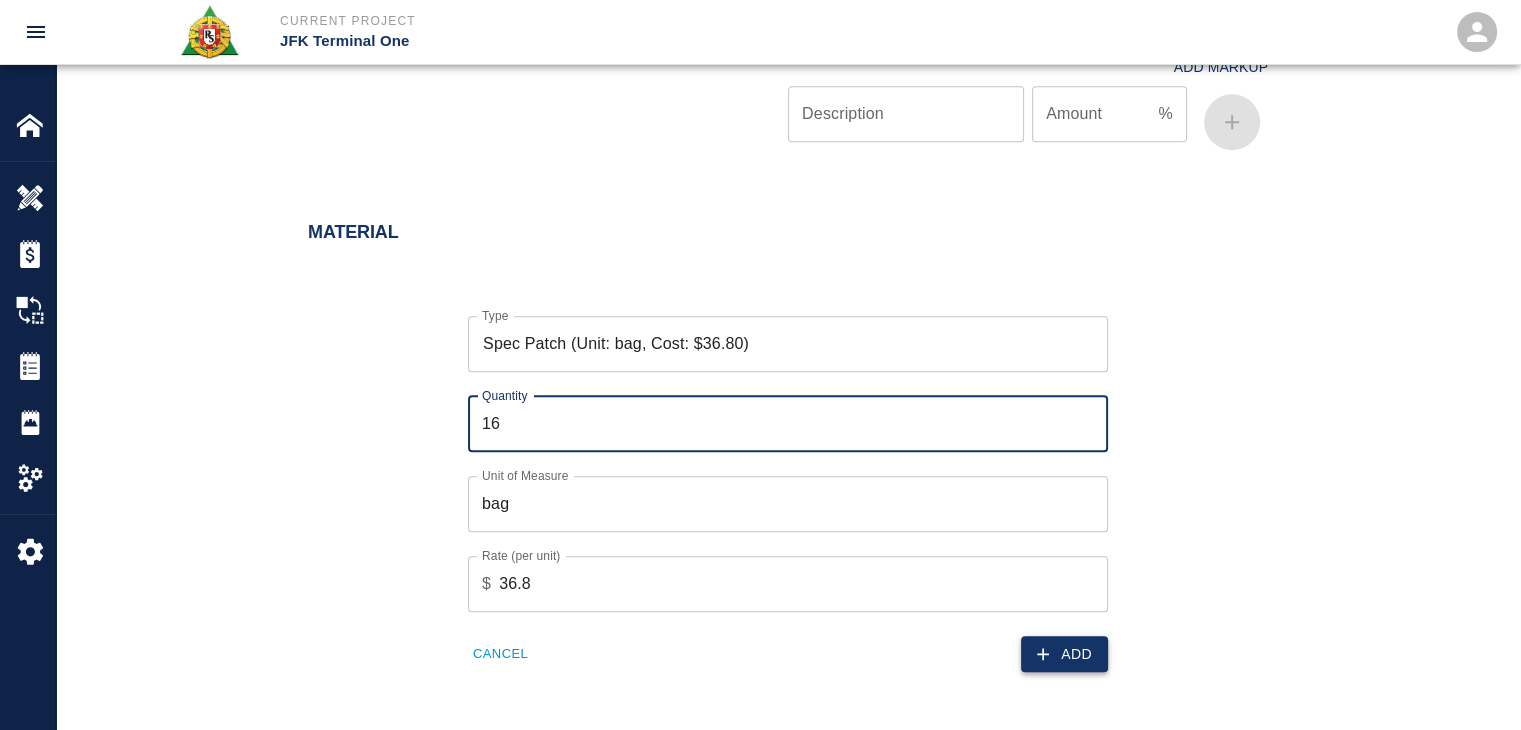 type on "16" 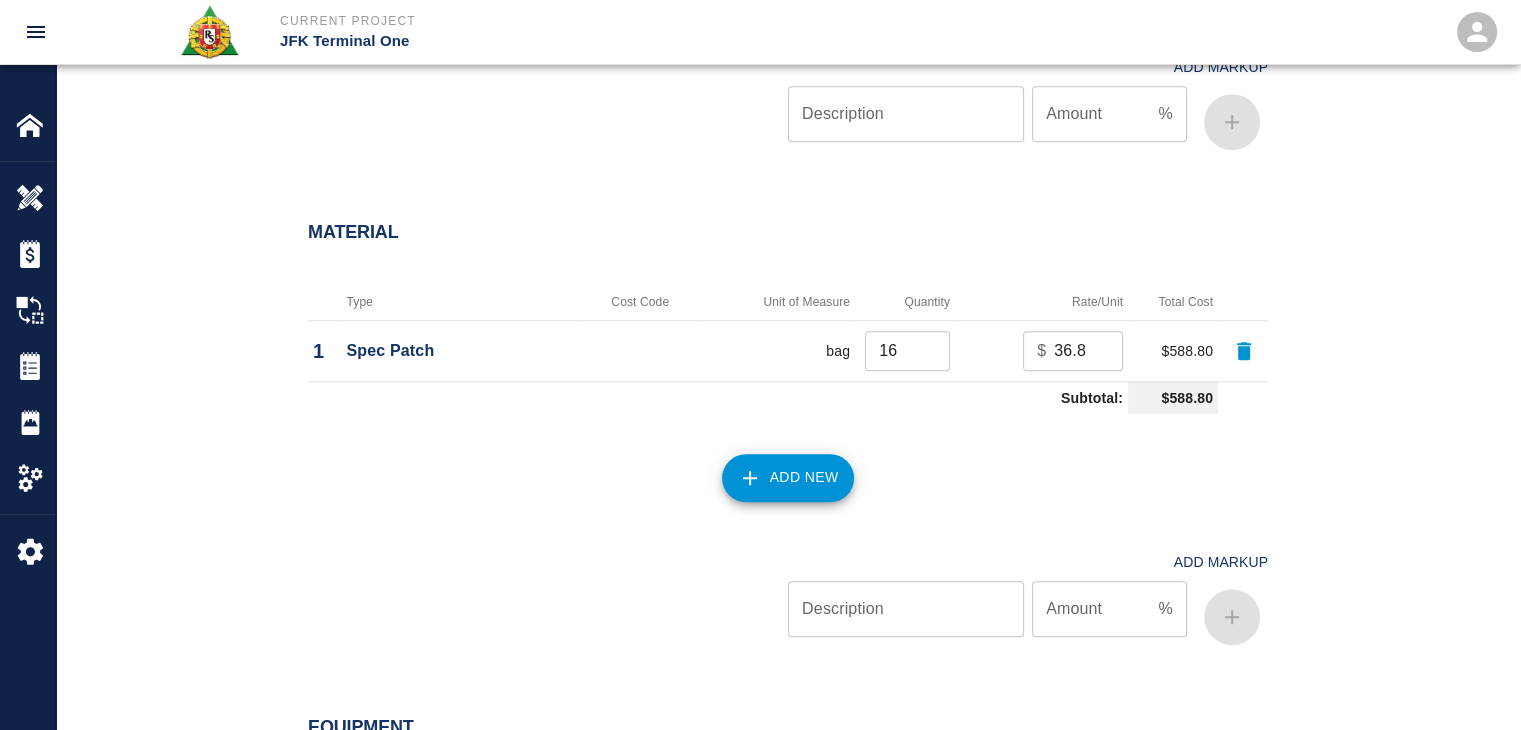 click on "Add New" at bounding box center [788, 478] 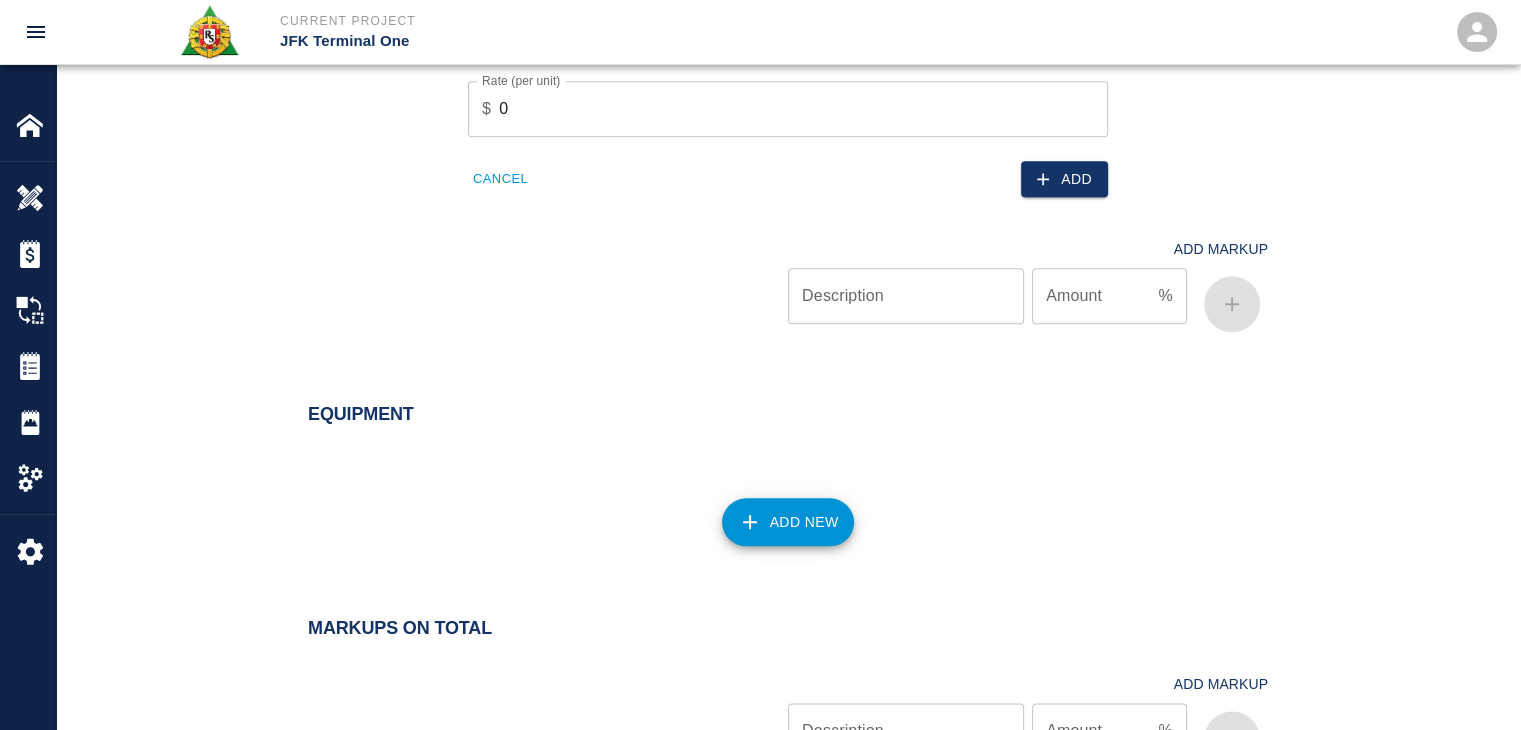 click on "Cancel" at bounding box center (500, 179) 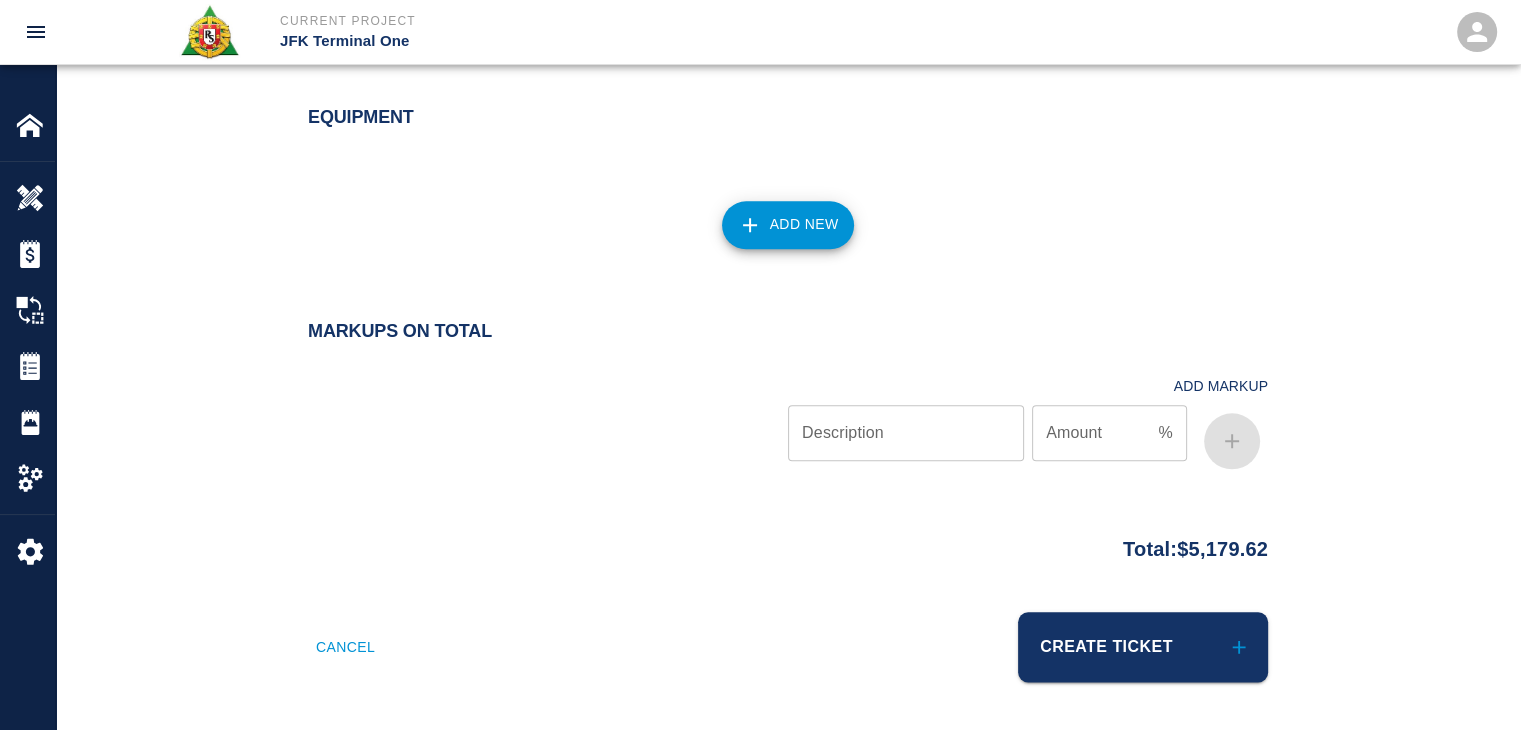 scroll, scrollTop: 2184, scrollLeft: 0, axis: vertical 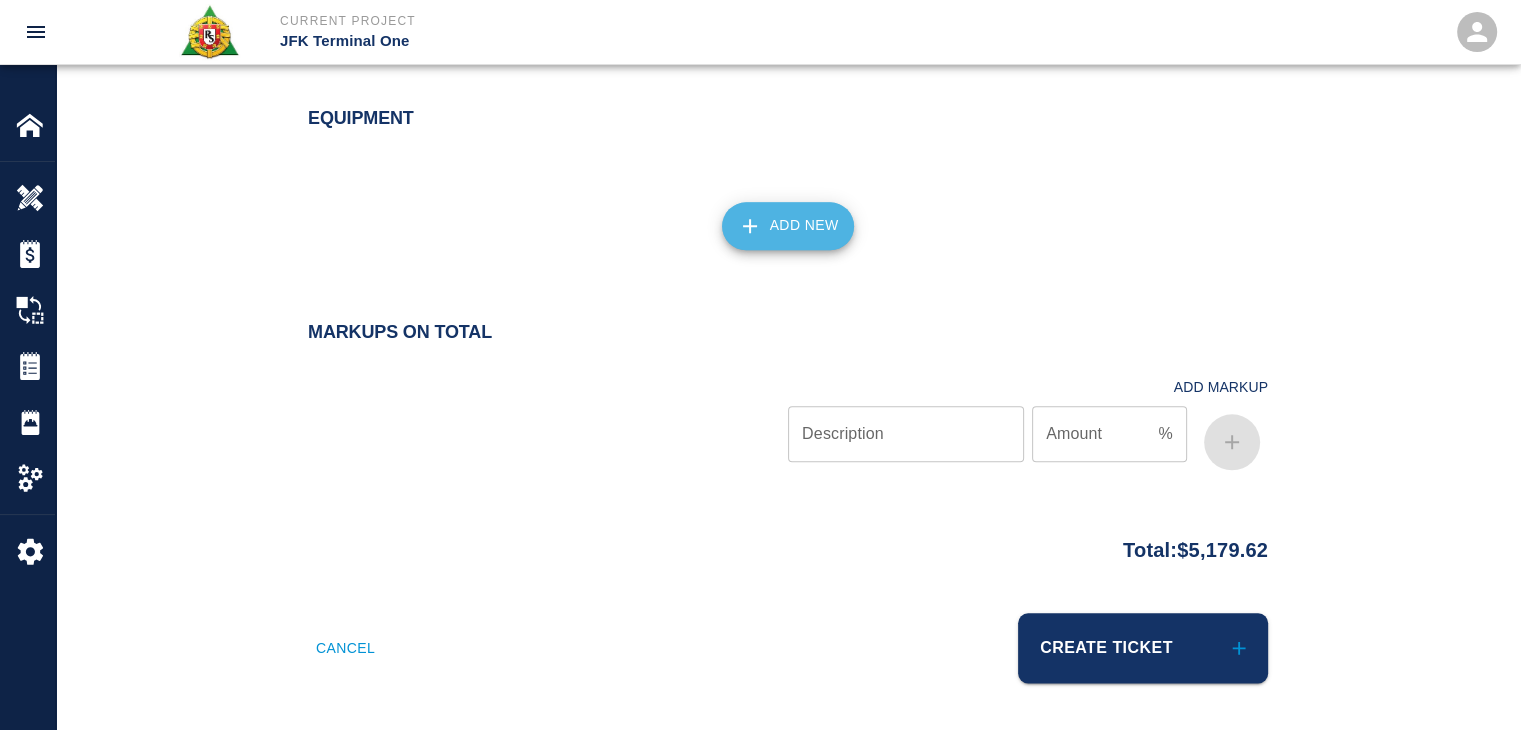 click on "Add New" at bounding box center (788, 226) 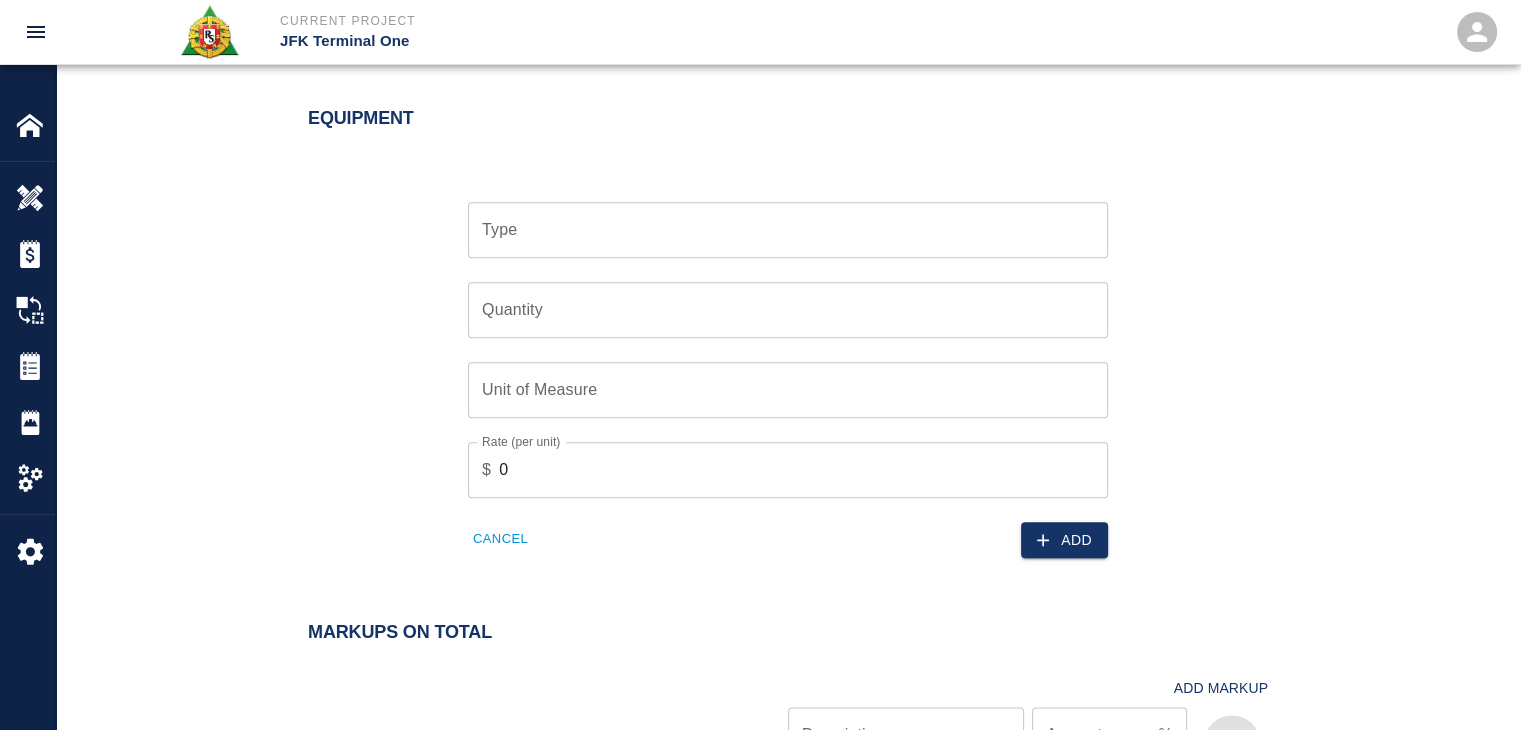 click on "Quantity Quantity" at bounding box center (776, 298) 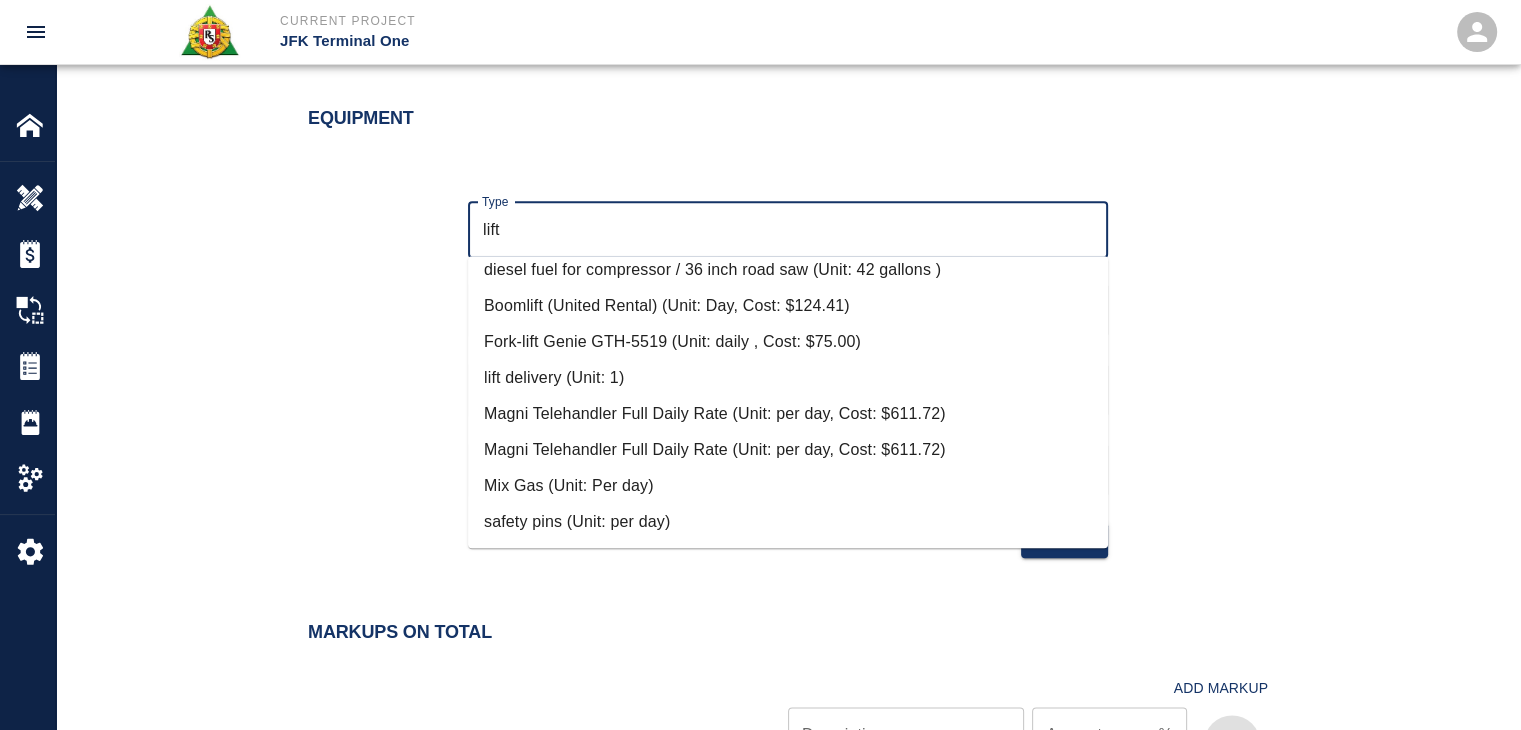 scroll, scrollTop: 1008, scrollLeft: 0, axis: vertical 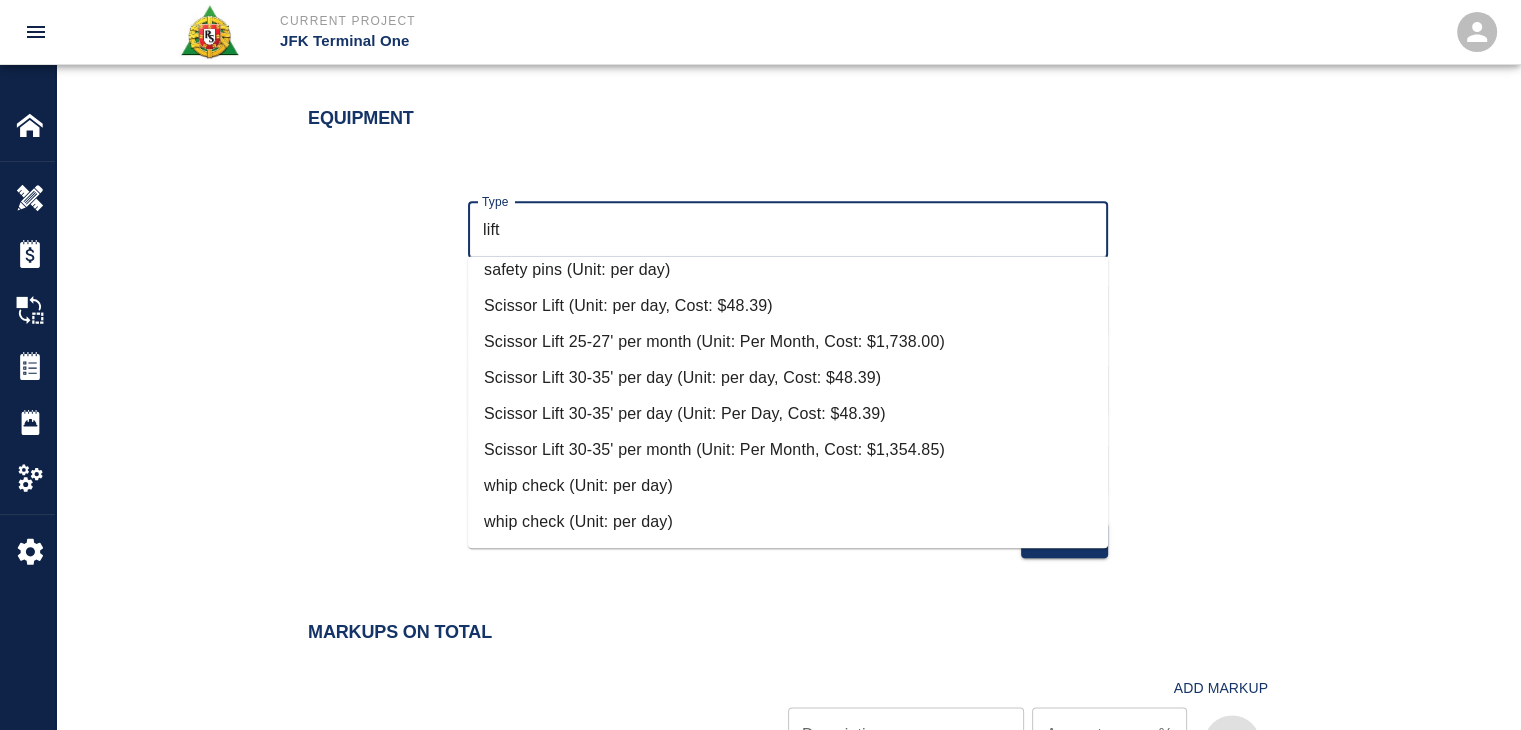 click on "Scissor Lift  (Unit: per day, Cost: $48.39)" at bounding box center [788, 306] 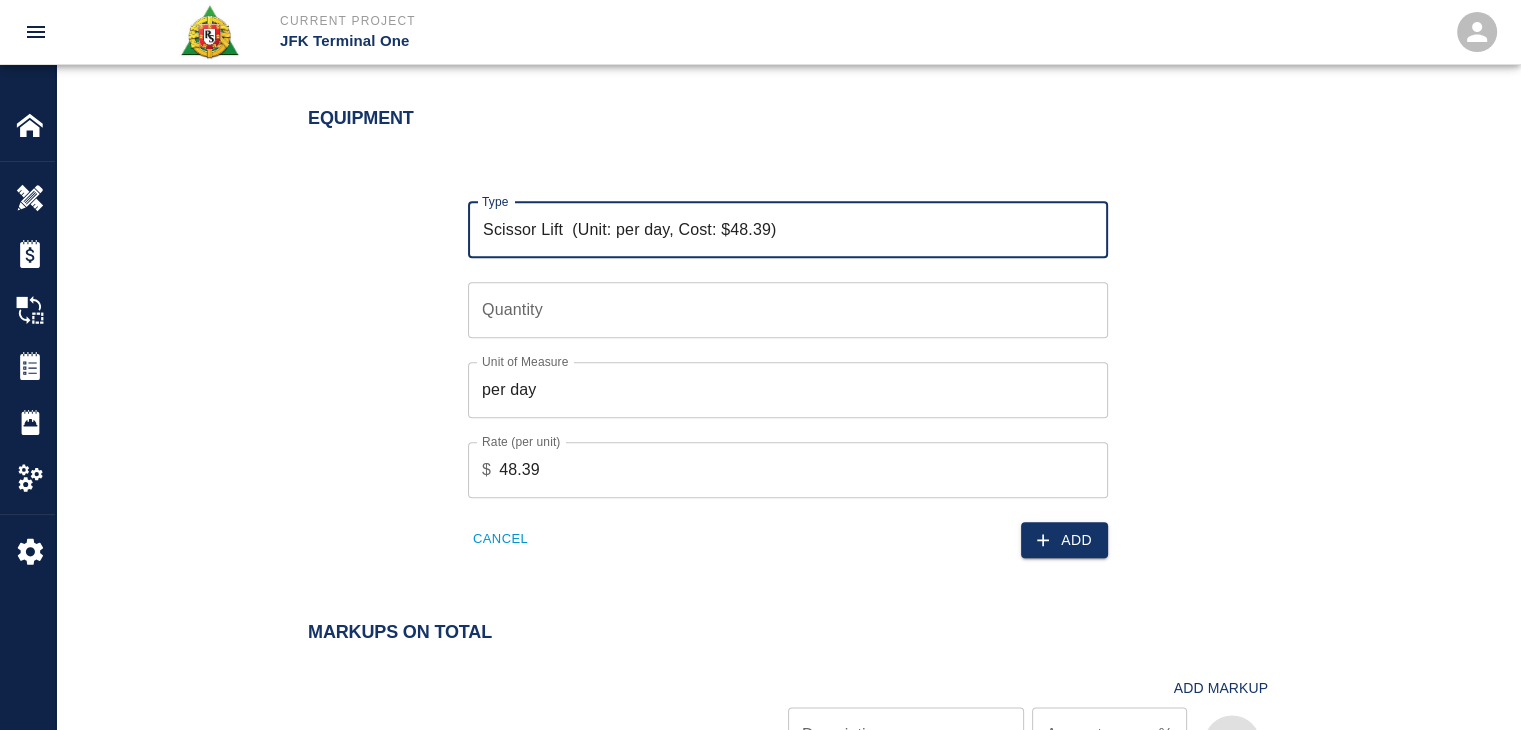 type on "Scissor Lift  (Unit: per day, Cost: $48.39)" 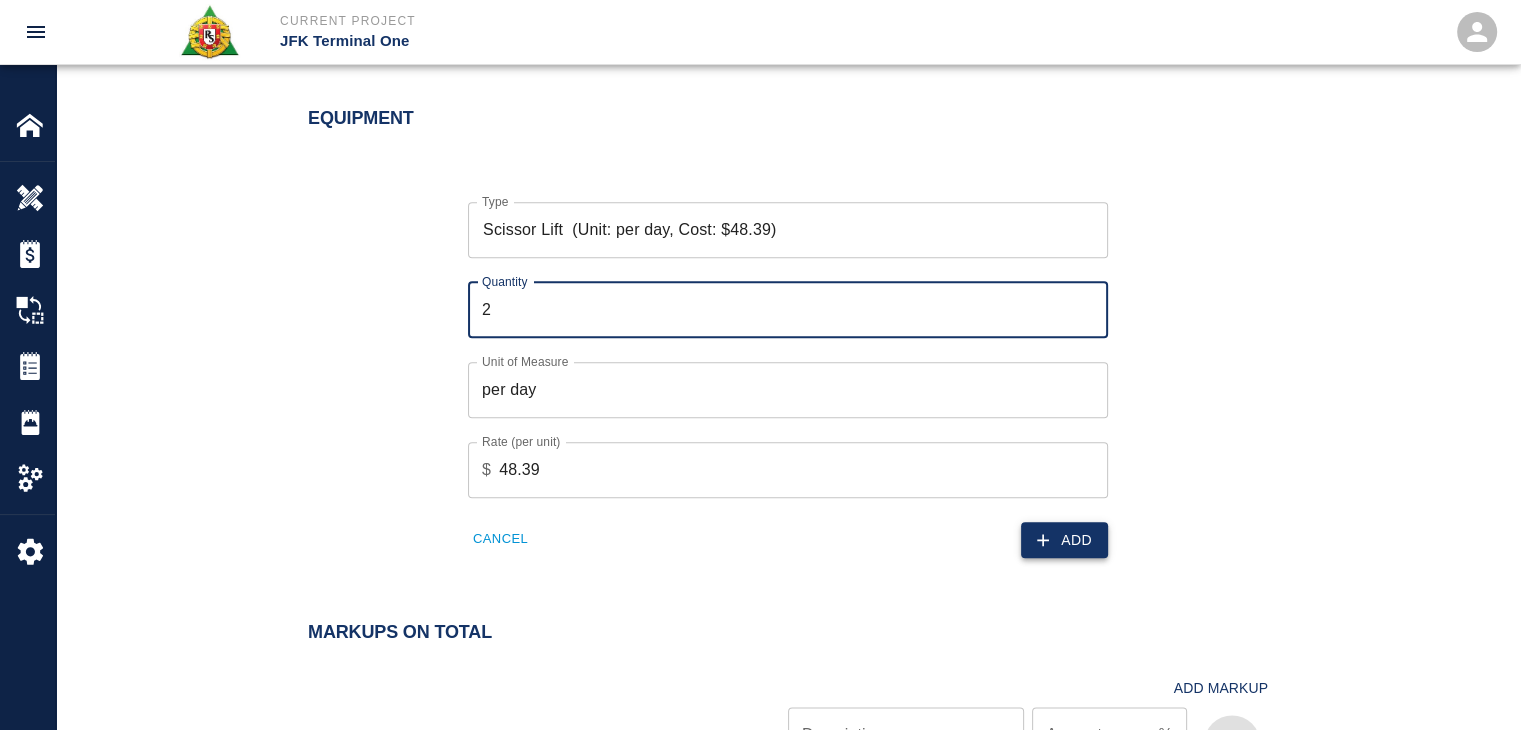 type on "2" 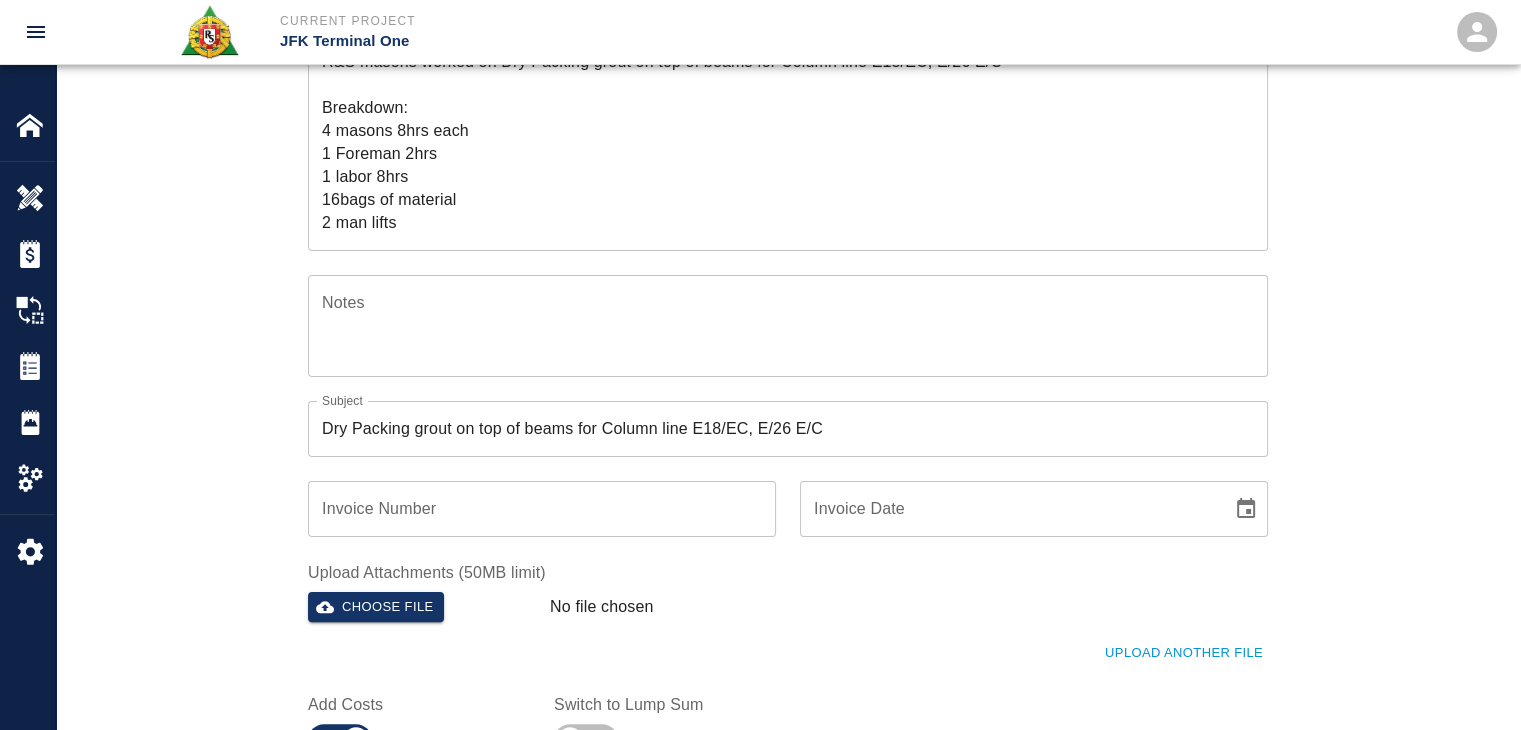 scroll, scrollTop: 0, scrollLeft: 0, axis: both 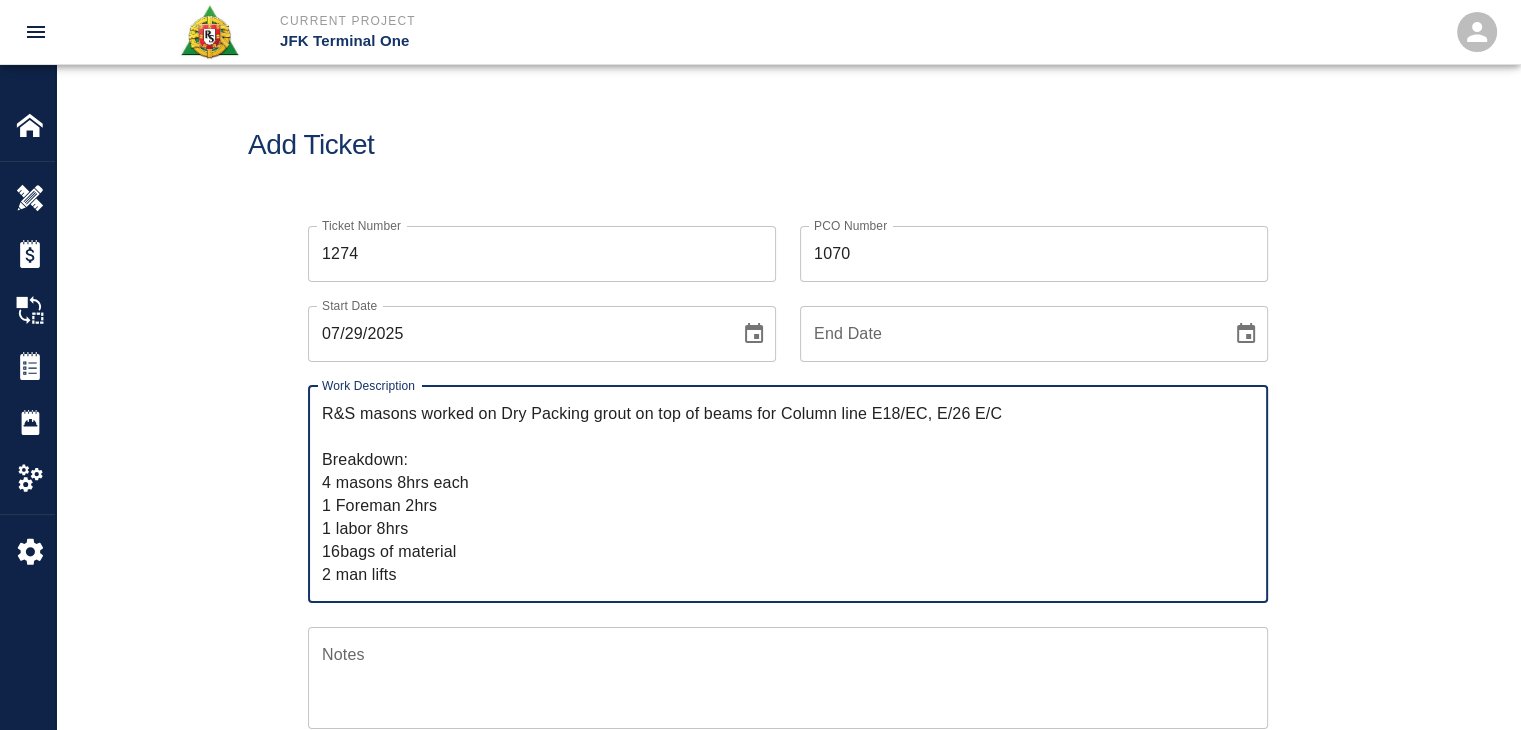 drag, startPoint x: 406, startPoint y: 575, endPoint x: 220, endPoint y: 261, distance: 364.9548 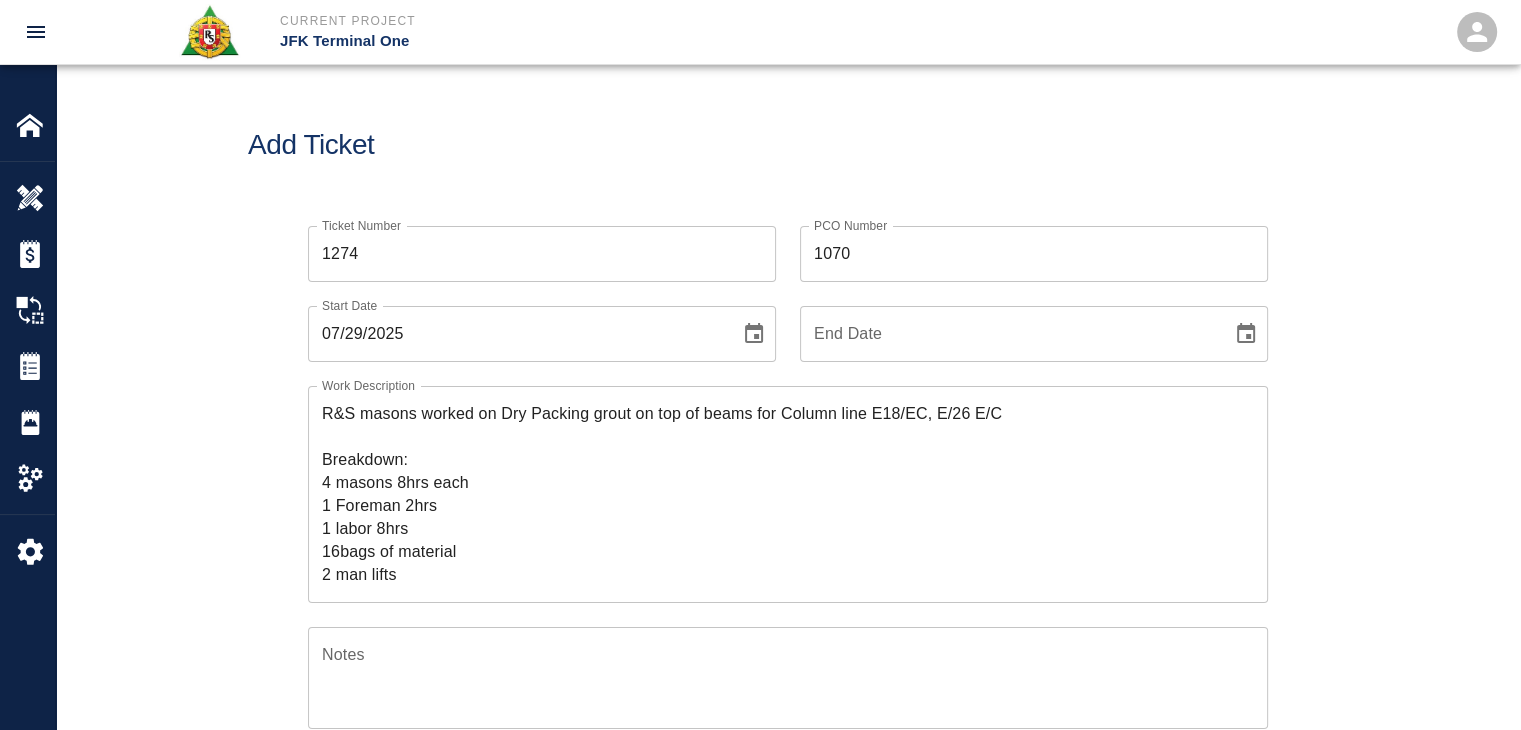 click on "Add Ticket" at bounding box center [788, 145] 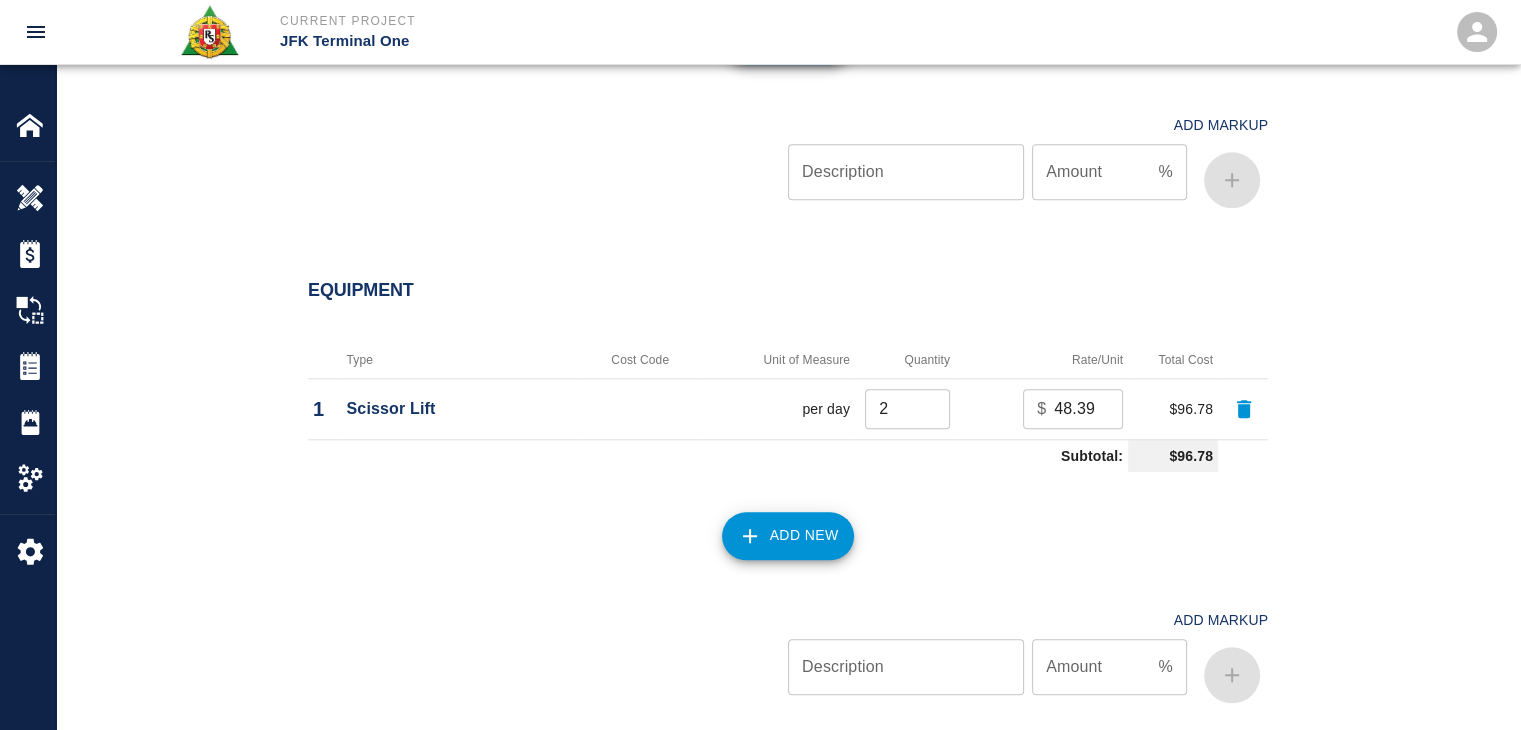 scroll, scrollTop: 2464, scrollLeft: 0, axis: vertical 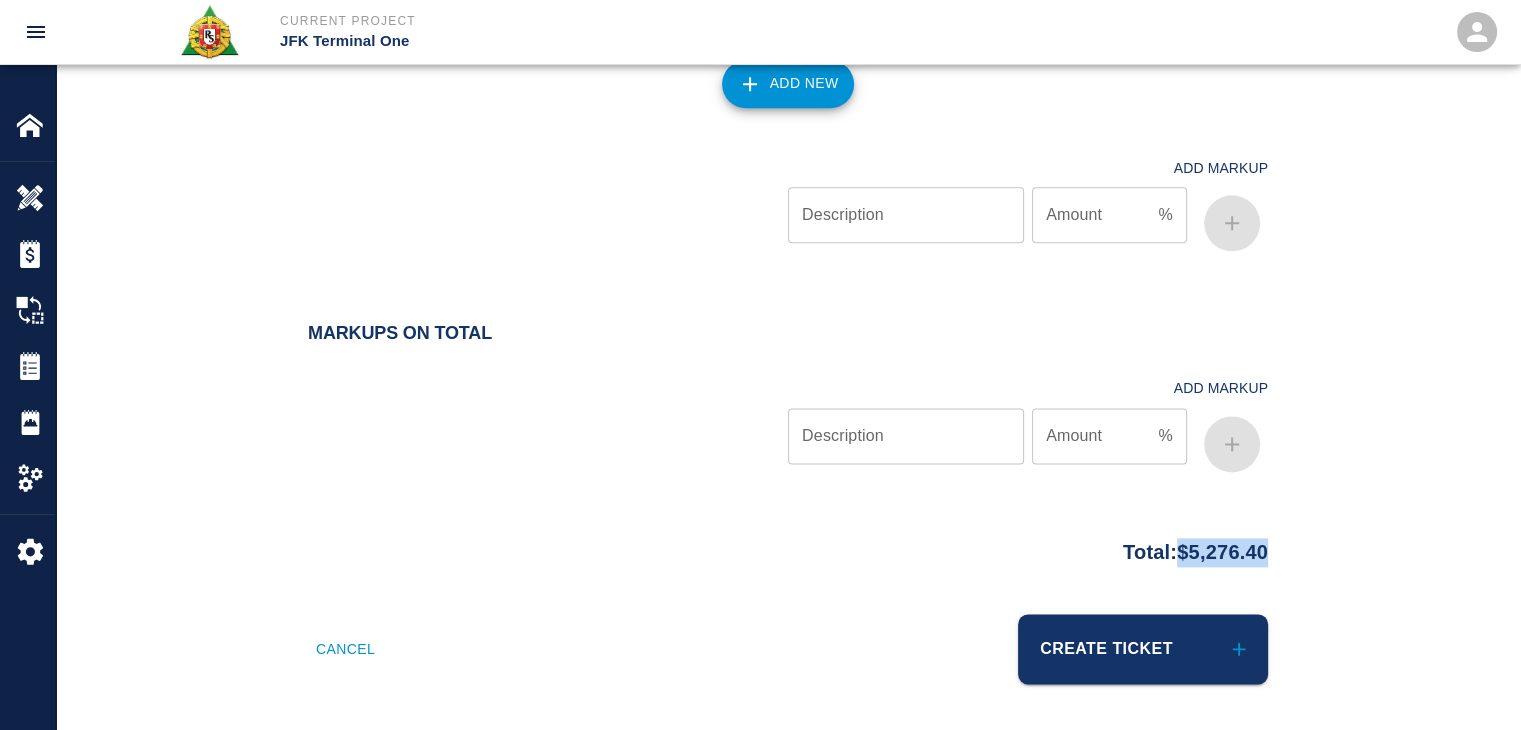 drag, startPoint x: 1280, startPoint y: 541, endPoint x: 1159, endPoint y: 545, distance: 121.0661 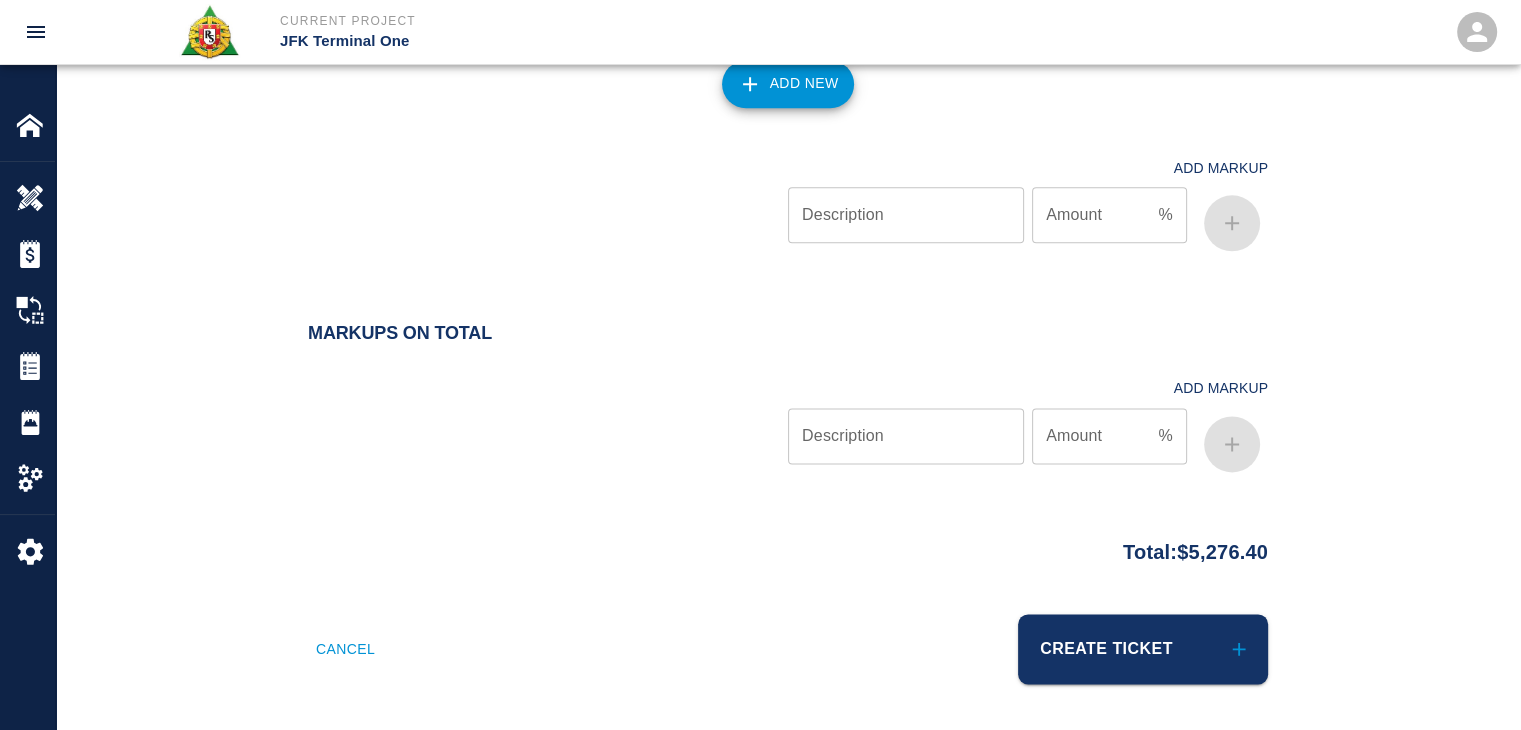 click on "Ticket Number 1274 Ticket Number PCO Number 1070 PCO Number Start Date [DATE] Start Date End Date End Date Work Description R&S masons worked on Dry Packing grout on top of beams for Column line E18/EC, E/26 E/C
Breakdown:
4 masons 8hrs each
1 Foreman 2hrs
1 labor 8hrs
16bags of material
2 man lifts x Work Description Notes x Notes Subject Dry Packing grout on top of beams for Column line E18/EC, E/26 E/C Subject Invoice Number Invoice Number Invoice Date Invoice Date Upload Attachments (50MB limit) Choose file No file chosen Upload Another File Add Costs Switch to Lump Sum Labor Labor Type Cost Code Rate Type Crew Size Hrs / Person Total Hrs Rate / Hr. Total Cost 1 Mason Journeyman [DATE] Regular Time 4 ​ 8 ​ 32 $112.04 $3,585.28 2 Mason Foreman [DATE] Regular Time 1 ​ 2 ​ 2 $114.53 $229.06 3 Laborer Journeyman [DATE] A-BOOK Regular Time 1 ​ 8 ​ 8 $97.06 $776.48 Subtotal: 6 42 $4,590.82 Add New Add Markup Description Description Amount % Amount Material Type Cost Code 1 bag $" at bounding box center [788, -765] 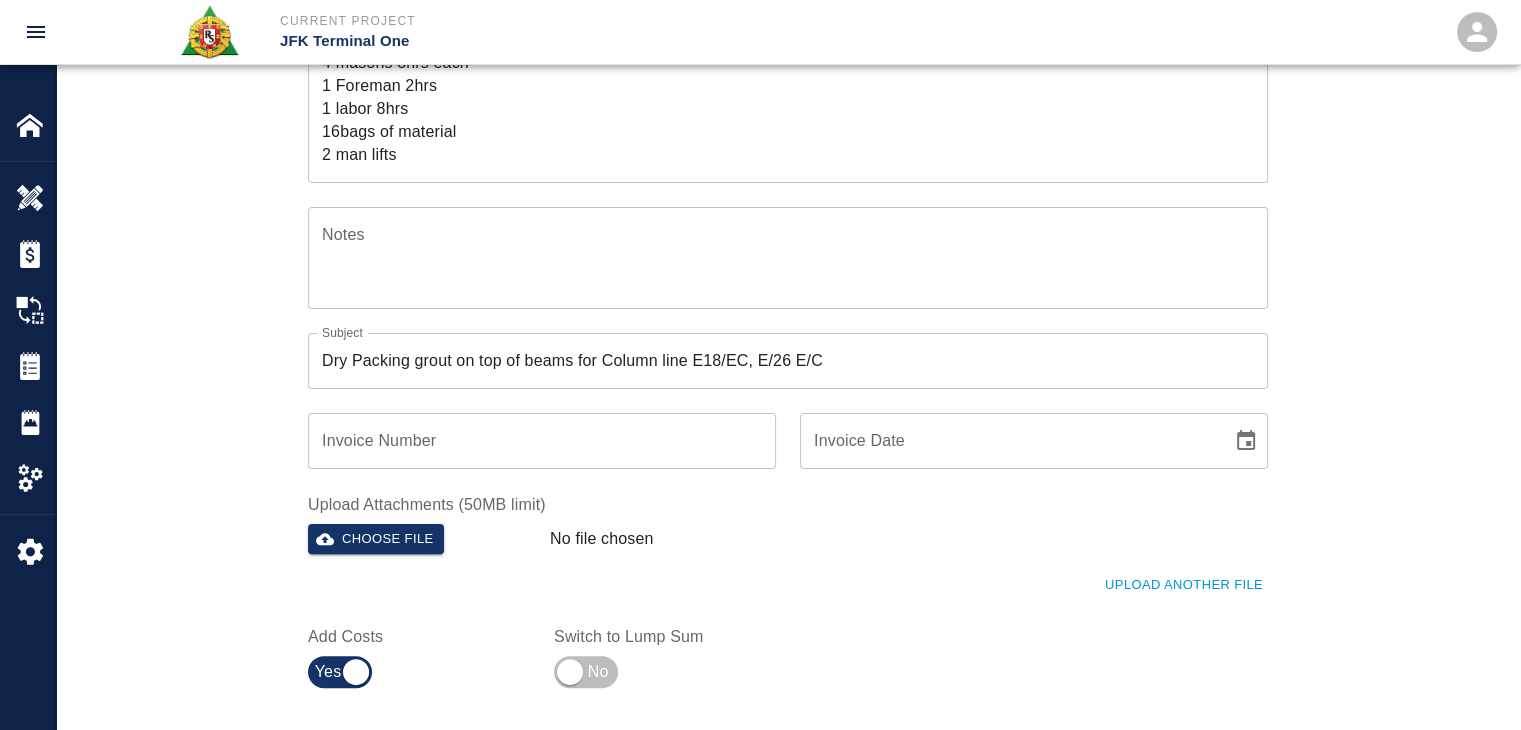 scroll, scrollTop: 428, scrollLeft: 0, axis: vertical 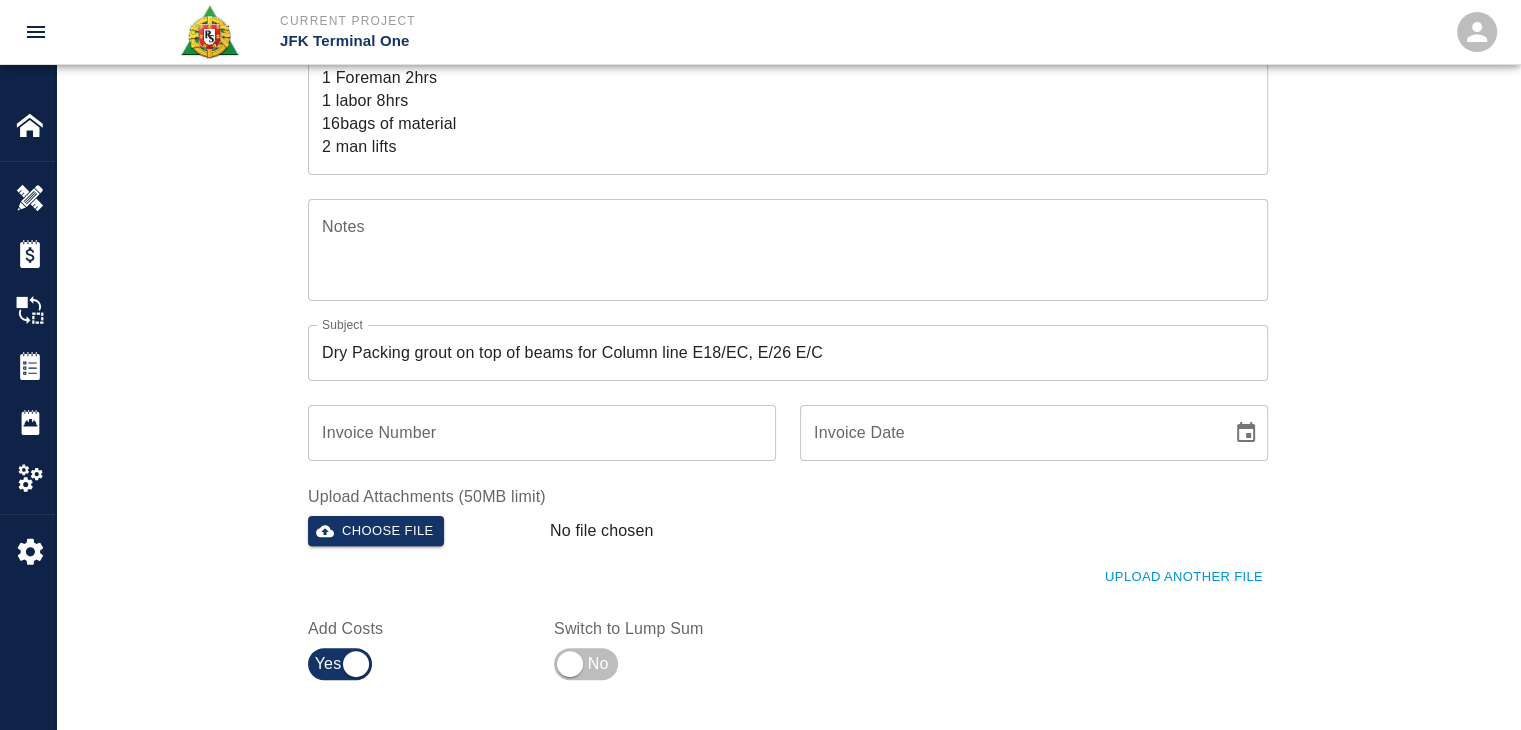 click on "Choose file" at bounding box center (421, 527) 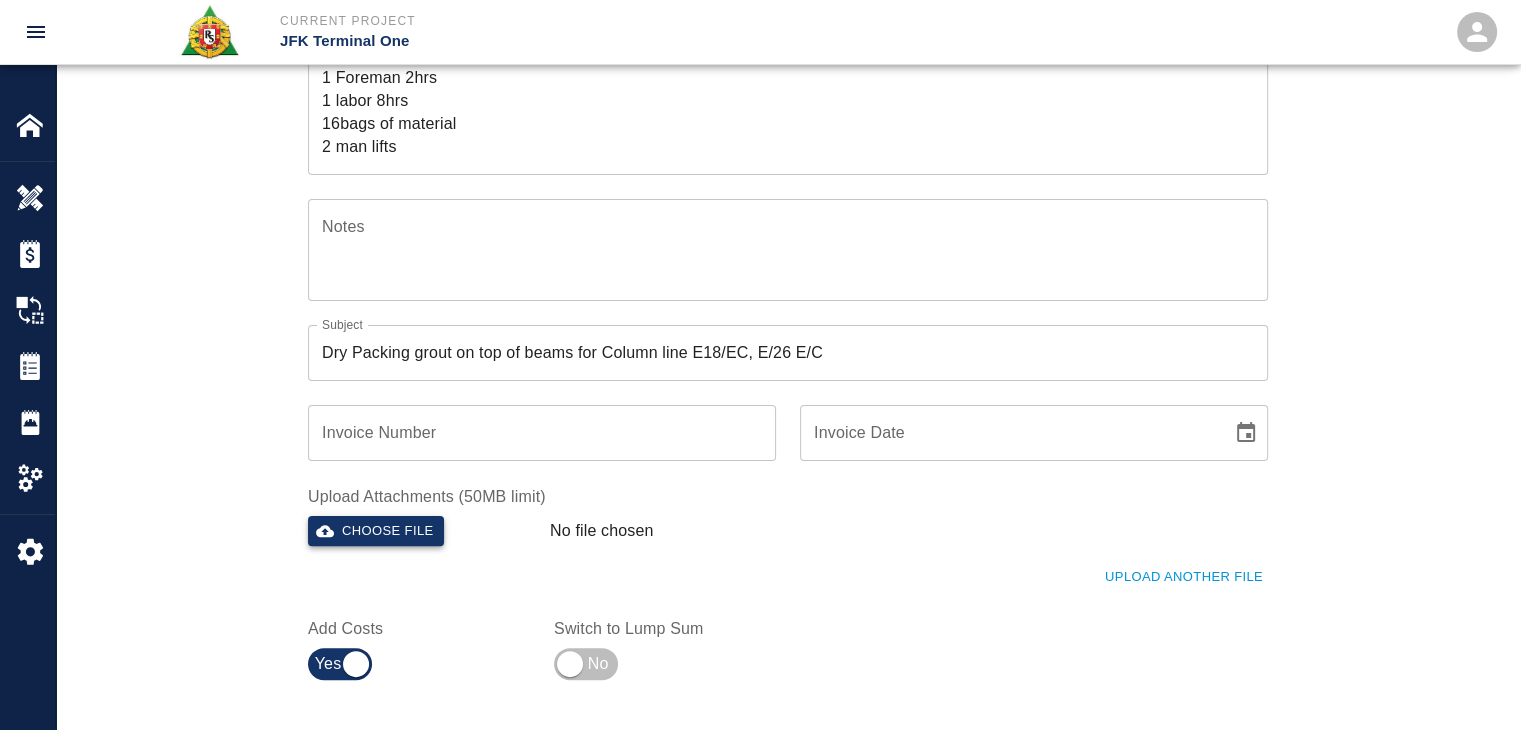 click on "Choose file" at bounding box center [376, 531] 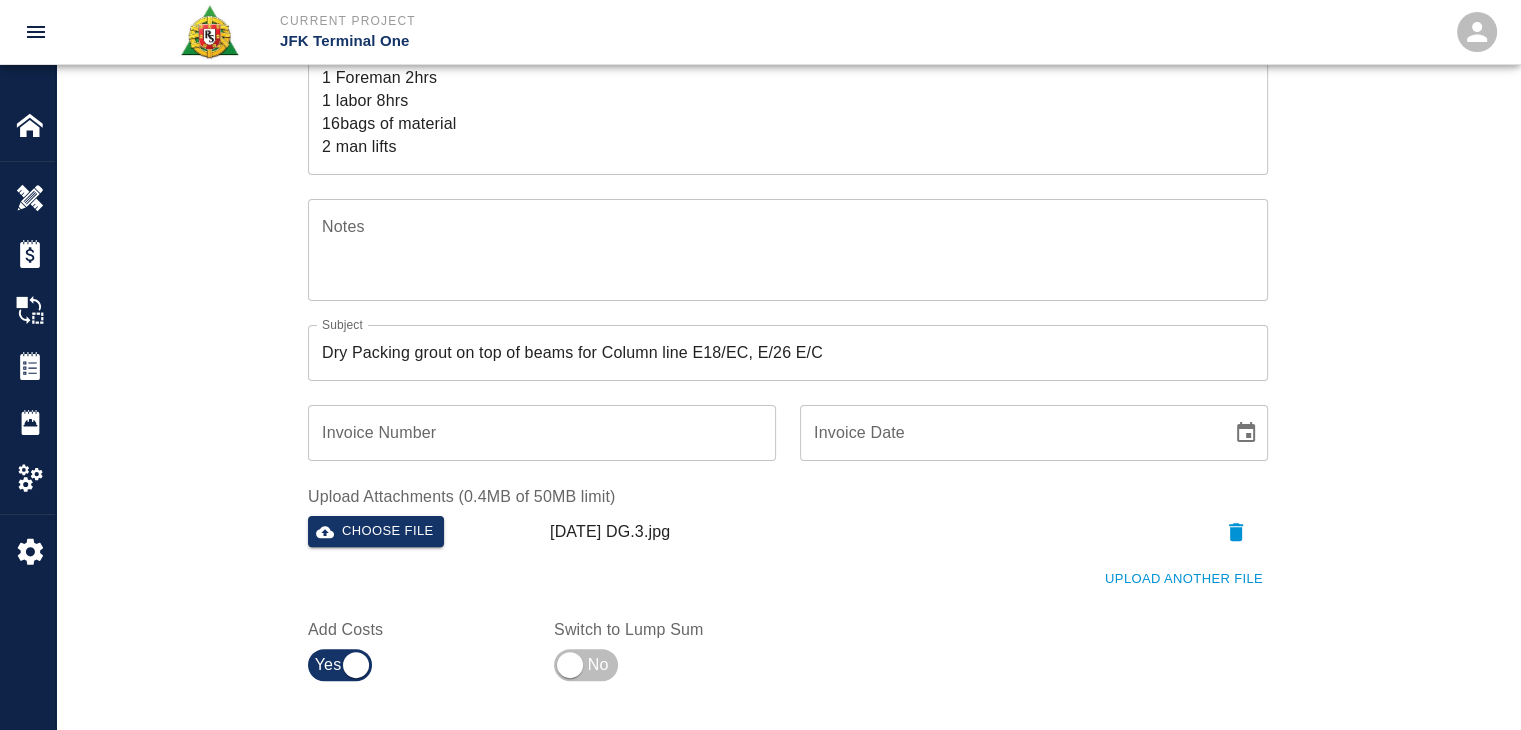 click on "Upload Another File" at bounding box center [776, 567] 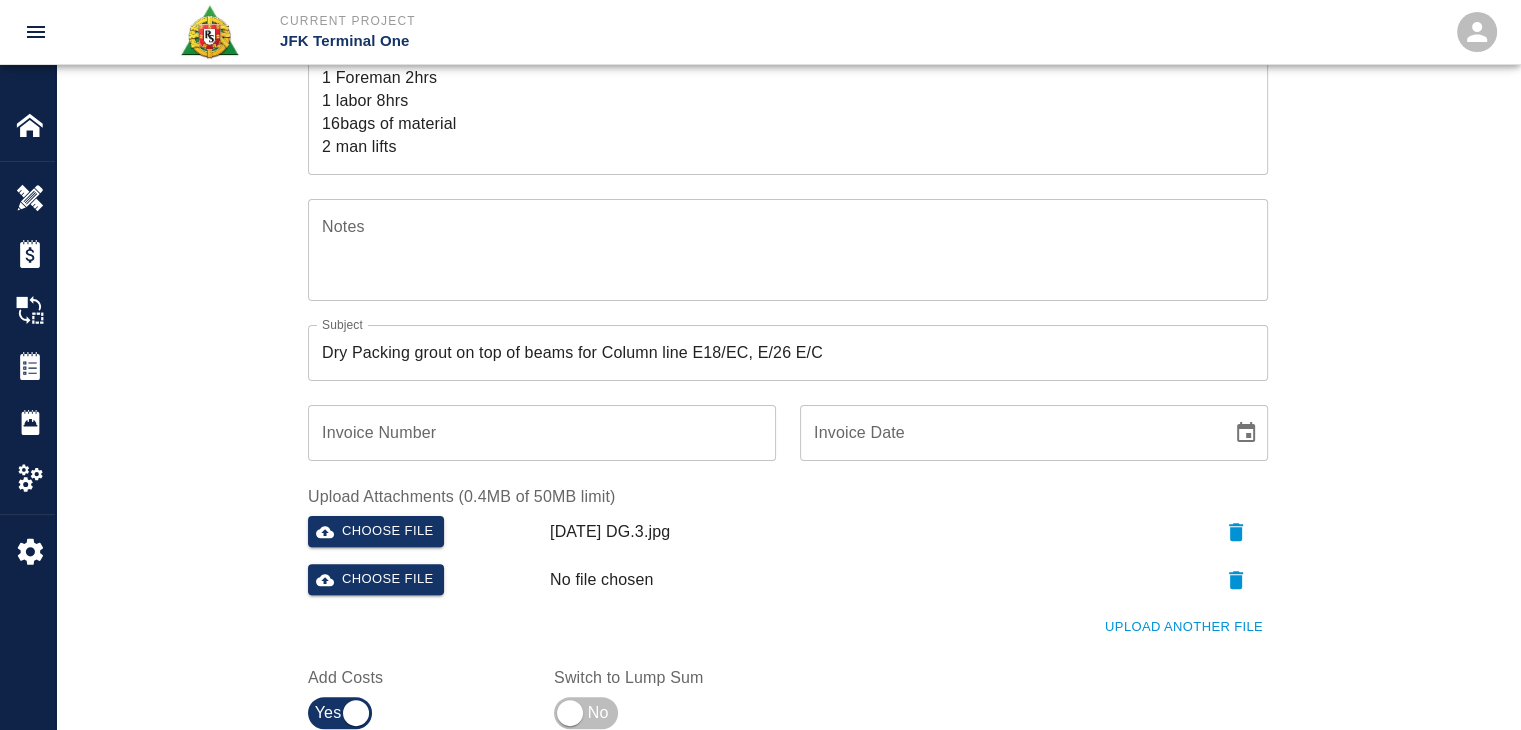 click on "Upload Another File" at bounding box center (1184, 627) 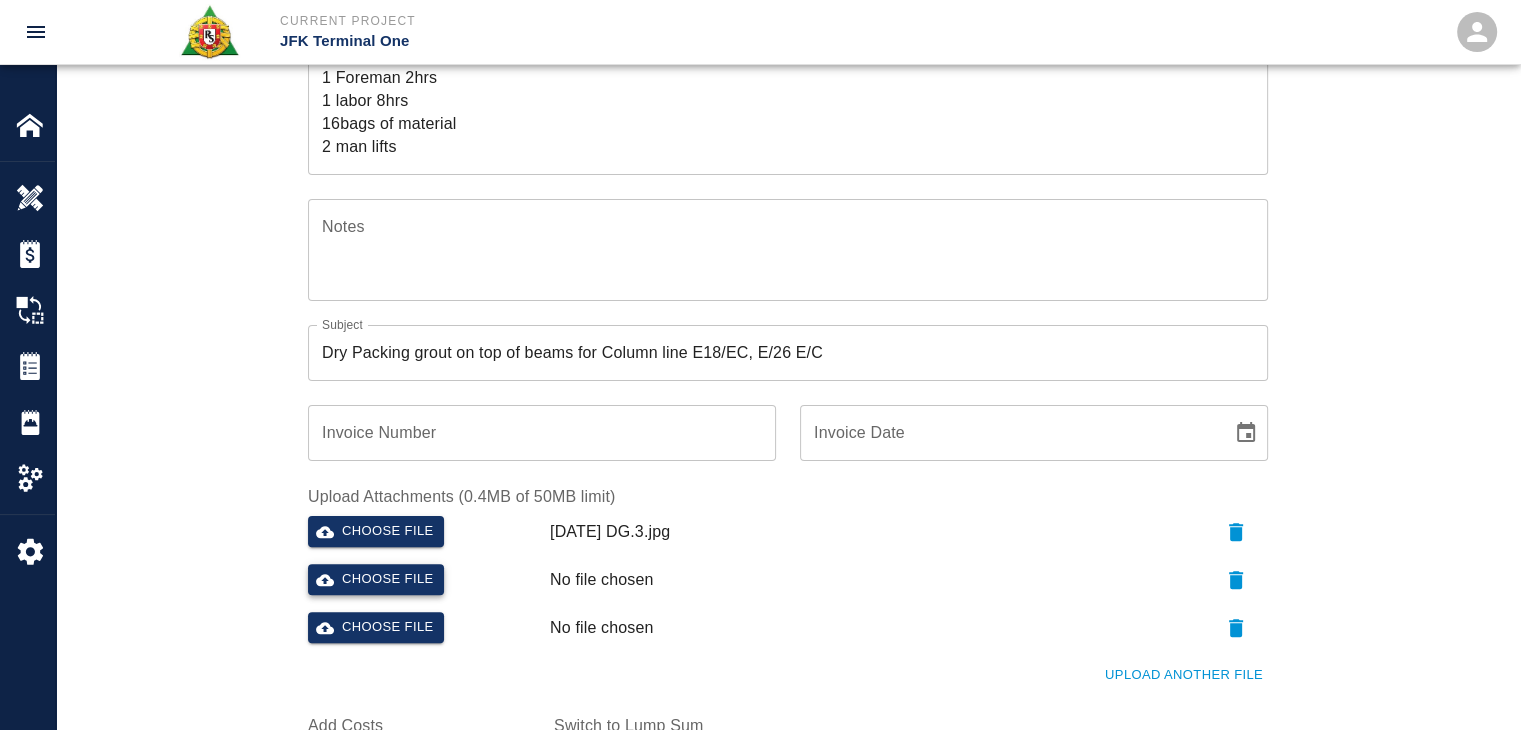 click on "Choose file" at bounding box center (376, 579) 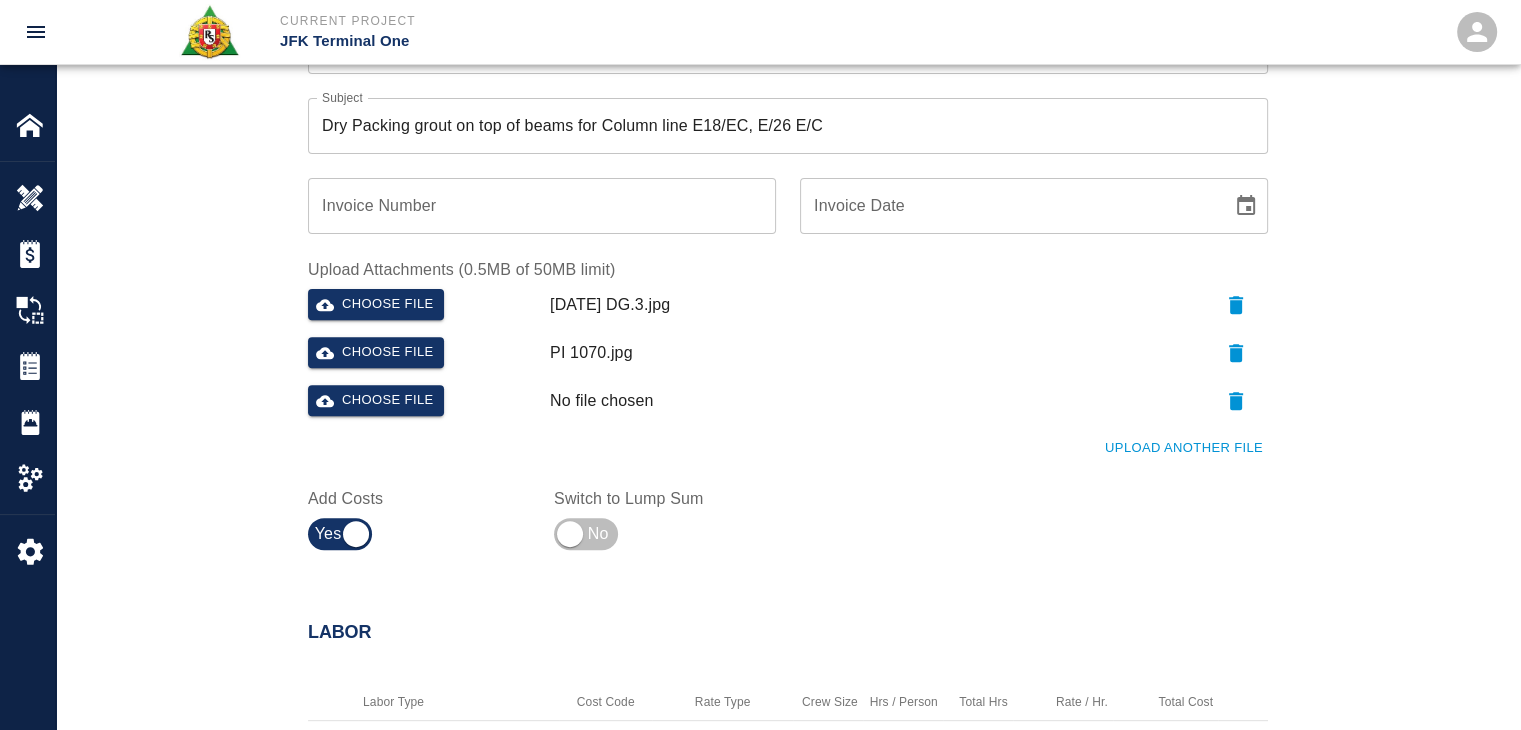 scroll, scrollTop: 656, scrollLeft: 0, axis: vertical 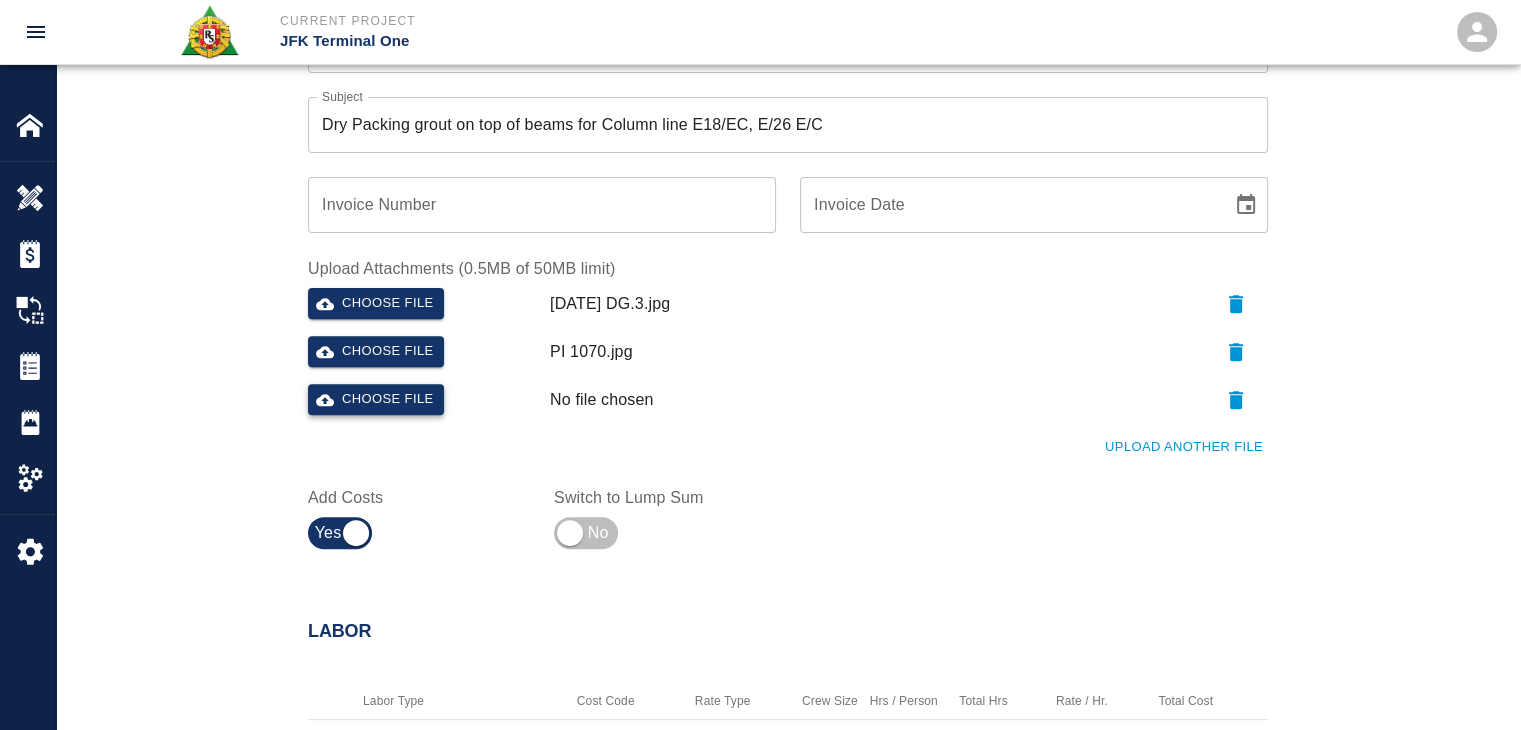 click on "Choose file" at bounding box center [376, 399] 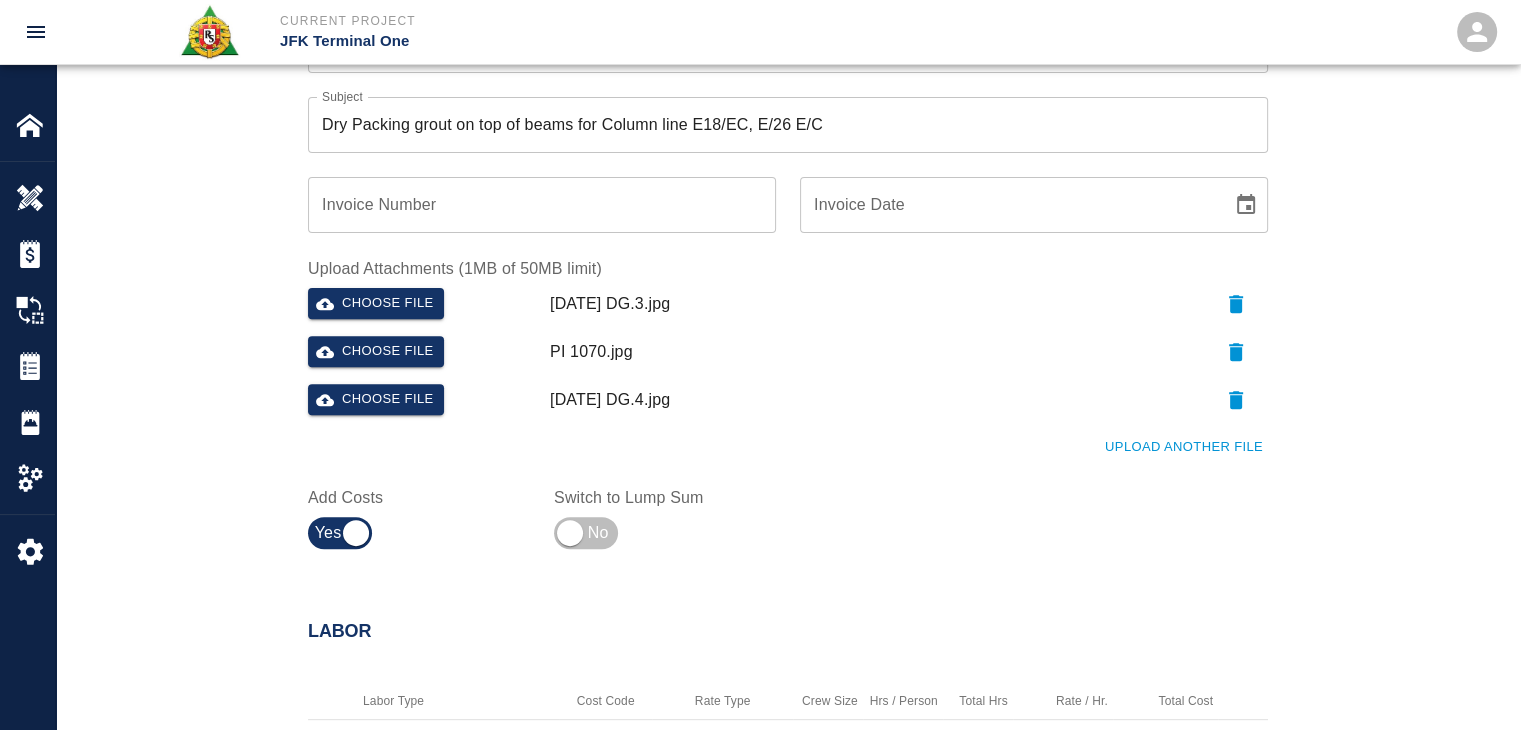 click on "Upload Another File" at bounding box center (1184, 447) 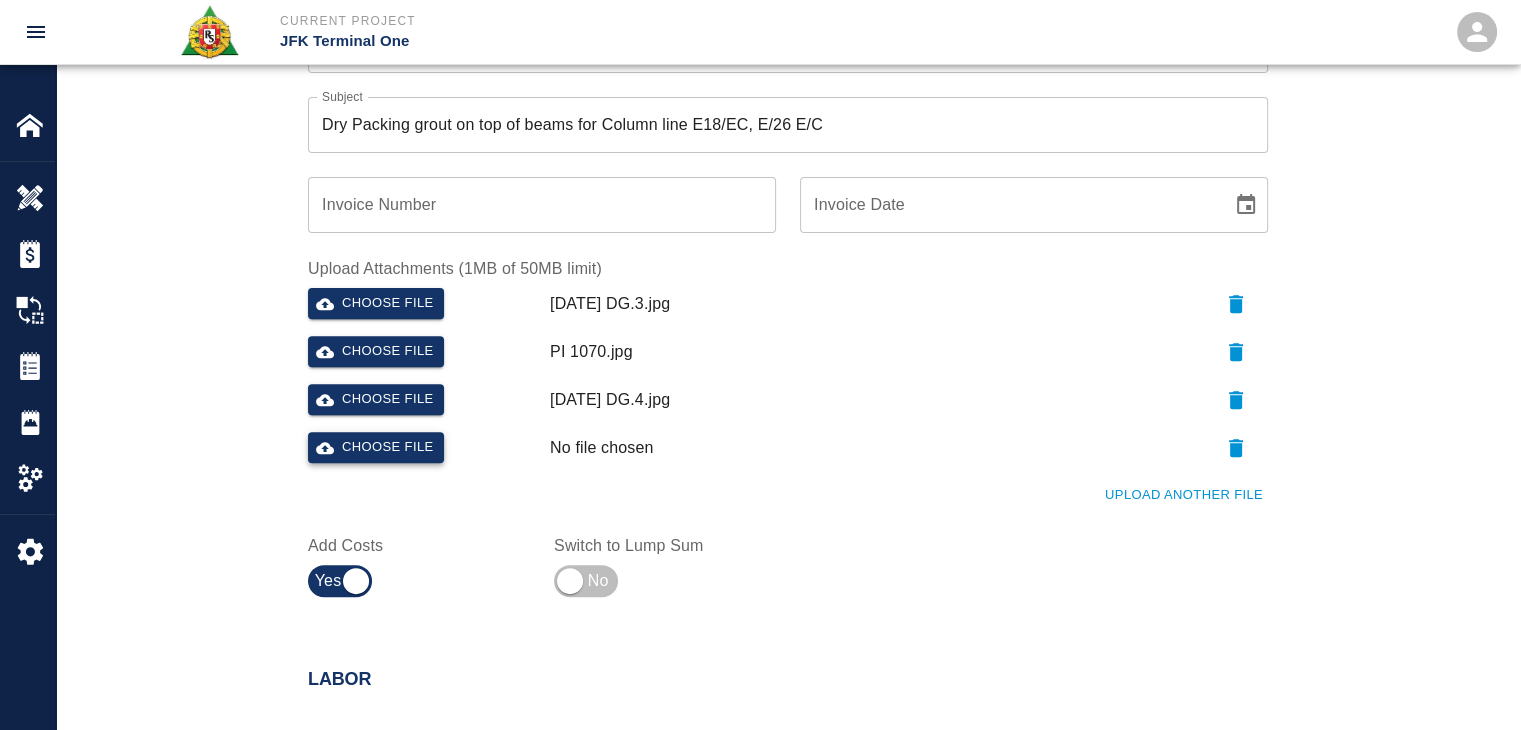 click on "Choose file" at bounding box center (376, 447) 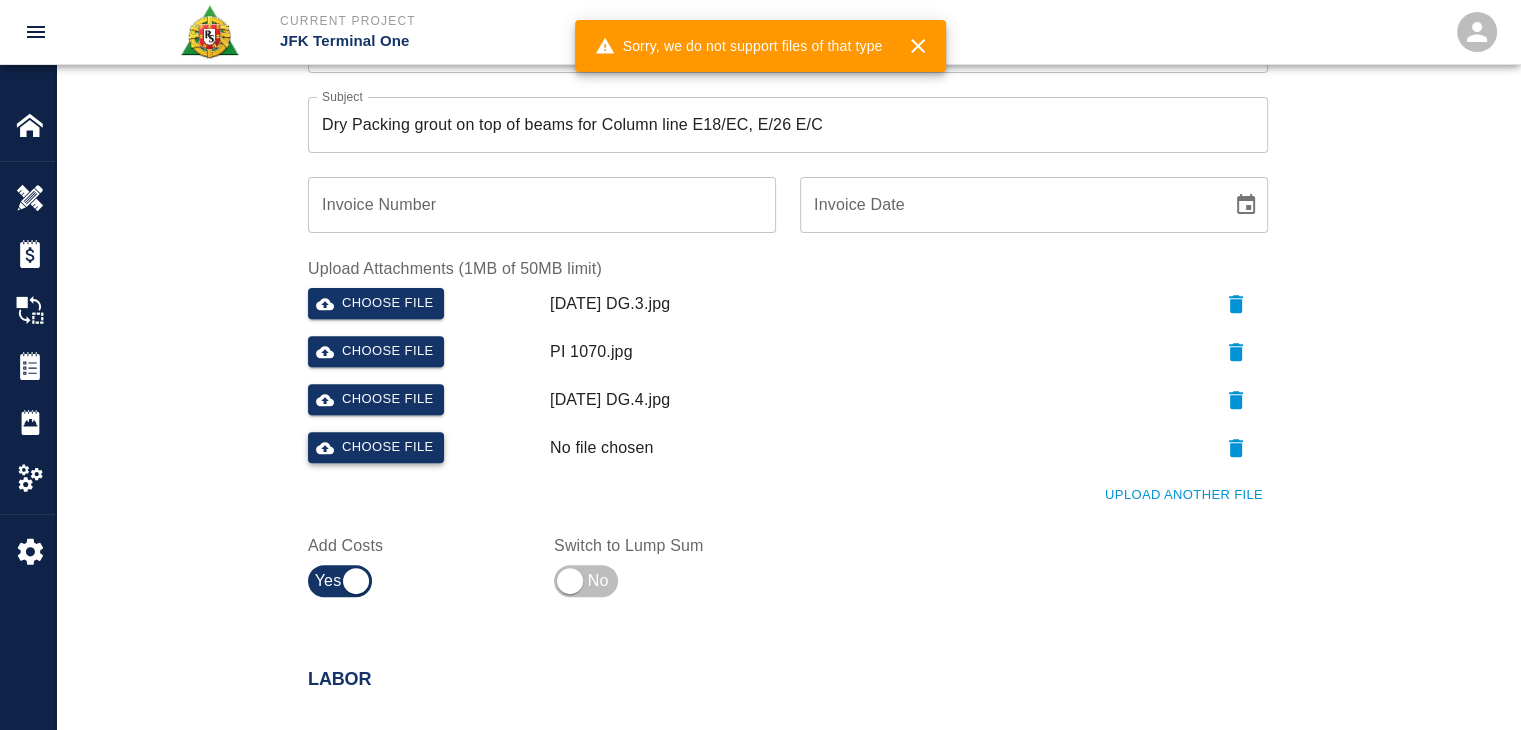 click on "Choose file" at bounding box center (376, 447) 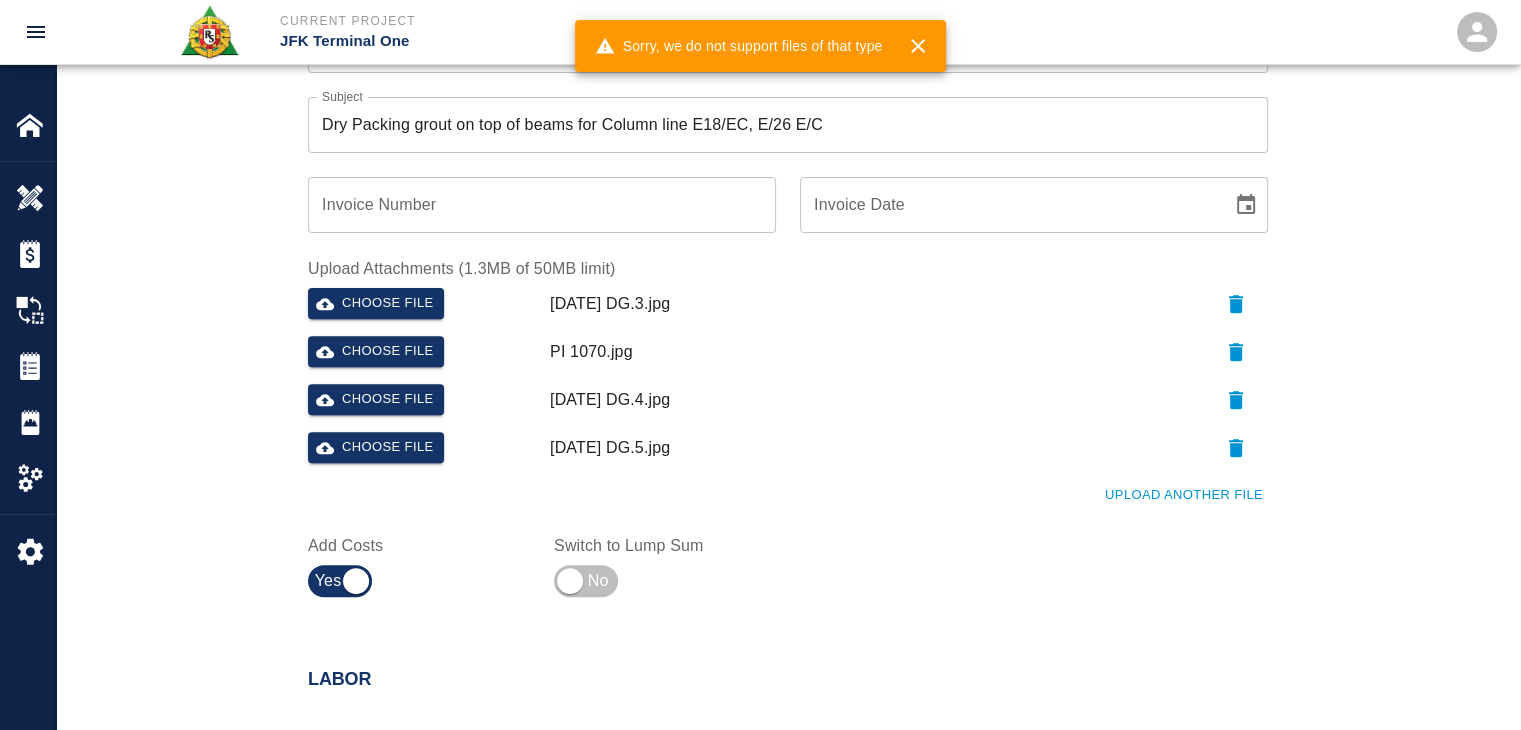 click on "Upload Attachments (1.3MB of 50MB limit) Choose file [DATE] DG.3.jpg Choose file PI 1070.jpg Choose file [DATE] DG.4.jpg Choose file [DATE] DG.5.jpg Upload Another File" at bounding box center [776, 372] 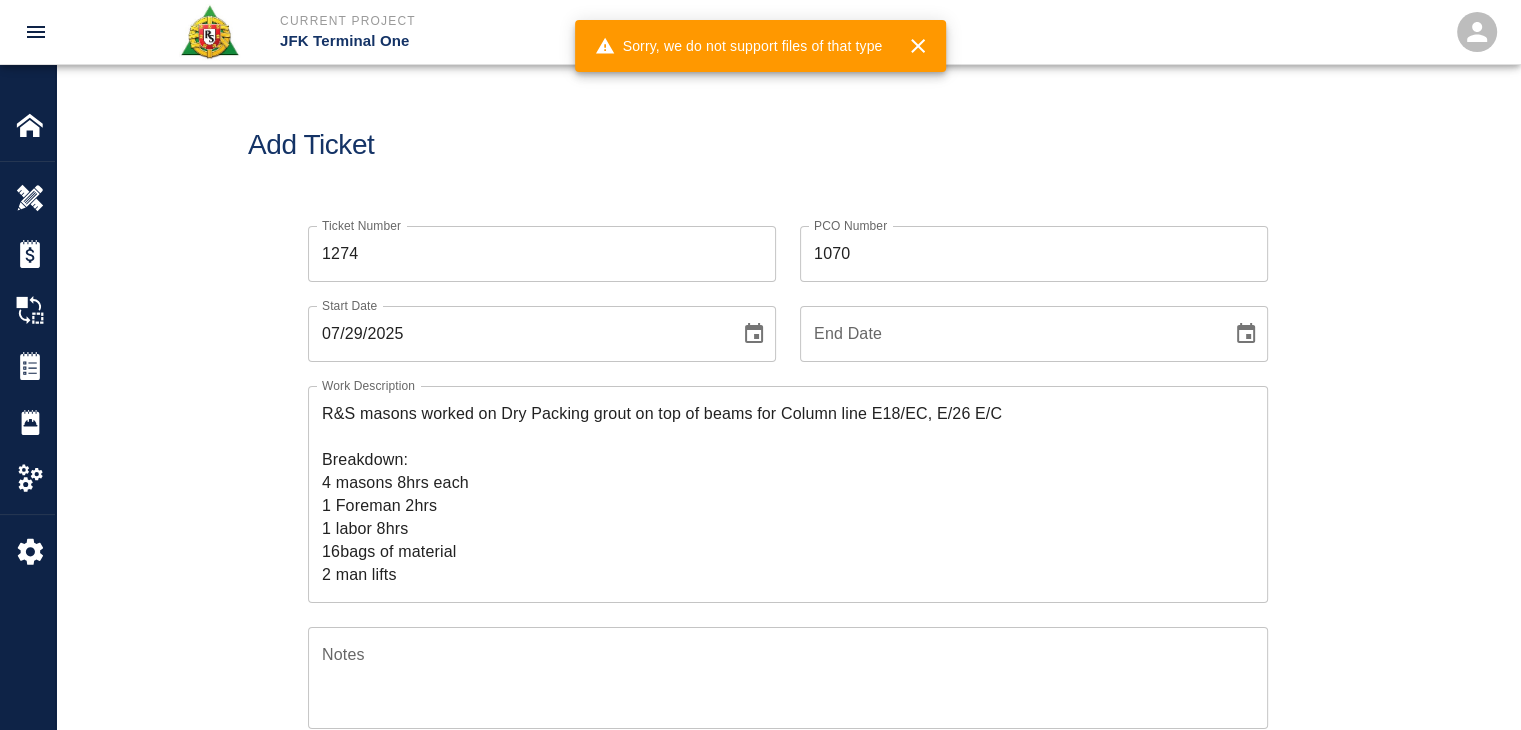 scroll, scrollTop: 0, scrollLeft: 0, axis: both 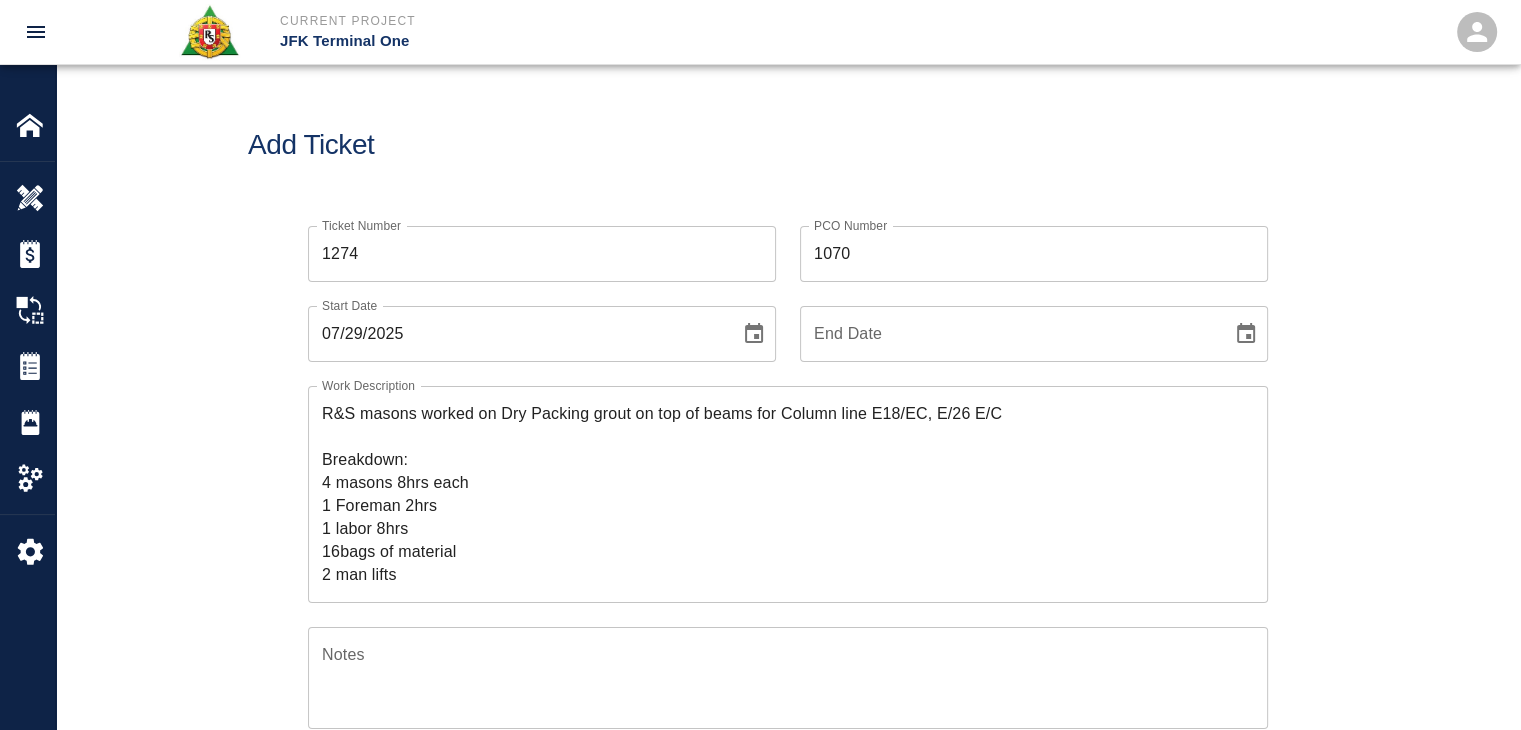 click on "Add Ticket" at bounding box center [788, 145] 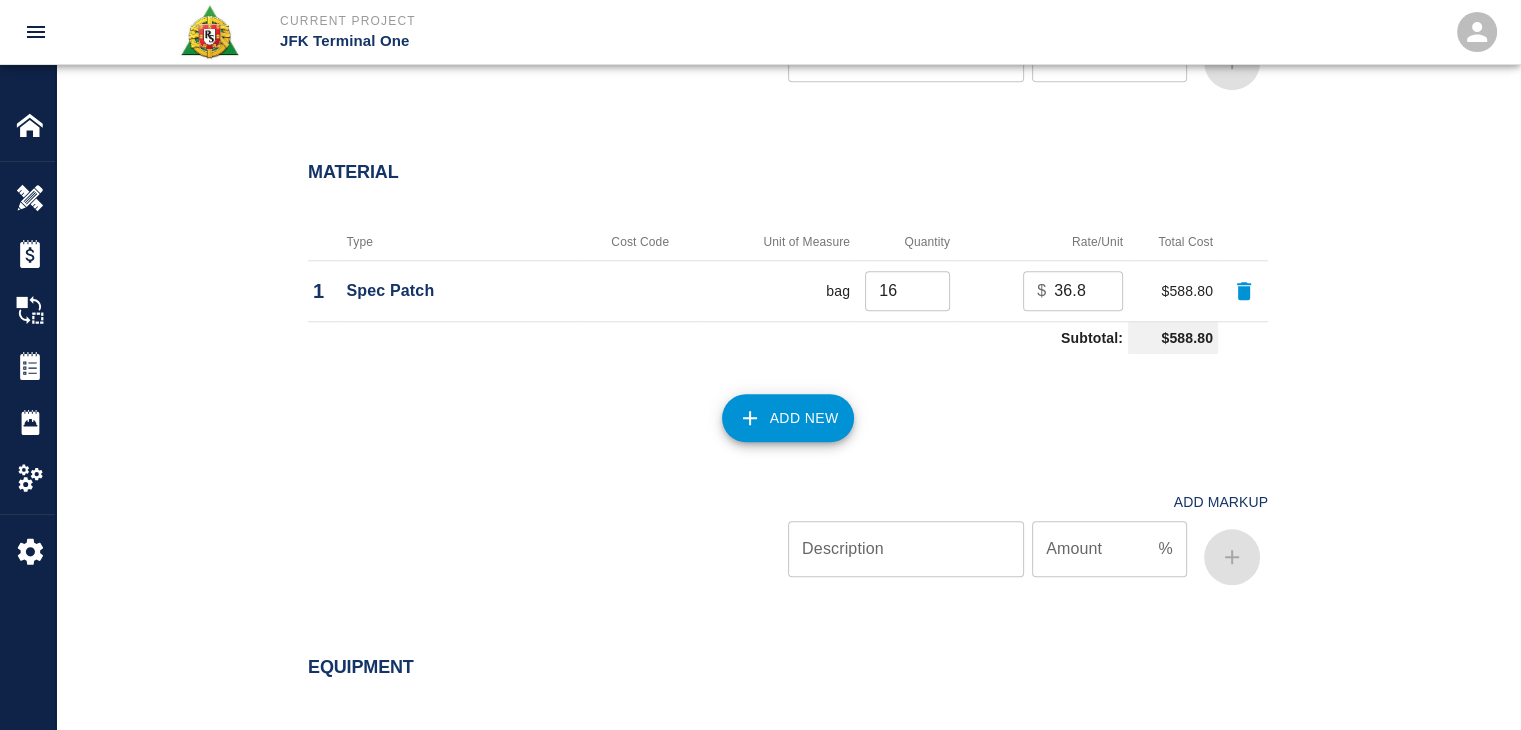 scroll, scrollTop: 2610, scrollLeft: 0, axis: vertical 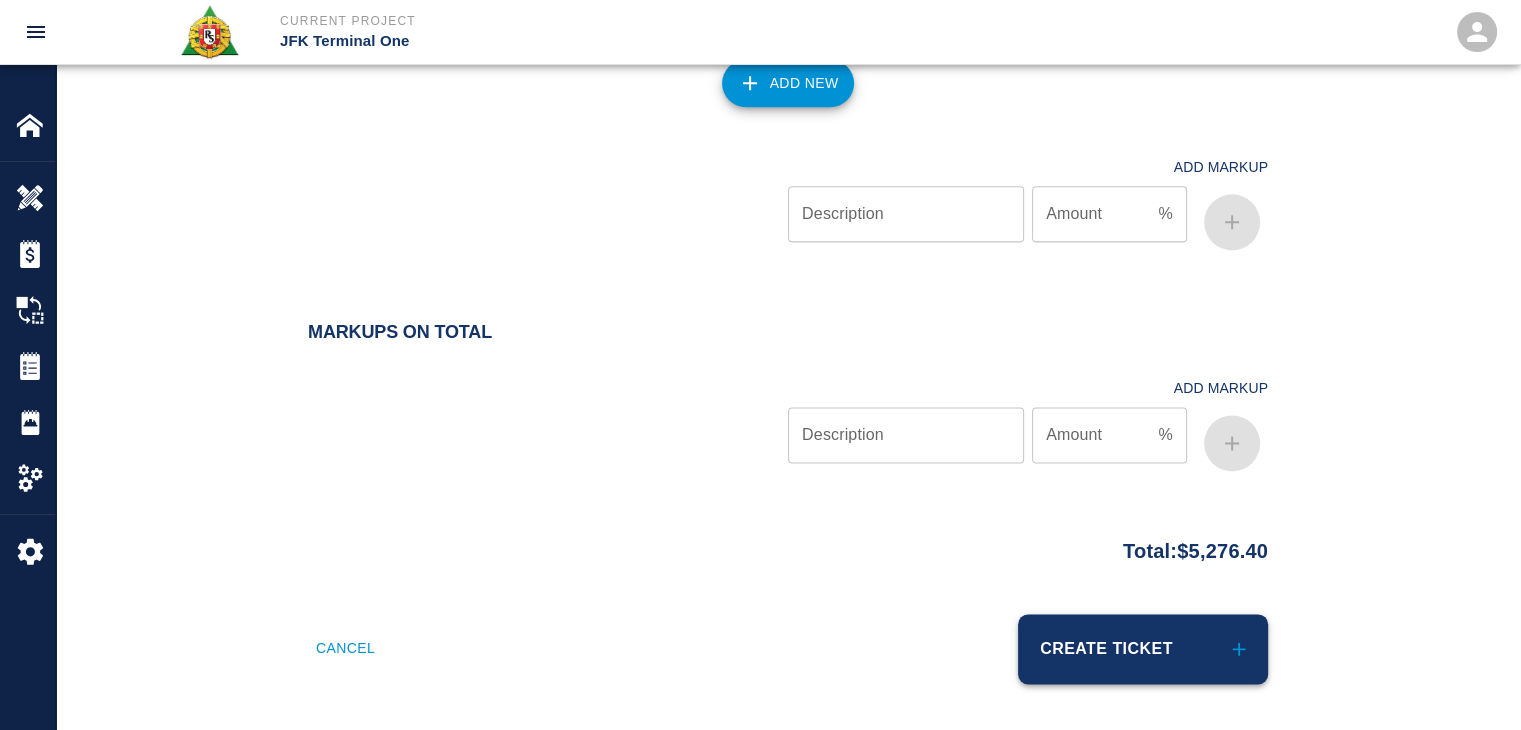click on "Create Ticket" at bounding box center [1143, 649] 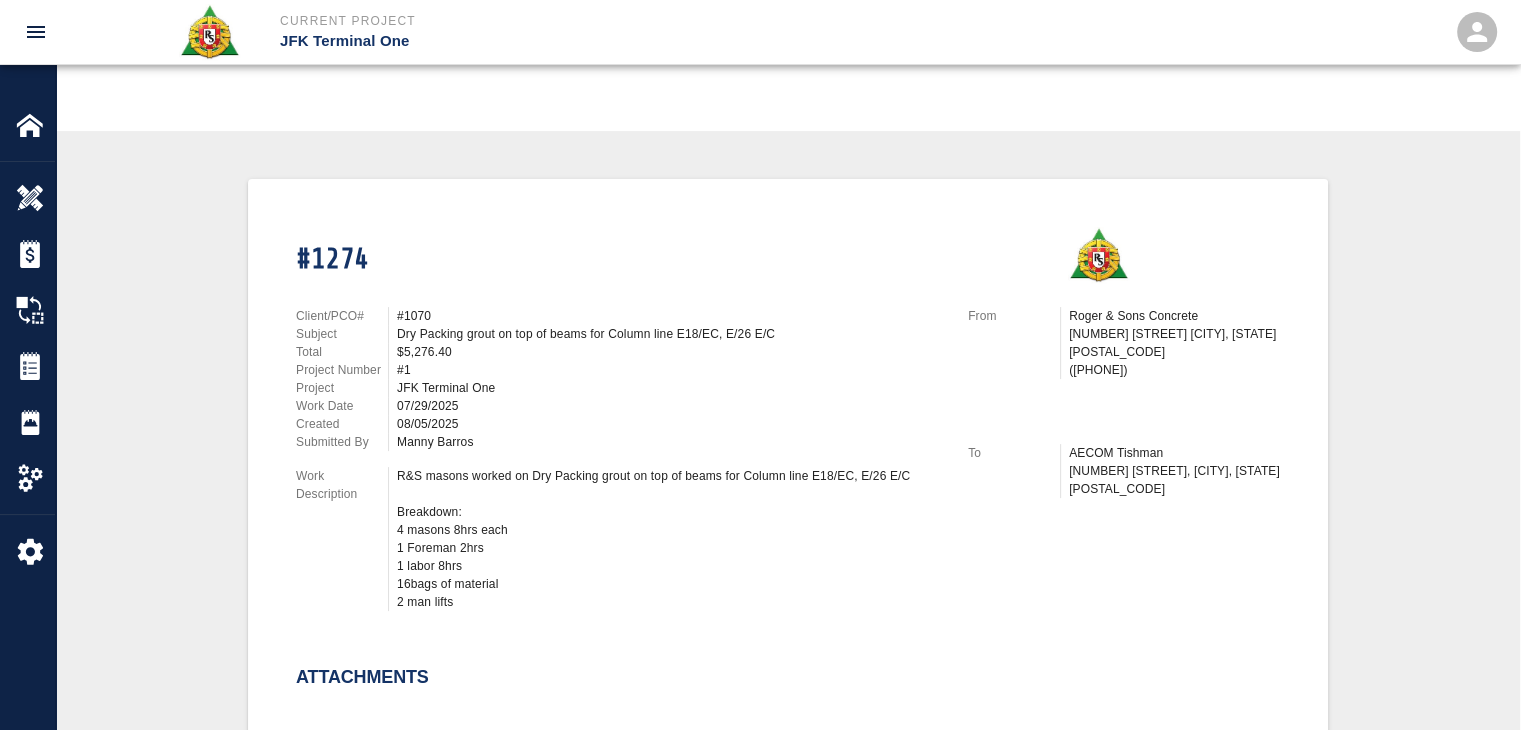 scroll, scrollTop: 288, scrollLeft: 0, axis: vertical 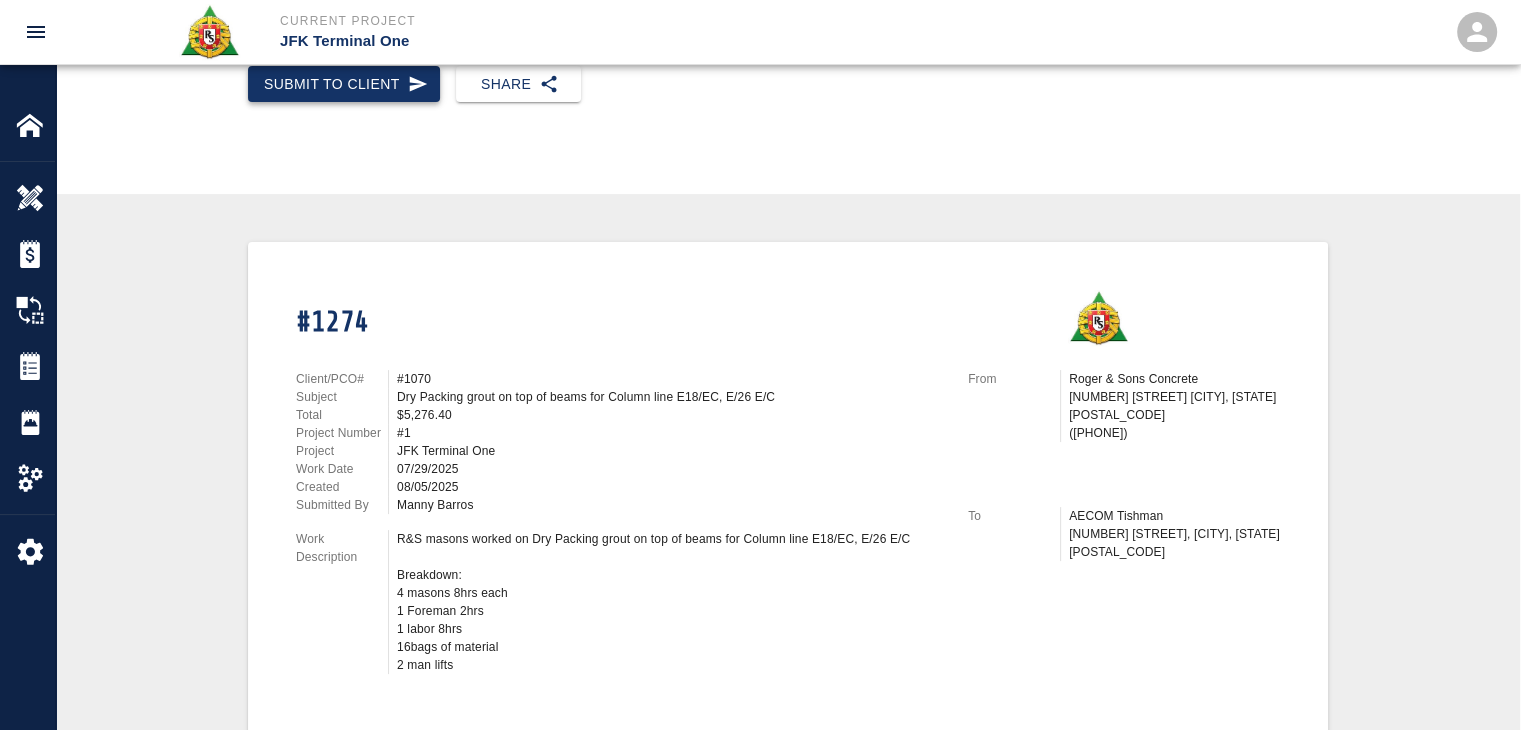 click on "Submit to Client" at bounding box center (344, 84) 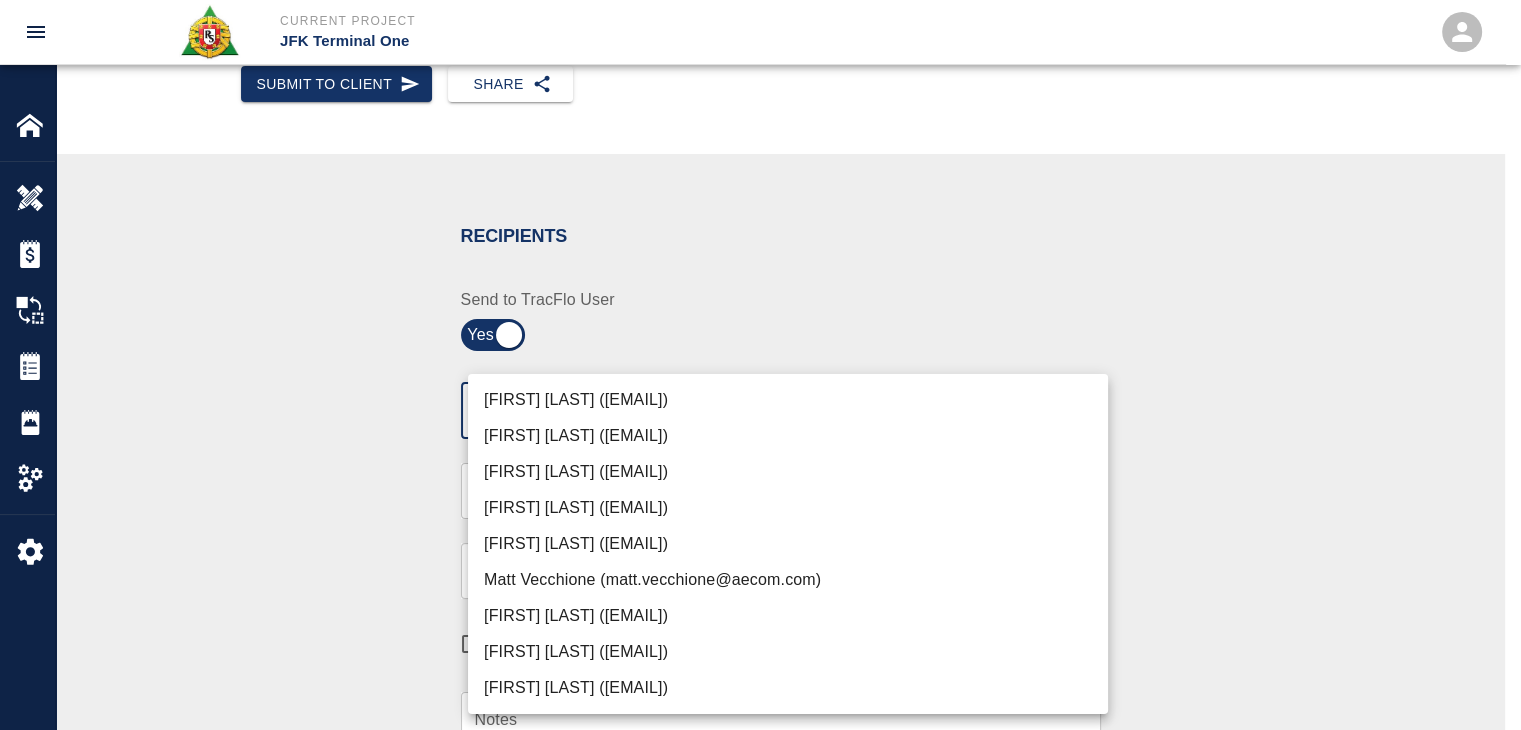 click on "Current Project JFK Terminal One Home JFK Terminal One Overview Estimates Change Orders Tickets Daily Reports Project Settings Settings Powered By Terms of Service  |  Privacy Policy Ticket Download Edit Status :   Open Action :   Draft Estimate:  + Add to Estimate View History Submit to Client Share Recipients Internal Team ​ Internal Team Notes x Notes Cancel Send Recipients Send to TracFlo User Manager ​ Manager Superintendent ​ Superintendent Review Type Time and Materials tm Review Type Send me a copy Notes x Notes Upload Attachments (10MB limit) Choose file No file chosen Upload Another File Cancel Send Request Time and Material Revision Notes   * x Notes   * Upload Attachments (10MB limit) Choose file No file chosen Upload Another File Cancel Send Time and Materials Reject Notes   * x Notes   * Upload Attachments (10MB limit) Choose file No file chosen Upload Another File Cancel Send Signature acknowledges time and material used, but does not change contractual obligations of either party x" at bounding box center (760, 77) 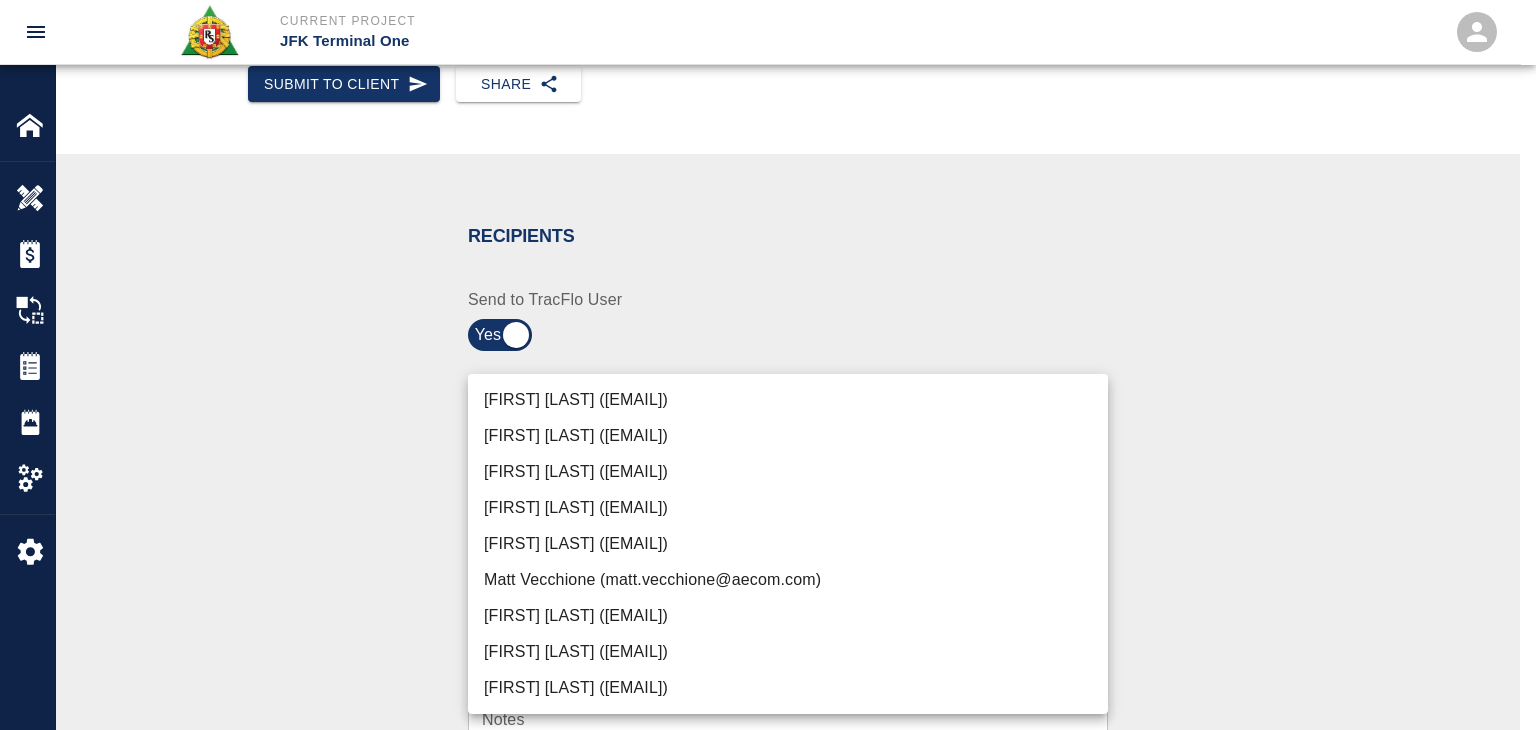 click on "[FIRST] [LAST] ([EMAIL])" at bounding box center [788, 400] 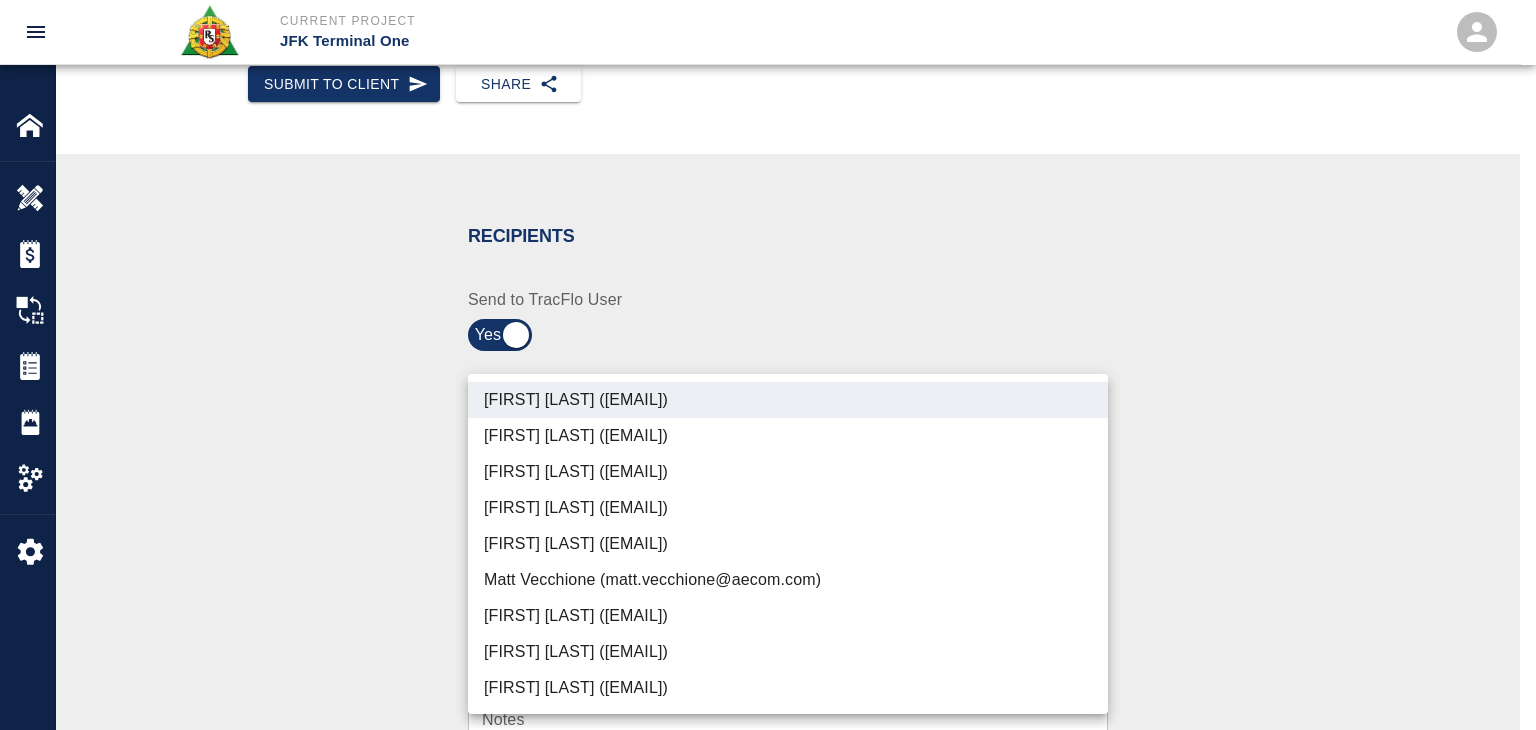 click on "[FIRST] [LAST] ([EMAIL])" at bounding box center [788, 472] 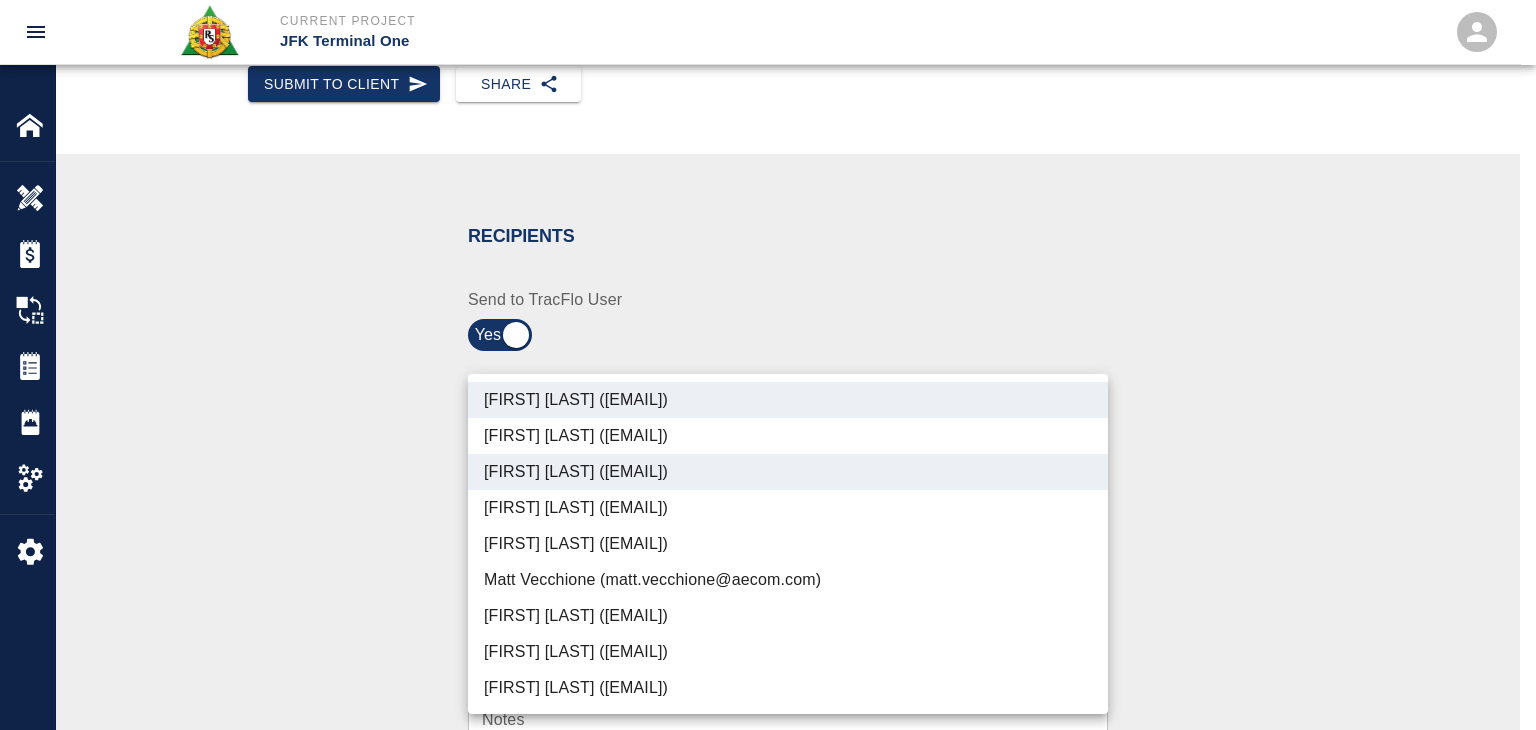 click on "[FIRST] [LAST] ([EMAIL])" at bounding box center [788, 652] 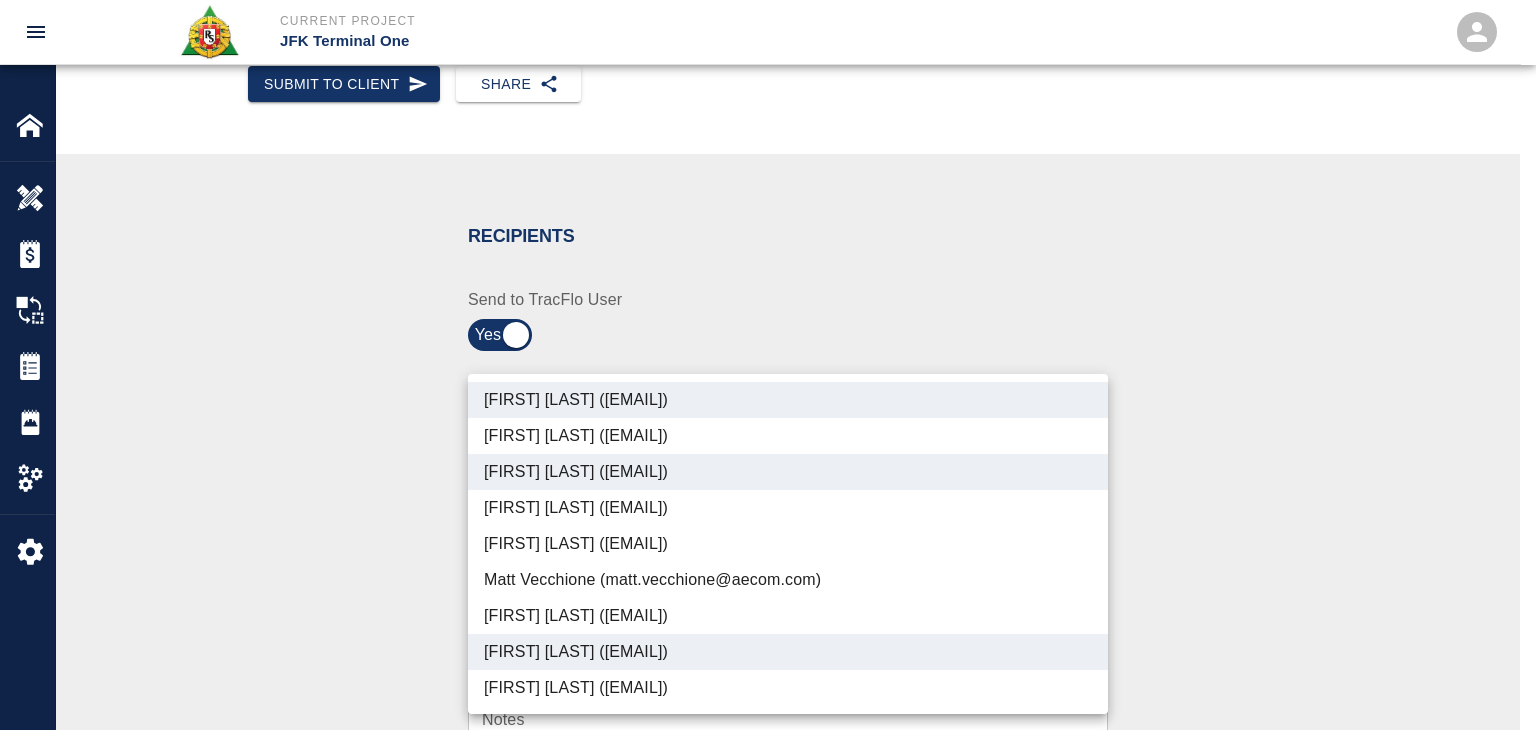 click on "[FIRST] [LAST] ([EMAIL])" at bounding box center [788, 616] 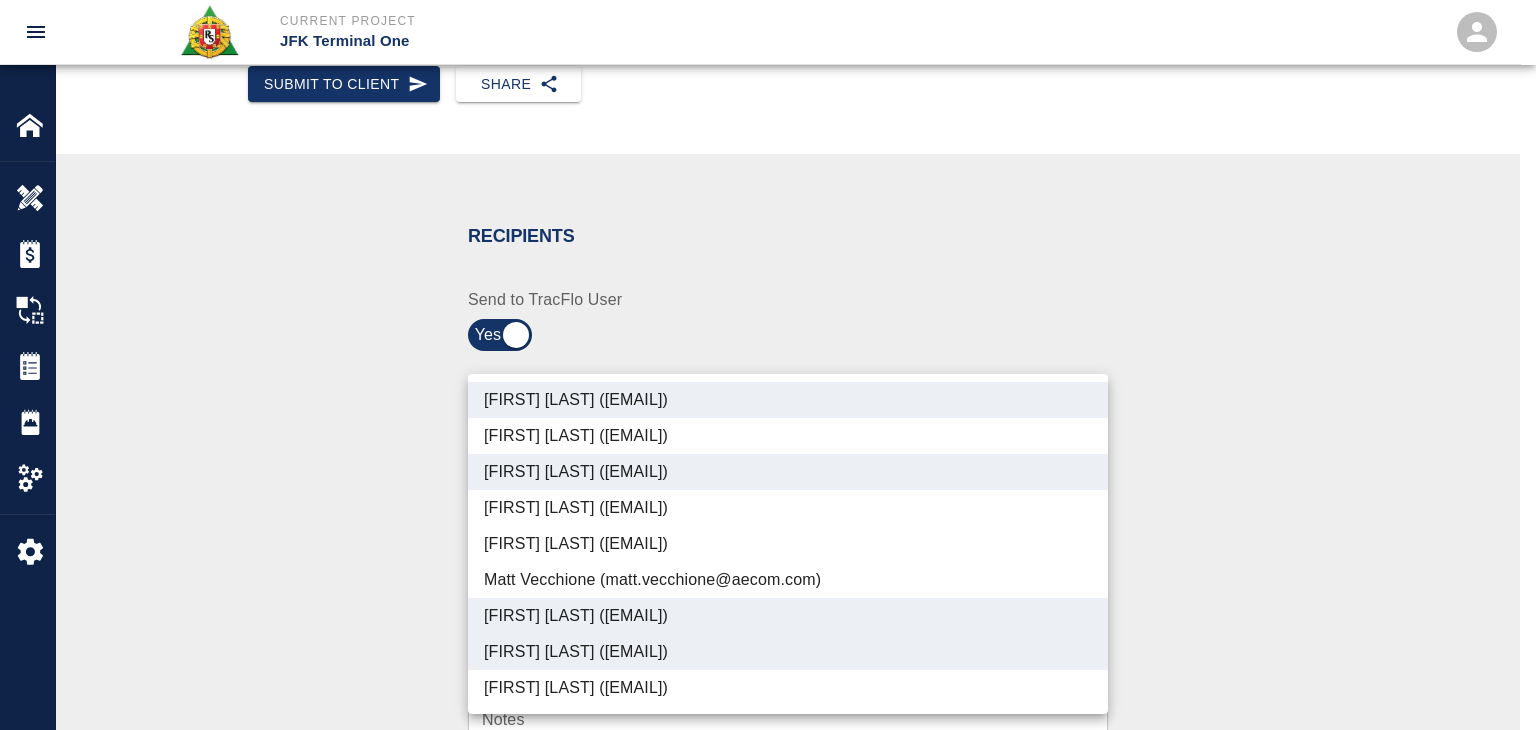 click on "[FIRST] [LAST] ([EMAIL])" at bounding box center [788, 688] 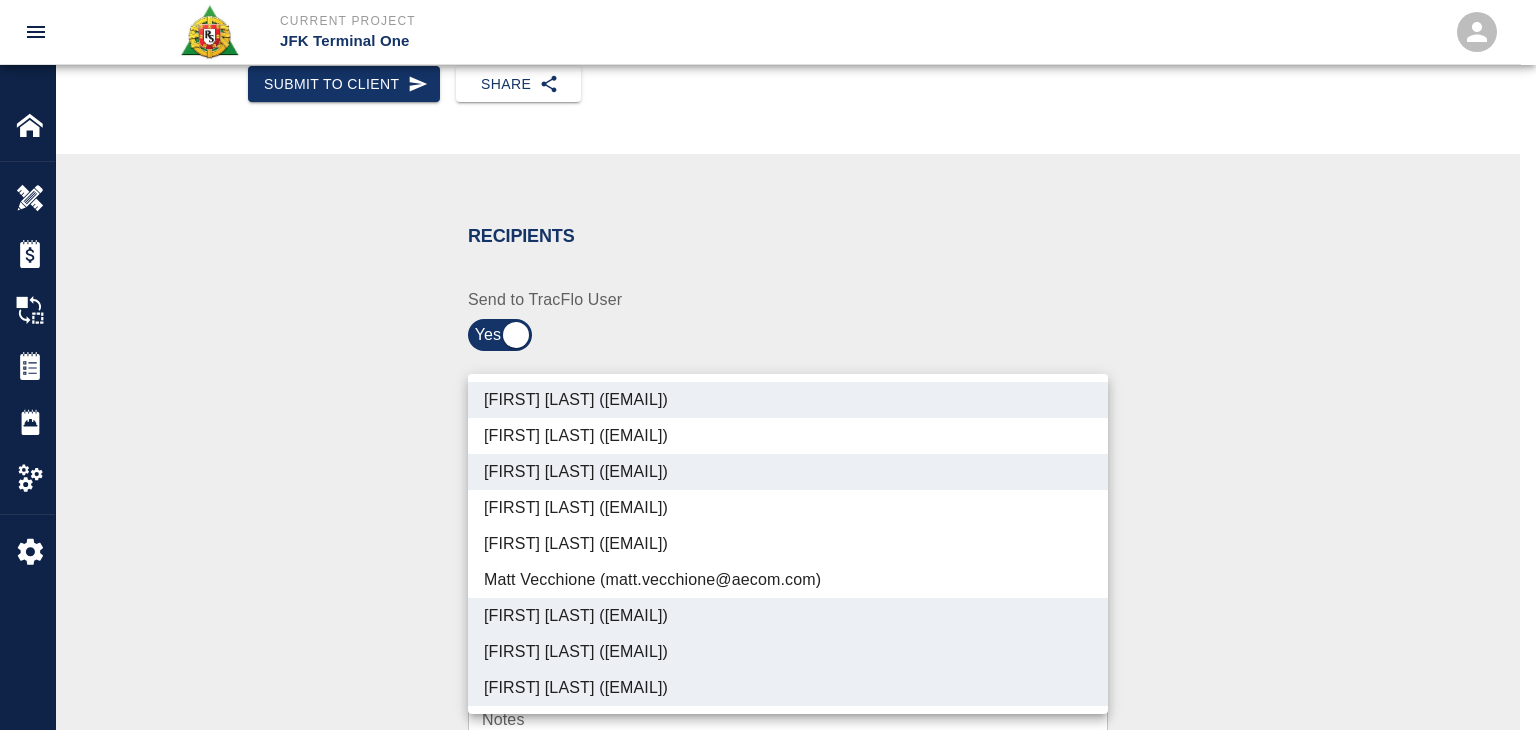 click at bounding box center [768, 365] 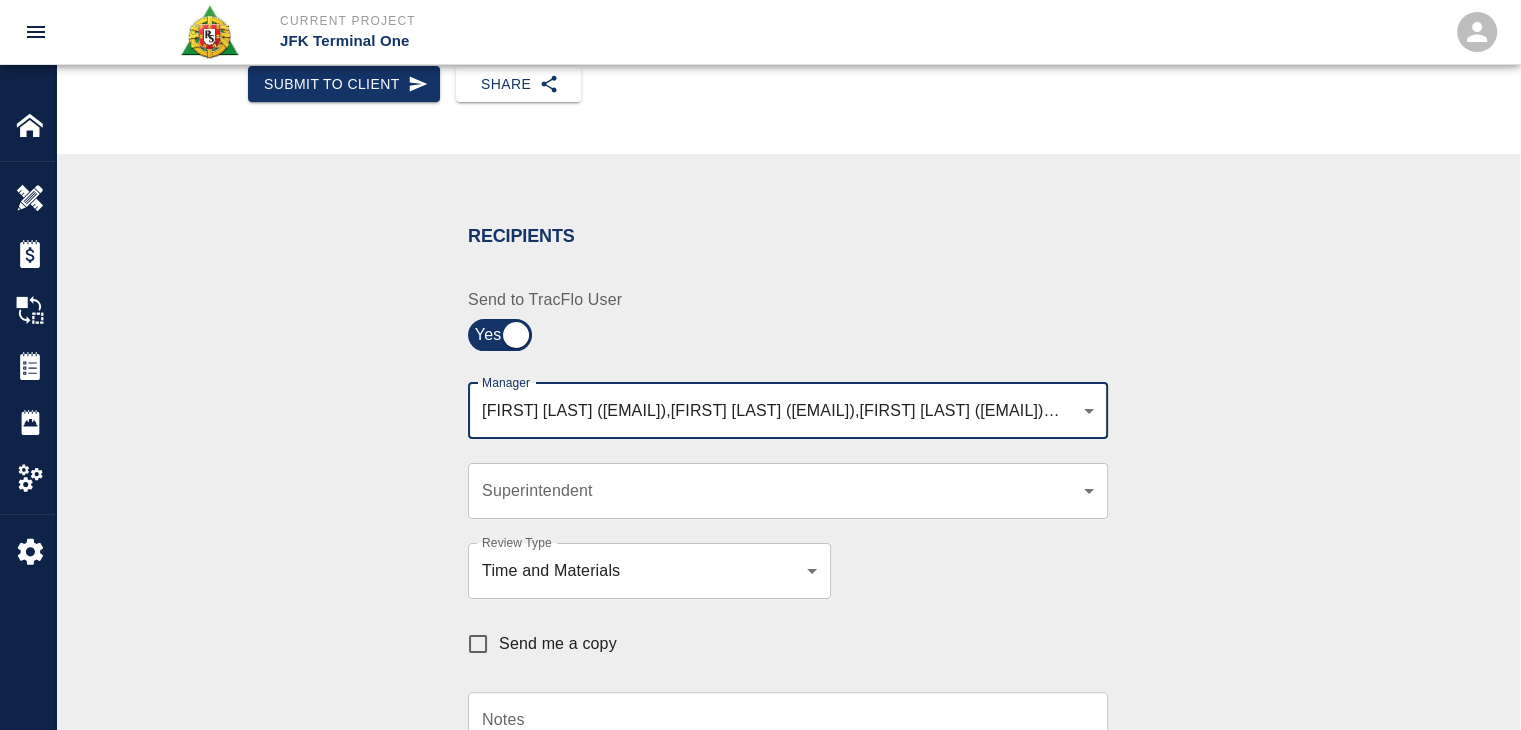 click on "Send me a copy" at bounding box center [558, 644] 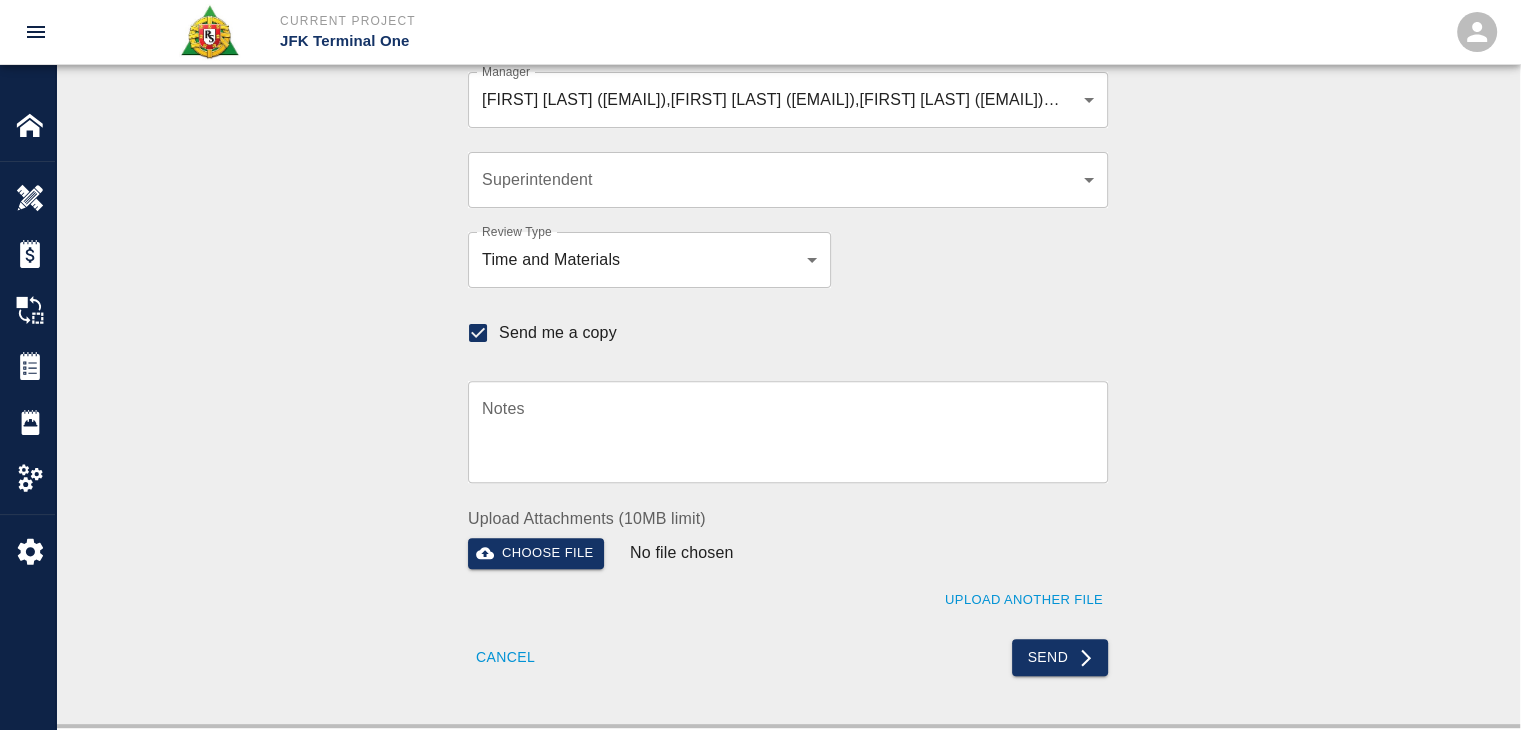 scroll, scrollTop: 596, scrollLeft: 0, axis: vertical 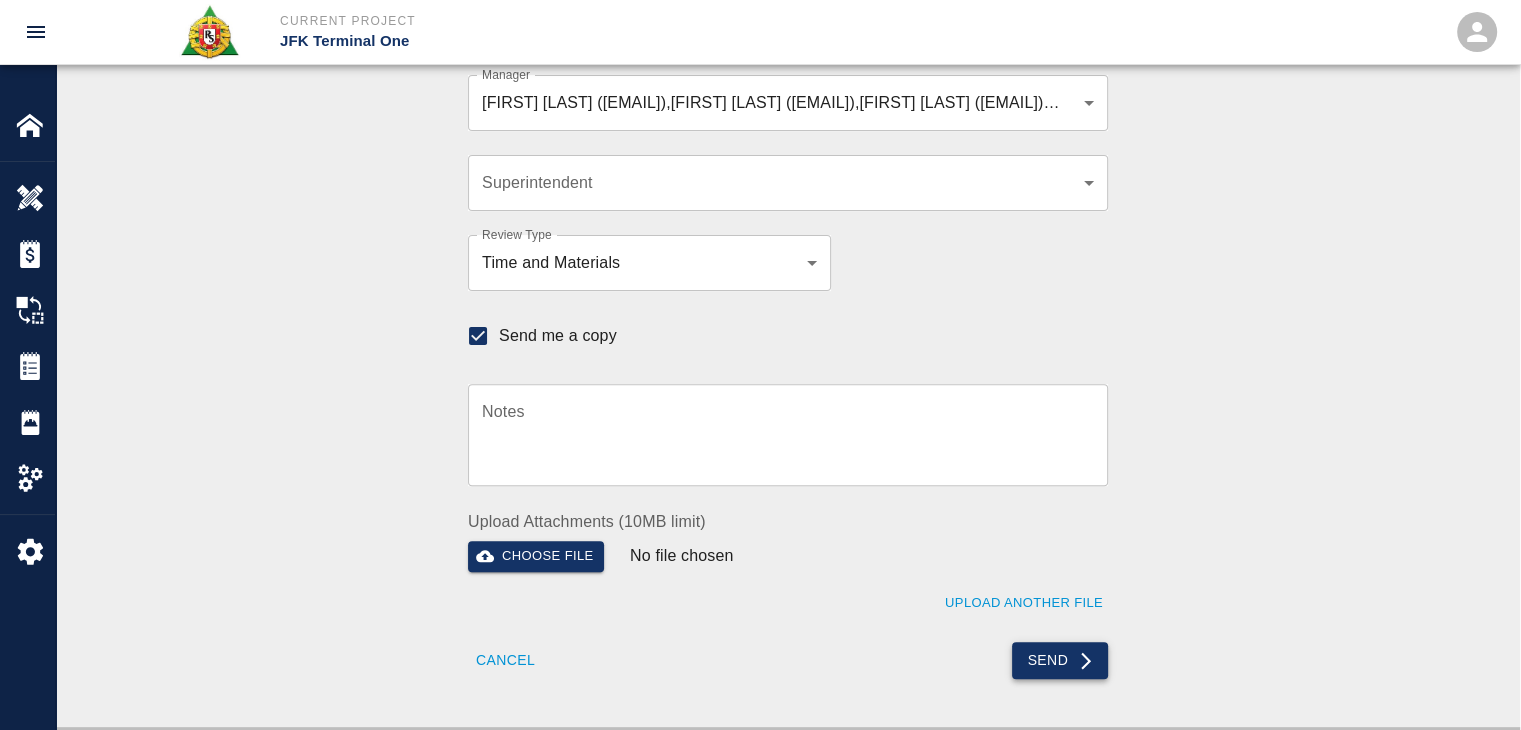 click on "Send" at bounding box center [1060, 660] 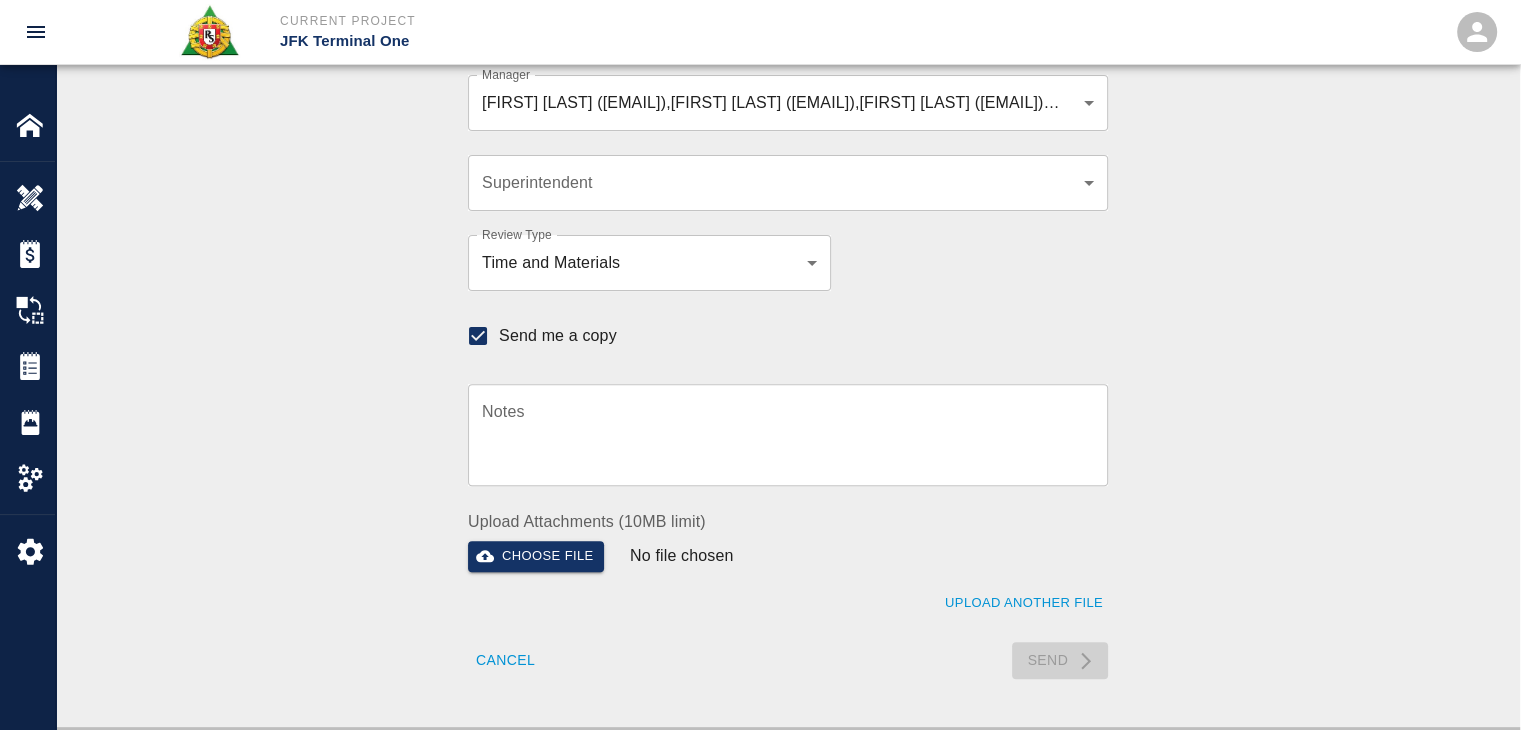 type 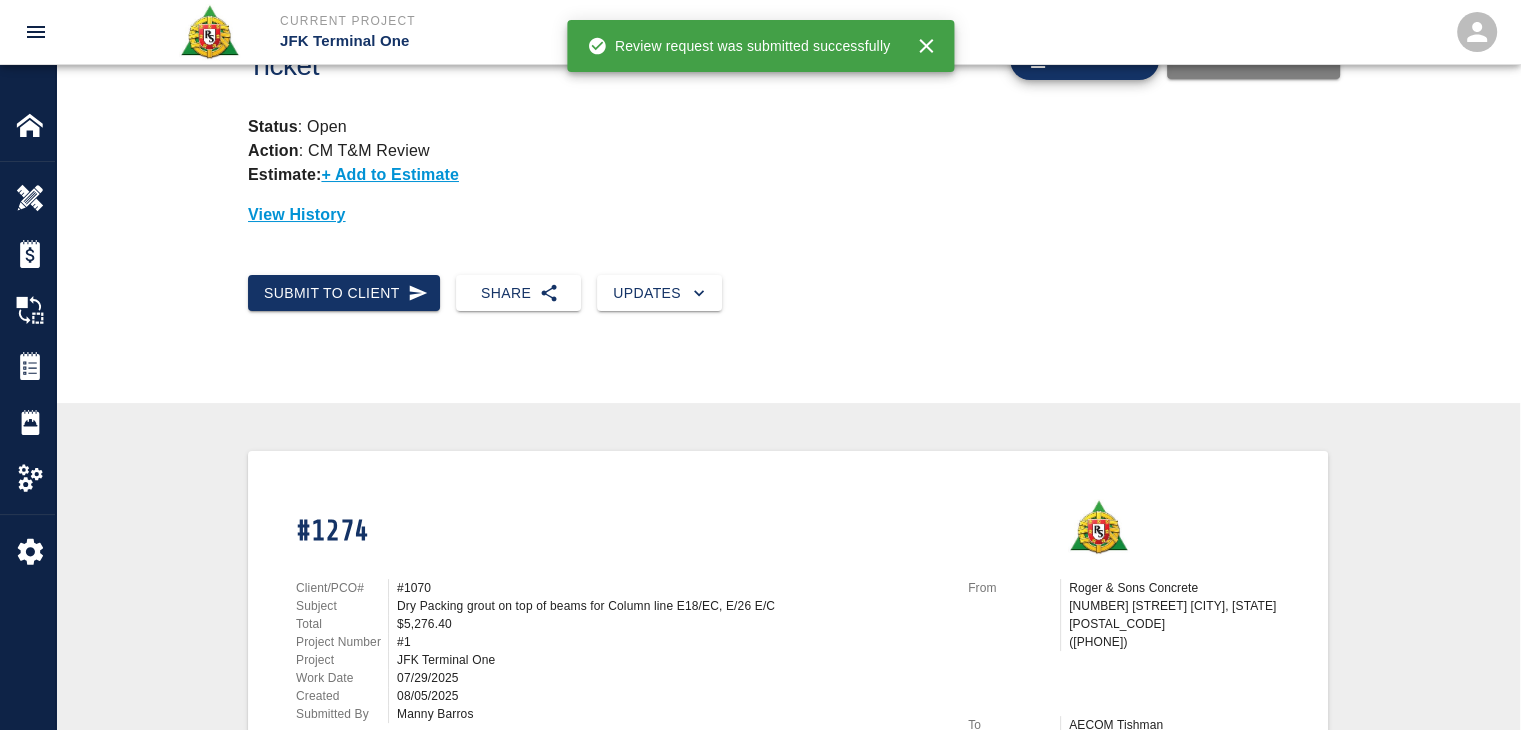 scroll, scrollTop: 0, scrollLeft: 0, axis: both 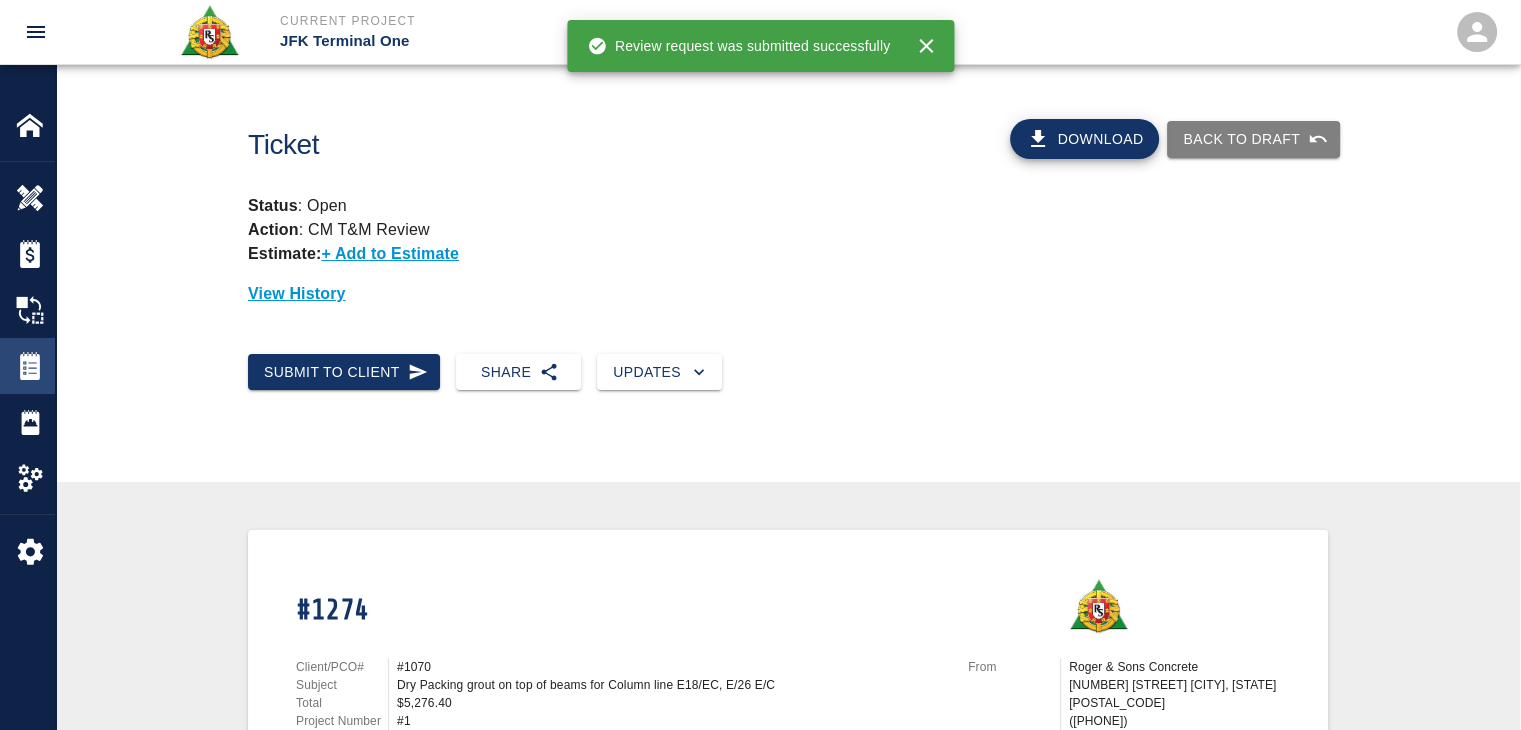 click at bounding box center [30, 366] 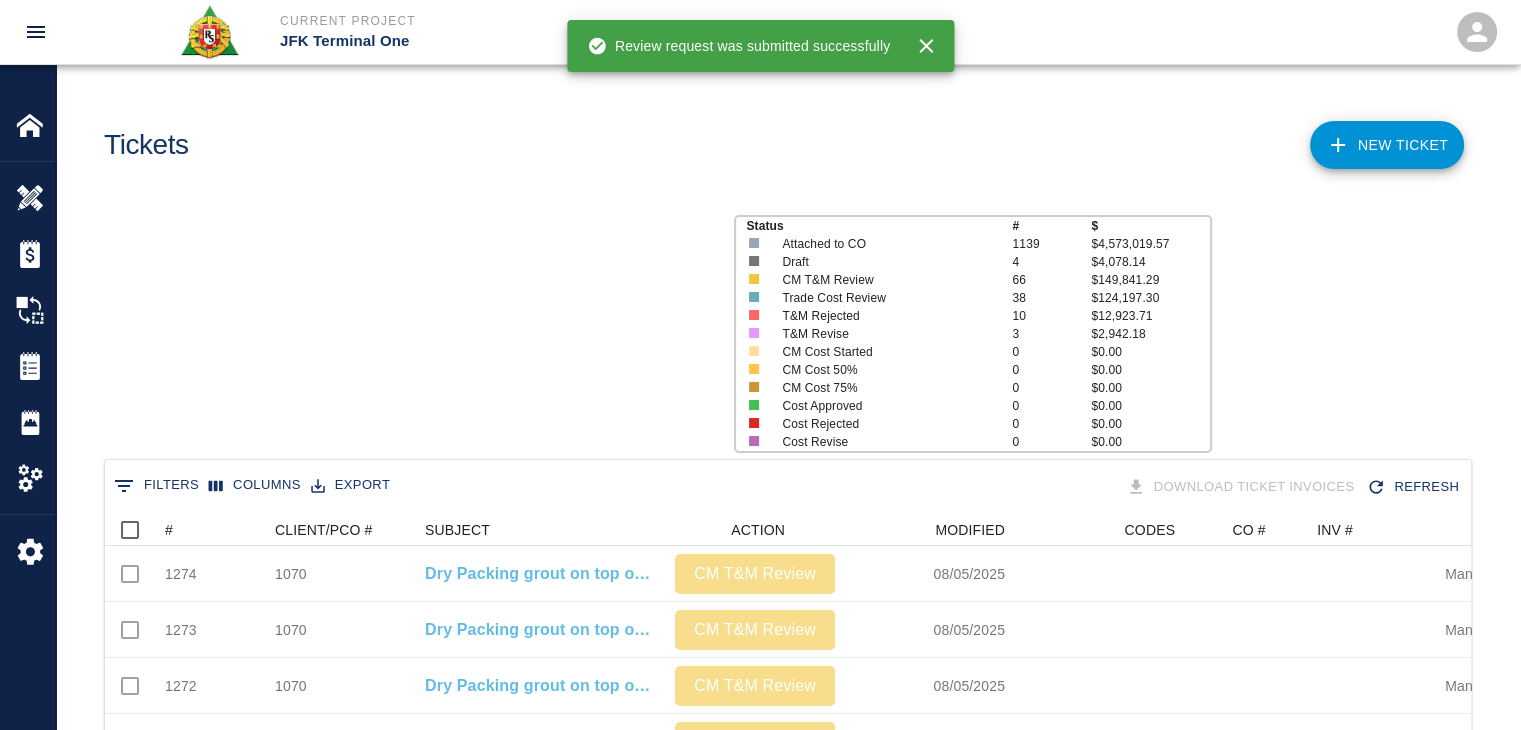 scroll, scrollTop: 16, scrollLeft: 16, axis: both 